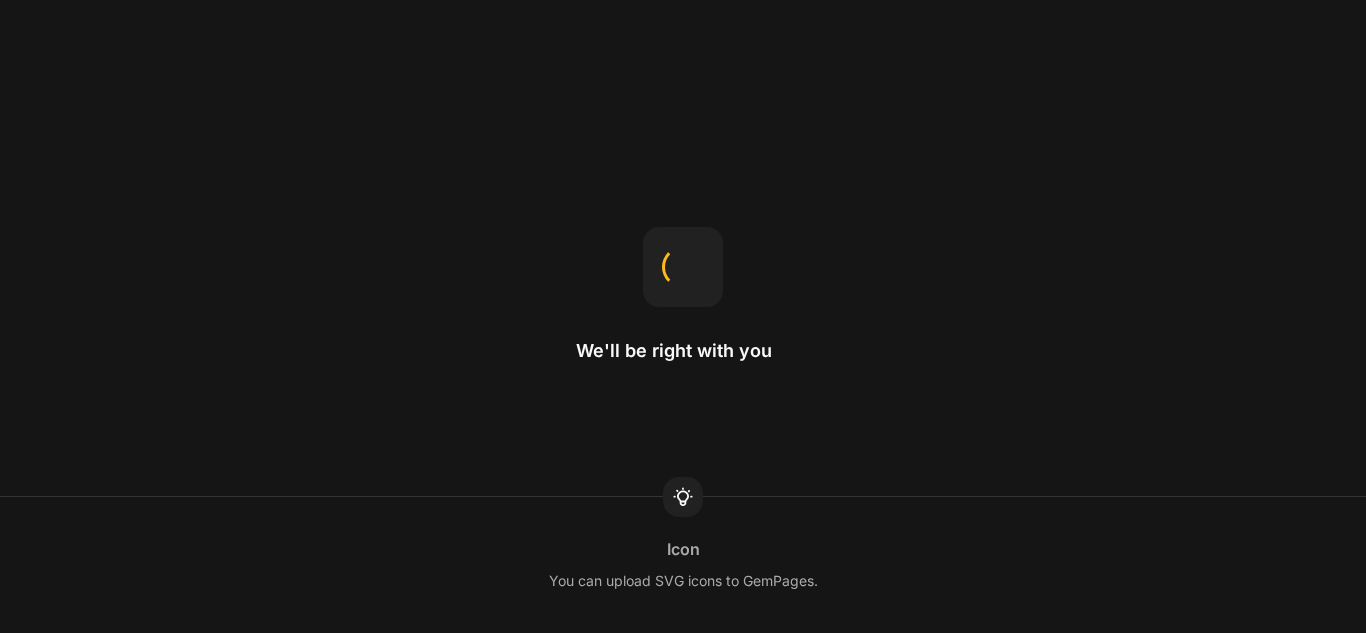 scroll, scrollTop: 0, scrollLeft: 0, axis: both 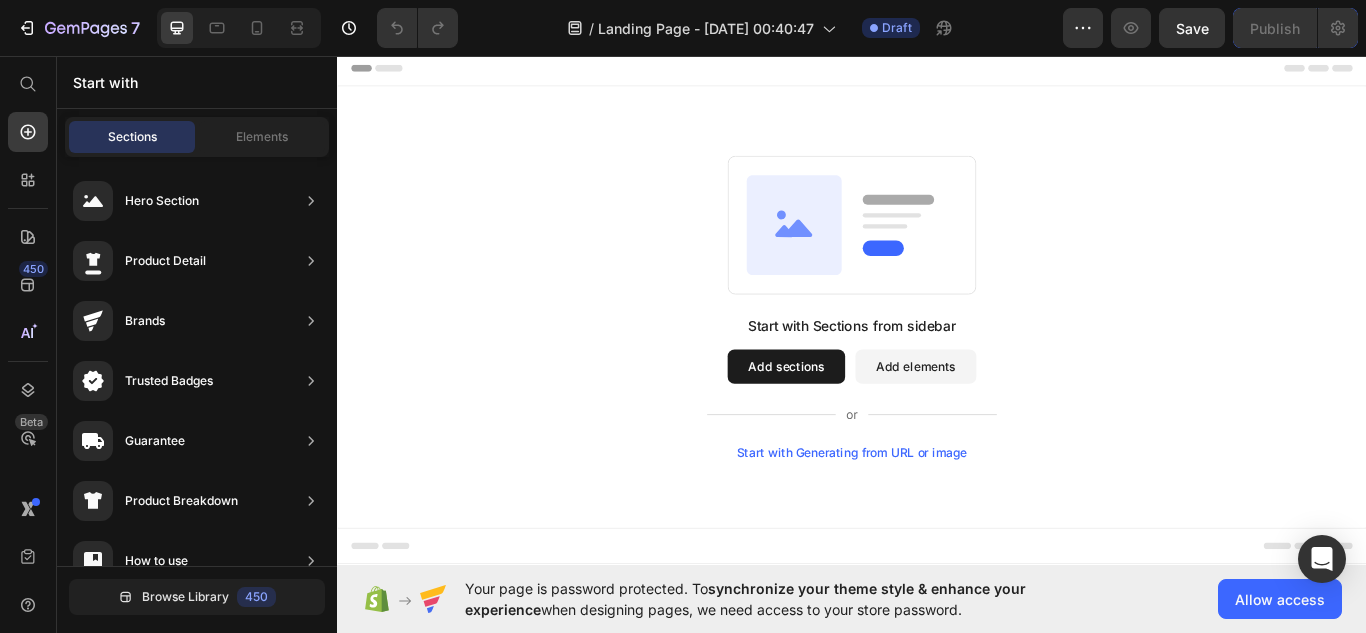 click on "Add sections" at bounding box center (860, 419) 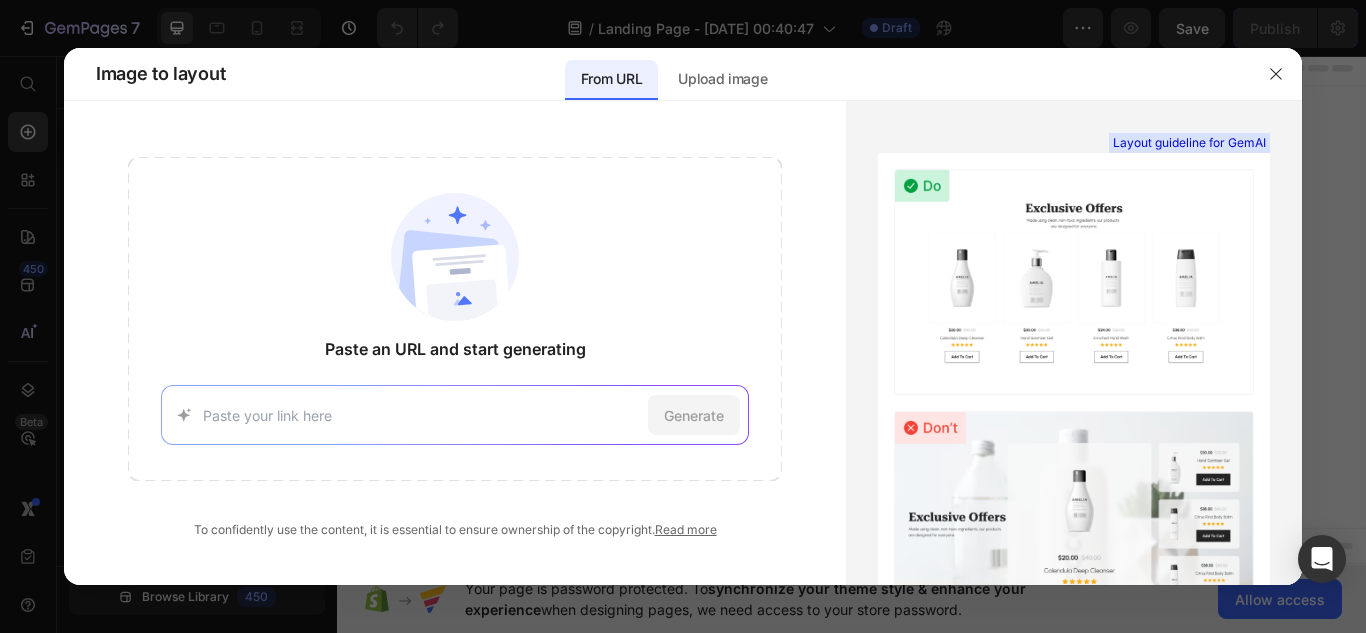 click on "Generate" at bounding box center [455, 415] 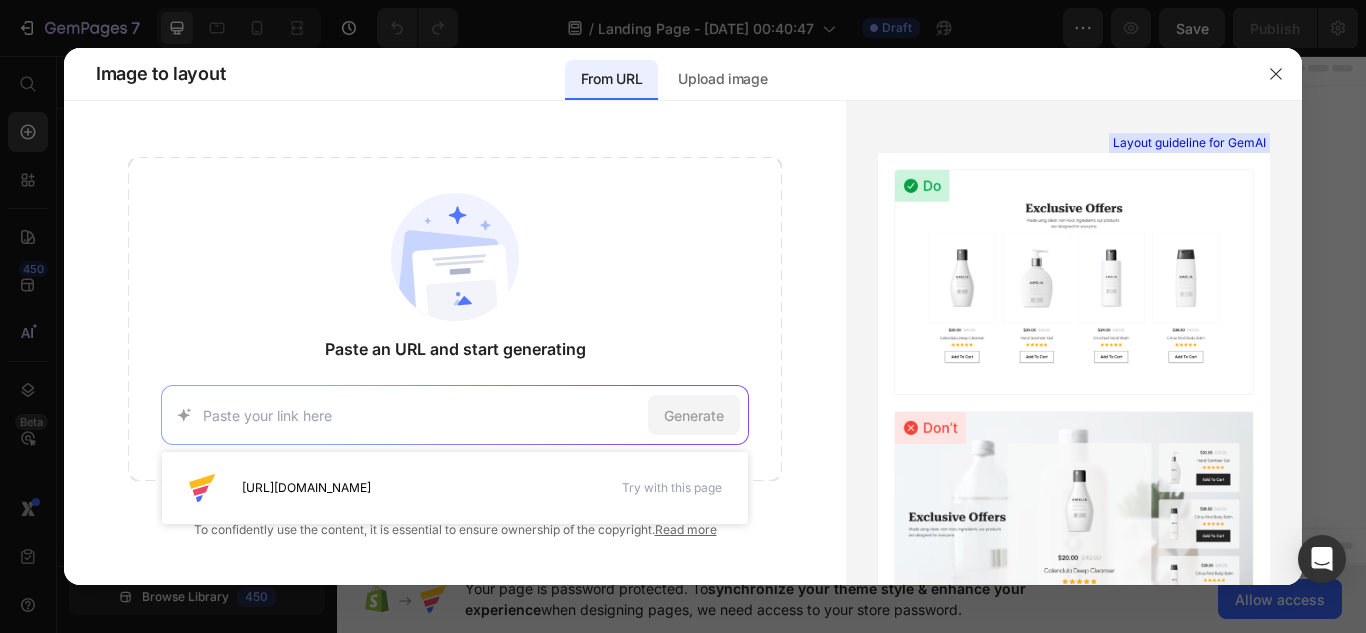 paste on "[URL][DOMAIN_NAME]" 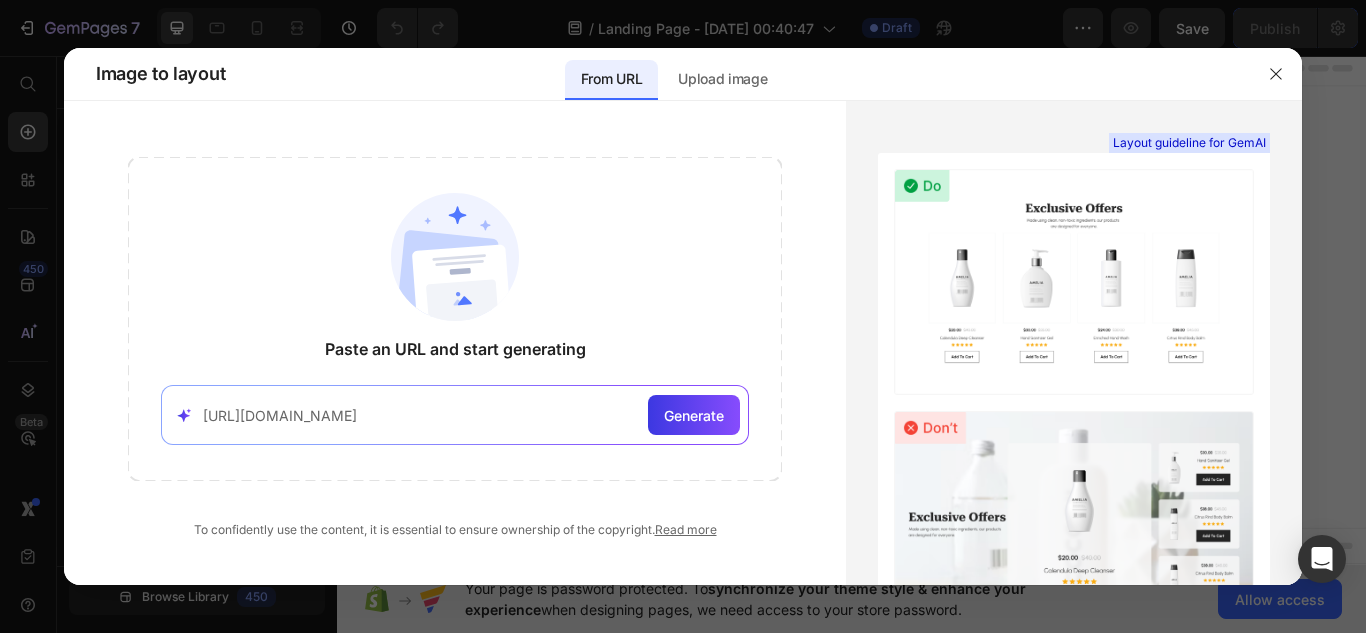 type on "[URL][DOMAIN_NAME]" 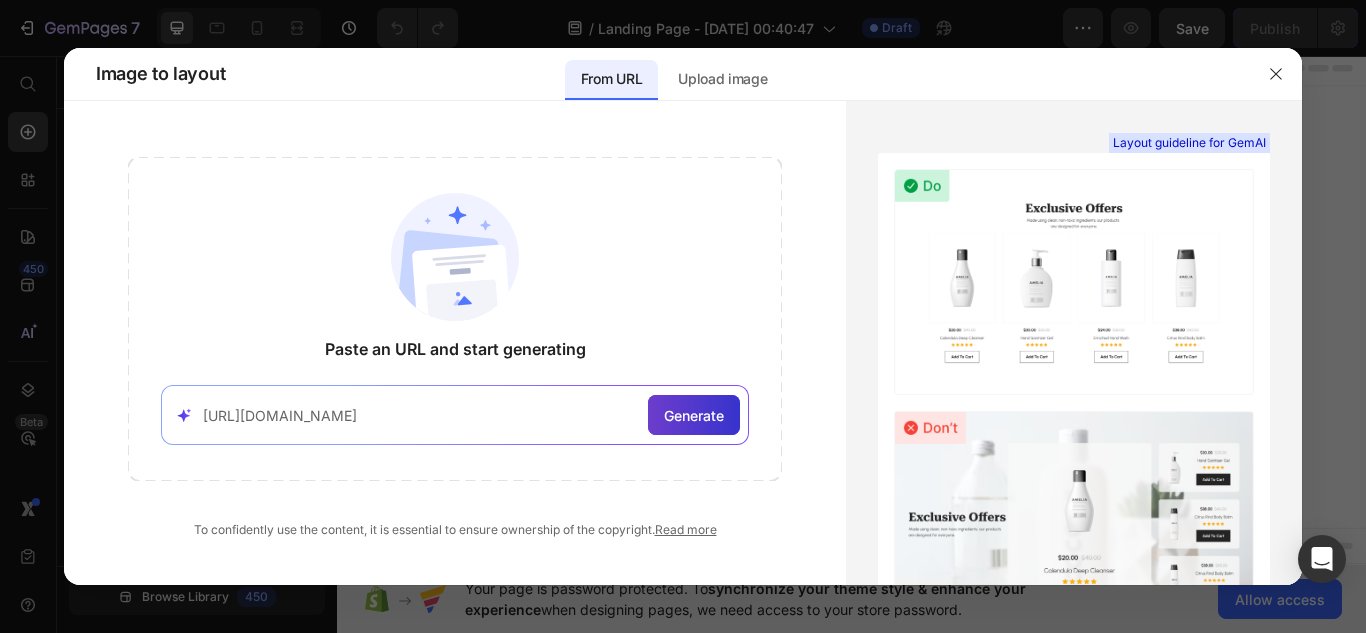 click on "Generate" 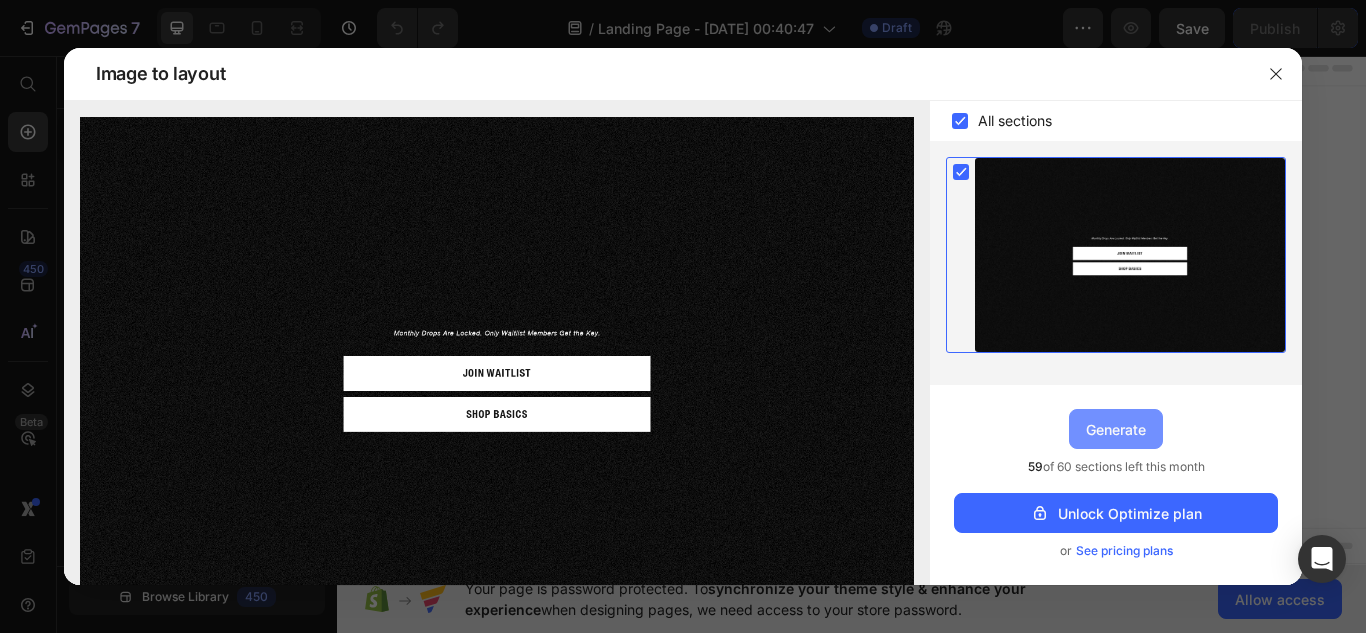 click on "Generate" at bounding box center [1116, 429] 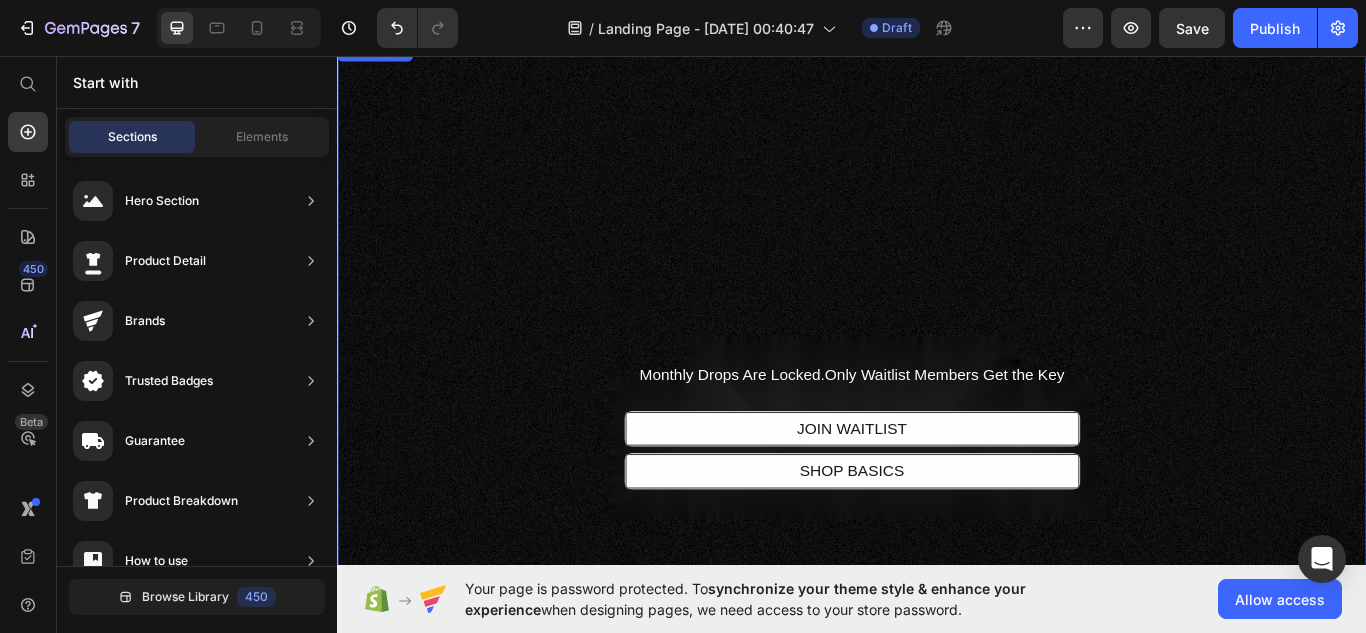 scroll, scrollTop: 25, scrollLeft: 0, axis: vertical 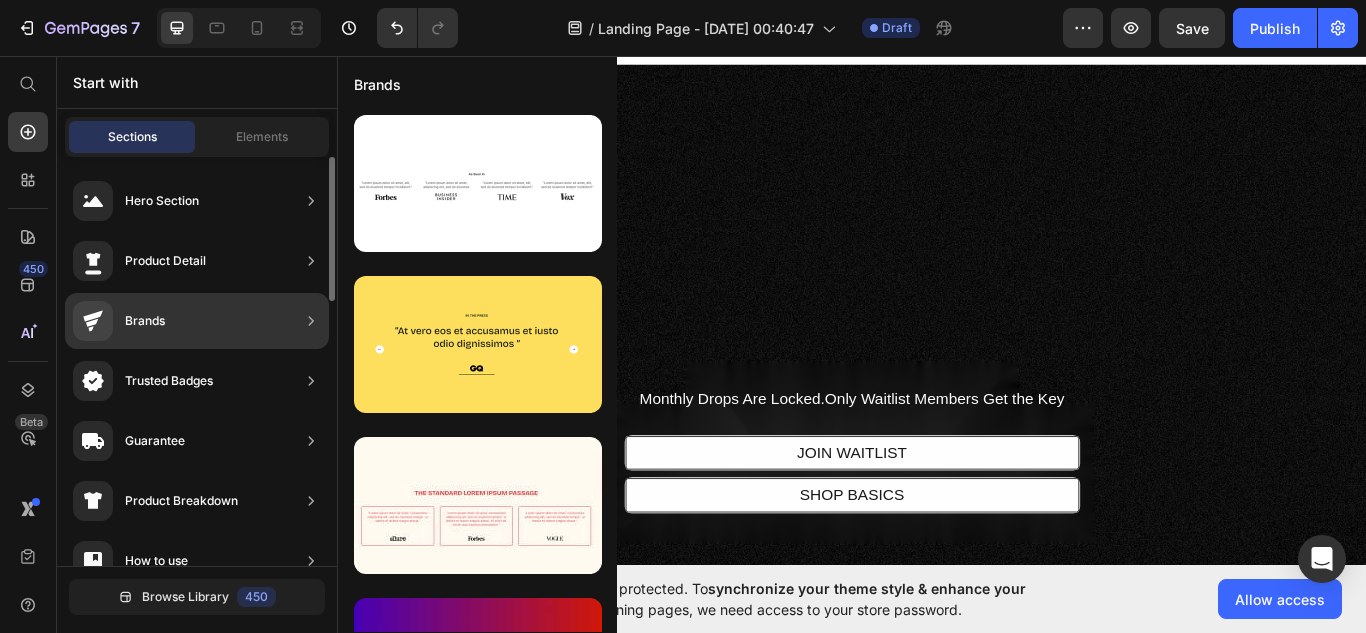 click on "Brands" 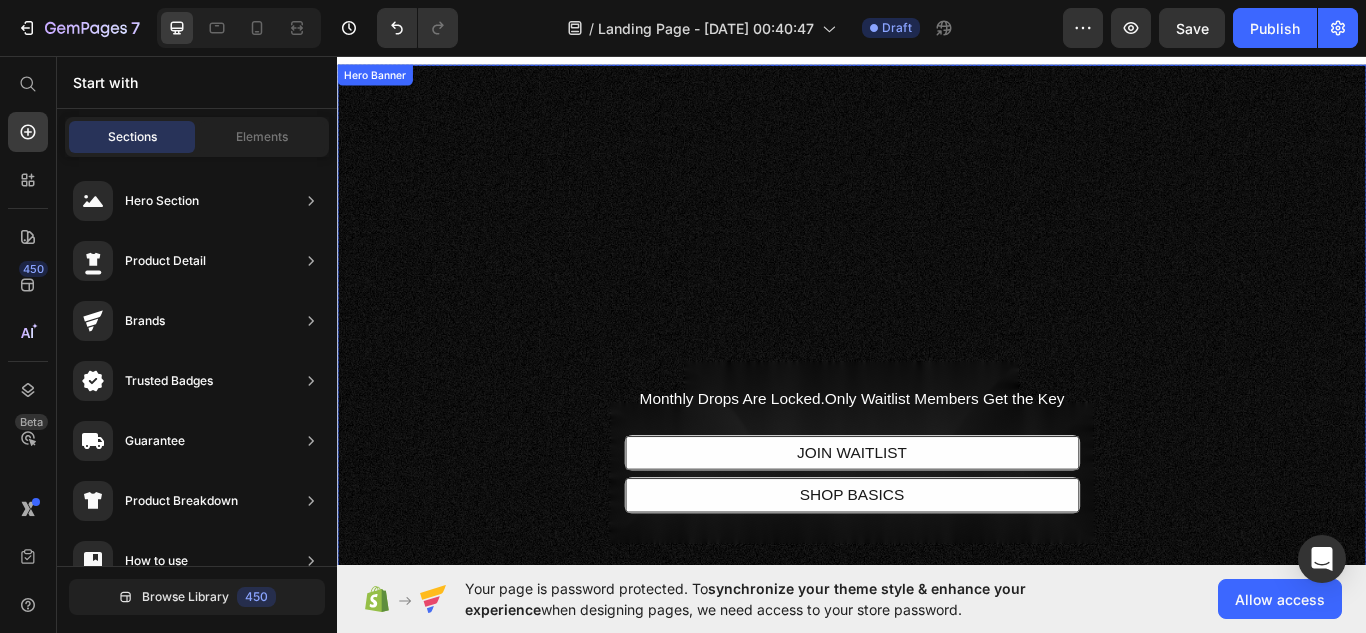click at bounding box center (937, 516) 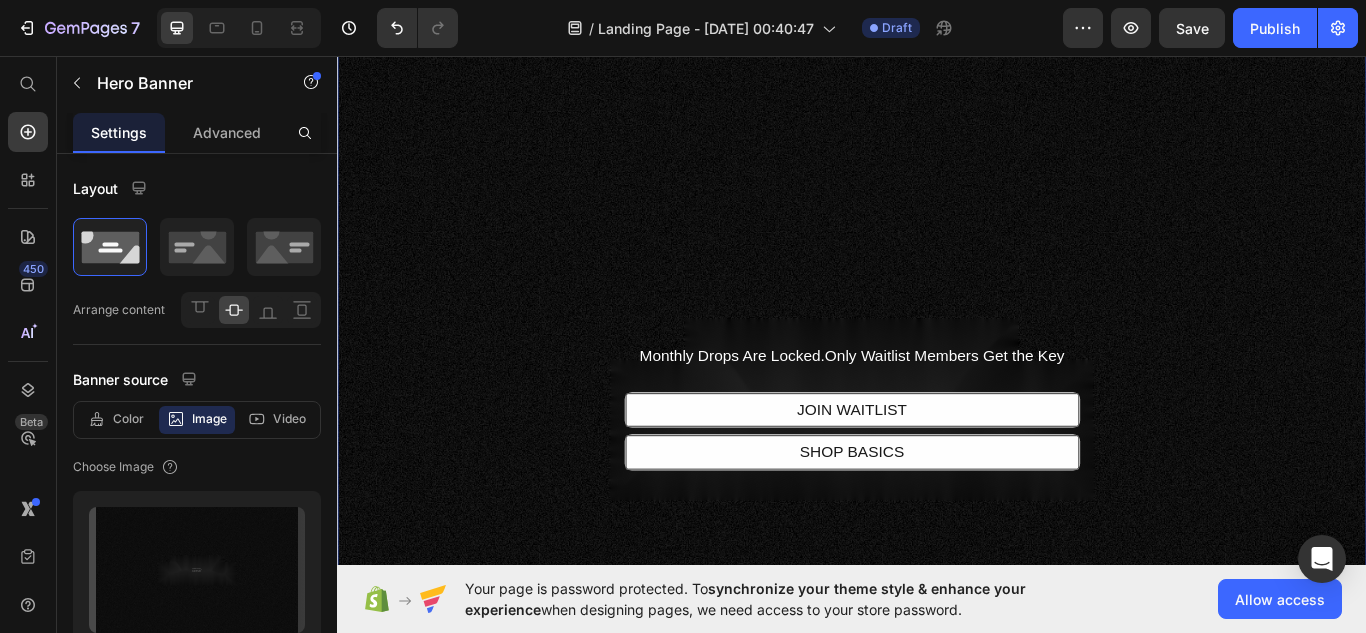 scroll, scrollTop: 94, scrollLeft: 0, axis: vertical 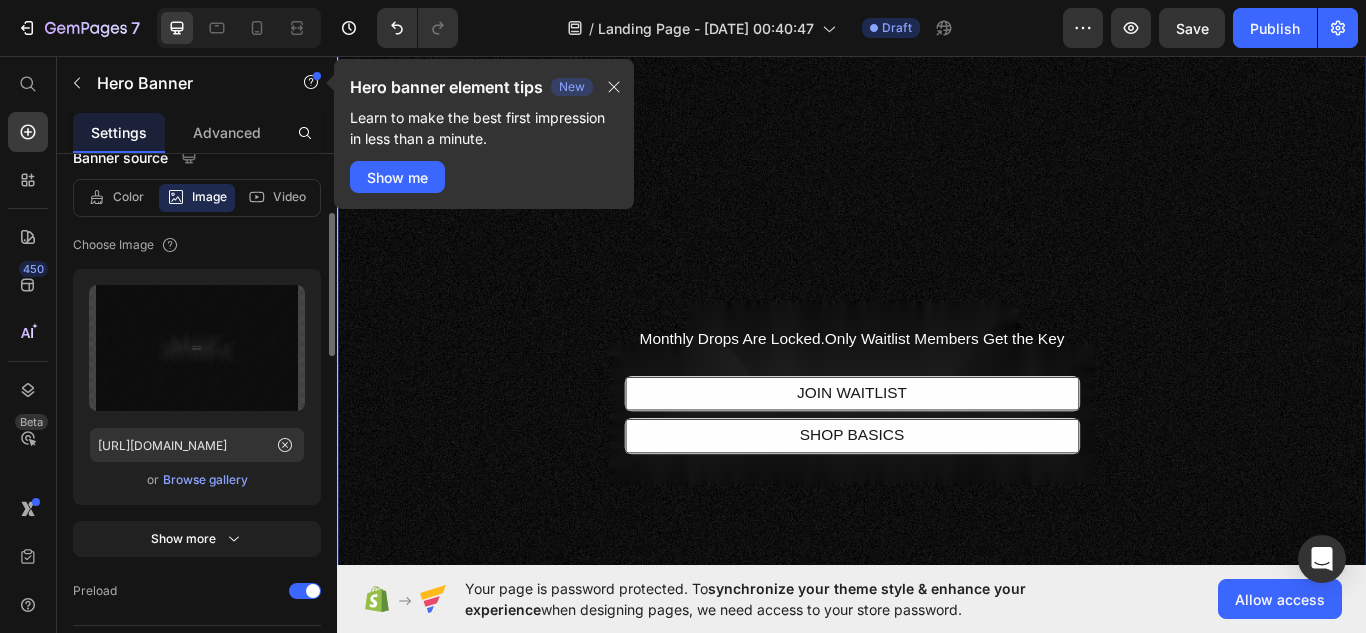 click on "Browse gallery" at bounding box center (205, 480) 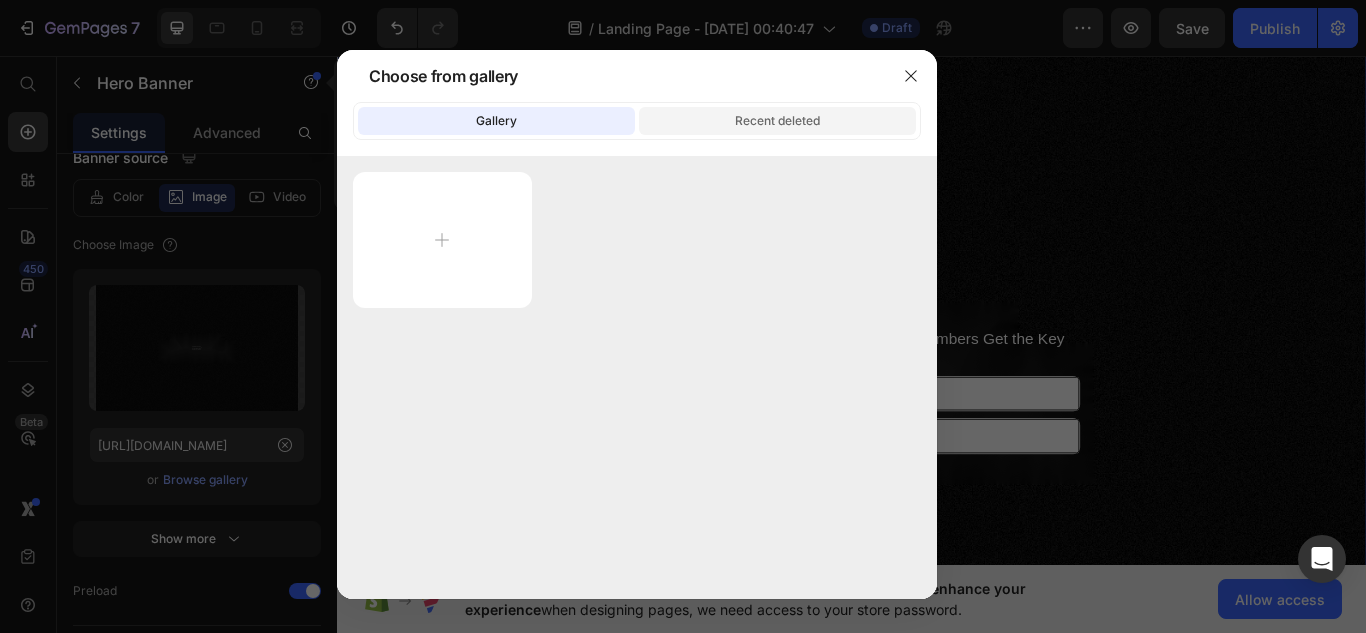 click on "Recent deleted" 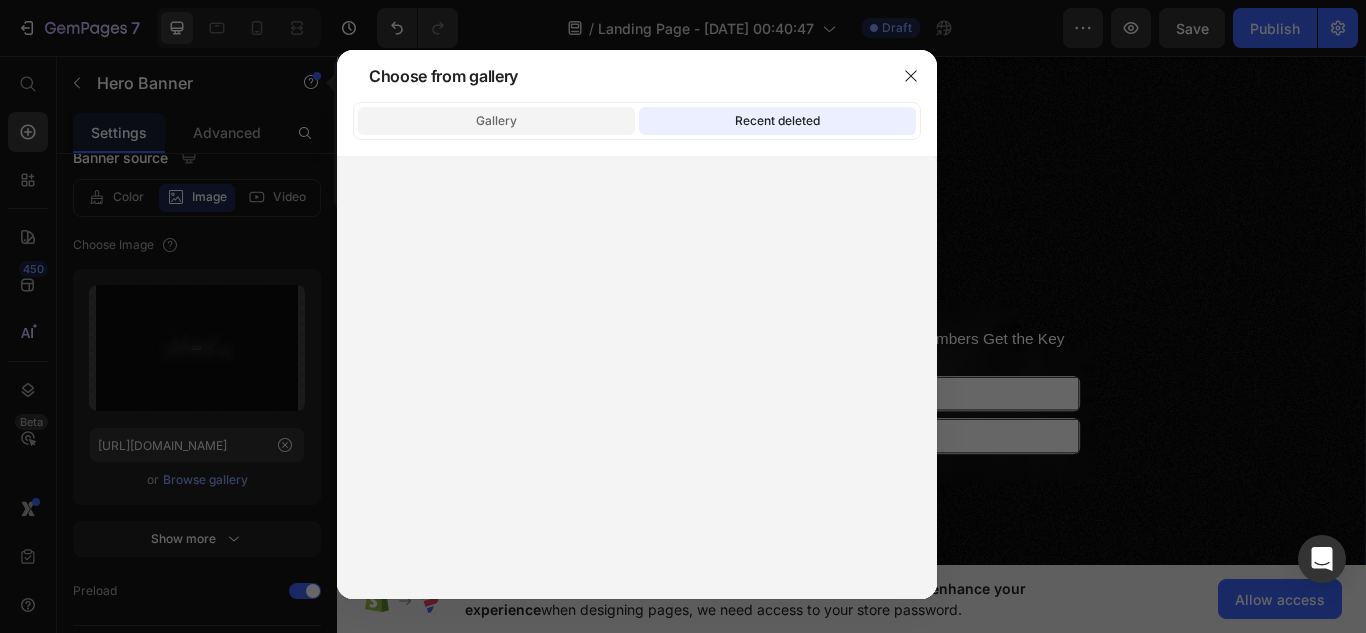 click on "Gallery" 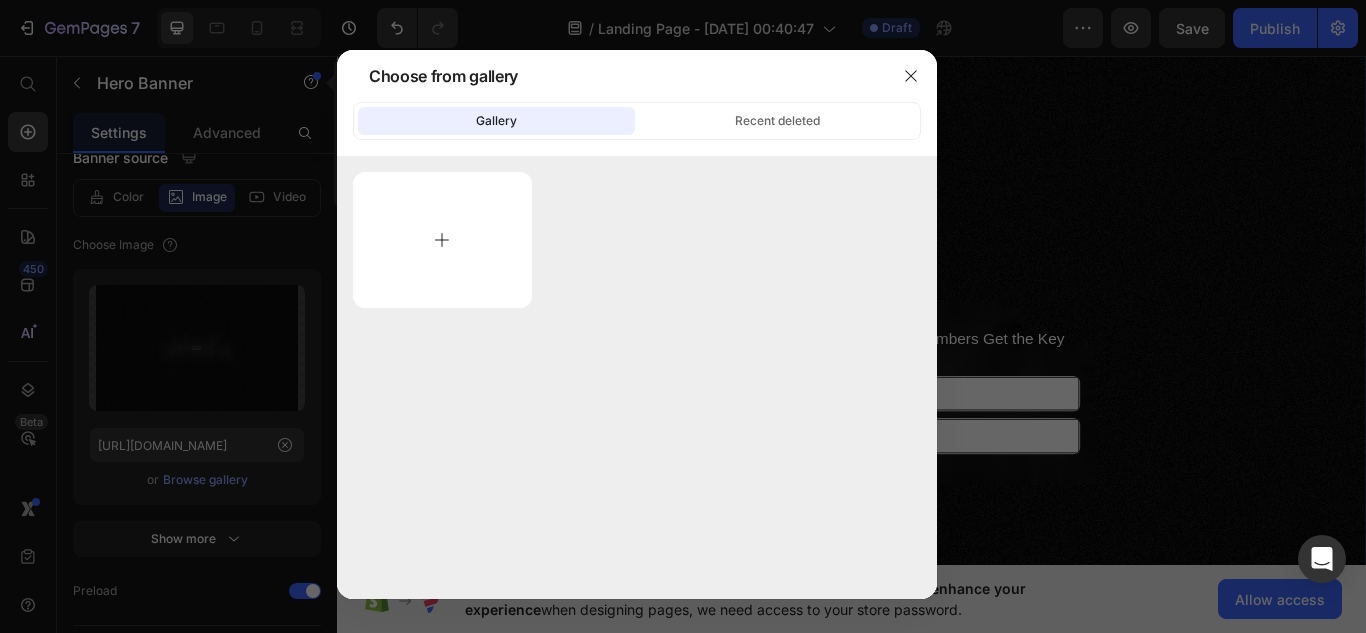 click at bounding box center [442, 240] 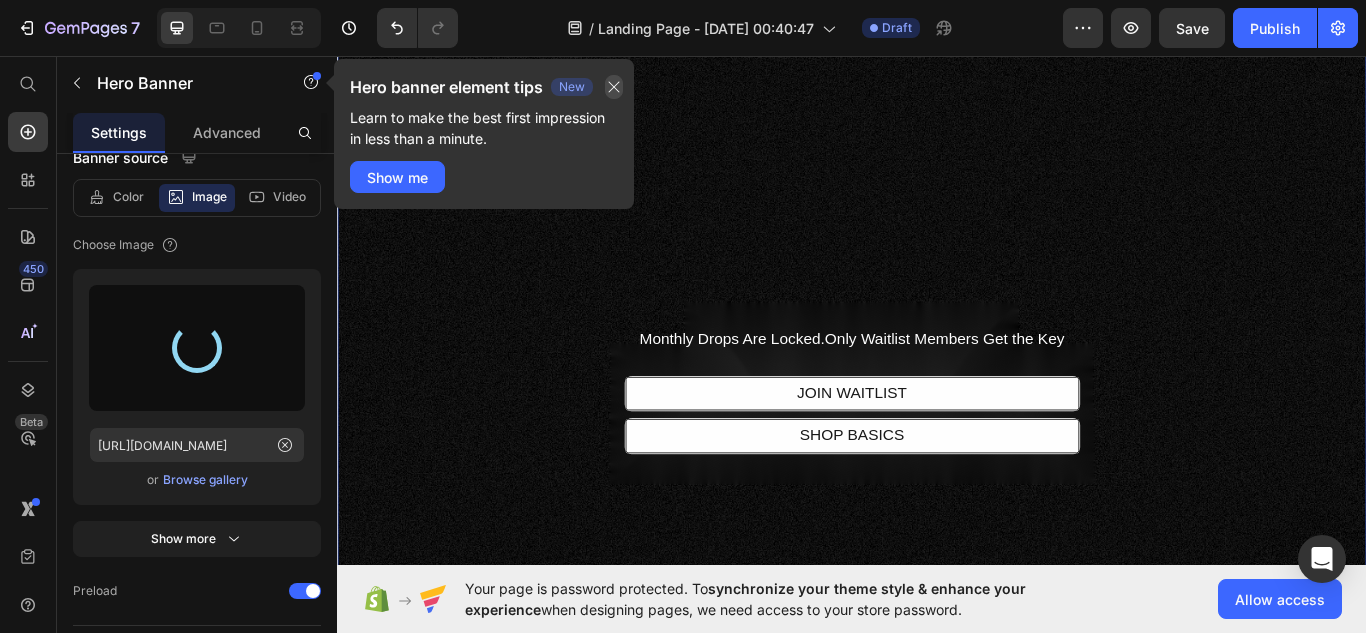 type on "[URL][DOMAIN_NAME]" 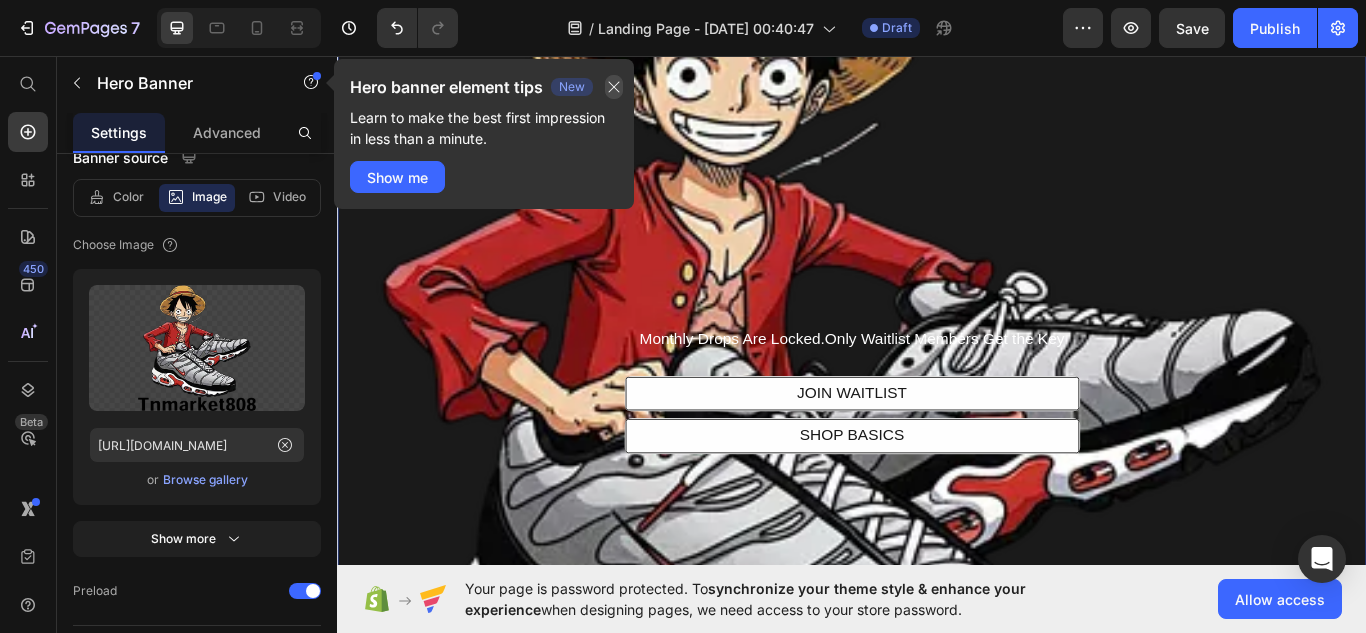 click 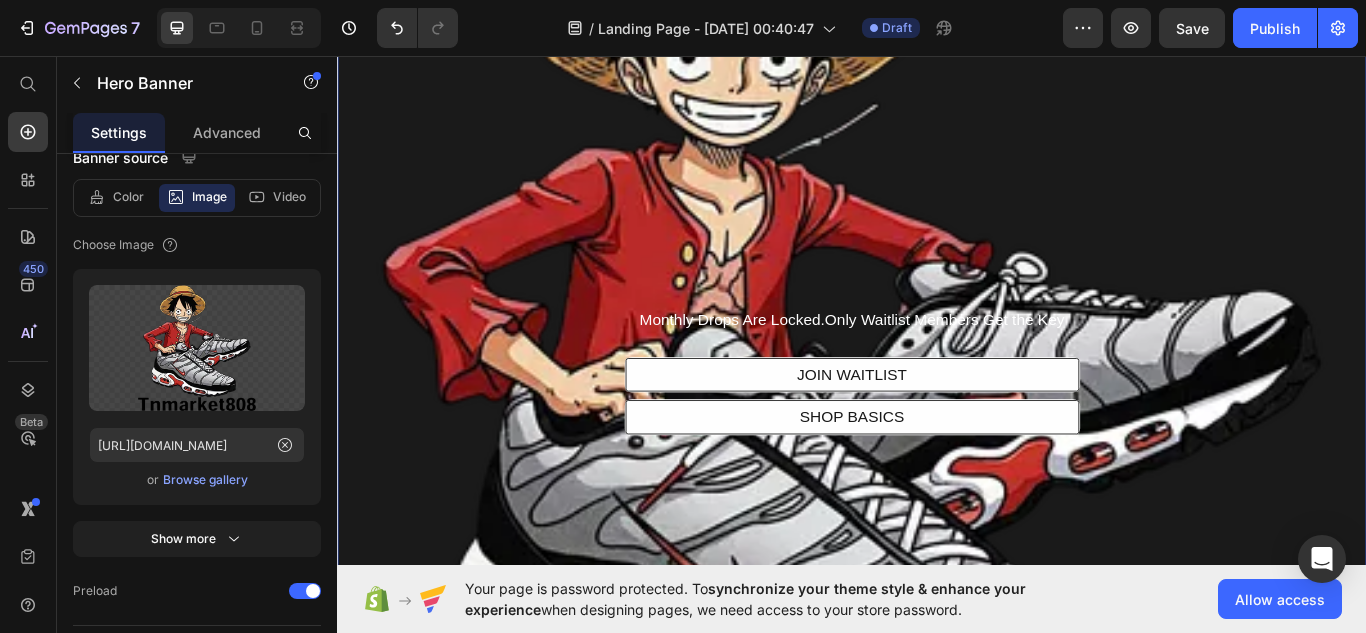 scroll, scrollTop: 96, scrollLeft: 0, axis: vertical 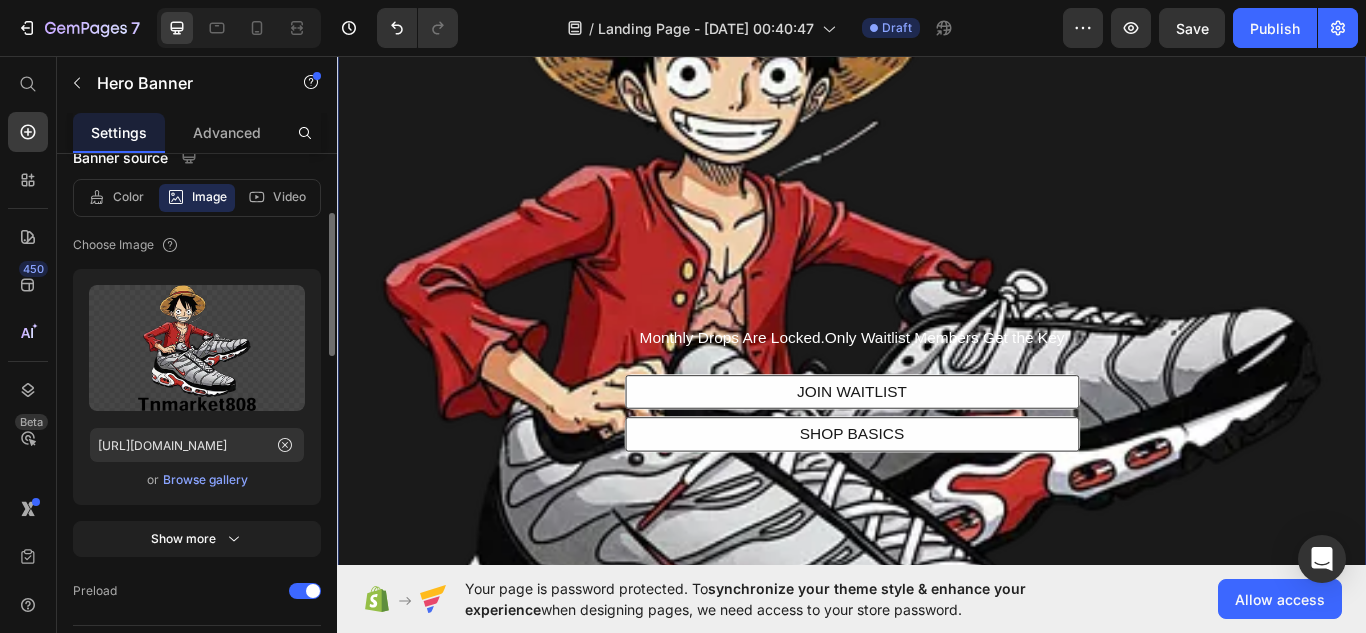 click on "Browse gallery" at bounding box center (205, 480) 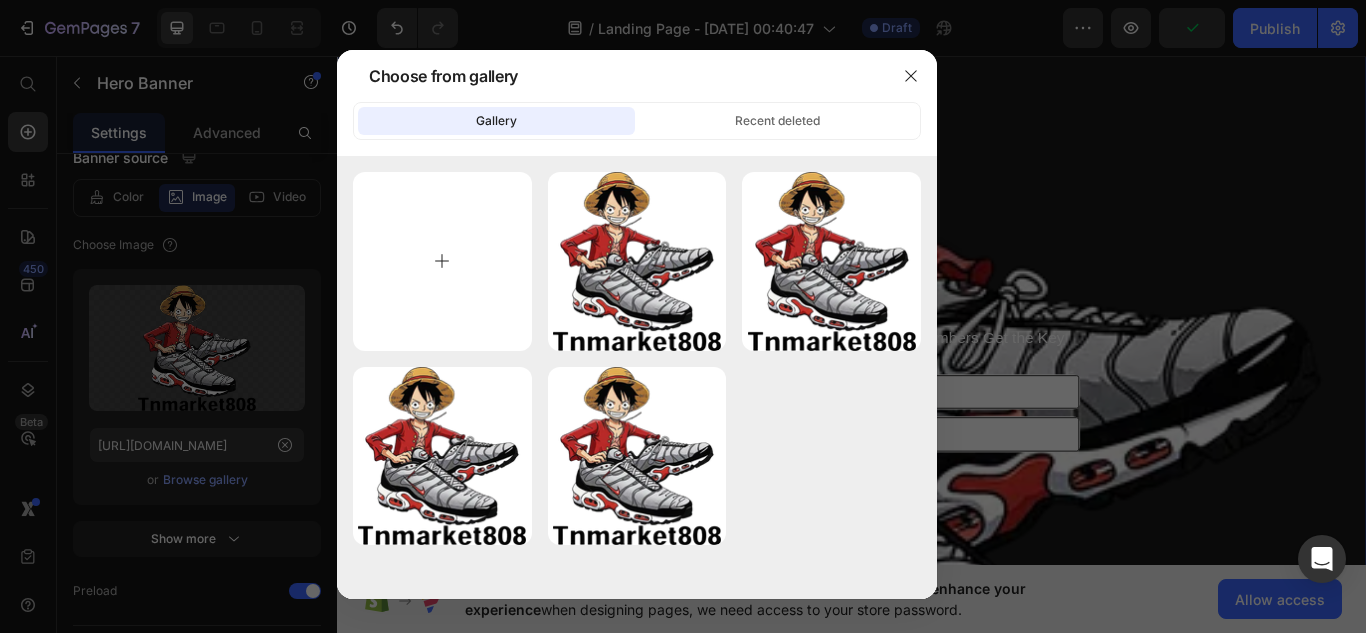click at bounding box center [442, 261] 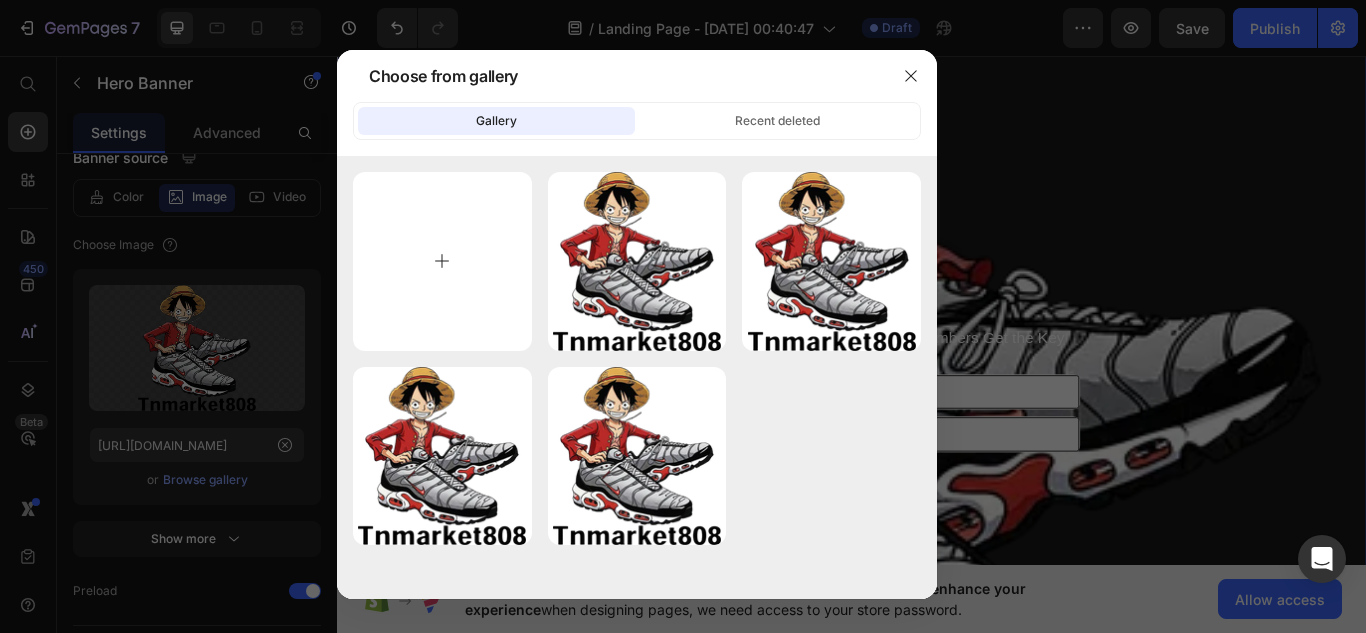 type on "C:\fakepath\1741481884 (1).jpg" 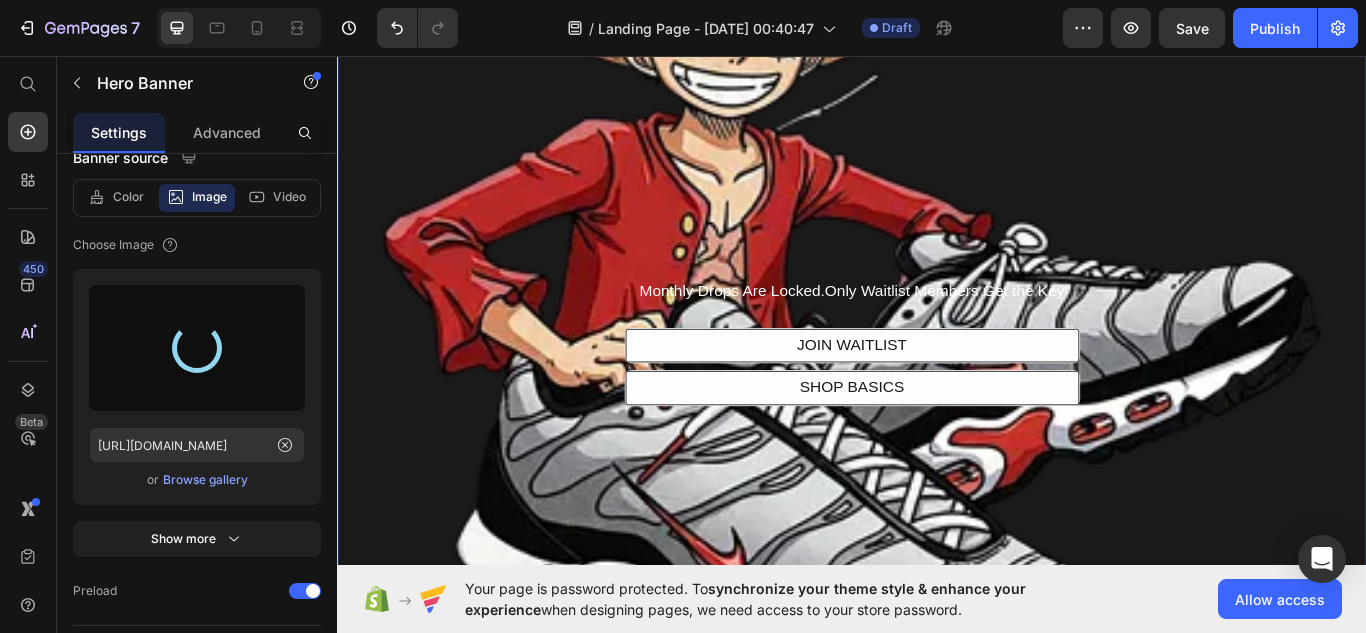 scroll, scrollTop: 147, scrollLeft: 0, axis: vertical 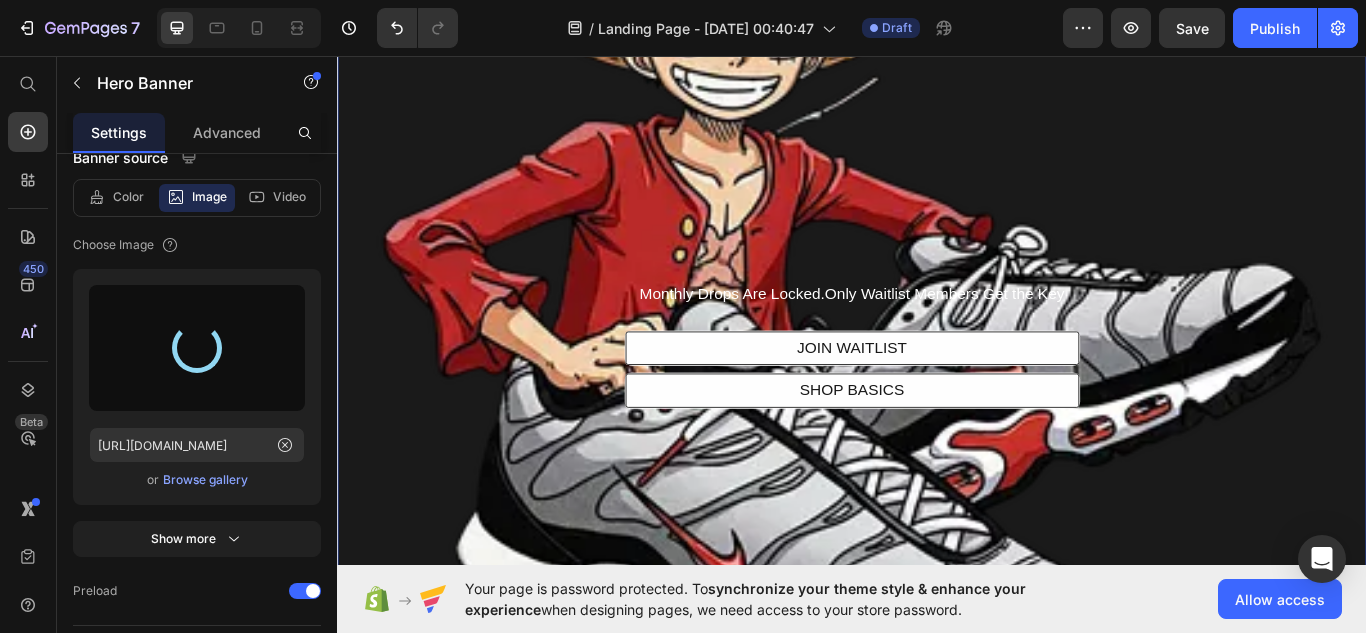 type on "[URL][DOMAIN_NAME]" 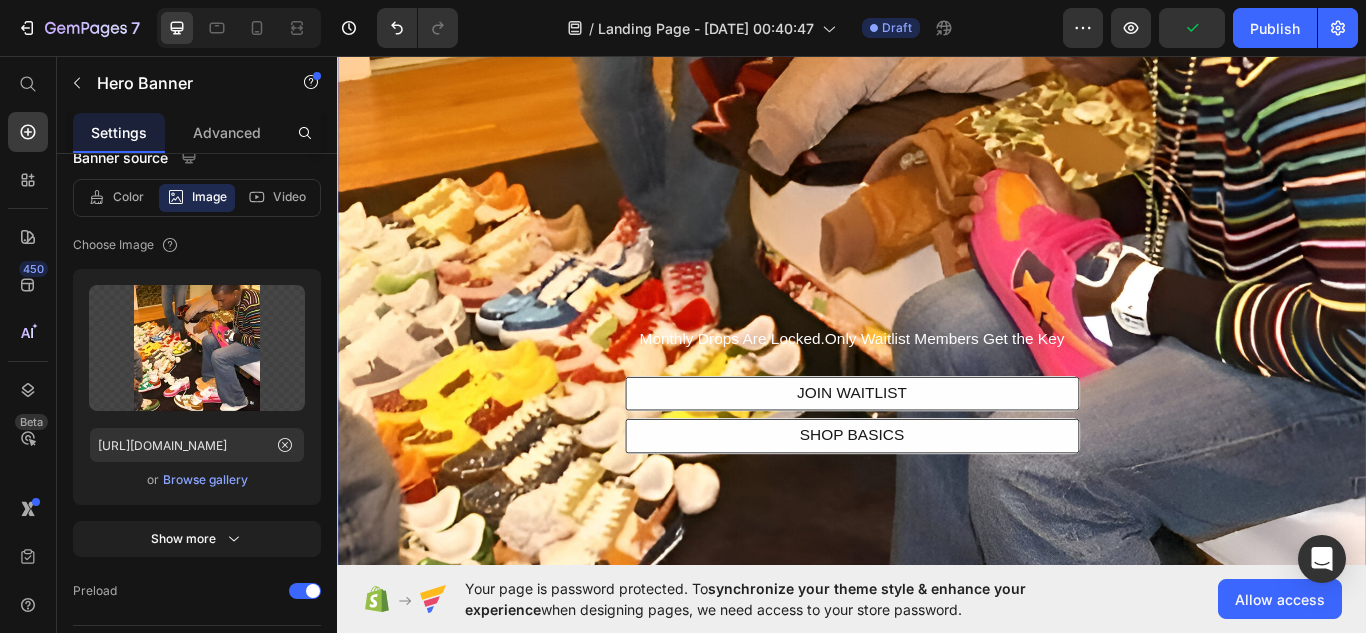 scroll, scrollTop: 0, scrollLeft: 0, axis: both 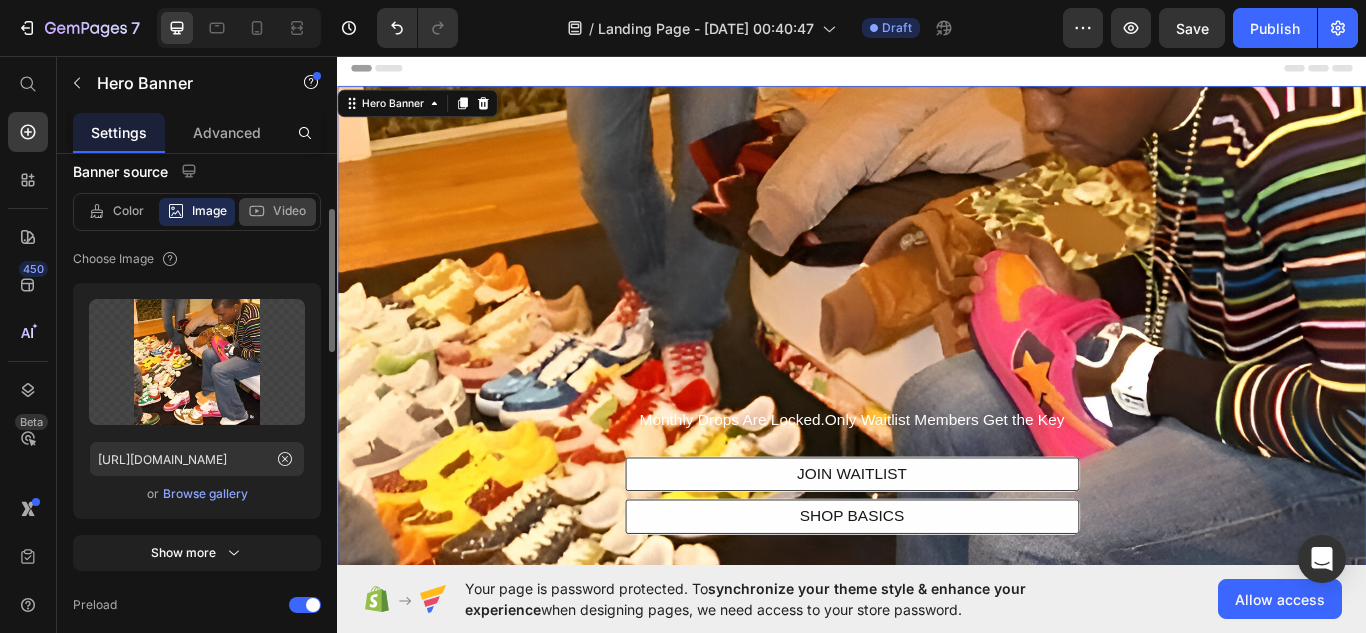 click on "Video" at bounding box center (289, 211) 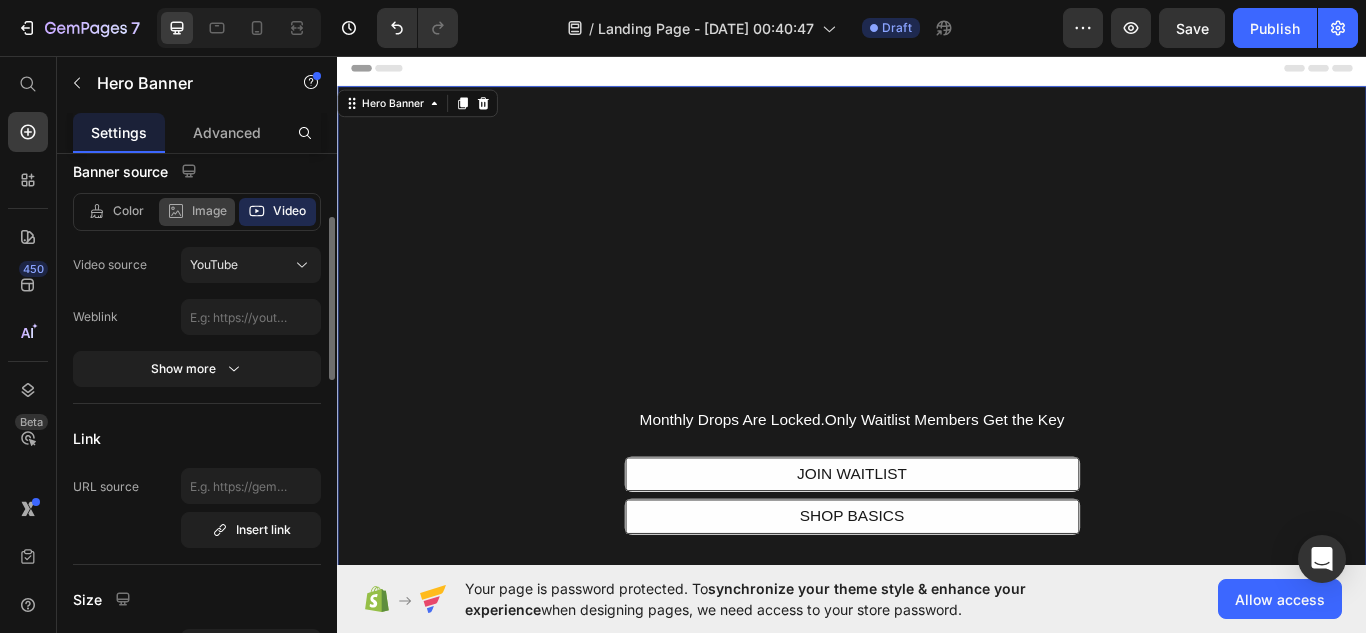 click on "Image" at bounding box center [209, 211] 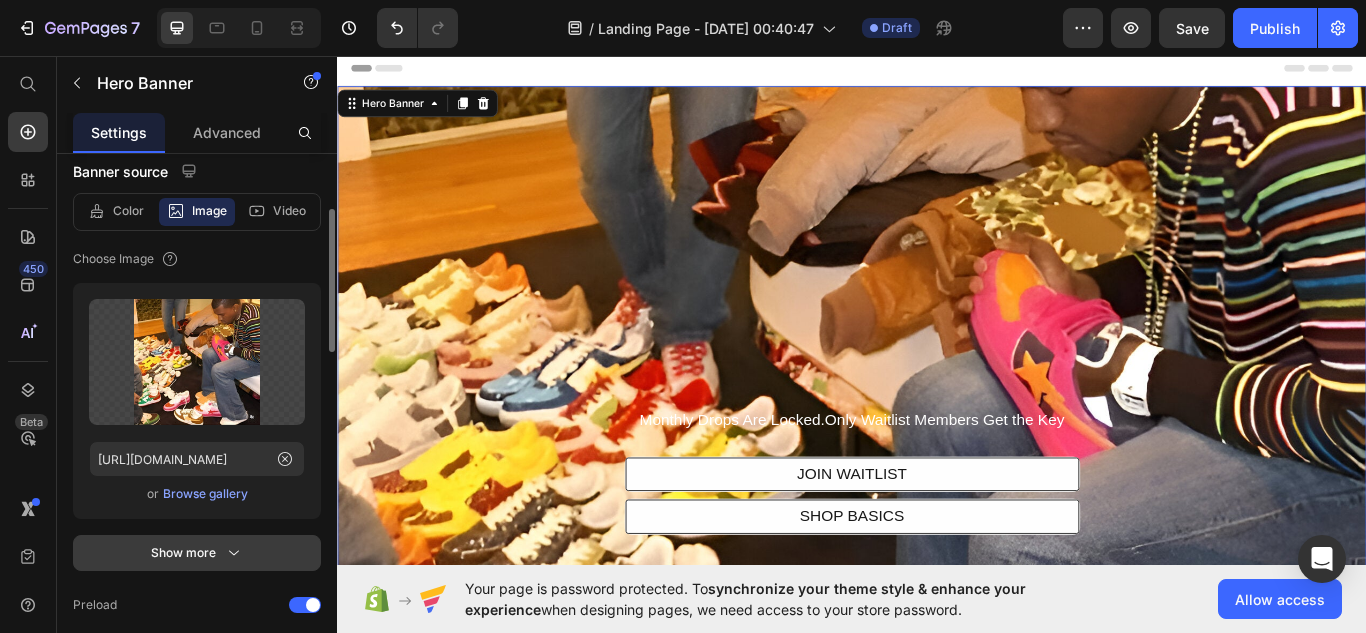 click on "Show more" at bounding box center [197, 553] 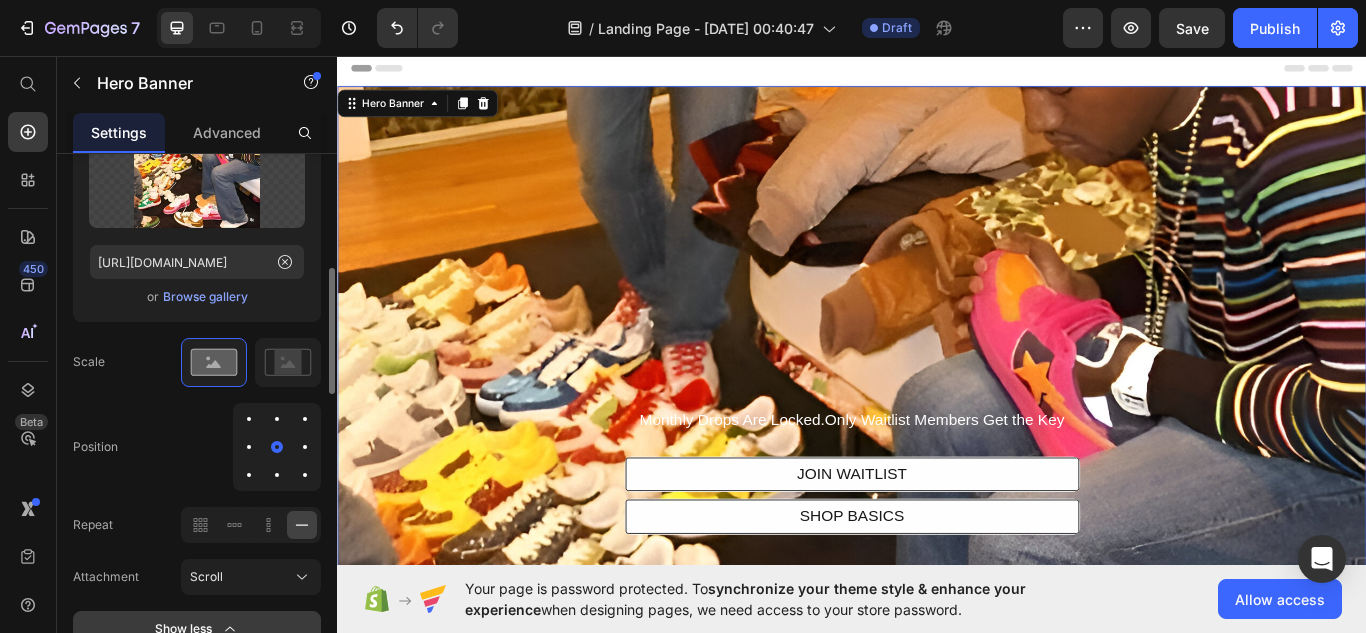 scroll, scrollTop: 433, scrollLeft: 0, axis: vertical 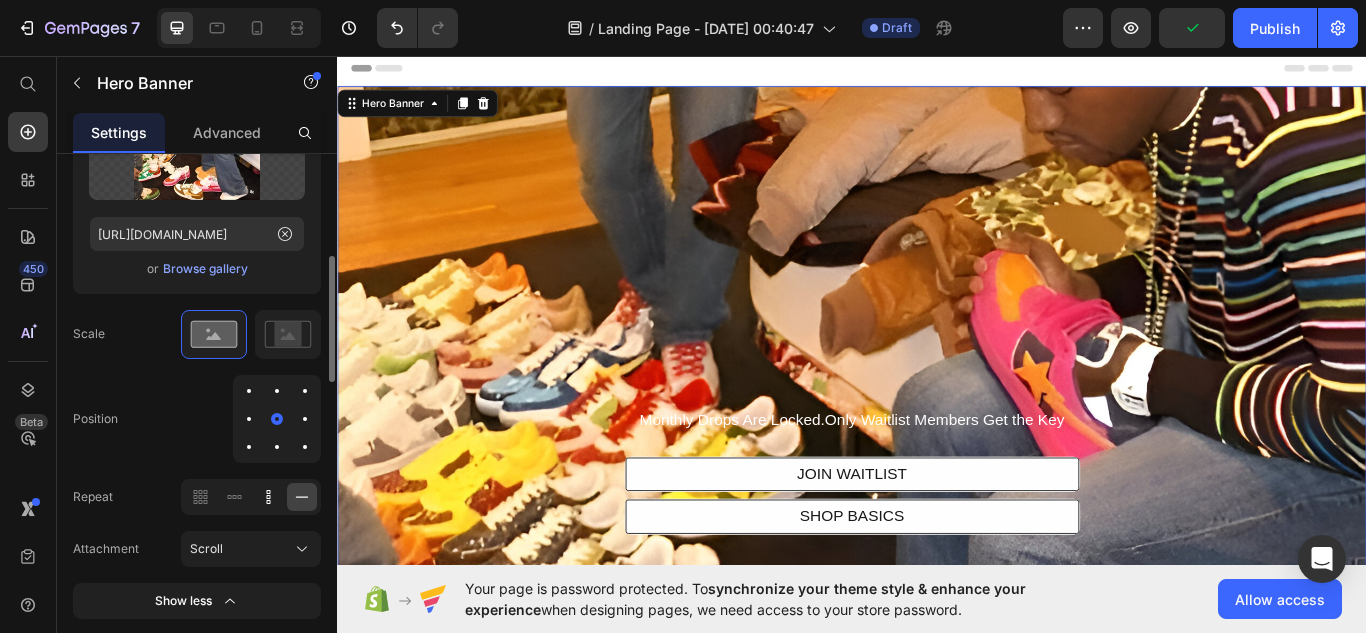 click 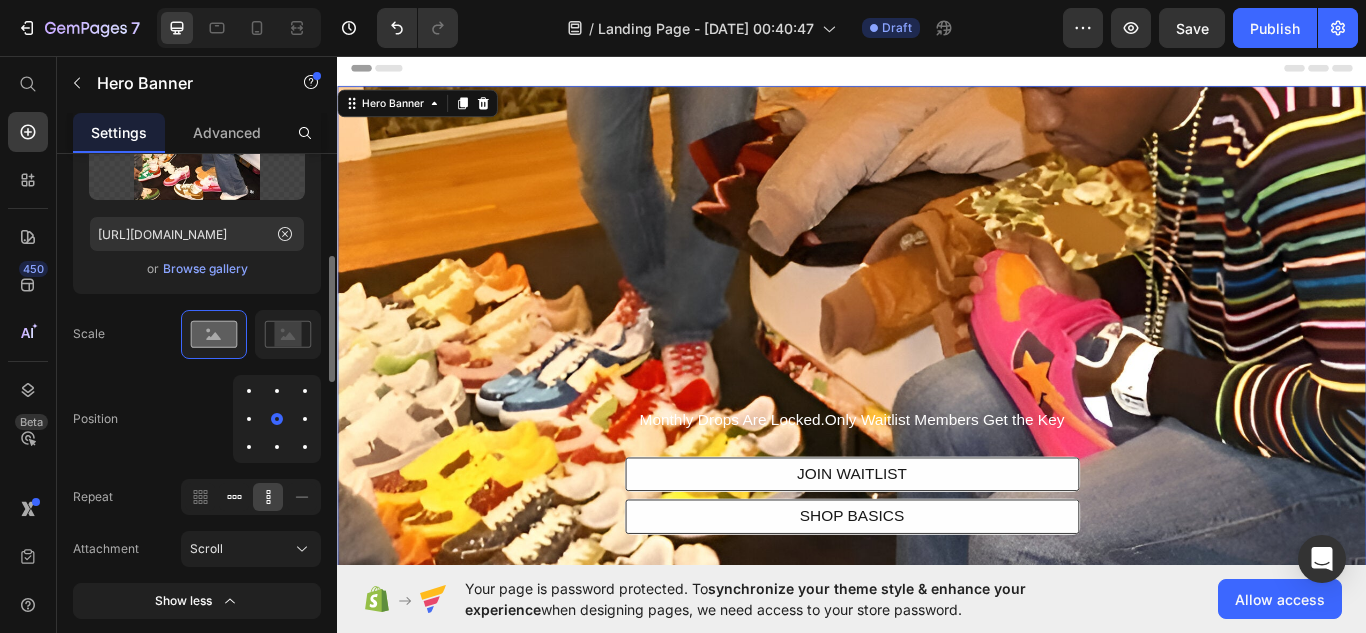 click 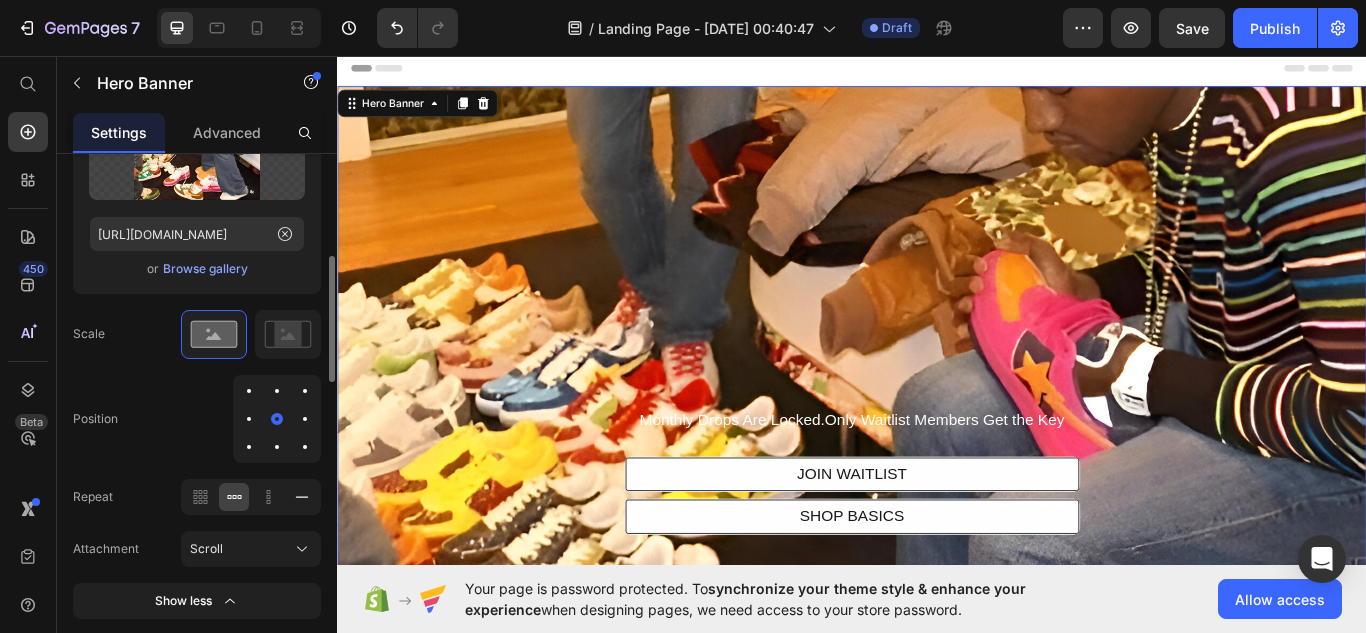 click 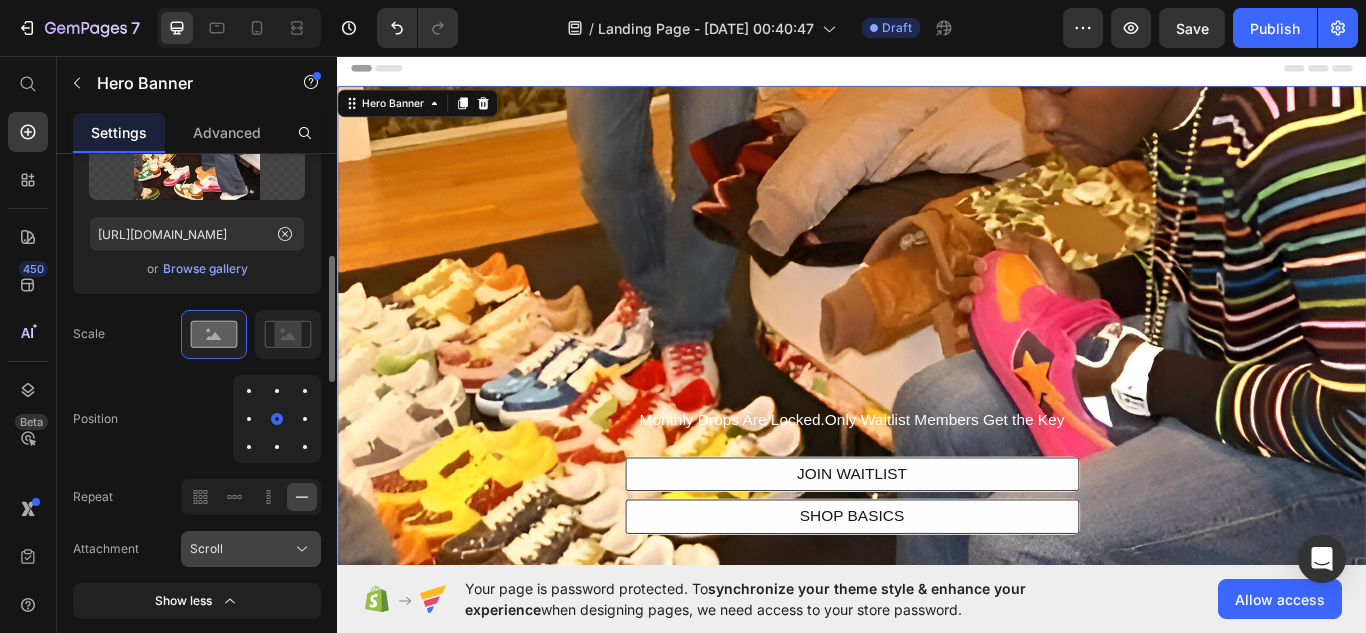 click 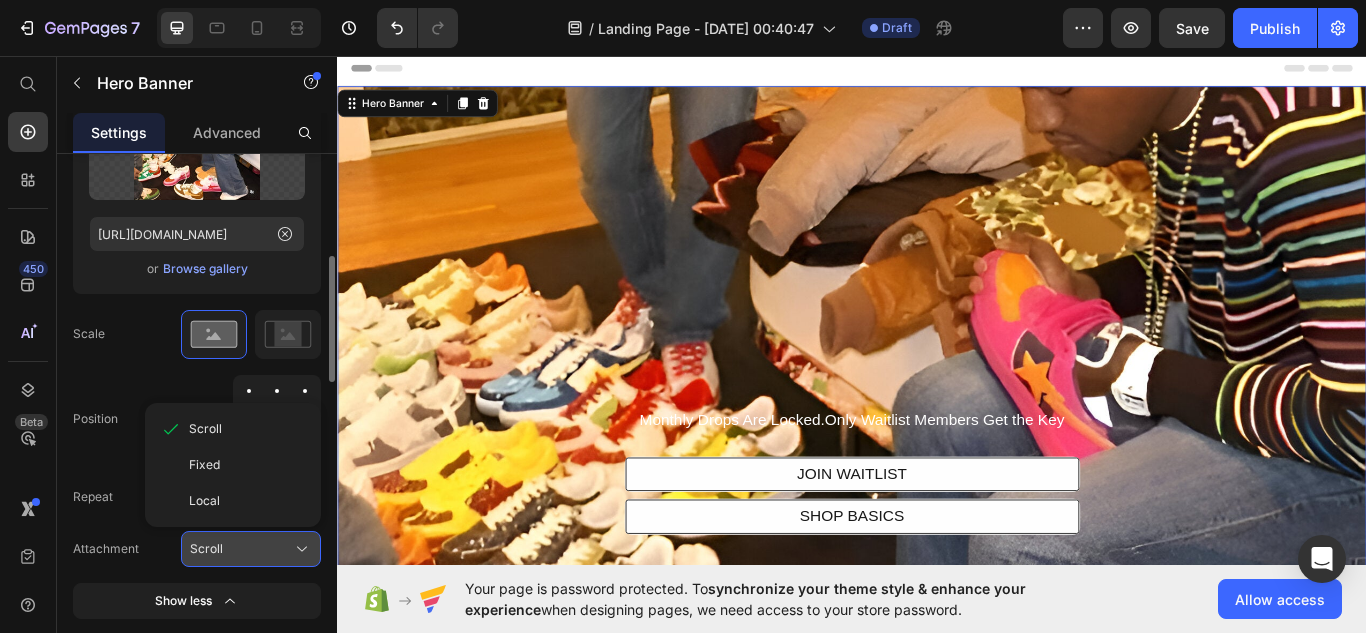 click on "Scroll" 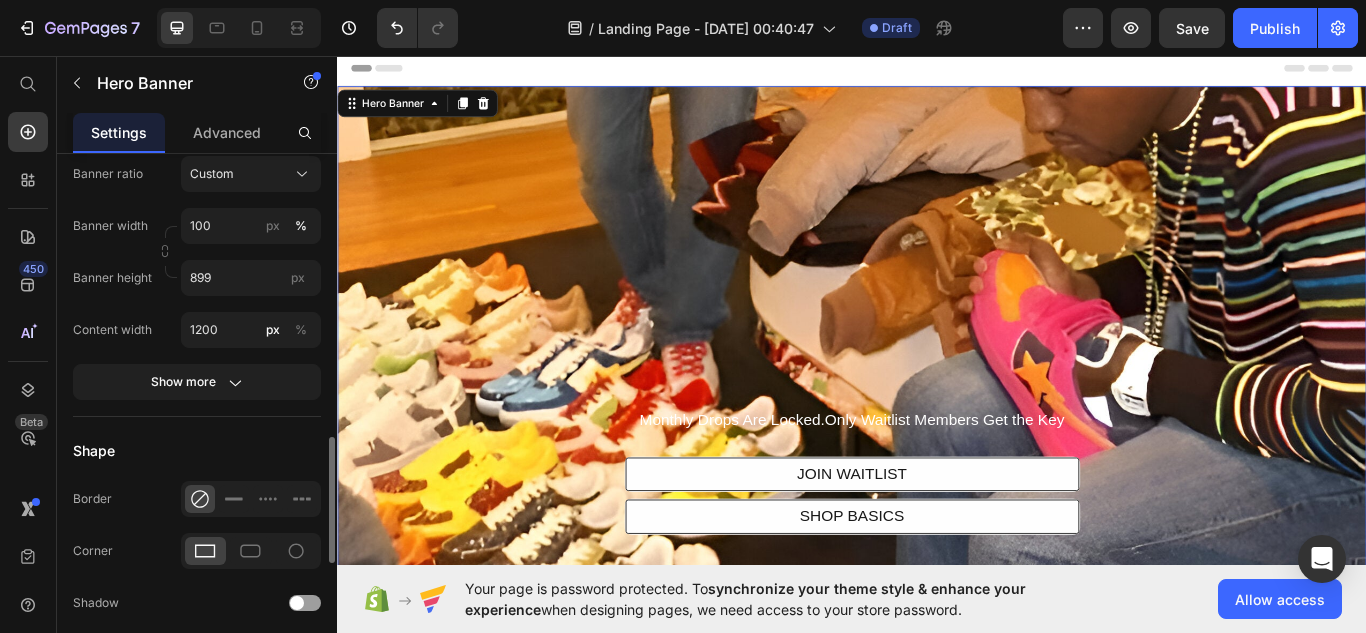 scroll, scrollTop: 1192, scrollLeft: 0, axis: vertical 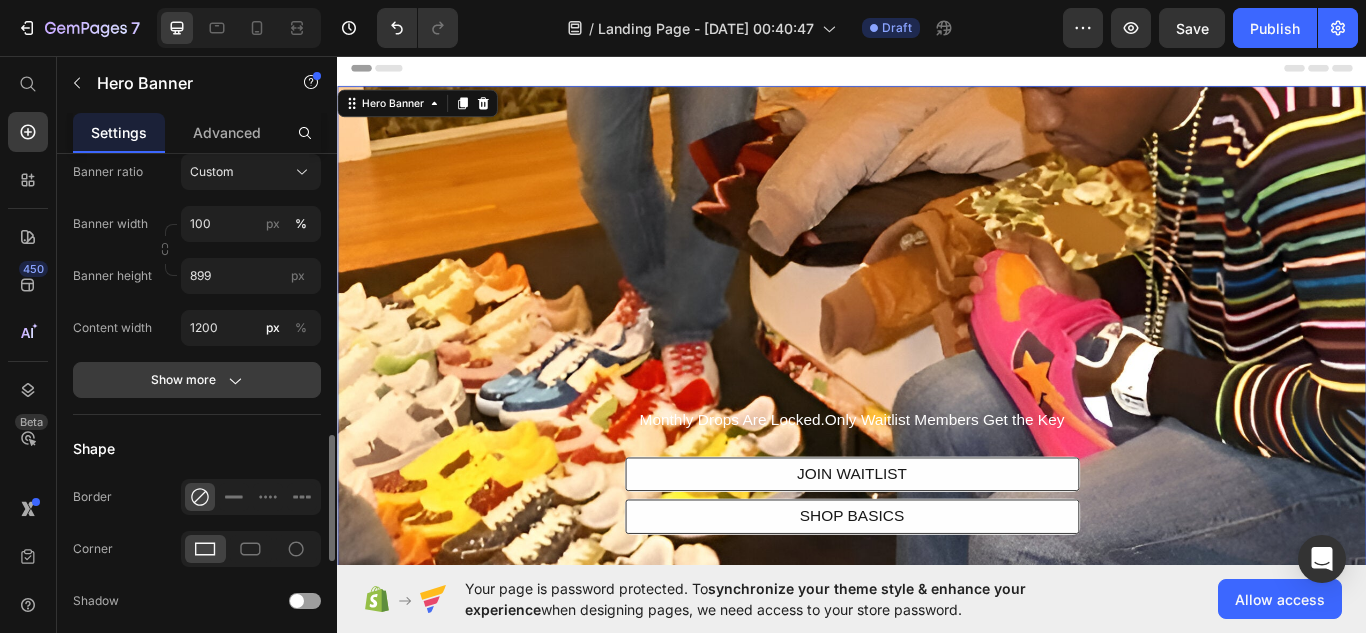 click on "Show more" at bounding box center [197, 380] 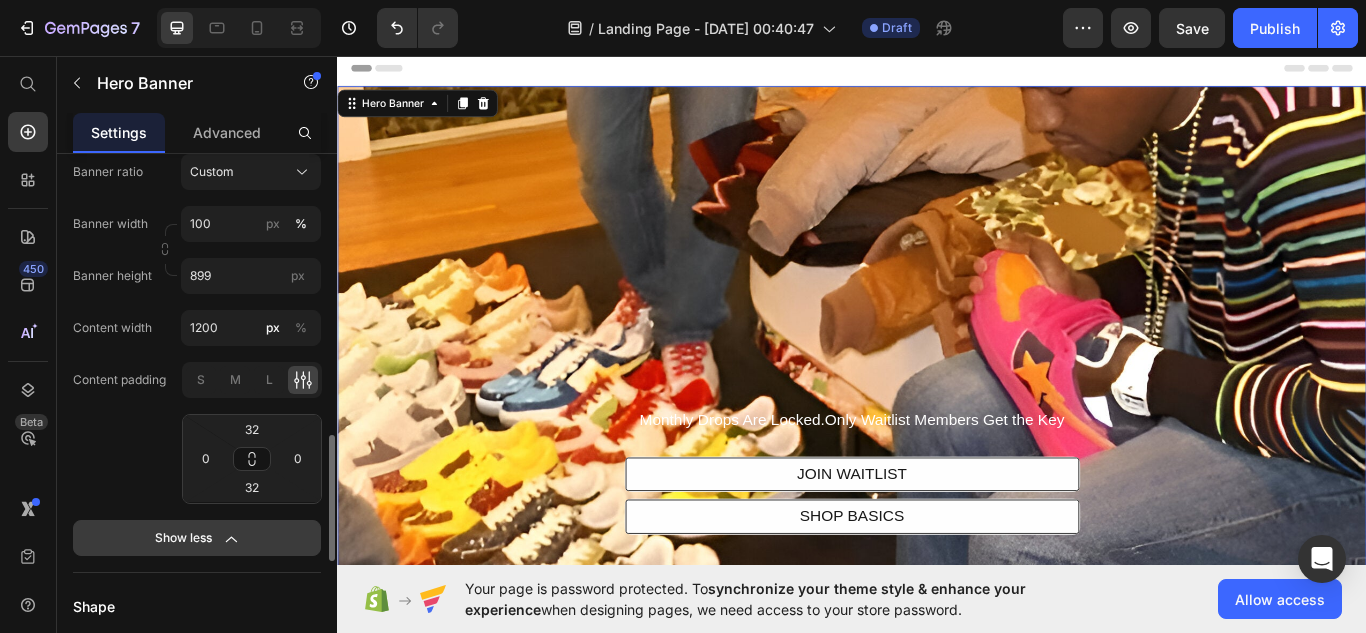 click on "Show less" at bounding box center [197, 538] 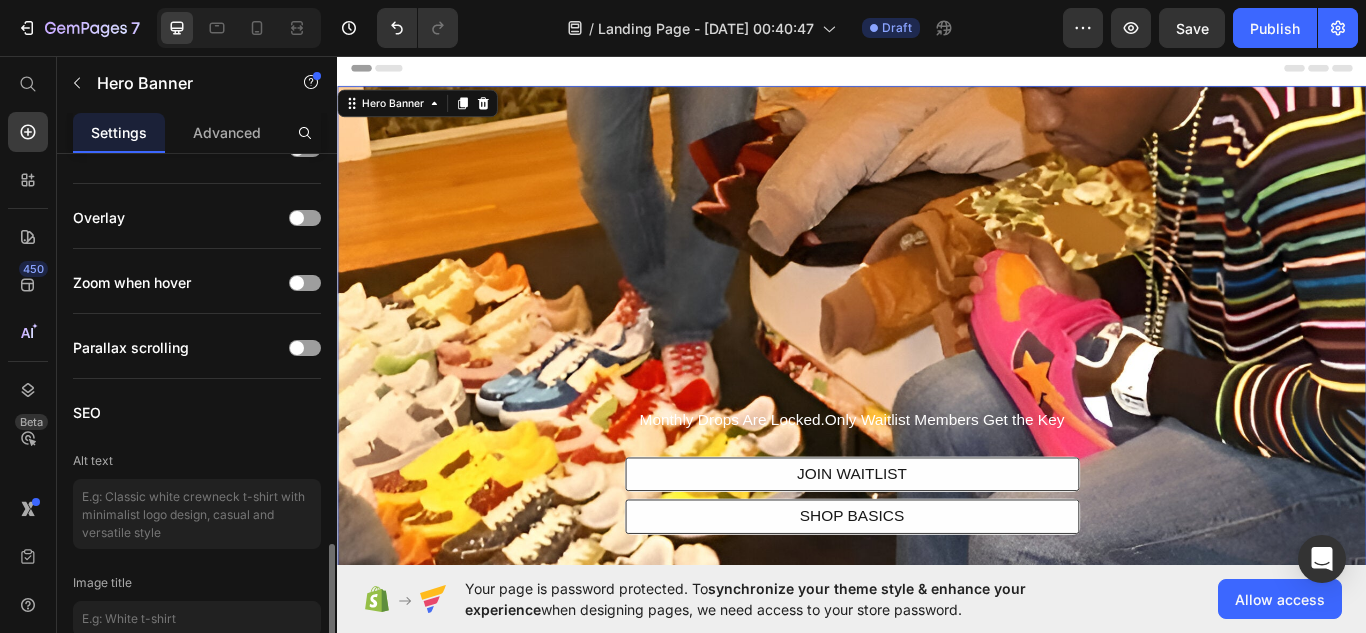 scroll, scrollTop: 1646, scrollLeft: 0, axis: vertical 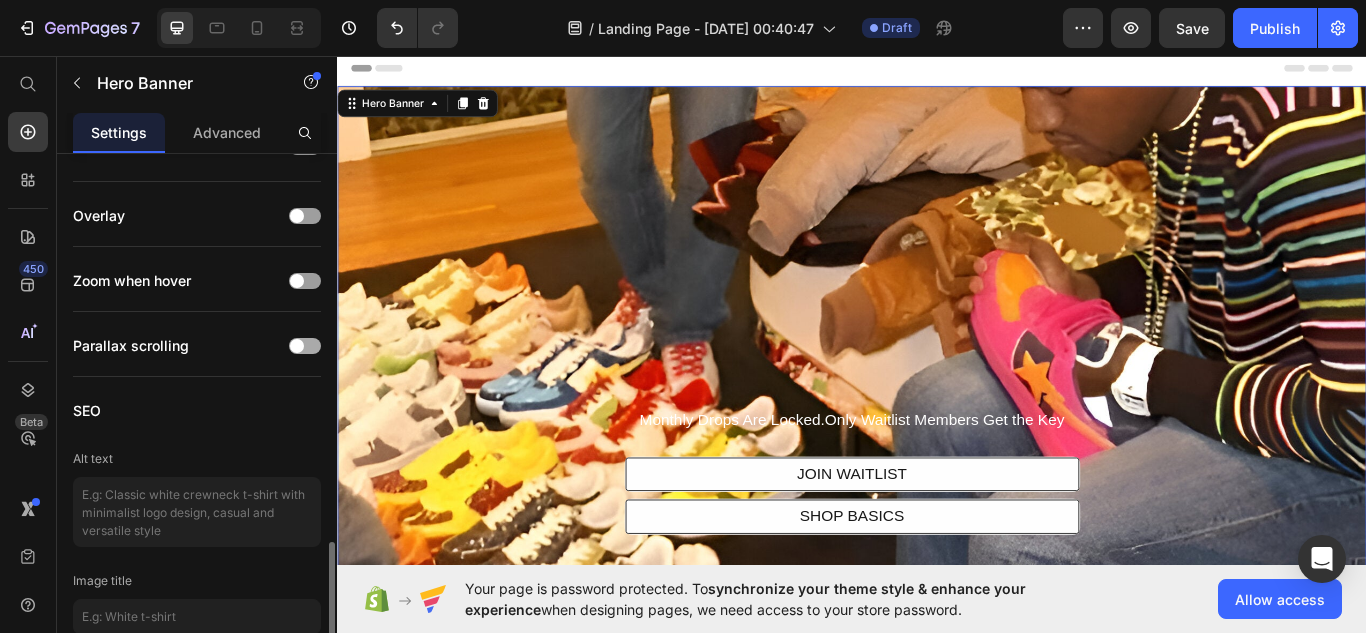 click on "Parallax scrolling" 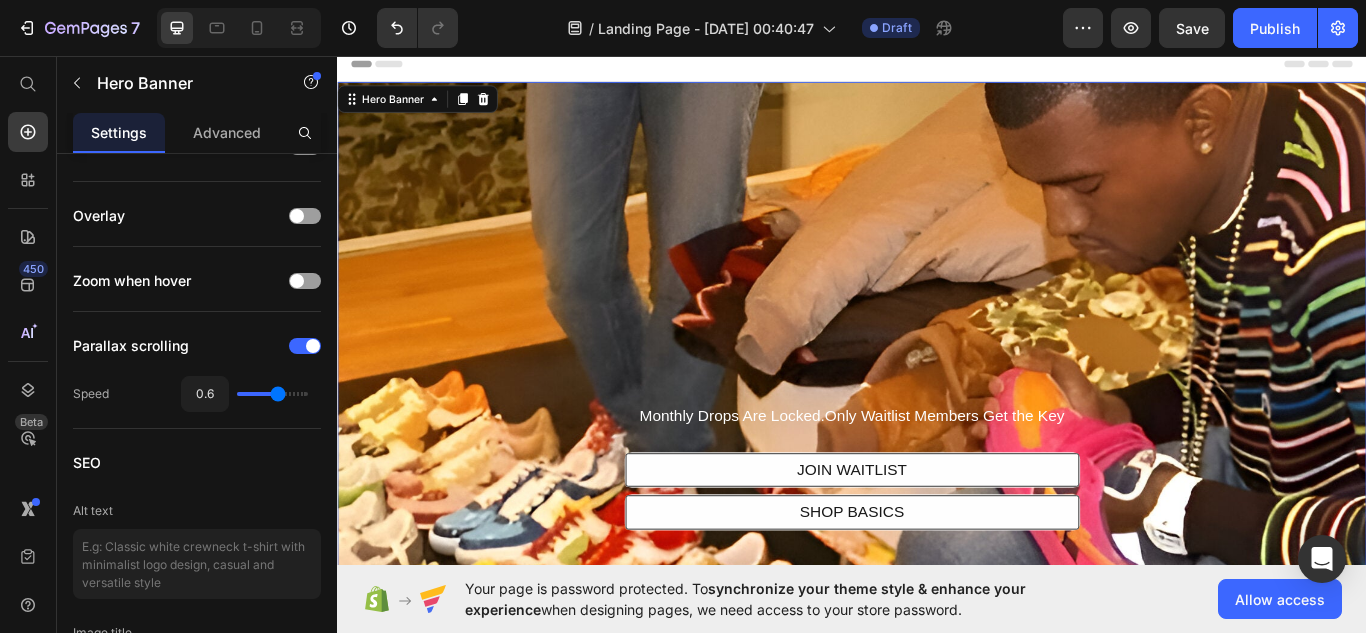 scroll, scrollTop: 0, scrollLeft: 0, axis: both 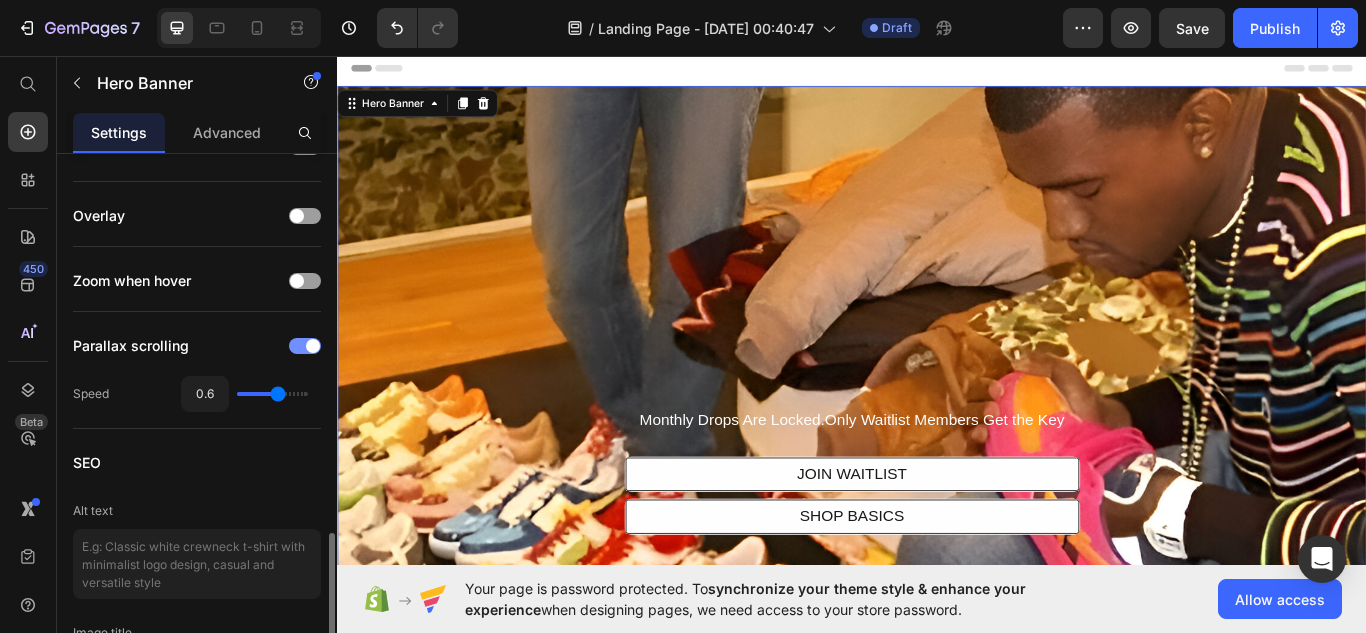 click at bounding box center [305, 346] 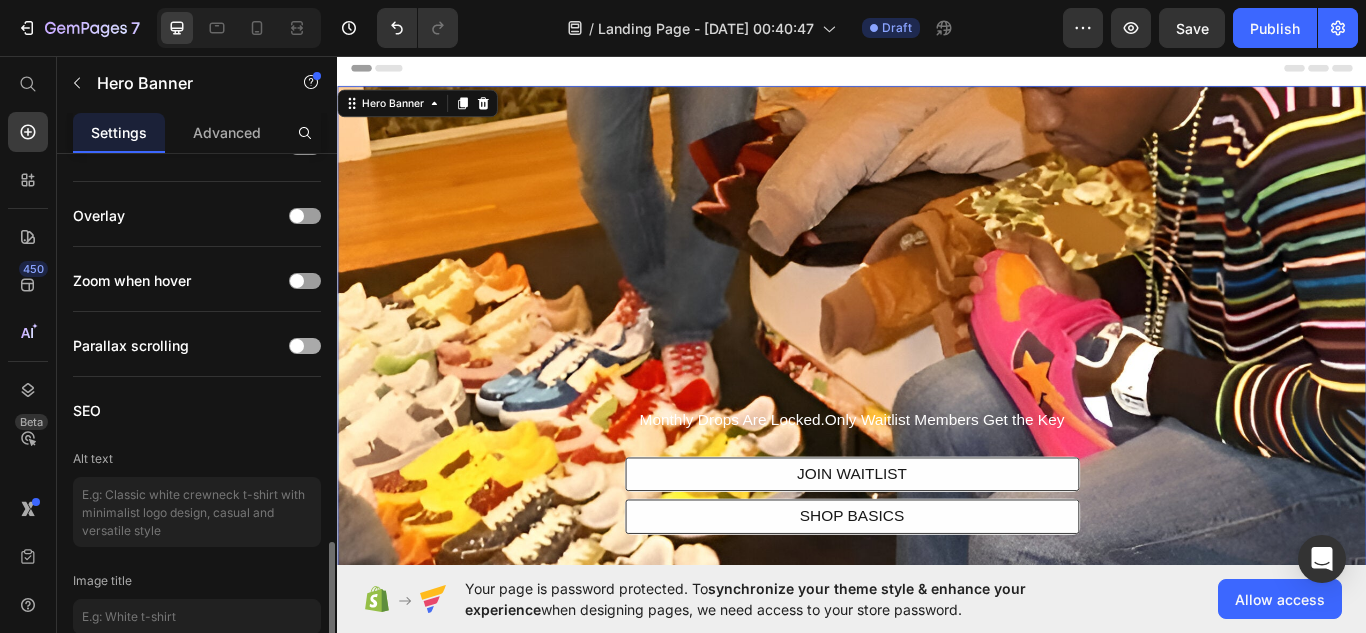 click at bounding box center (297, 346) 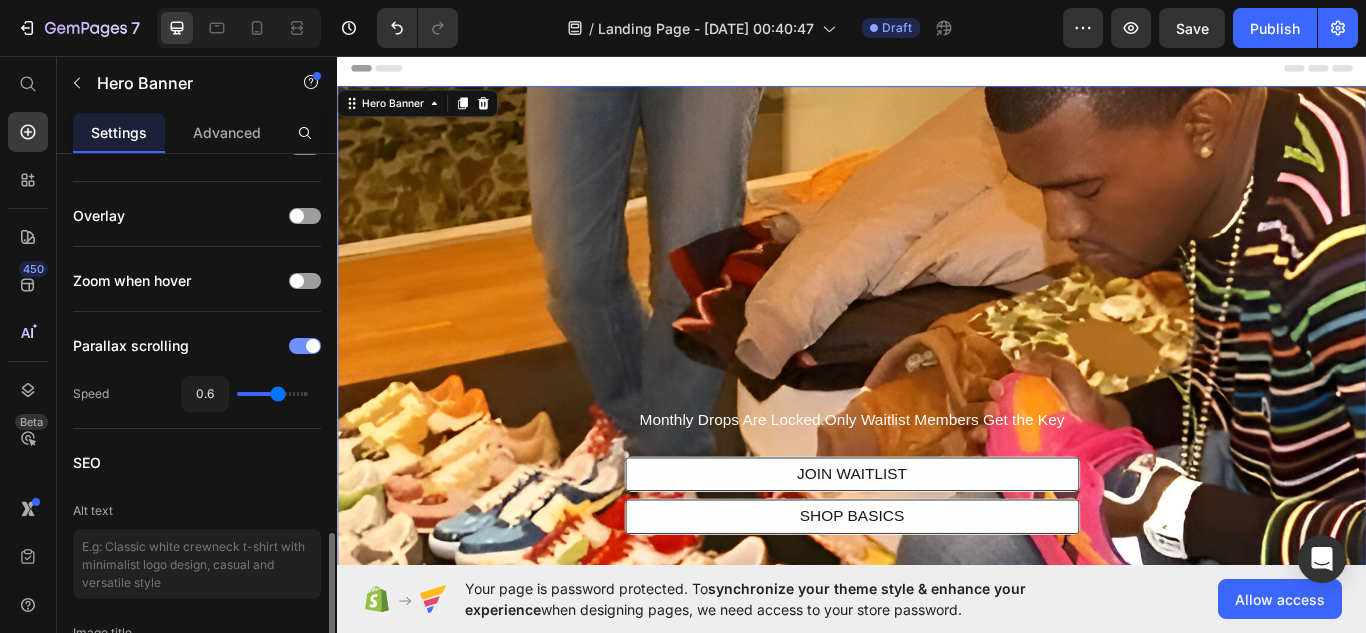 click at bounding box center (305, 346) 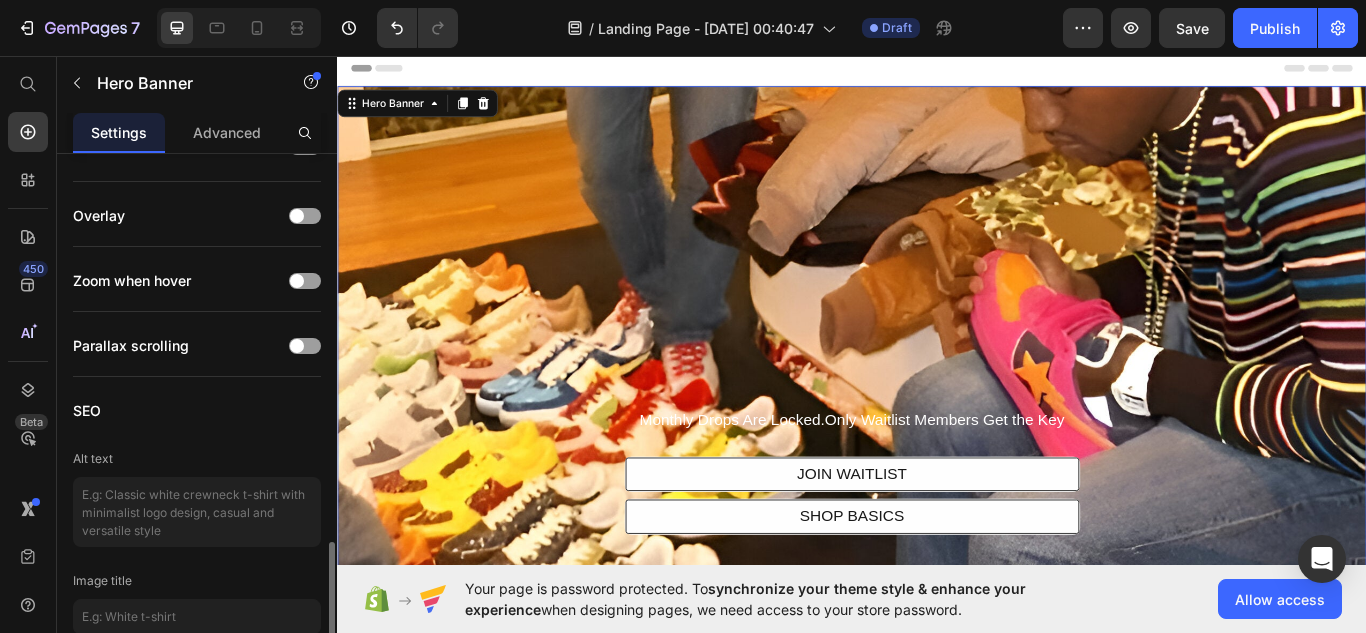 scroll, scrollTop: 1739, scrollLeft: 0, axis: vertical 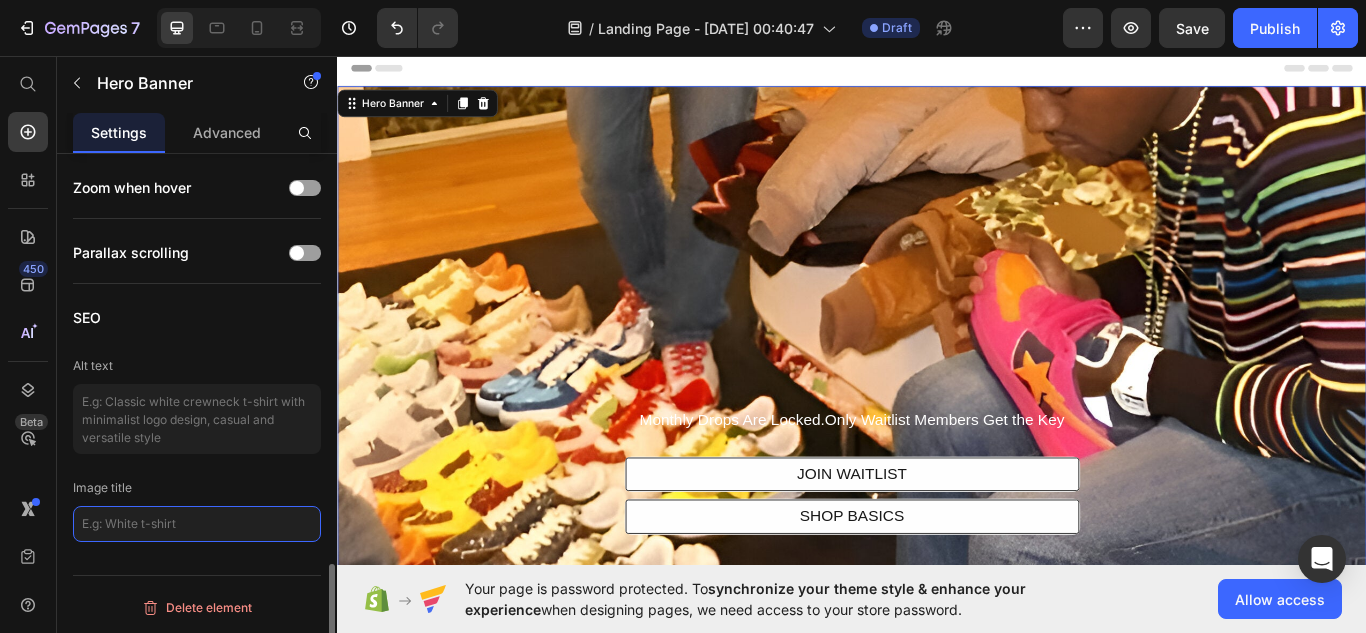 click 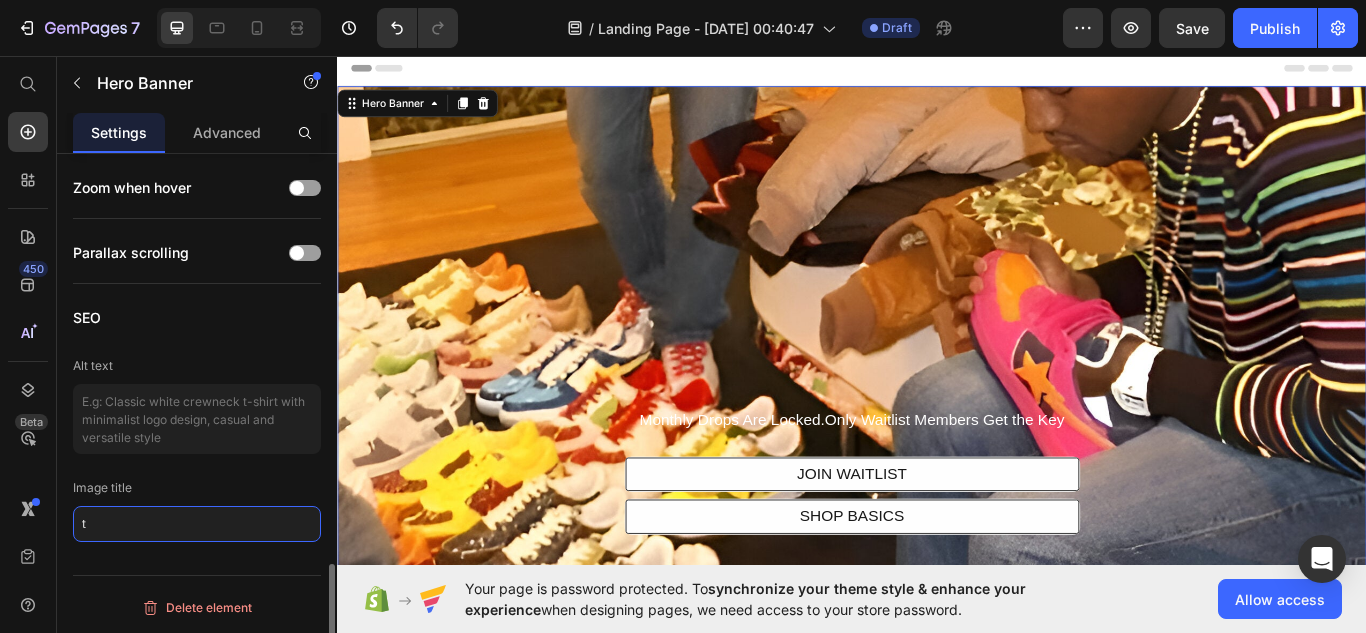 type 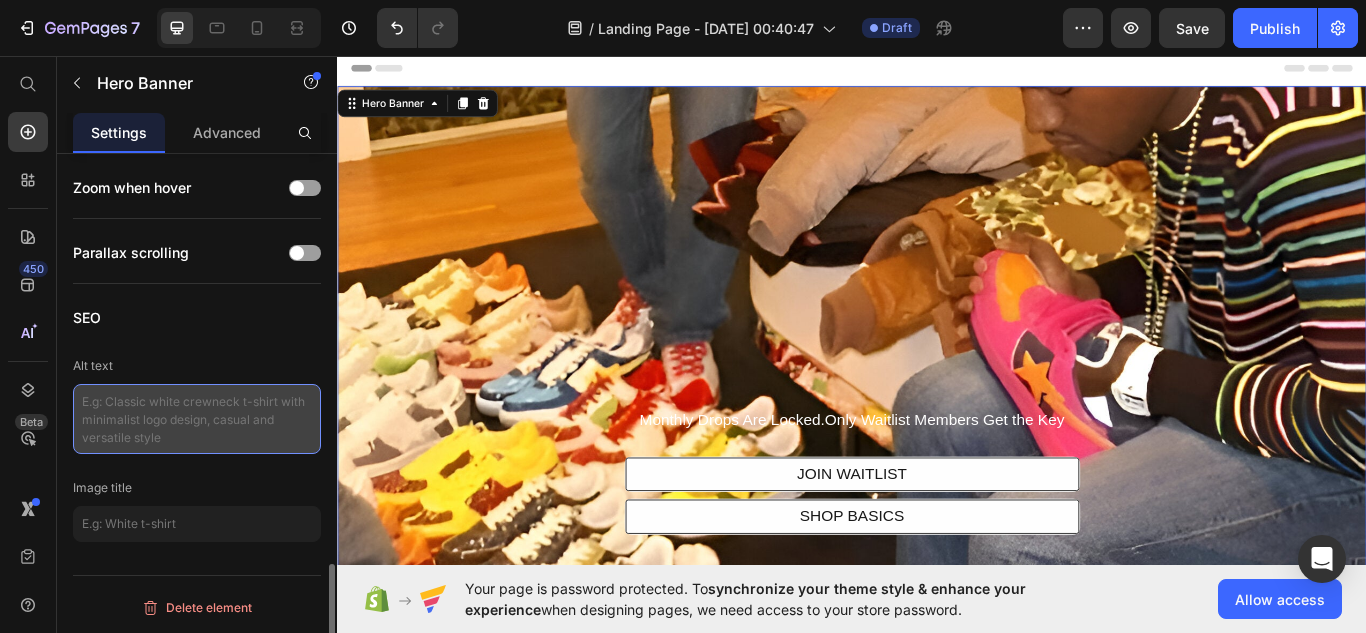 click at bounding box center [197, 419] 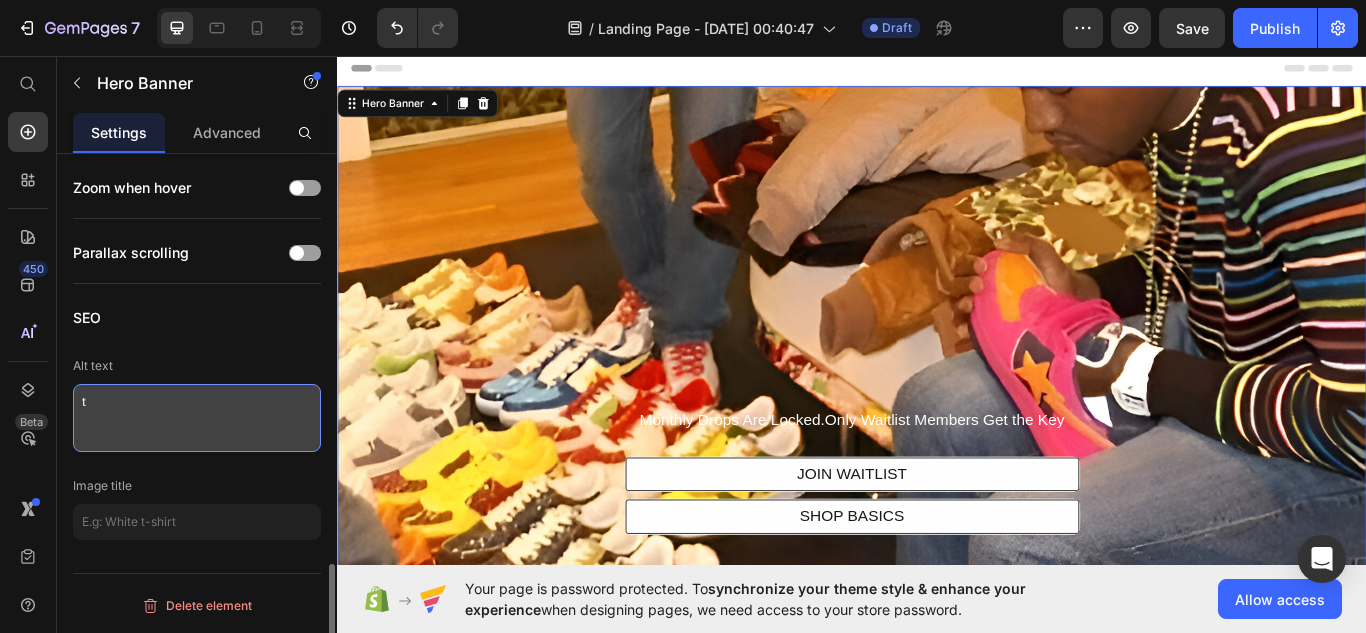 type 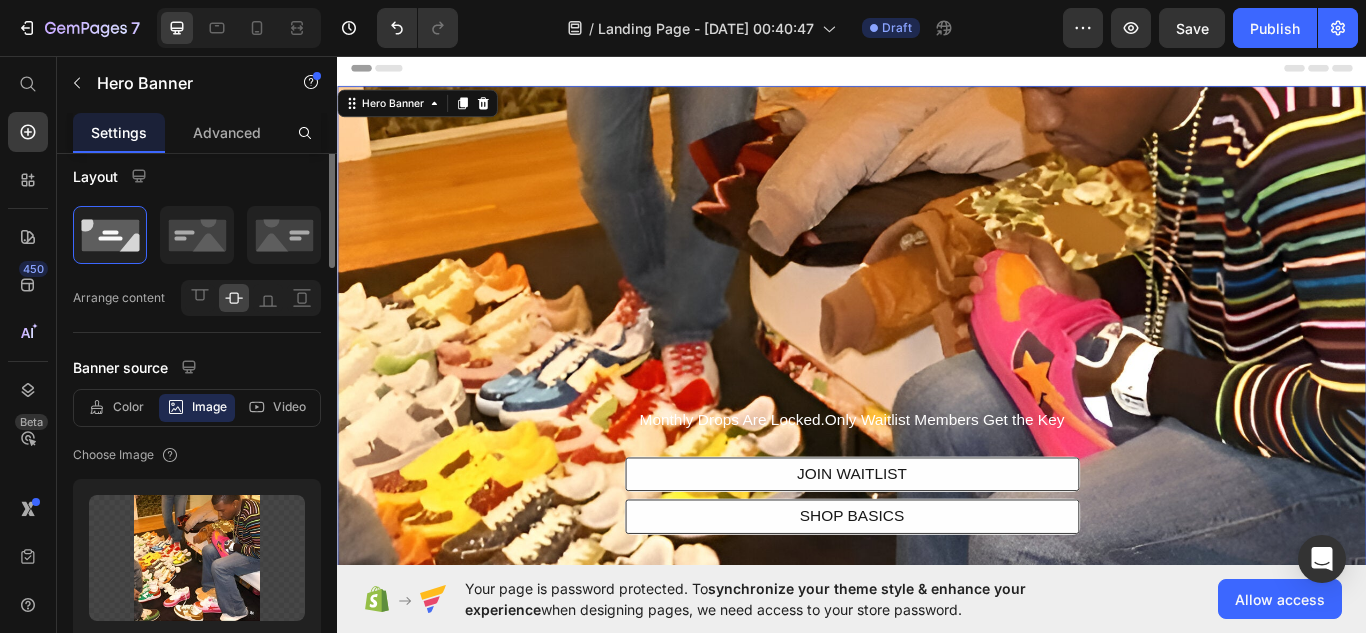 scroll, scrollTop: 0, scrollLeft: 0, axis: both 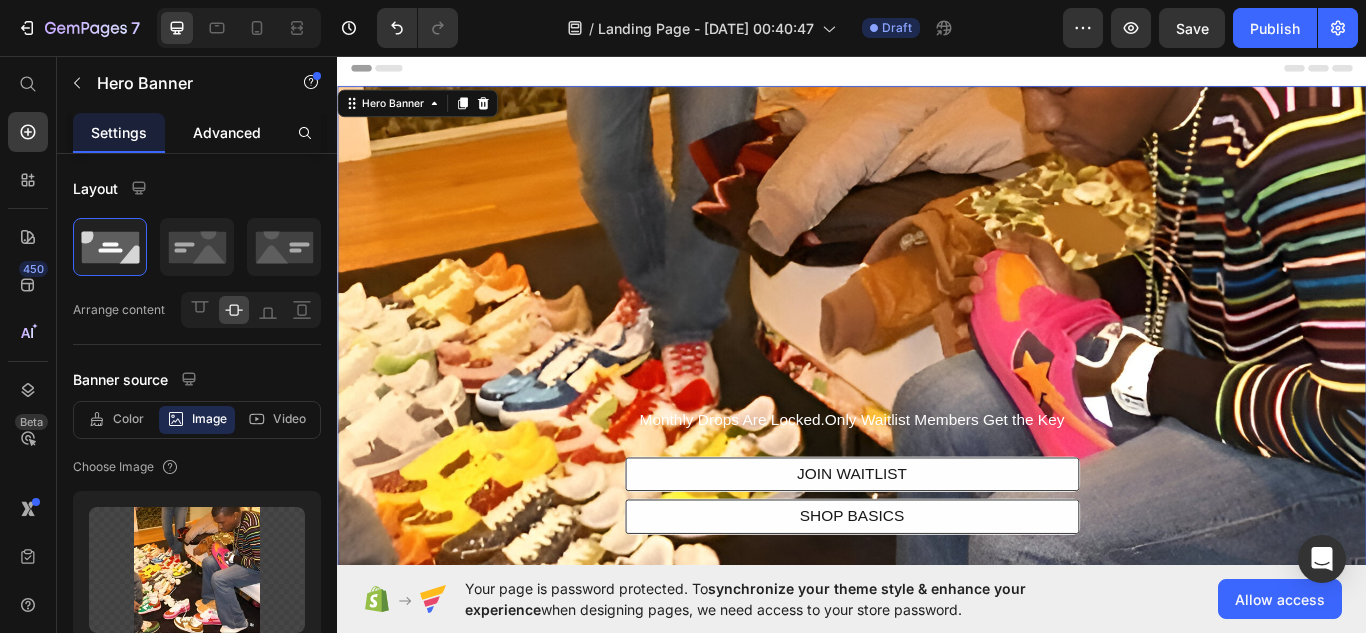 click on "Advanced" at bounding box center (227, 132) 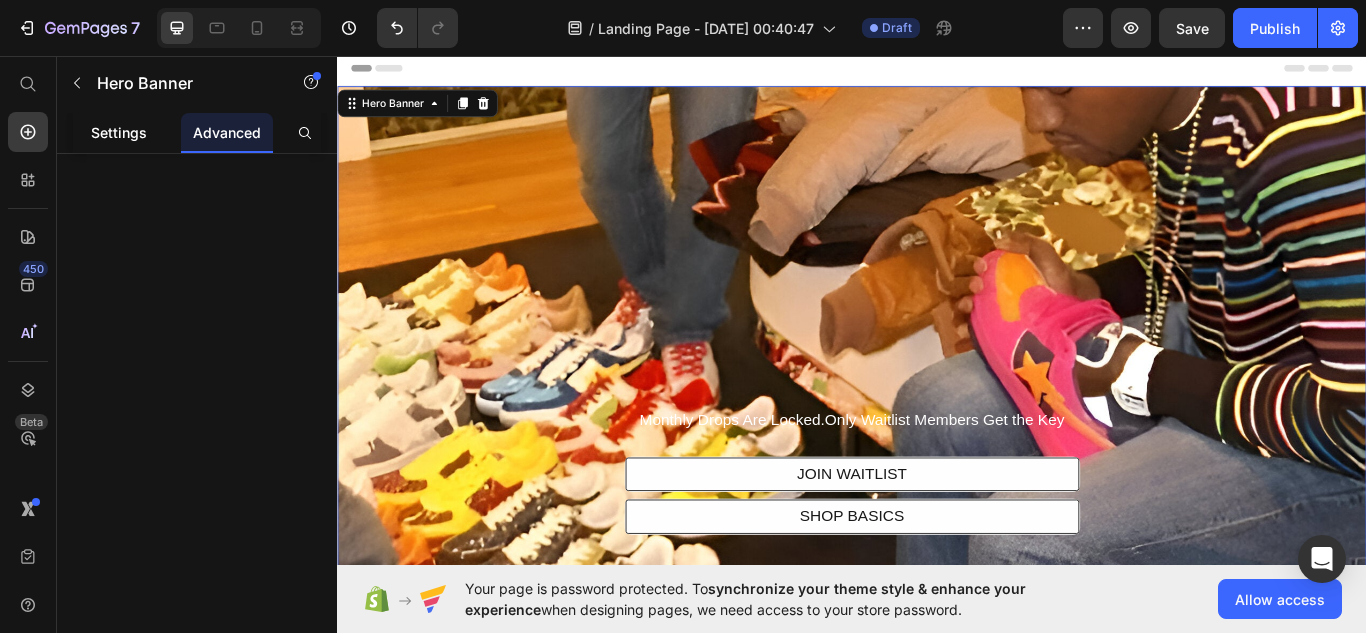 click on "Settings" at bounding box center (119, 132) 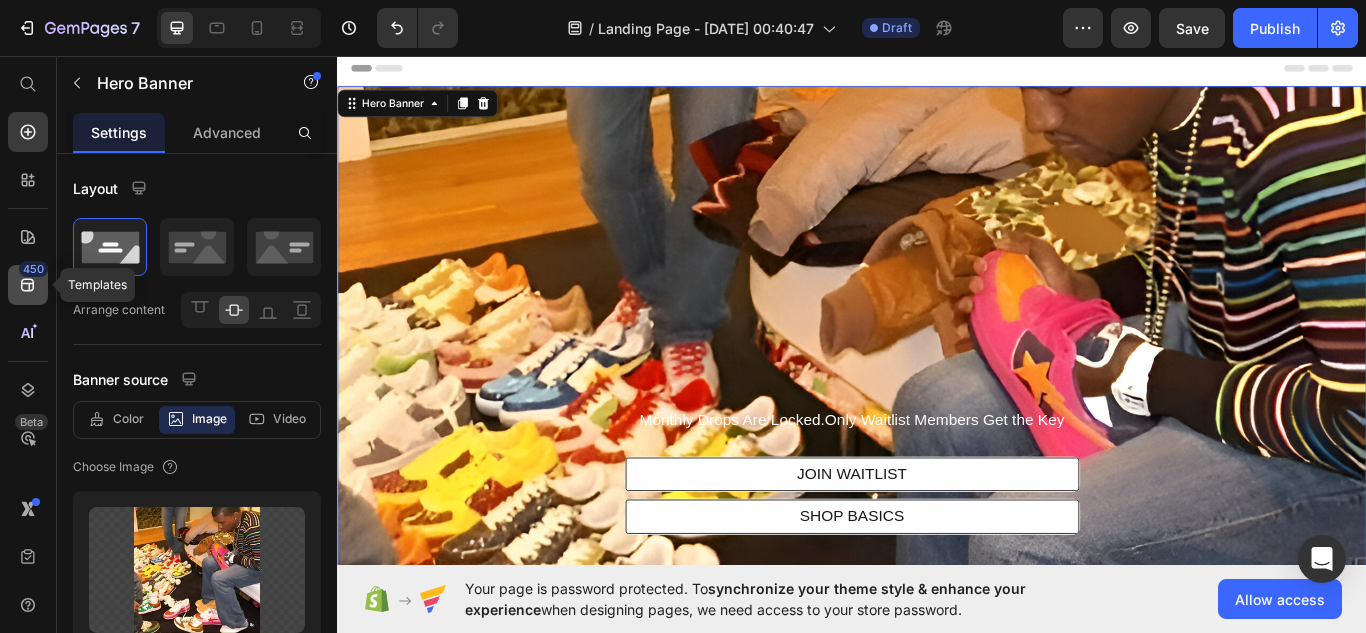 click 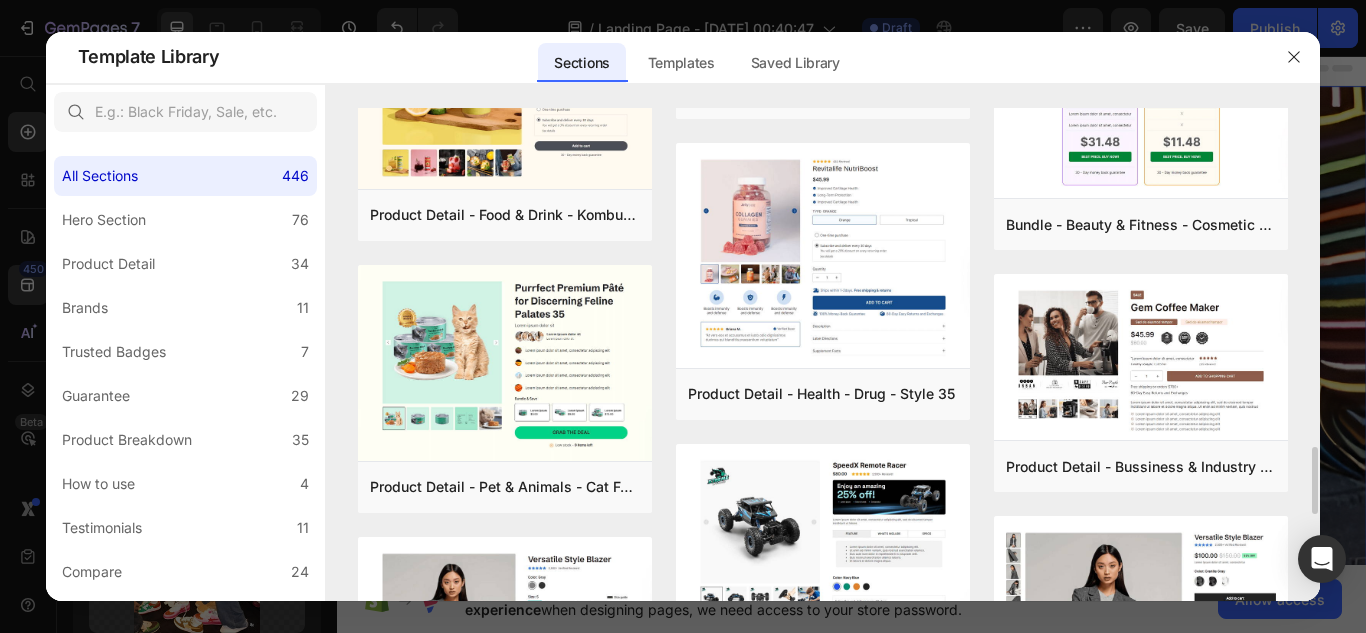 scroll, scrollTop: 2474, scrollLeft: 0, axis: vertical 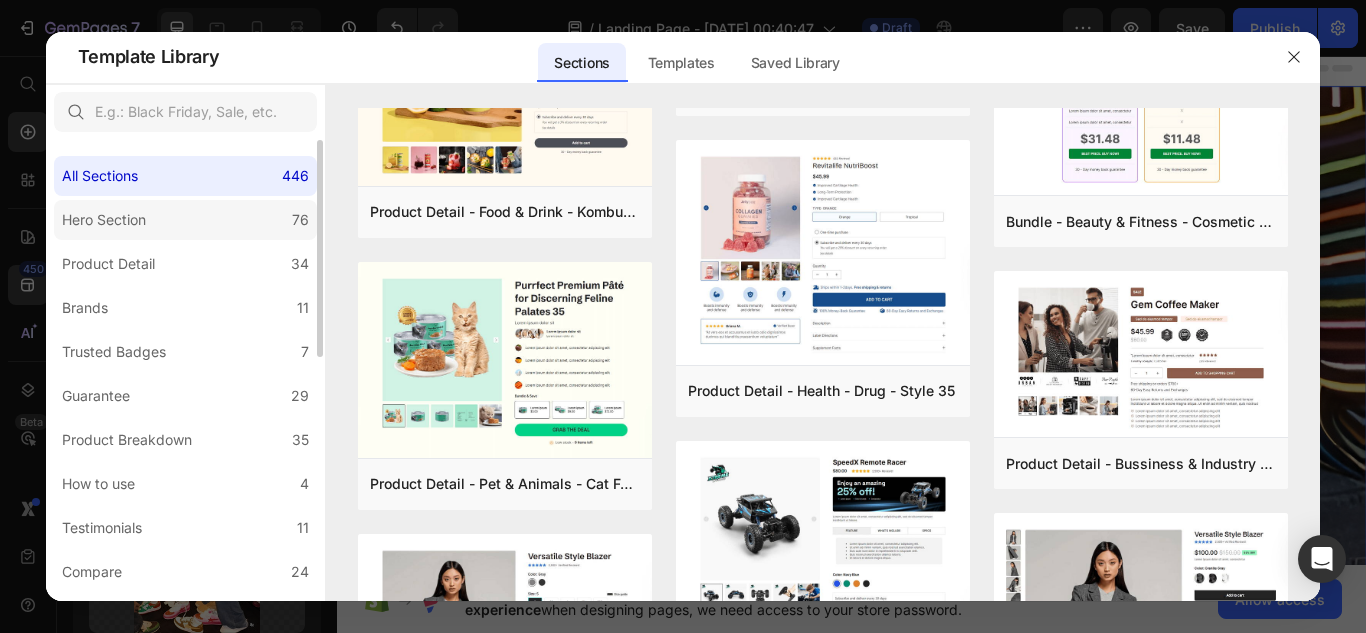 click on "Hero Section 76" 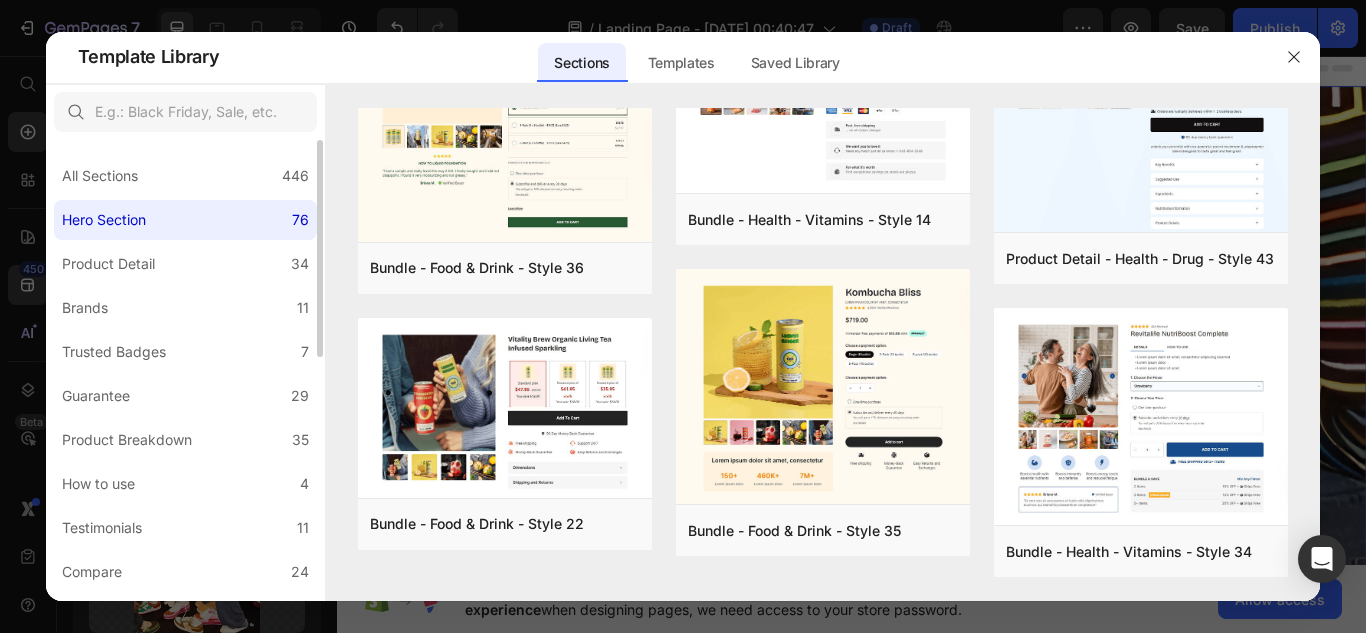 scroll, scrollTop: 0, scrollLeft: 0, axis: both 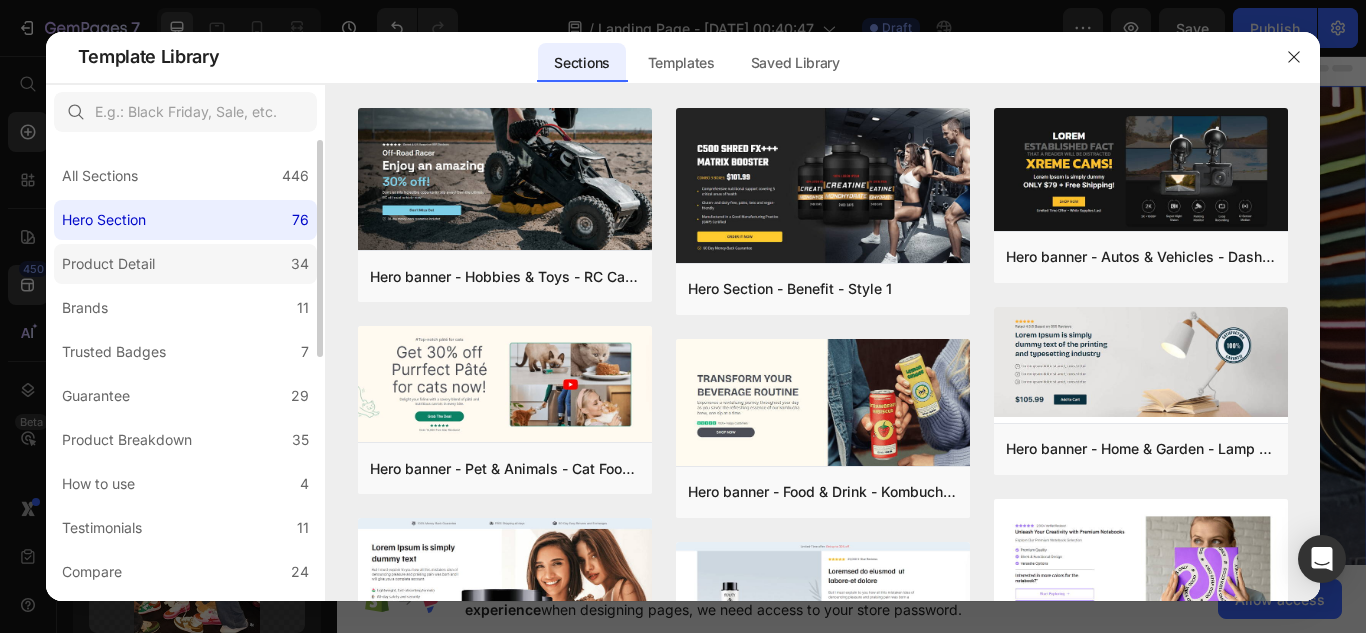 click on "Product Detail 34" 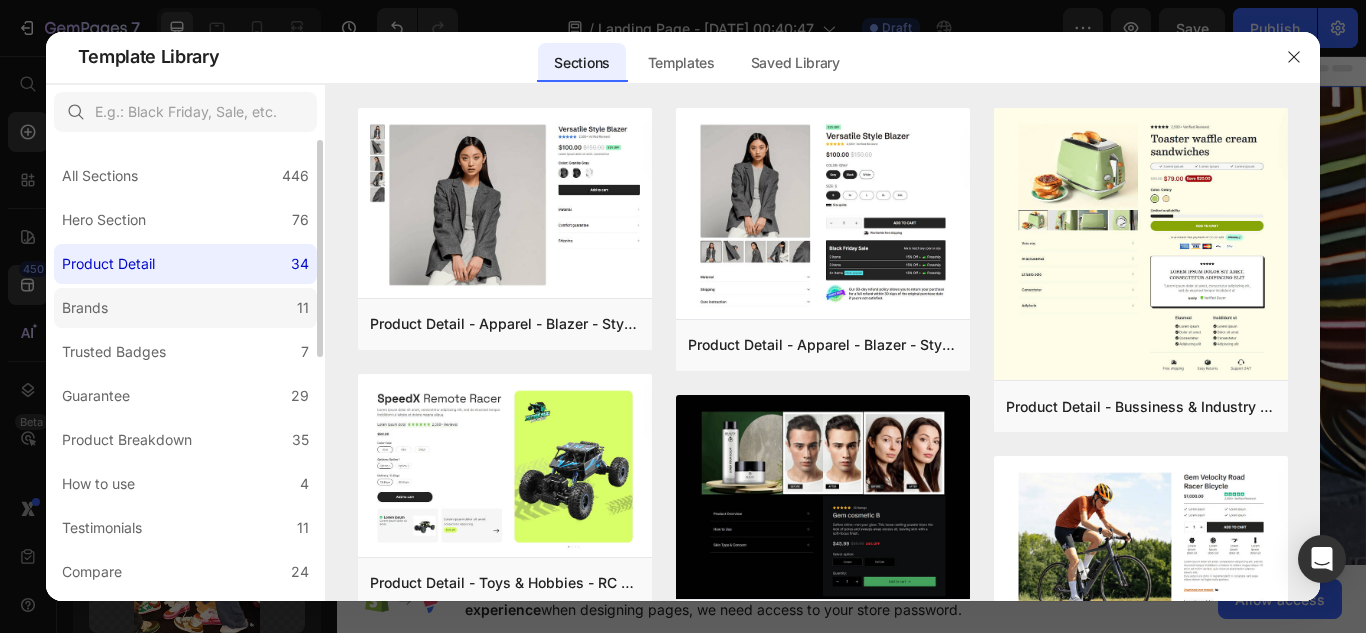click on "Brands 11" 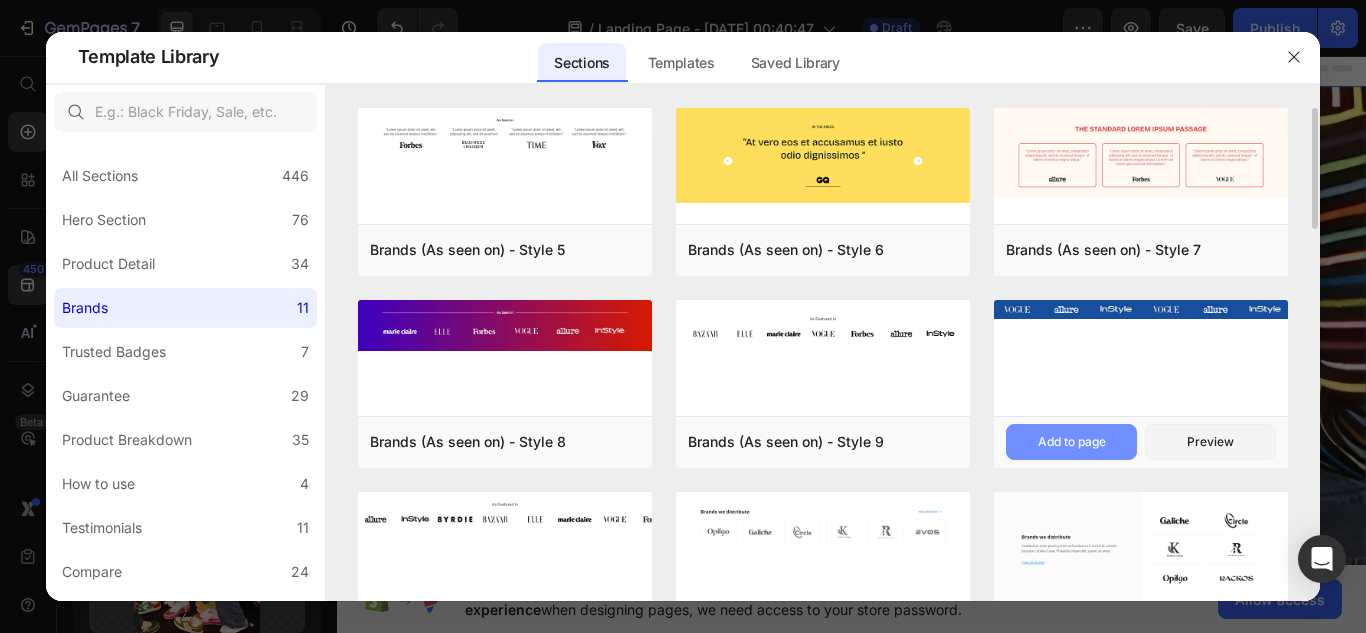 click on "Add to page" at bounding box center [1072, 442] 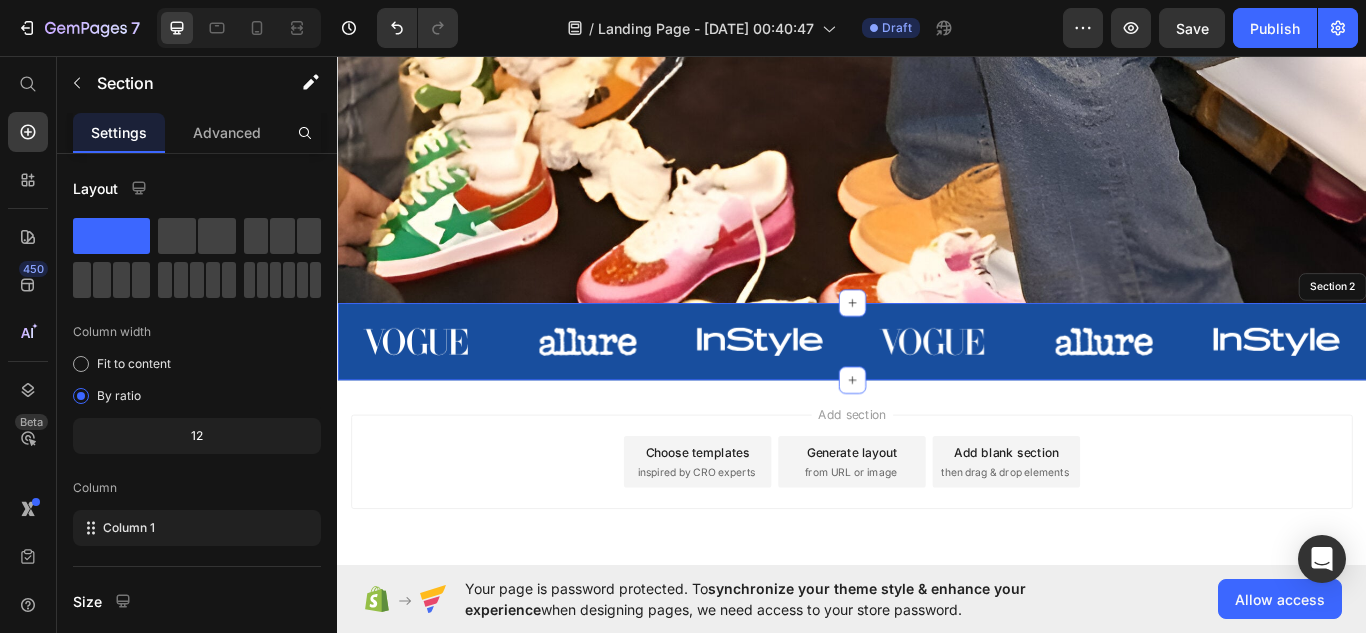 scroll, scrollTop: 713, scrollLeft: 0, axis: vertical 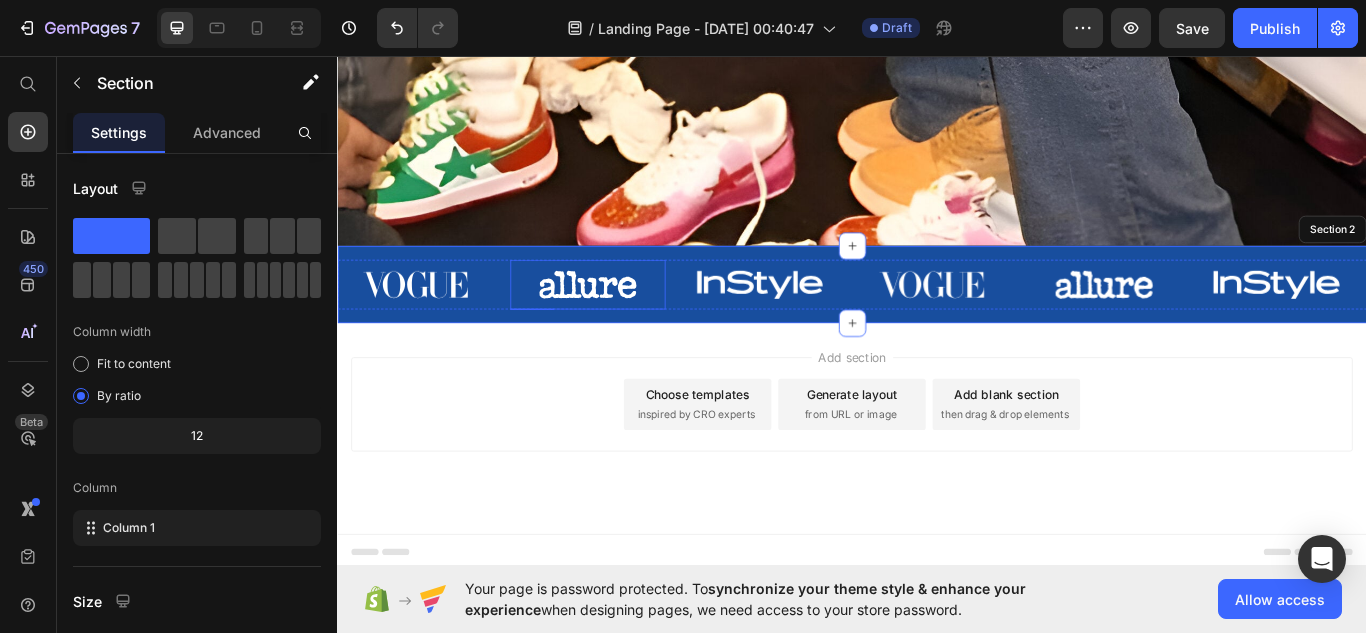 click at bounding box center (628, 323) 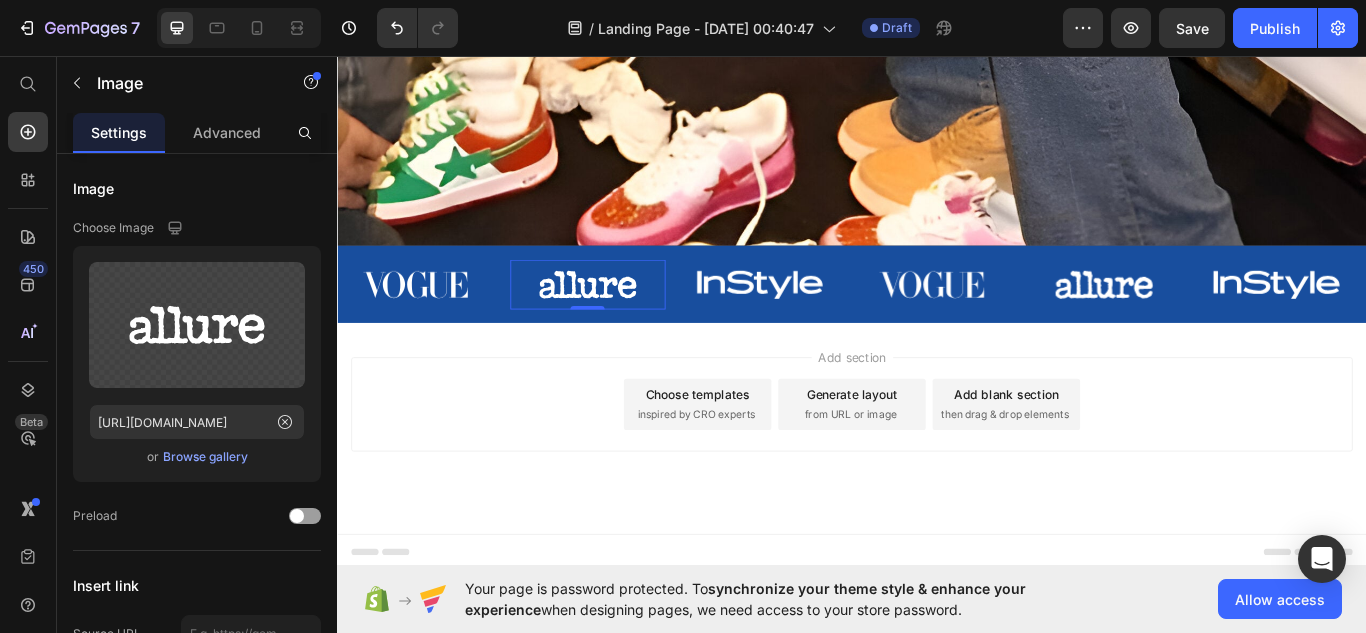 click on "Browse gallery" at bounding box center [205, 457] 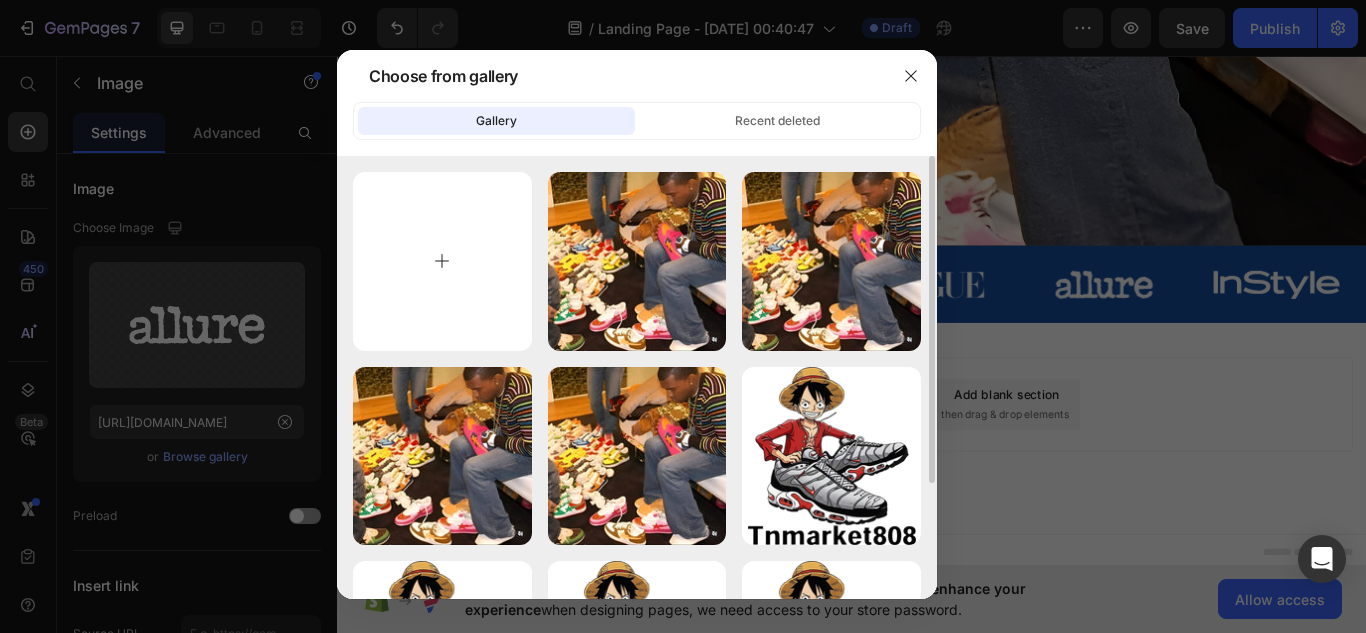 click at bounding box center (442, 261) 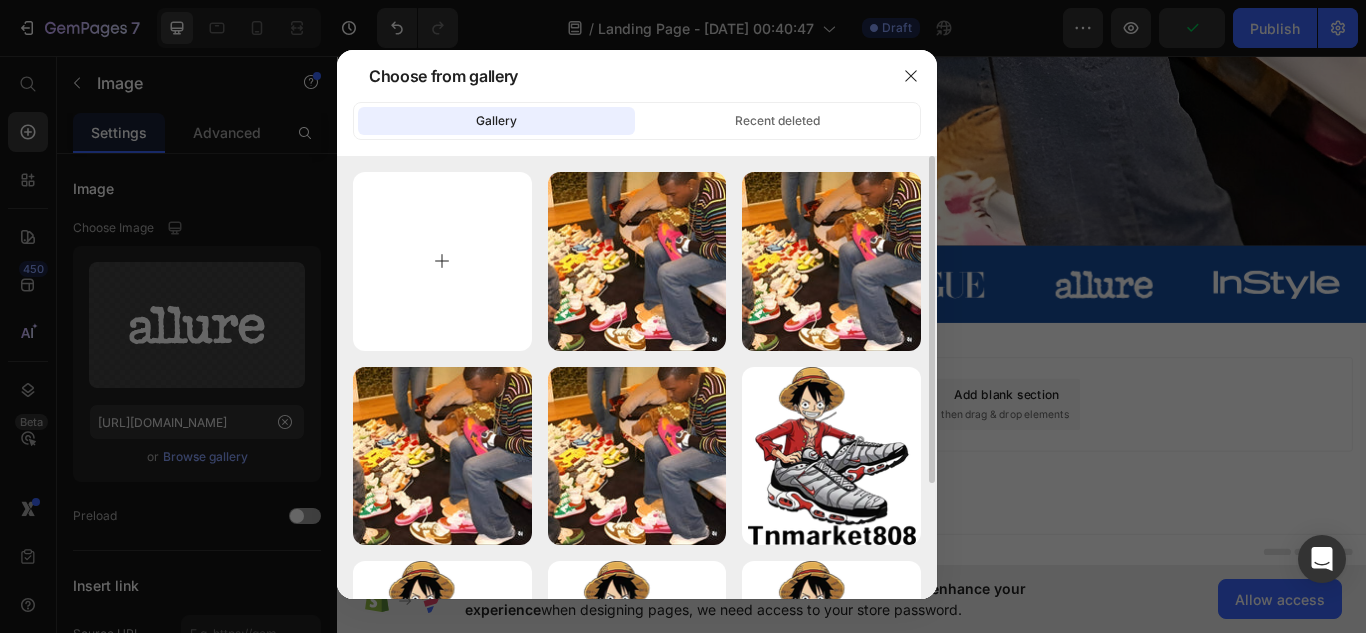 type on "C:\fakepath\descarga (6).png" 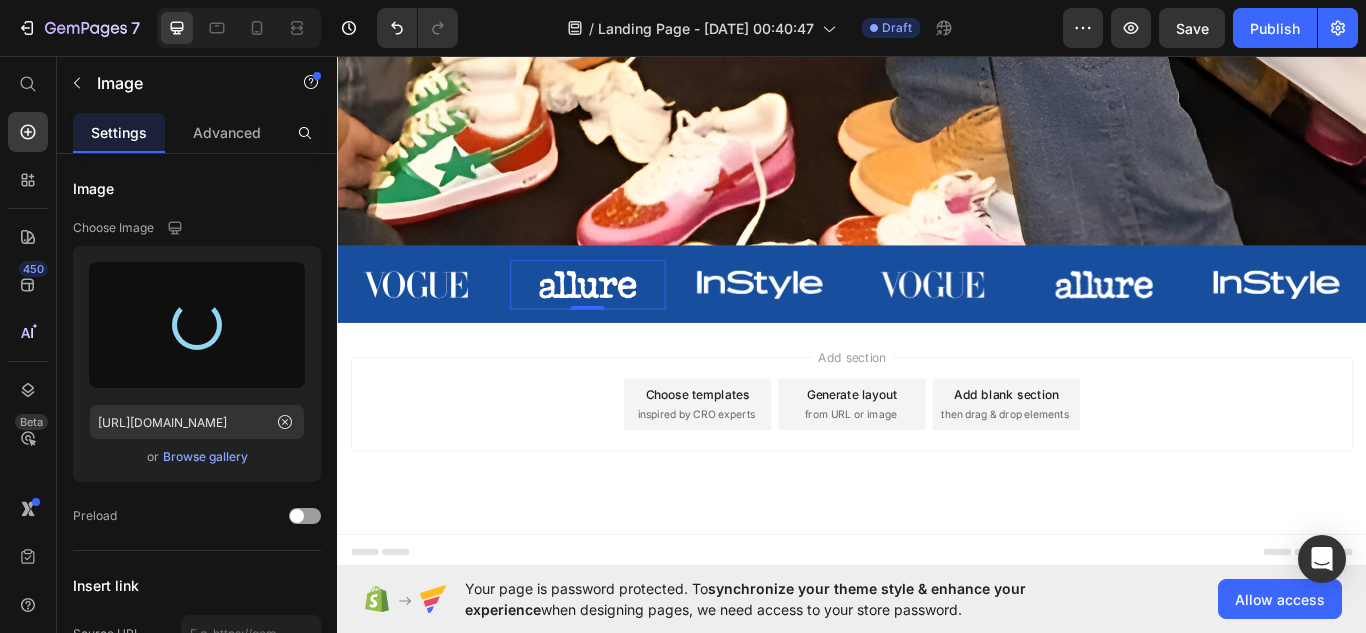 type on "[URL][DOMAIN_NAME]" 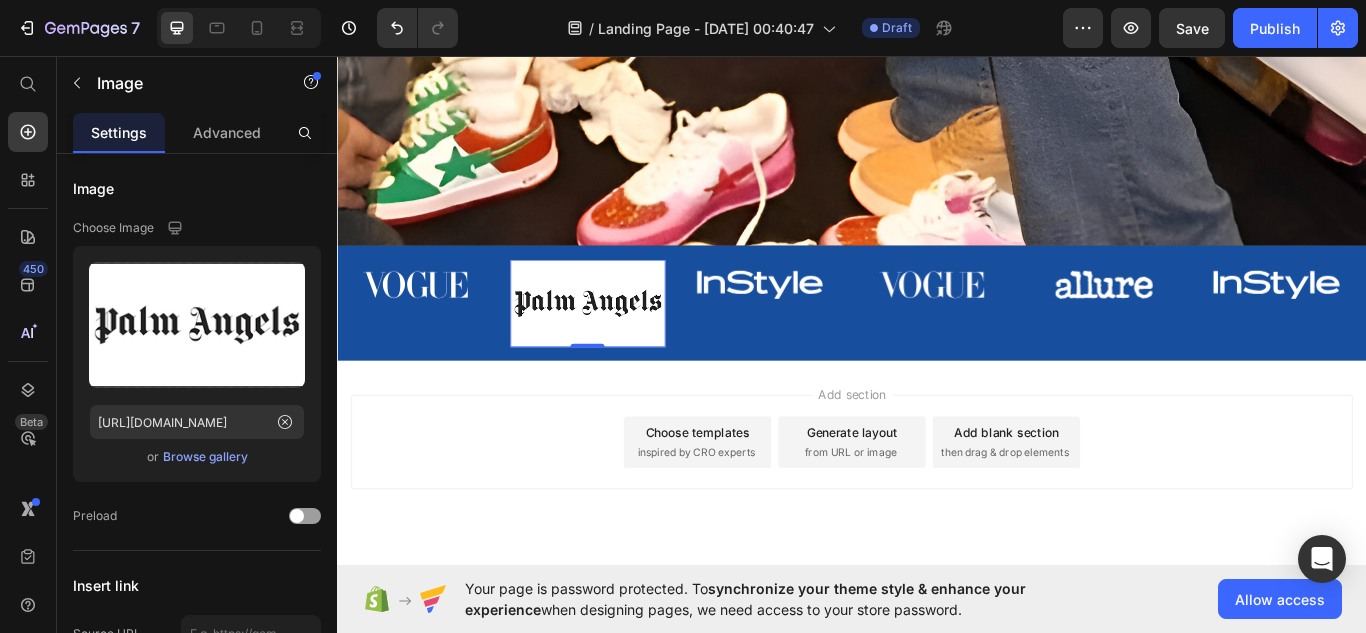 click at bounding box center (628, 345) 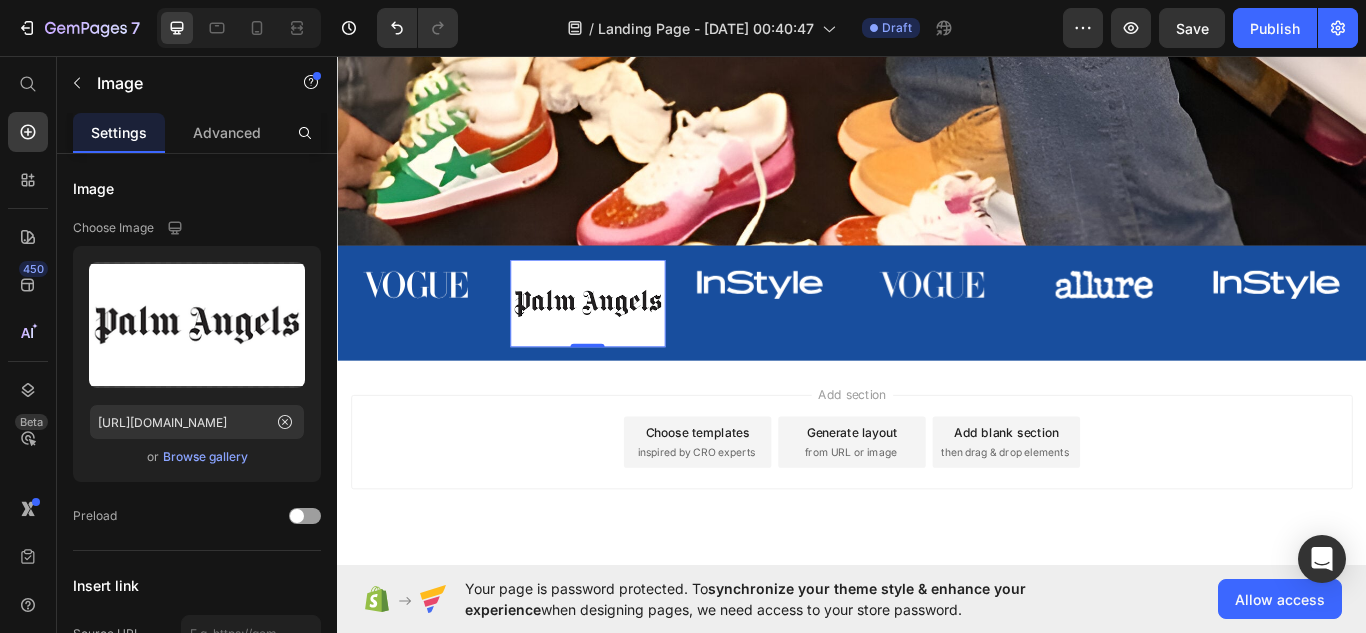 click on "Browse gallery" at bounding box center [205, 457] 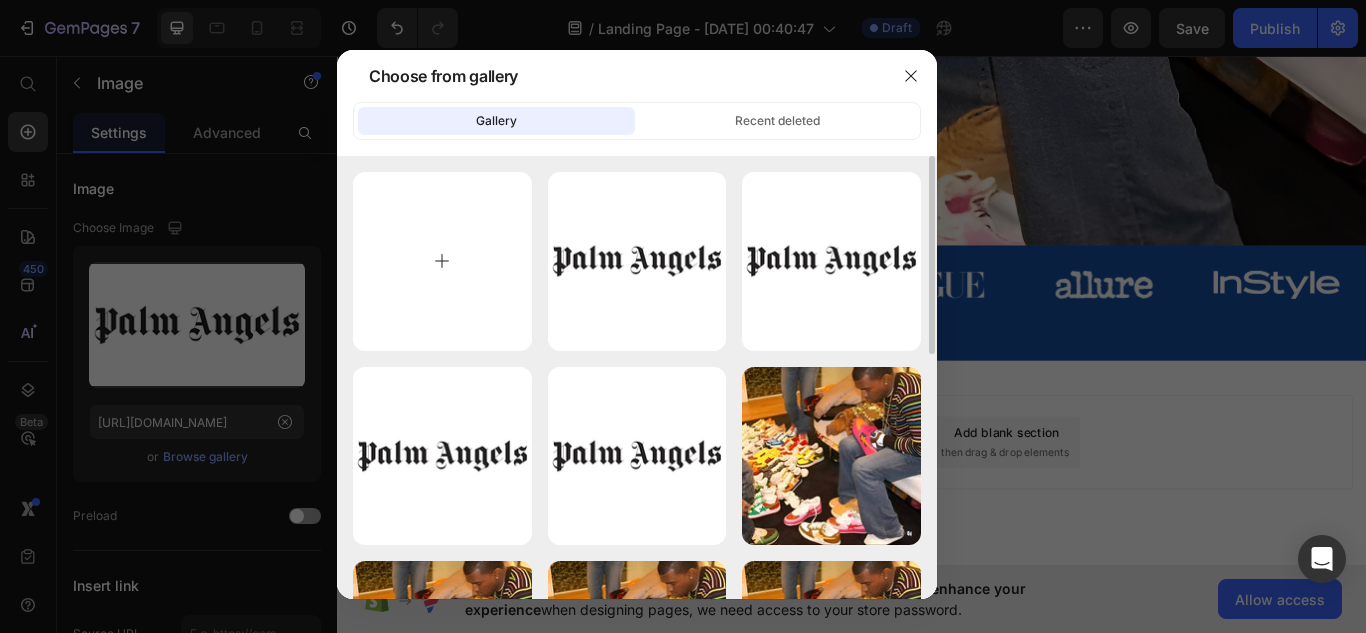 click at bounding box center (442, 261) 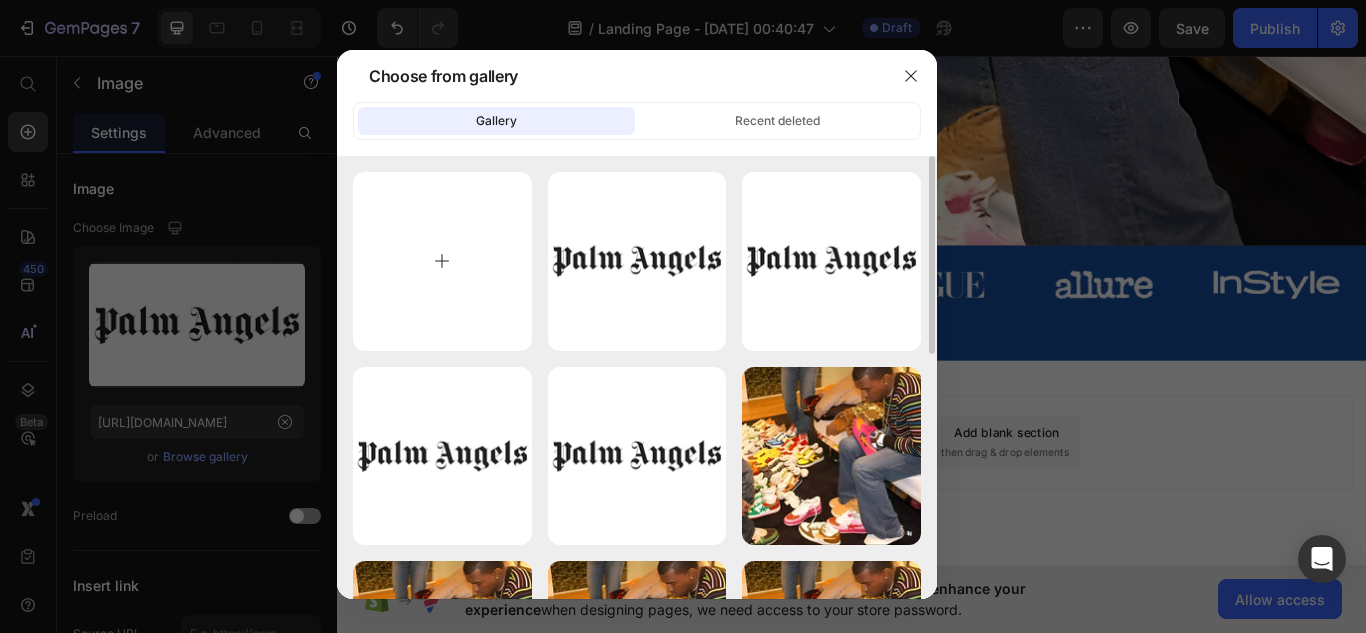 type on "C:\fakepath\descarga (6)-Photoroom.png" 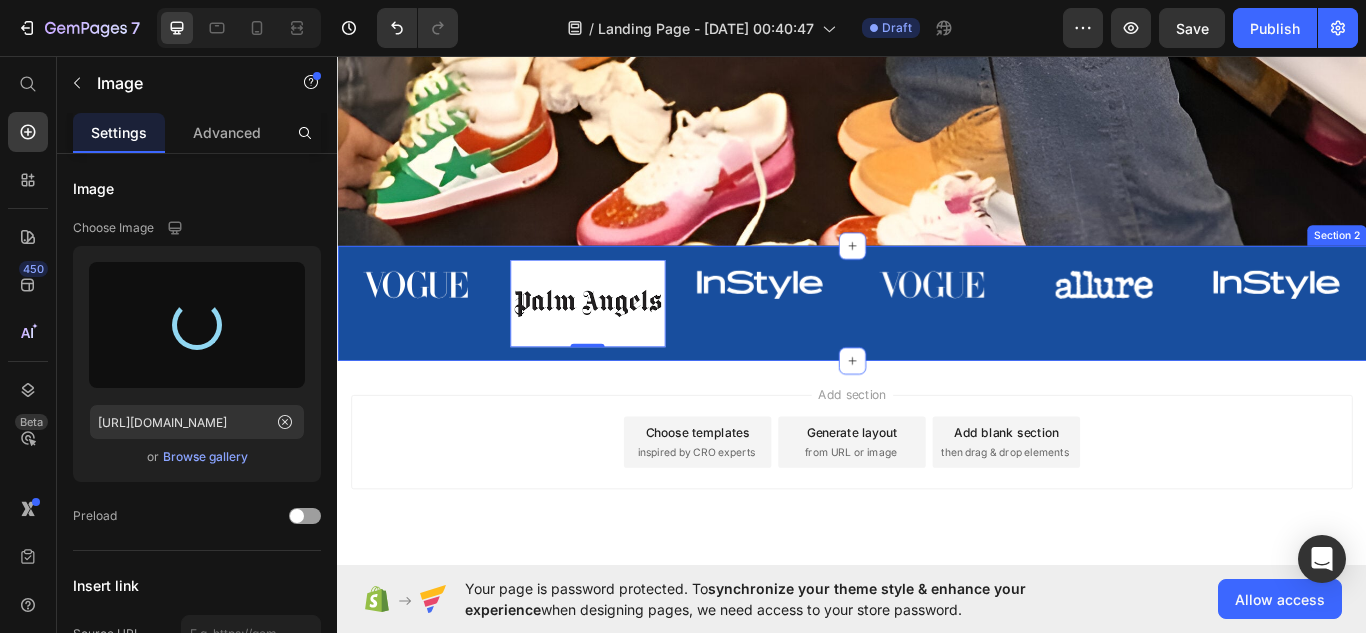 type on "[URL][DOMAIN_NAME]" 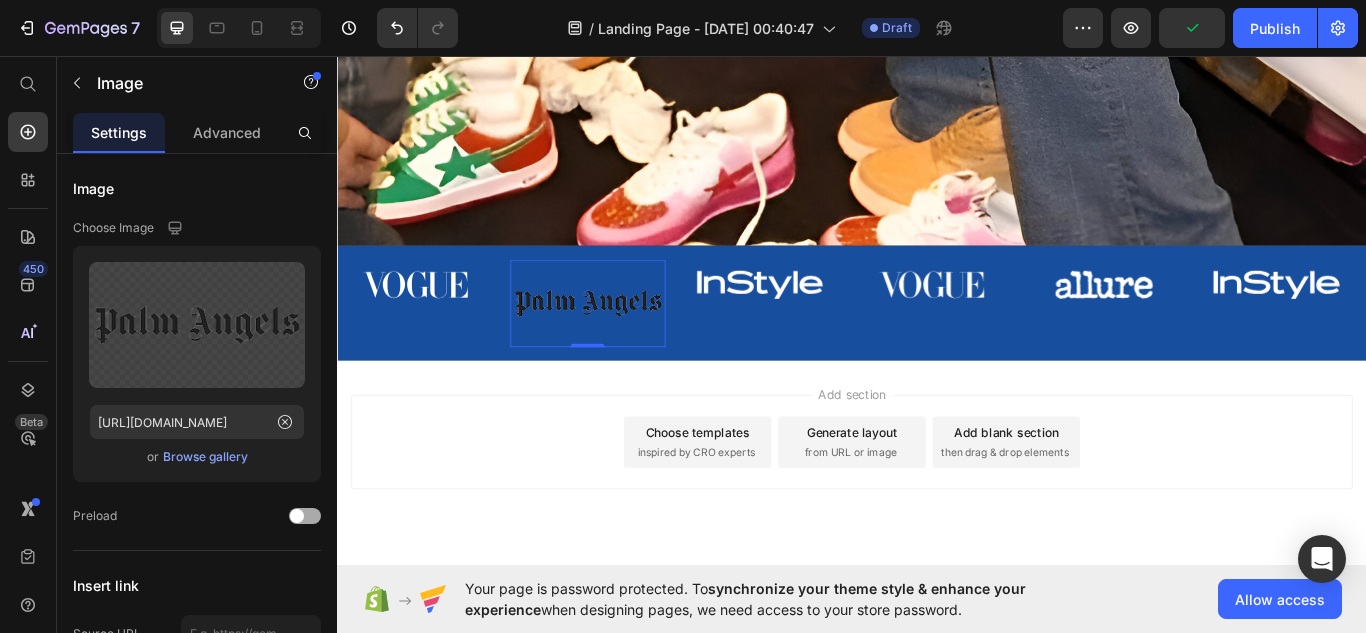 click at bounding box center (305, 516) 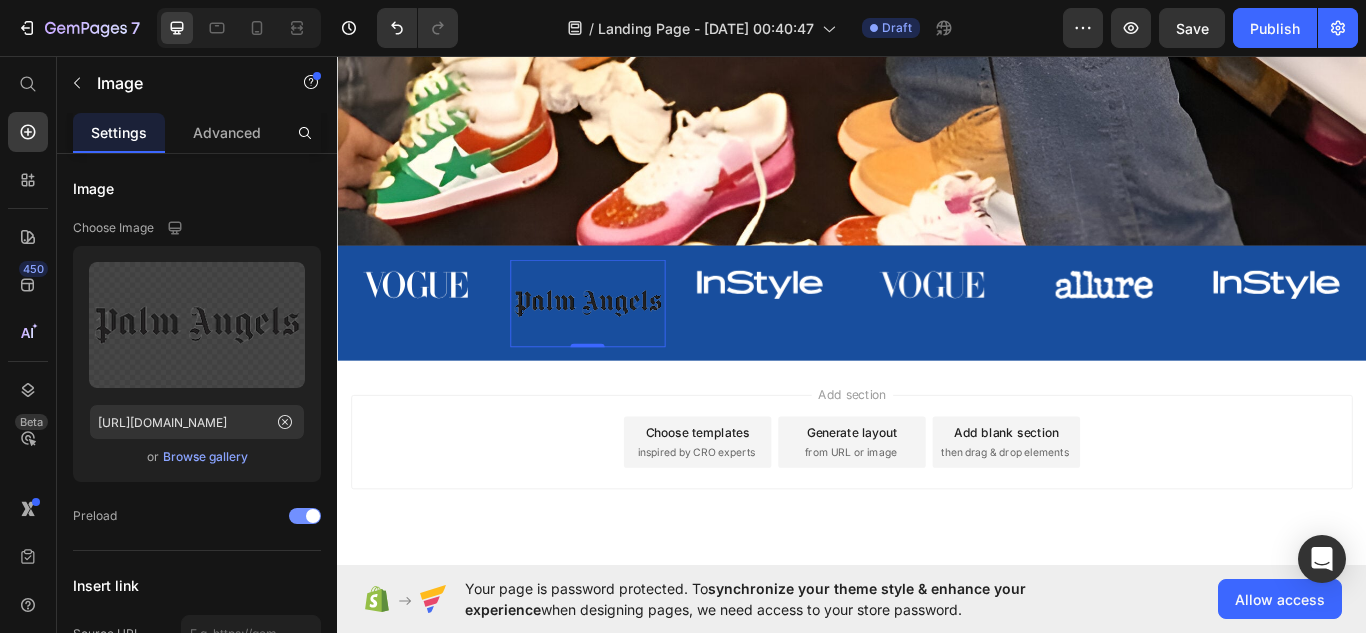 click at bounding box center (313, 516) 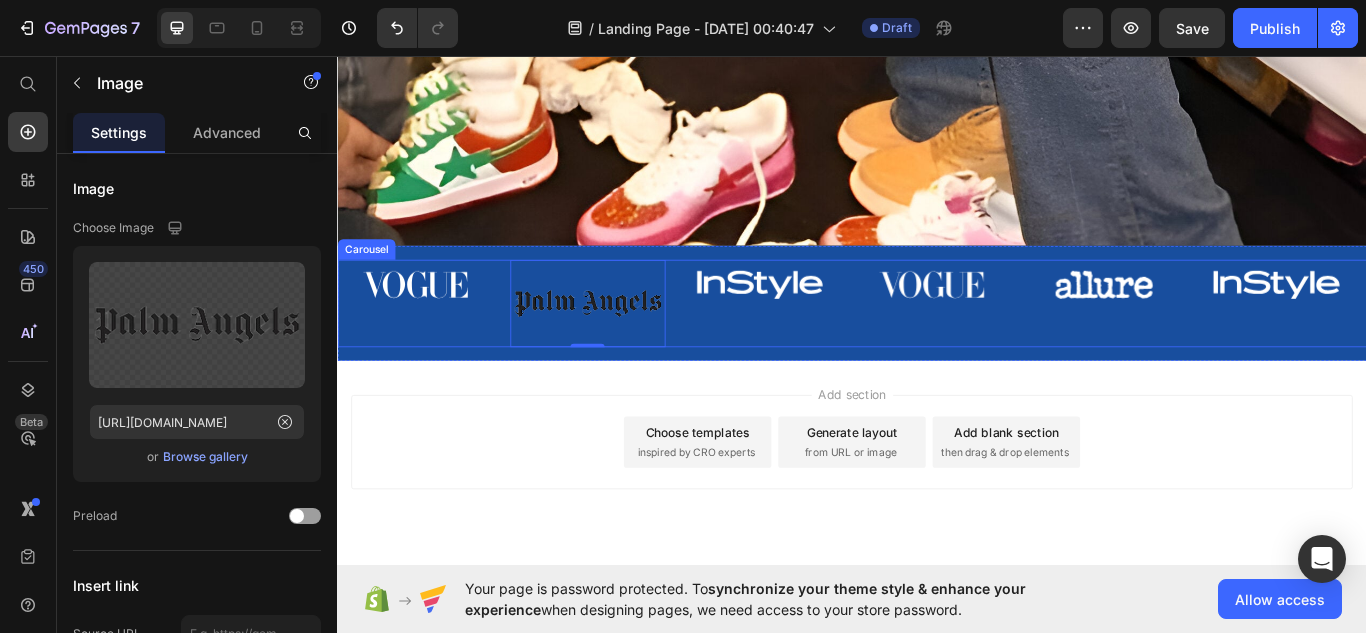 click on "Image" at bounding box center (427, 345) 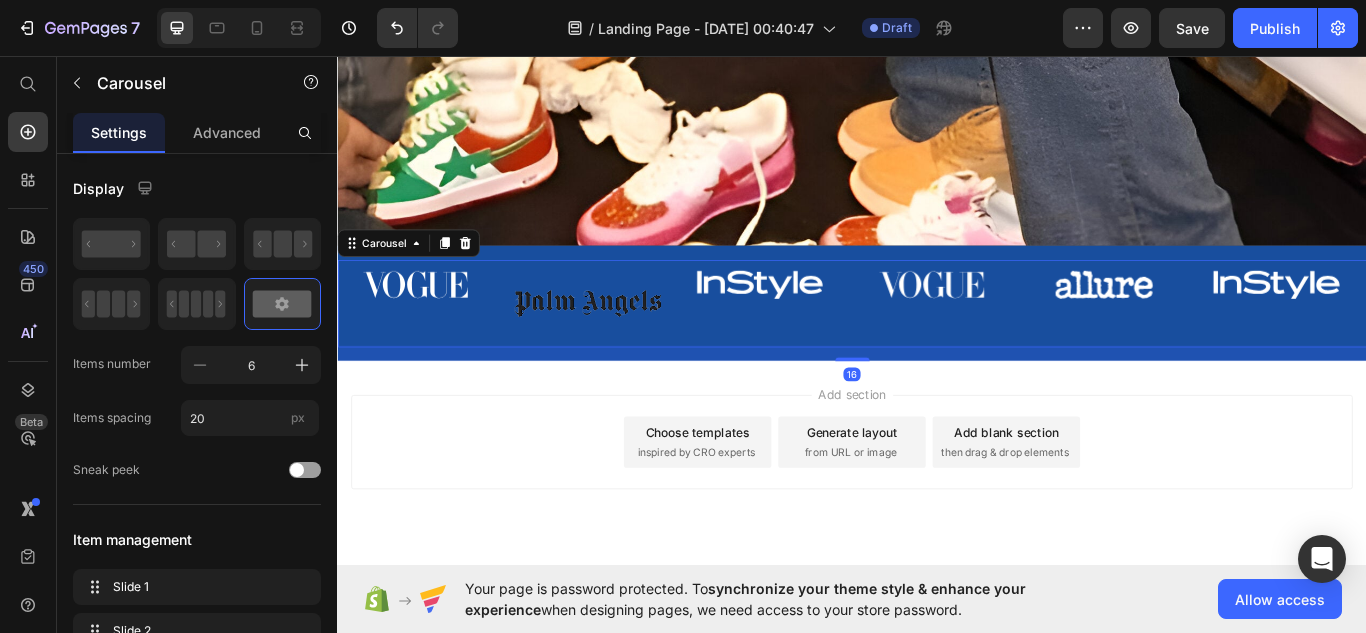 click on "16" at bounding box center [937, 404] 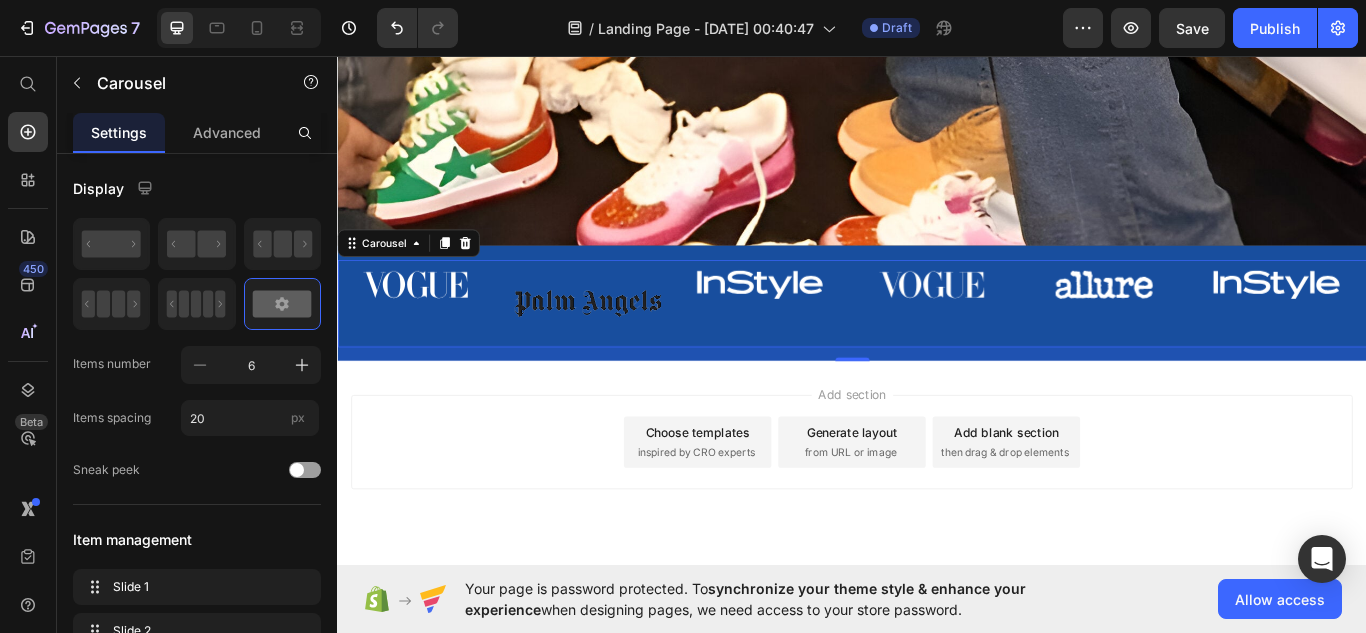 click on "16" at bounding box center (937, 404) 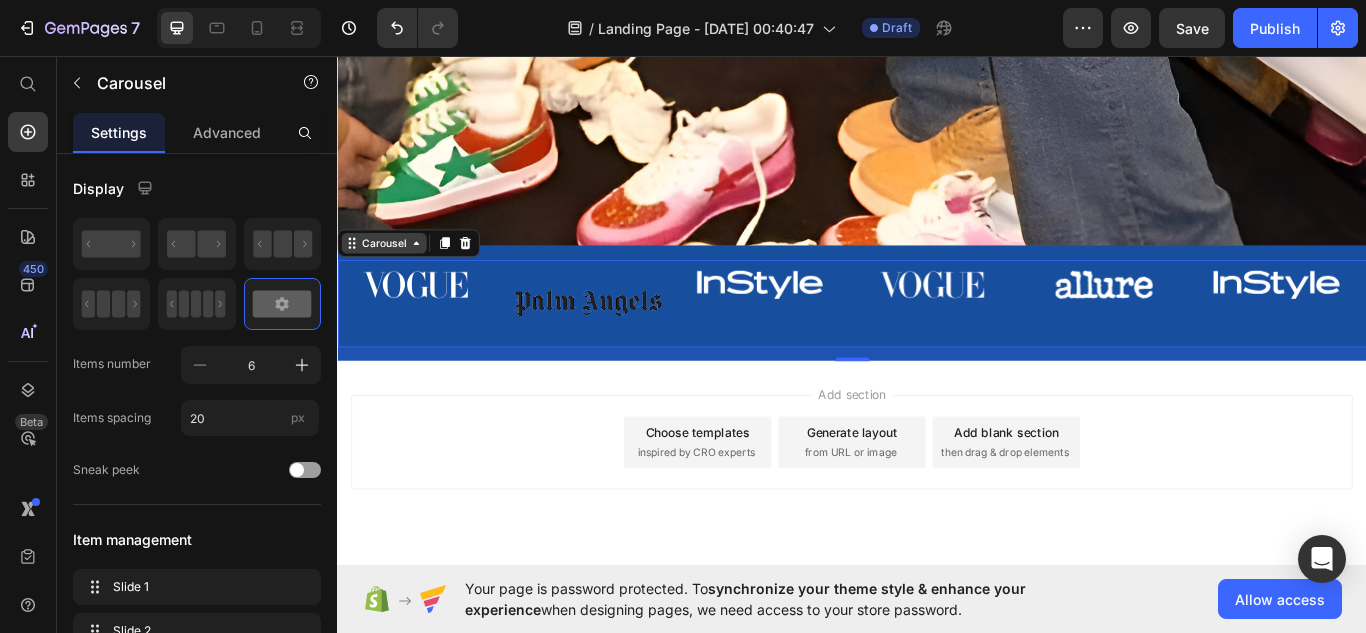 click on "Carousel" at bounding box center (391, 275) 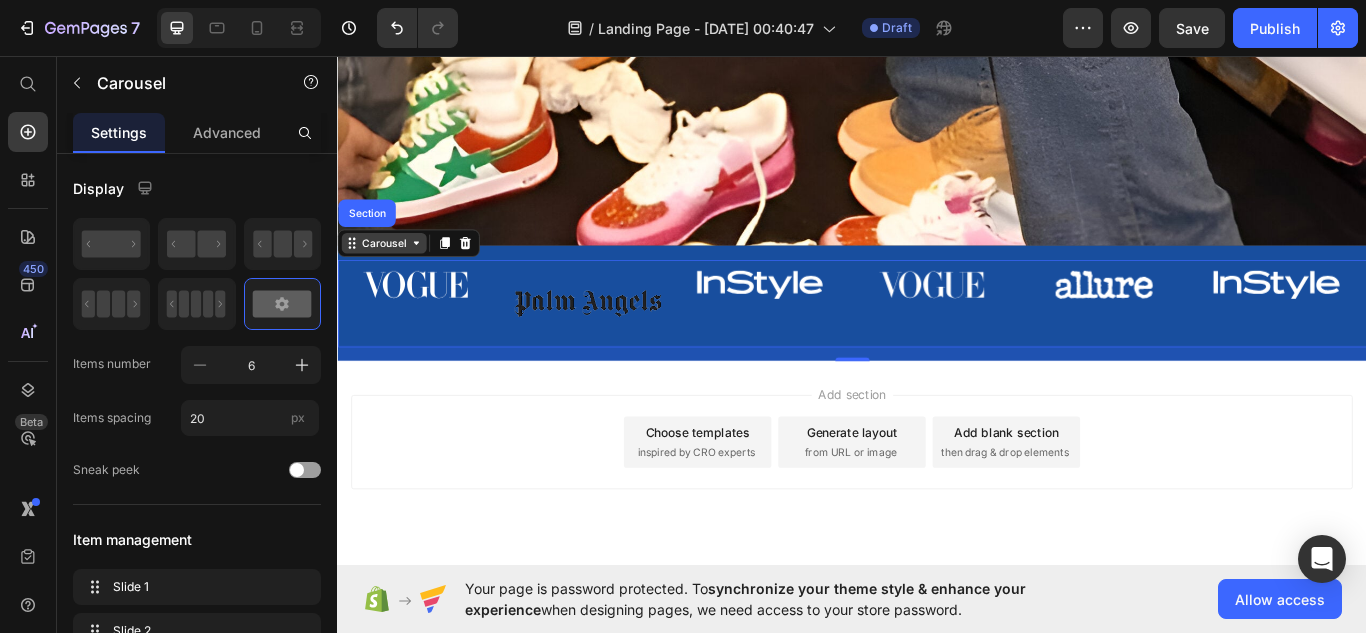 click on "Carousel" at bounding box center (391, 275) 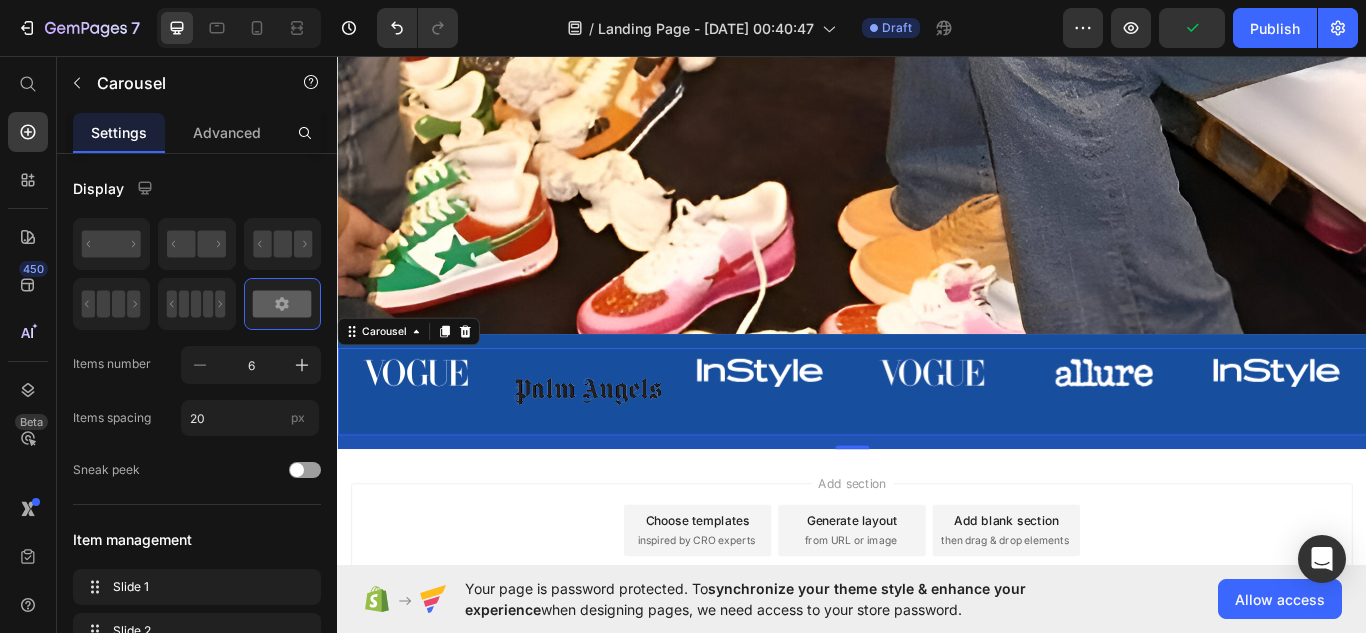 scroll, scrollTop: 611, scrollLeft: 0, axis: vertical 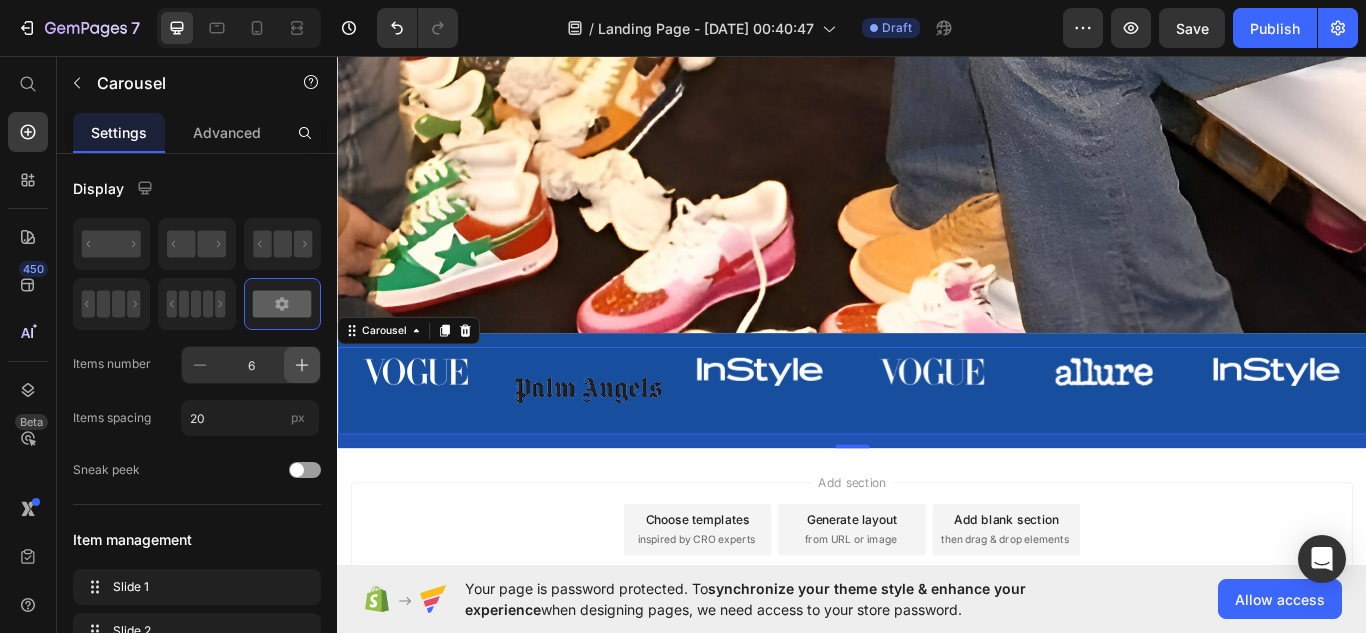 click 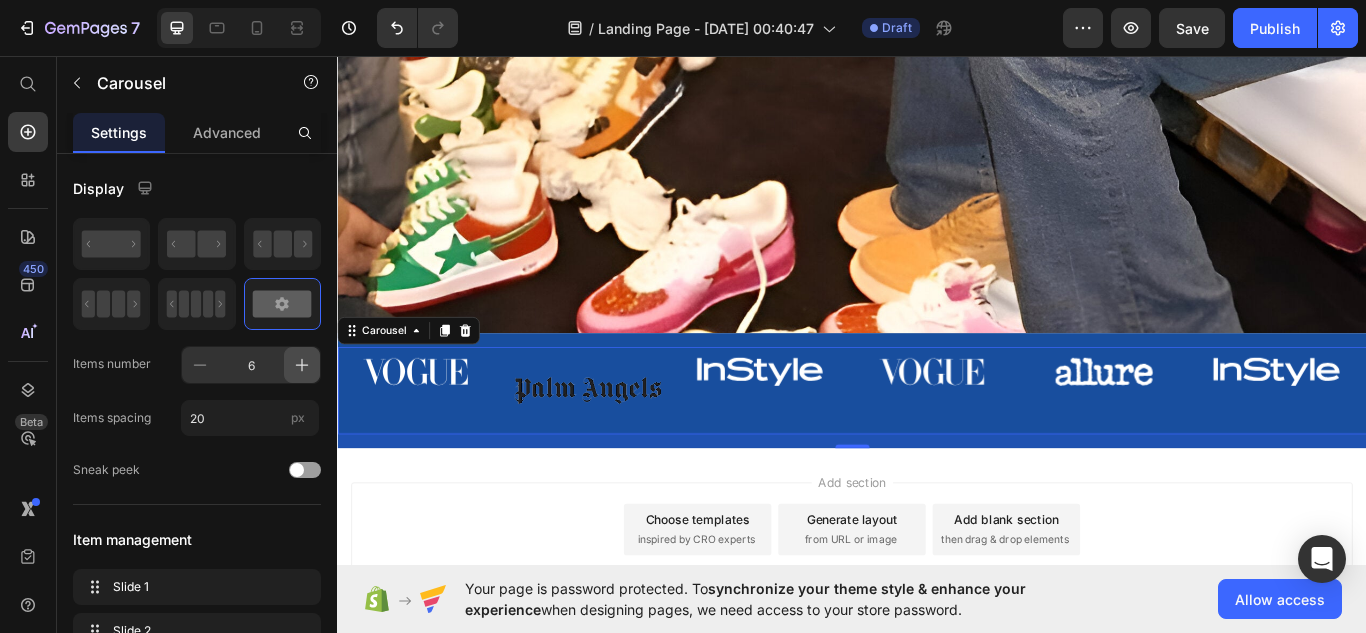 click 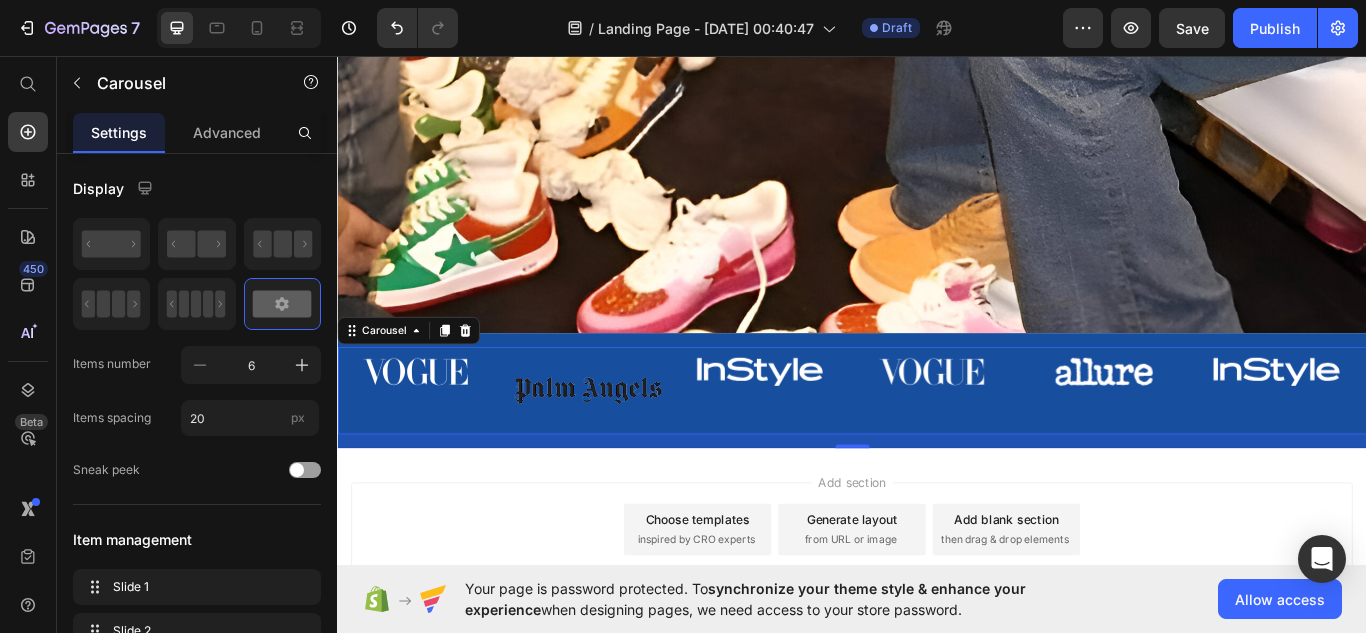 click on "6" at bounding box center (251, 365) 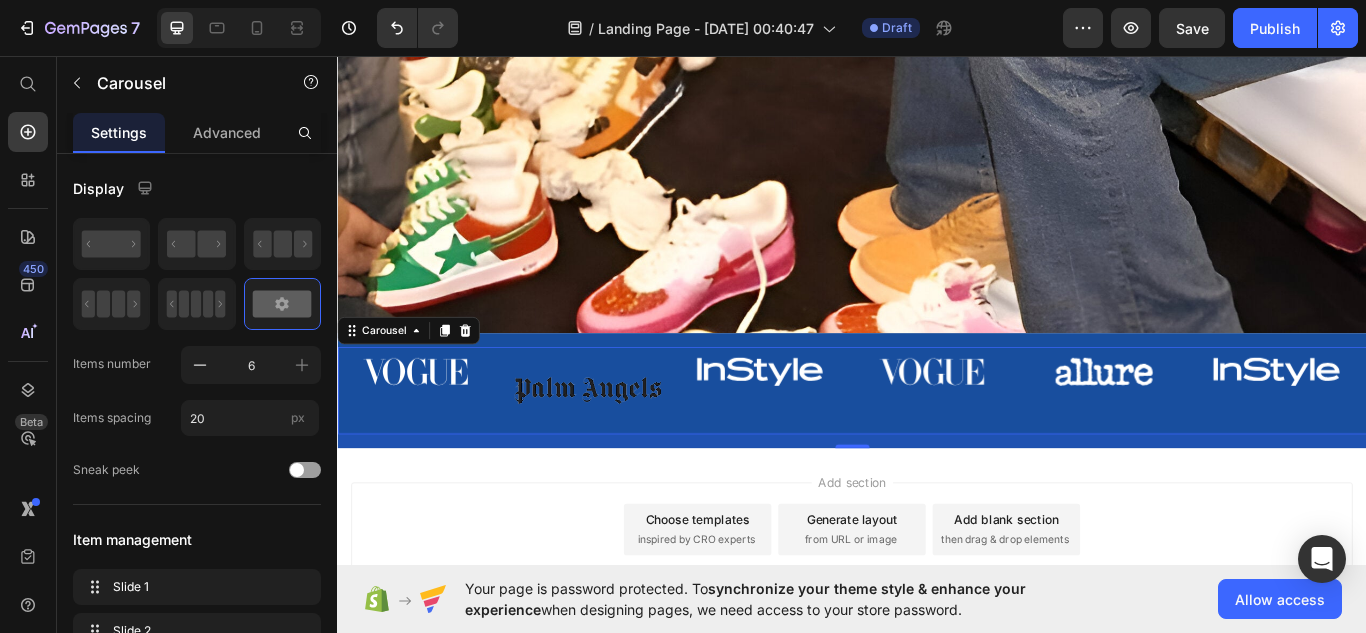 type on "12" 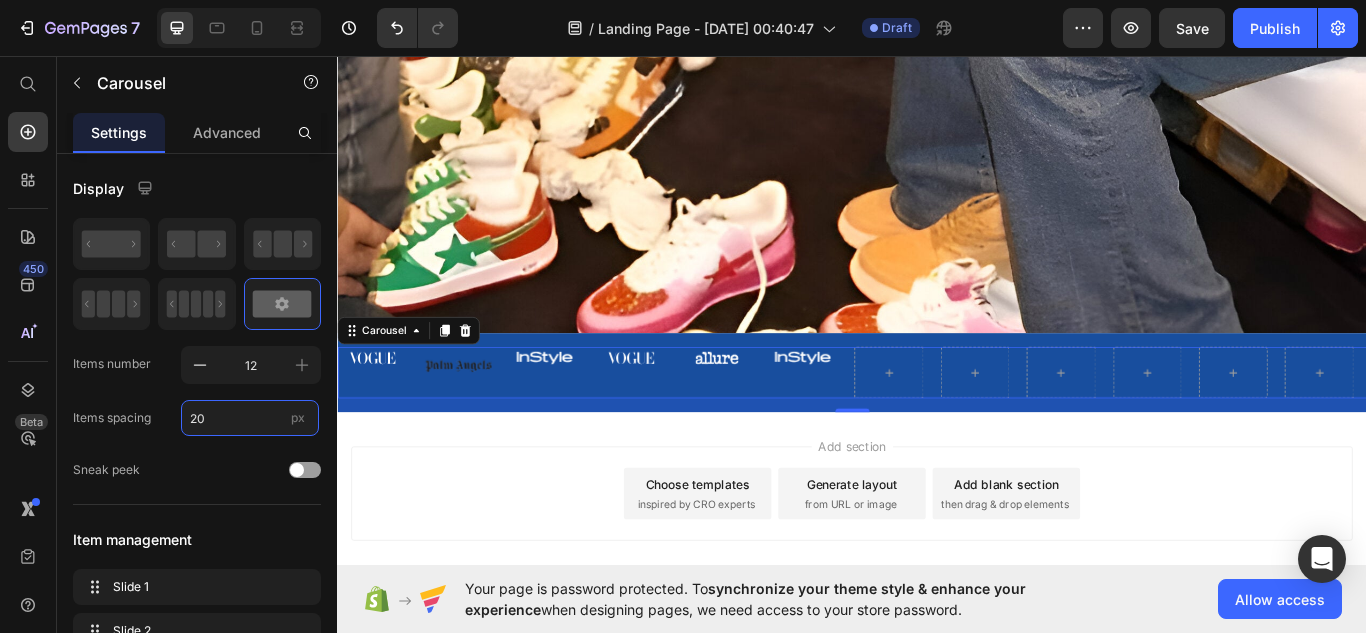 click on "20" at bounding box center [250, 418] 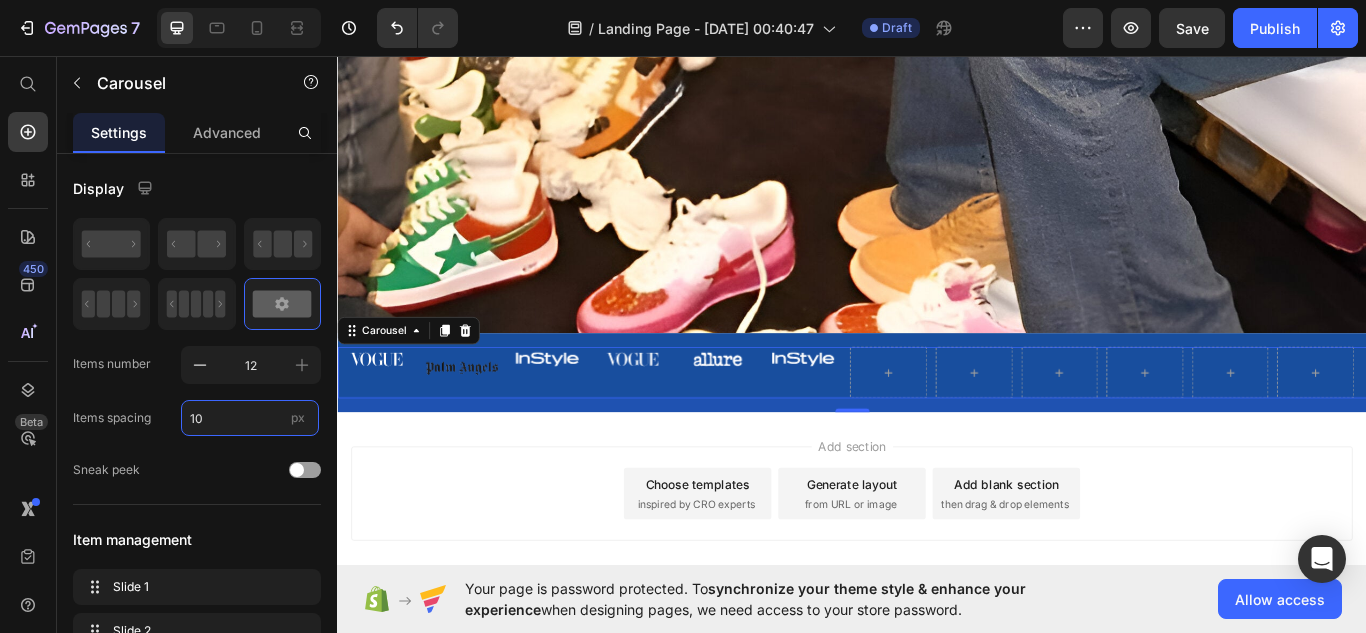 type on "1" 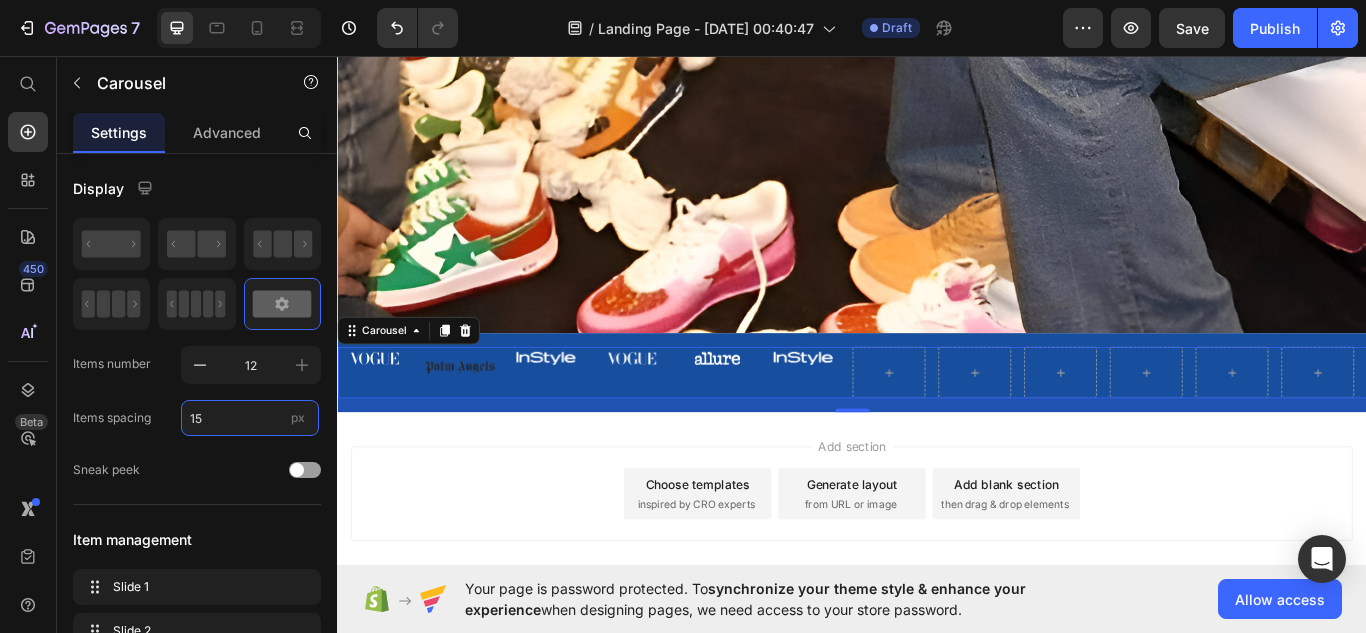 click on "15" at bounding box center (250, 418) 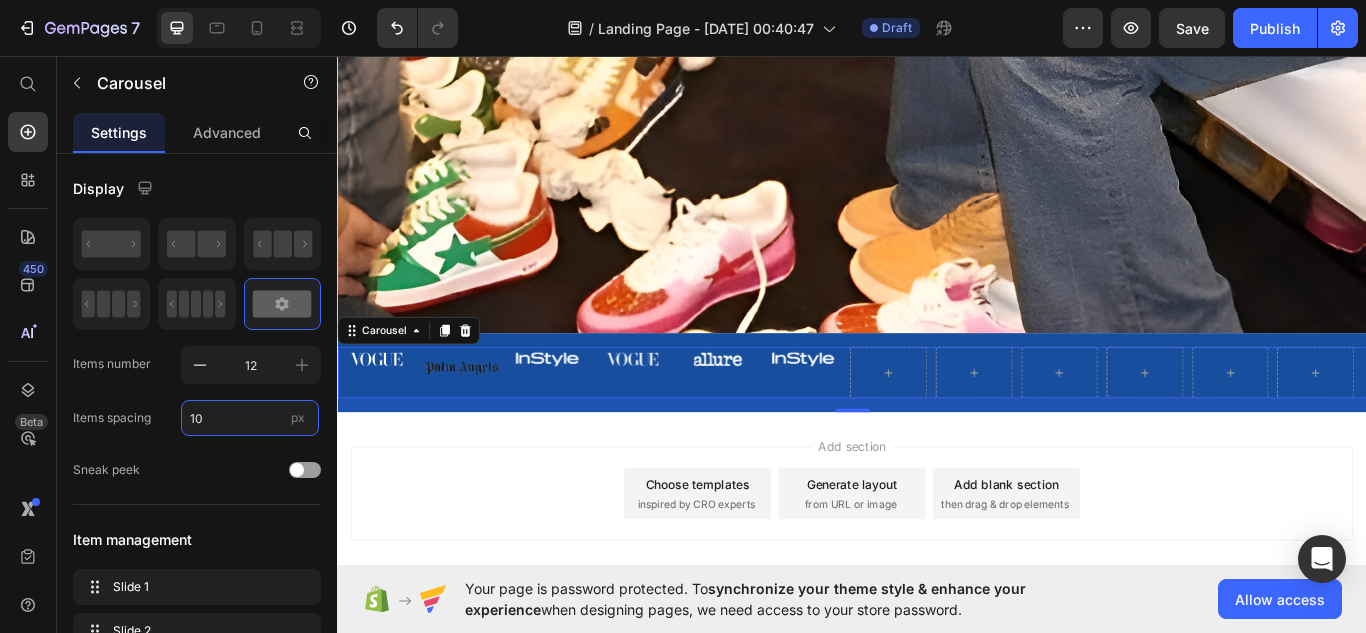 type on "10" 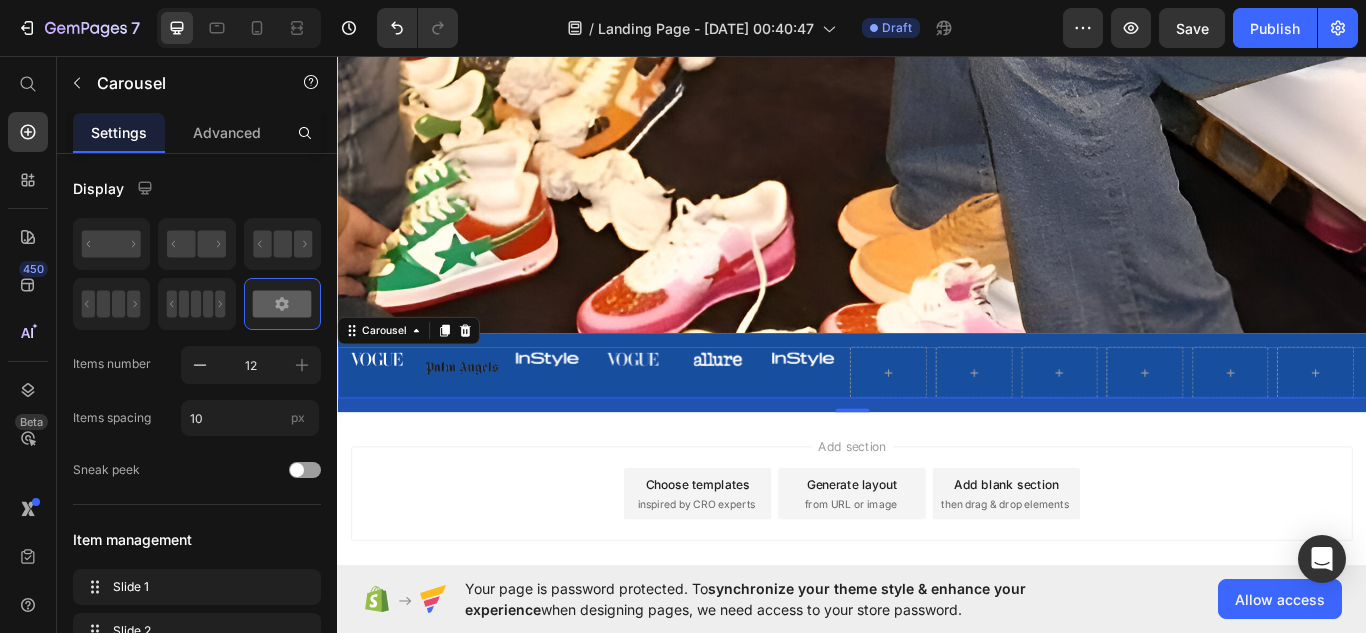 click on "Display  Items number  12 Items spacing 10 px Sneak peek" 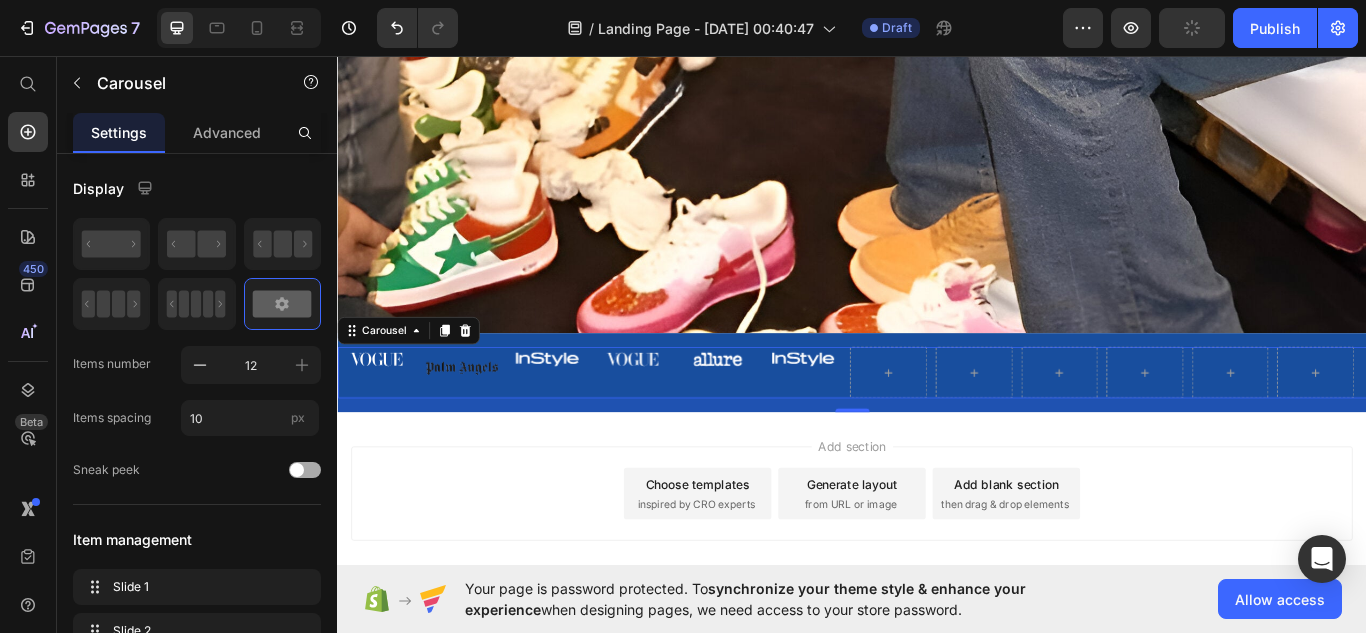 click at bounding box center [305, 470] 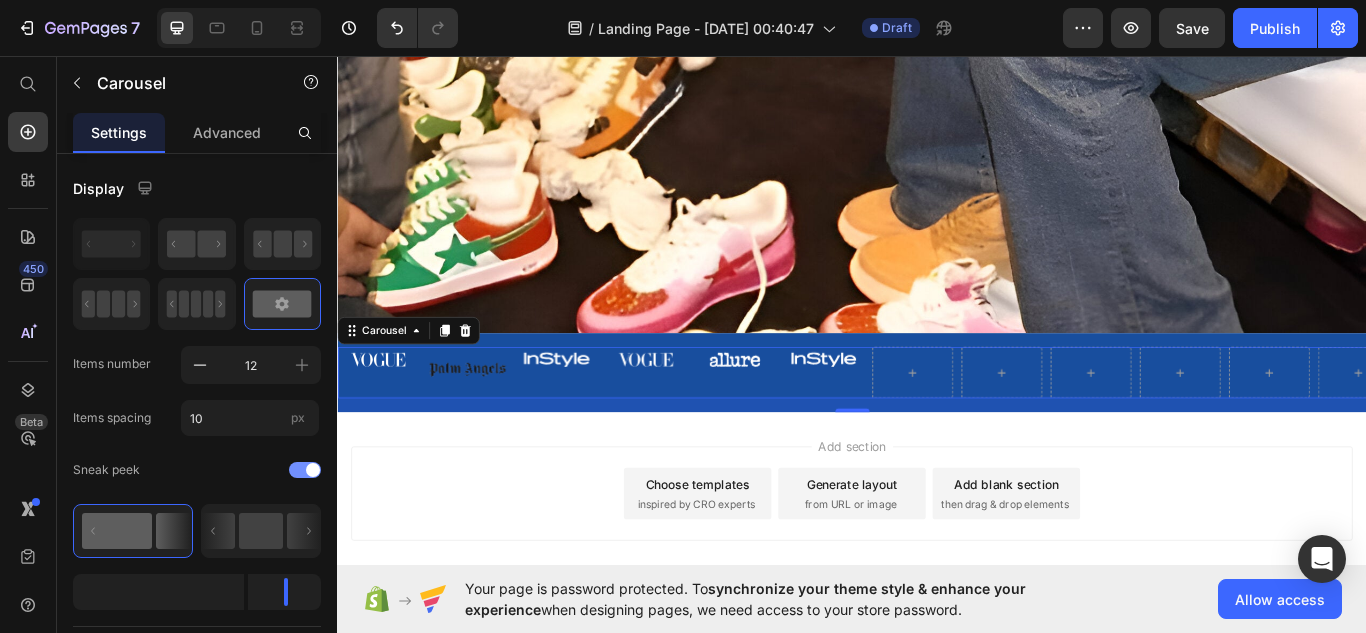 click at bounding box center (305, 470) 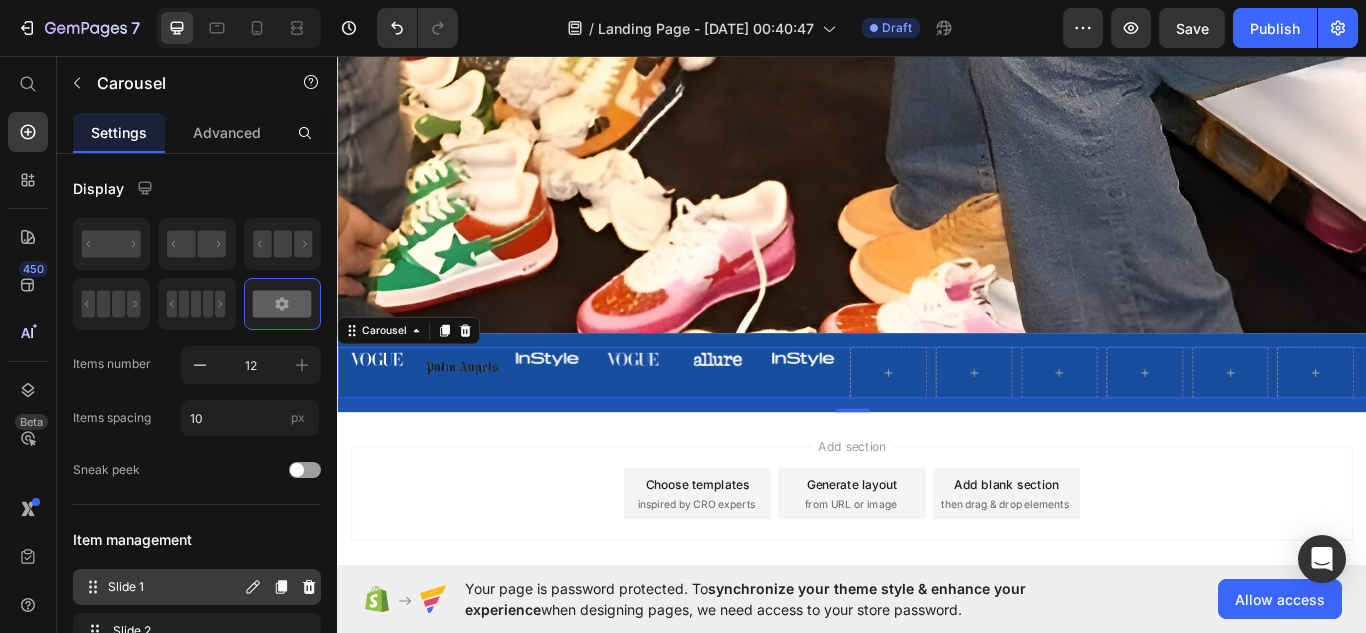 click on "Slide 1 Slide 1" at bounding box center (161, 587) 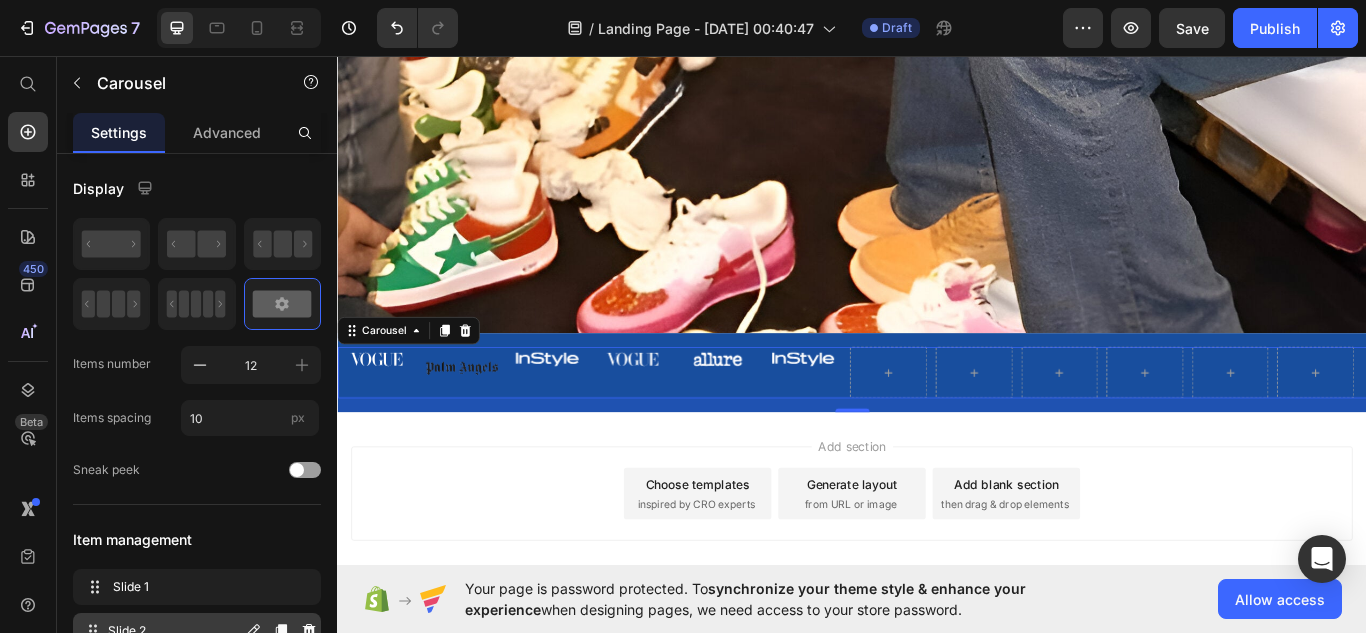 click on "Slide 2 Slide 2" at bounding box center [161, 631] 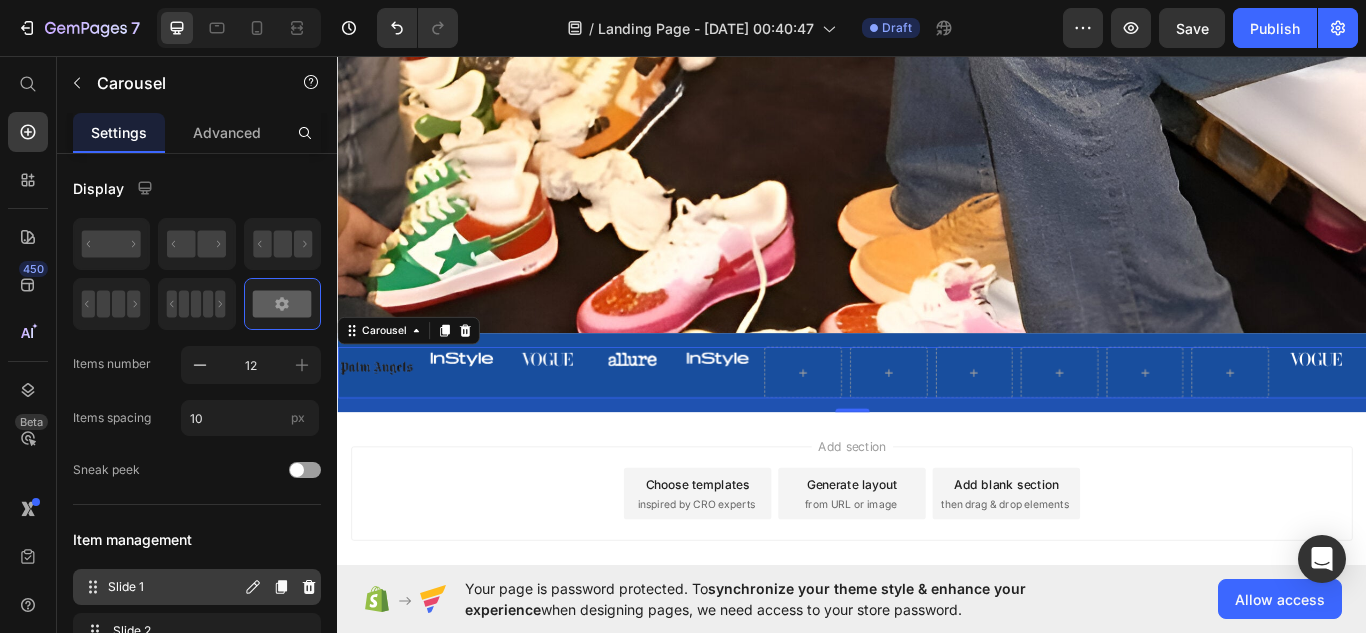click on "Slide 1" at bounding box center (174, 587) 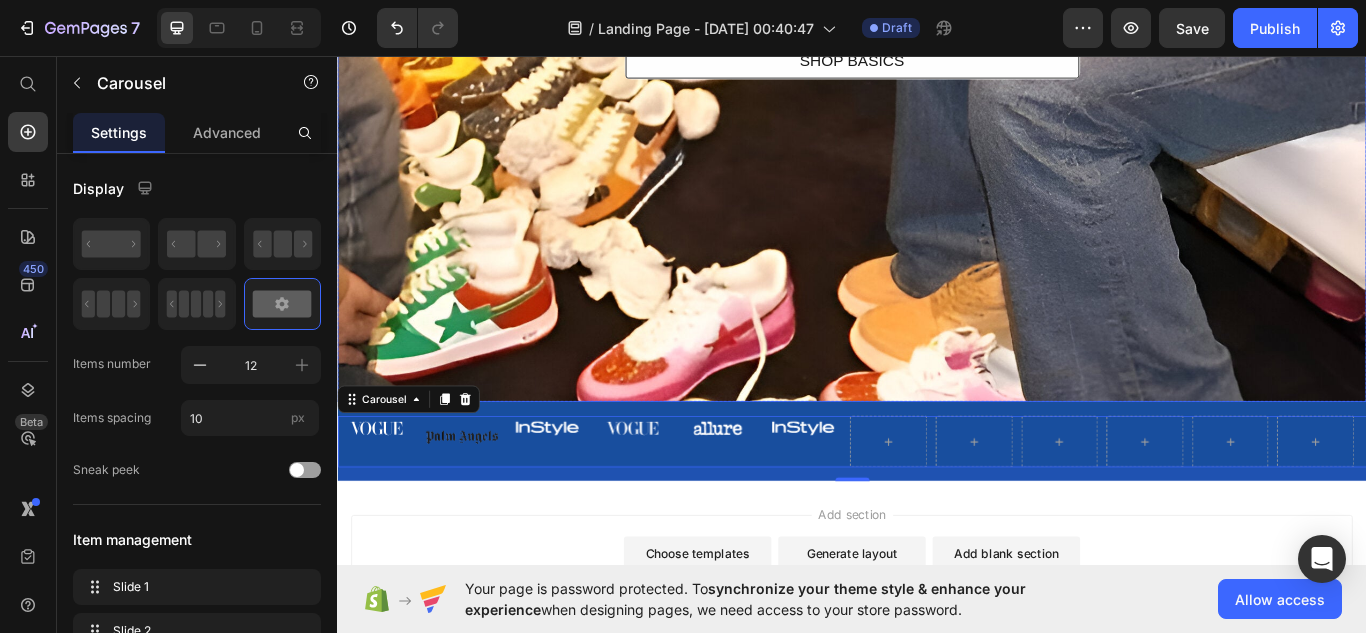 scroll, scrollTop: 537, scrollLeft: 0, axis: vertical 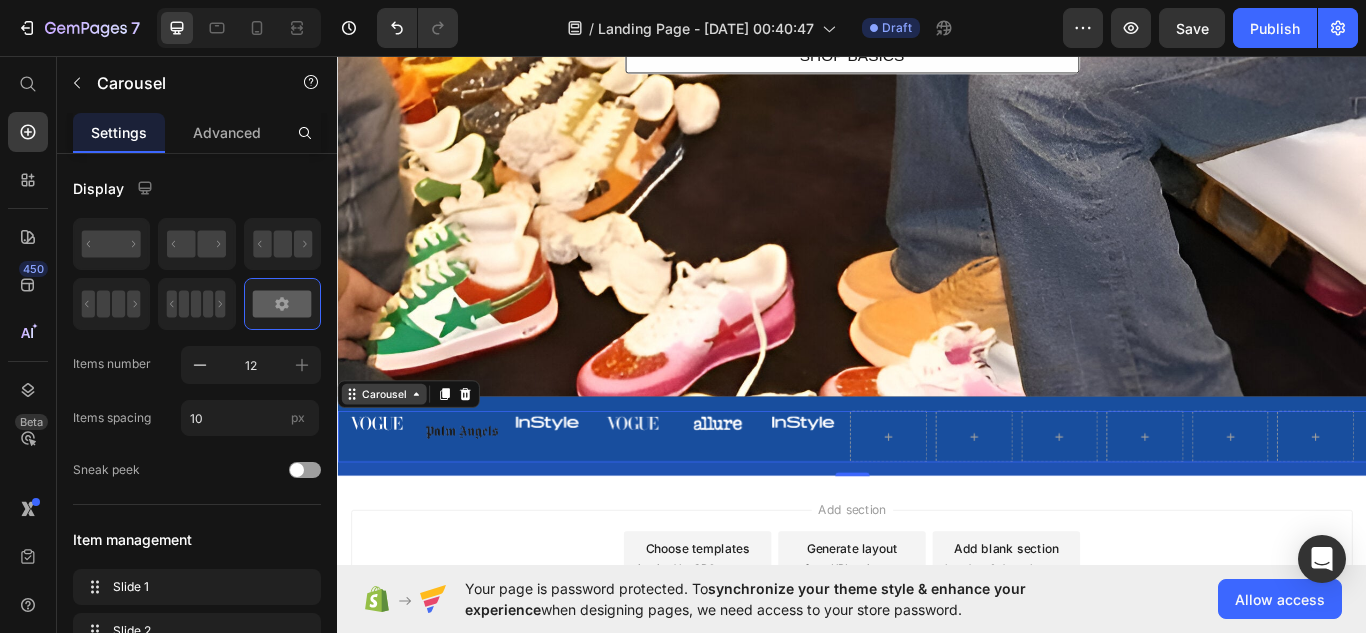 click on "Carousel" at bounding box center [391, 451] 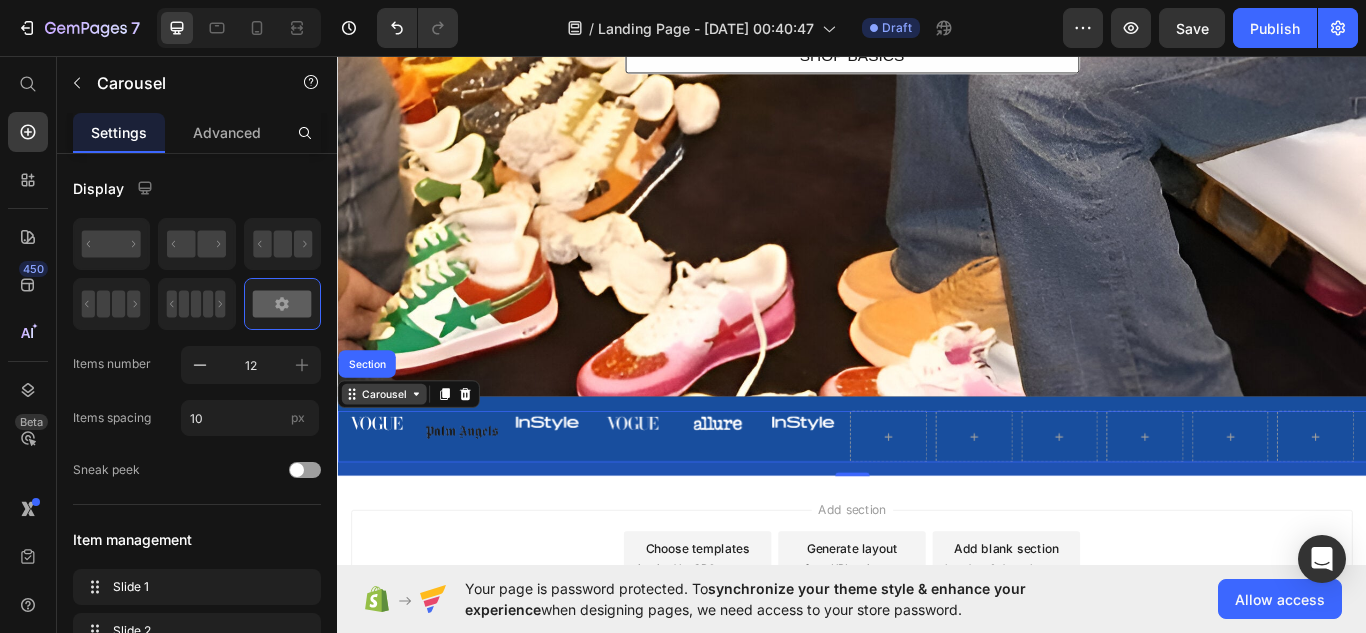 click on "Carousel" at bounding box center (391, 451) 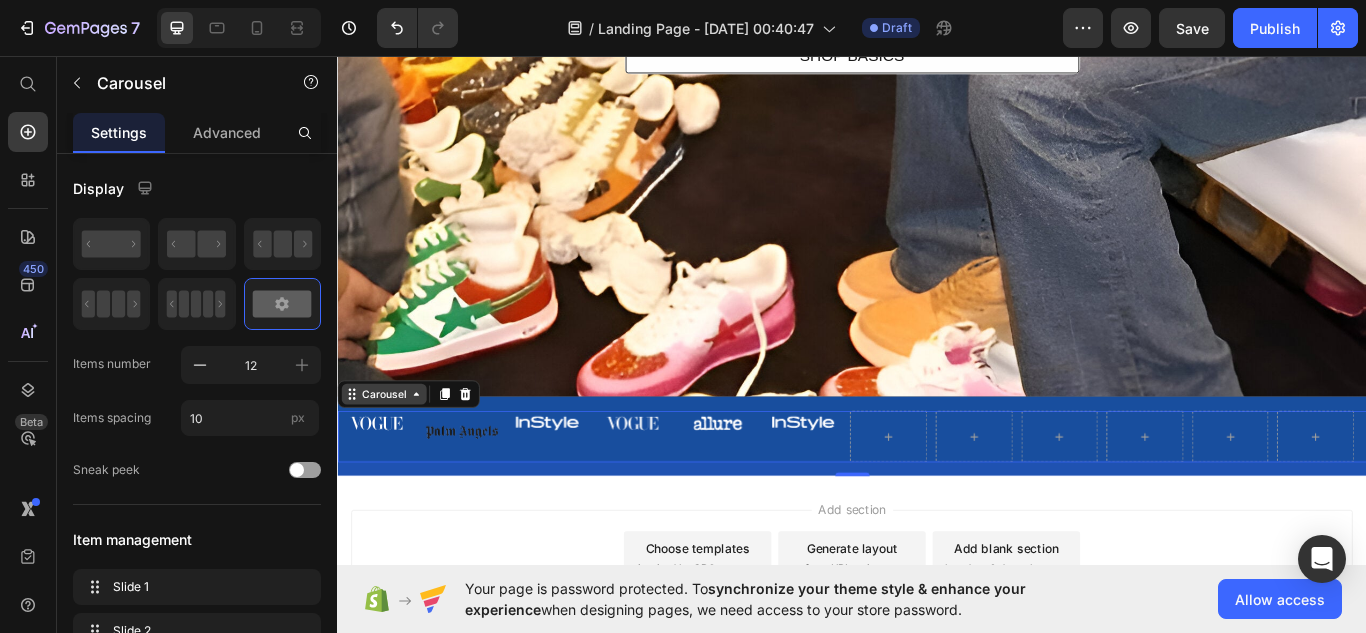 click on "Carousel" at bounding box center [391, 451] 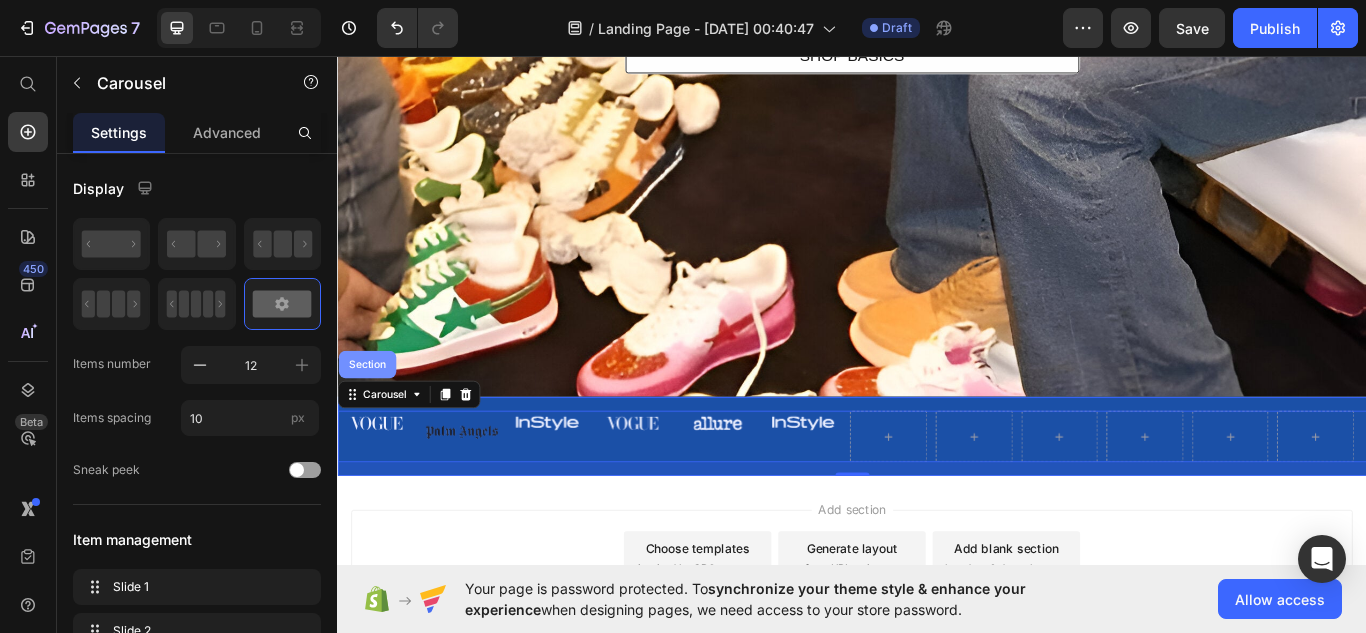 click on "Section" at bounding box center [371, 416] 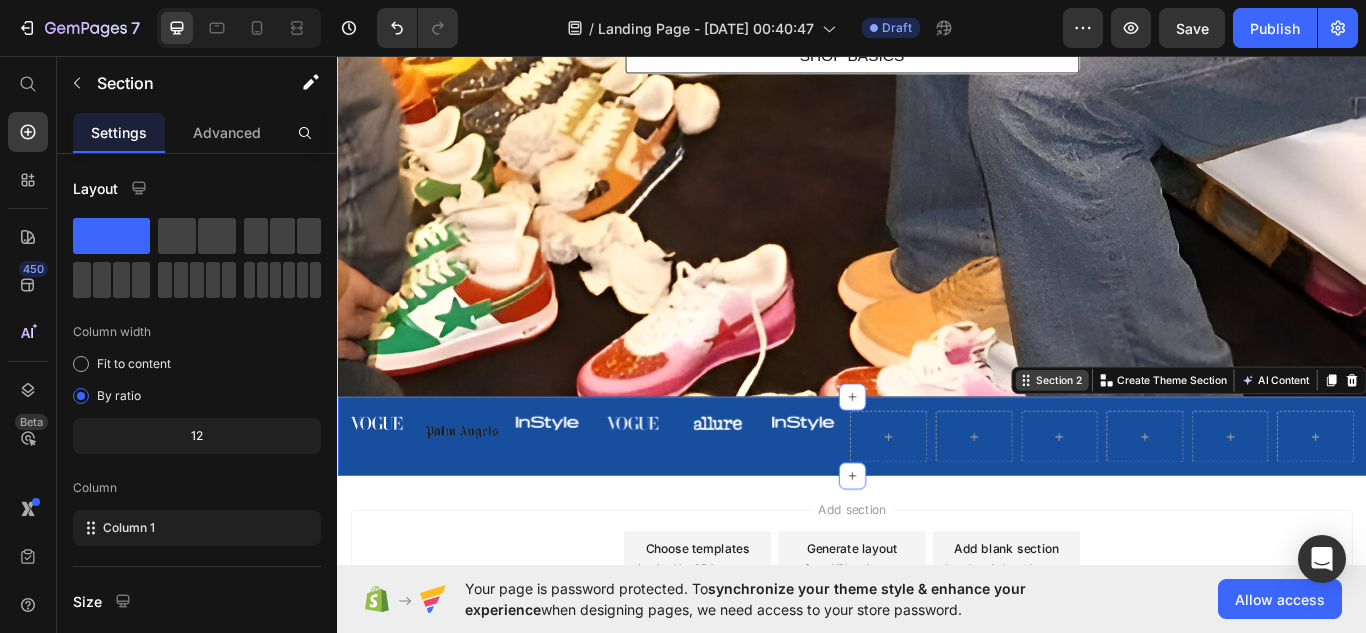 click on "Section 2" at bounding box center [1178, 435] 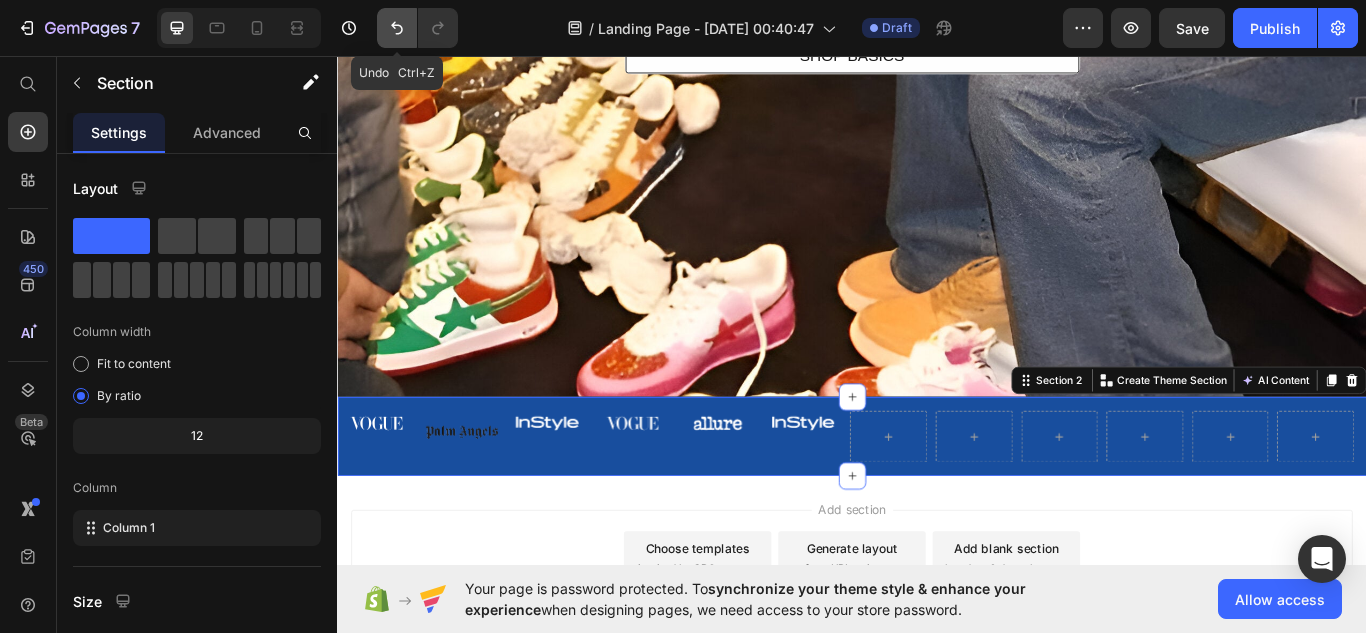 click 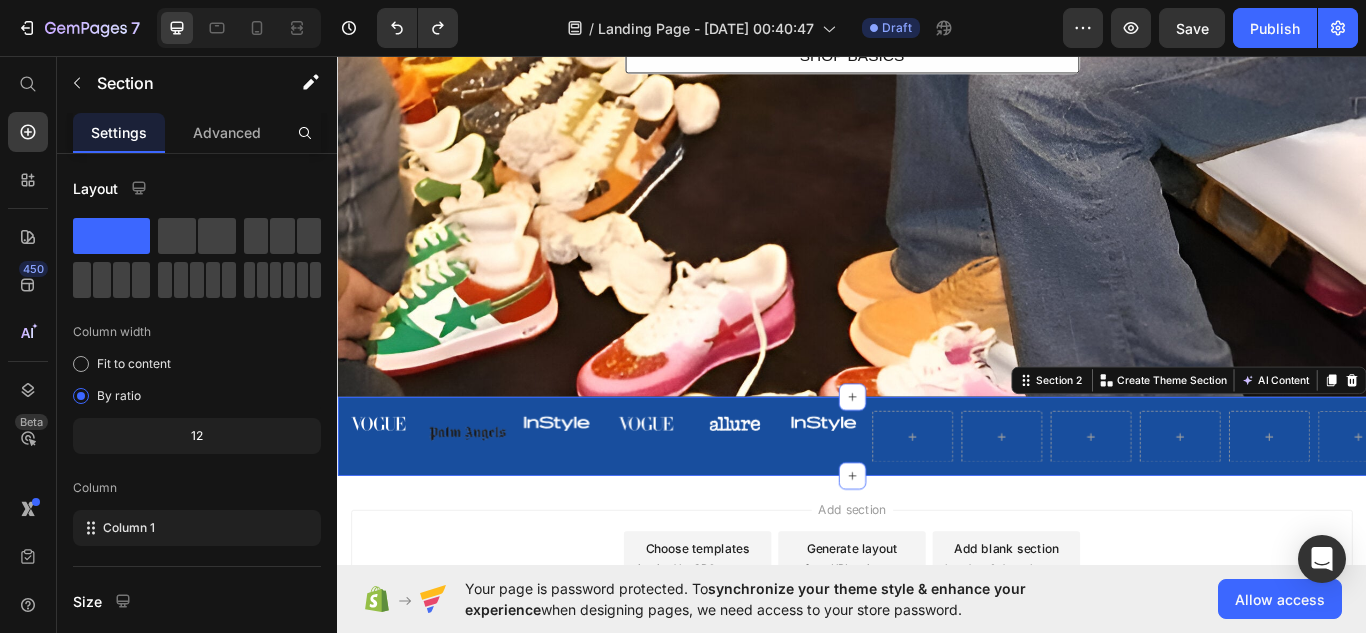 click on "Image Image Image Image Image Image
Carousel Section 2   You can create reusable sections Create Theme Section AI Content Write with GemAI What would you like to describe here? Tone and Voice Persuasive Product Show more Generate" at bounding box center [937, 500] 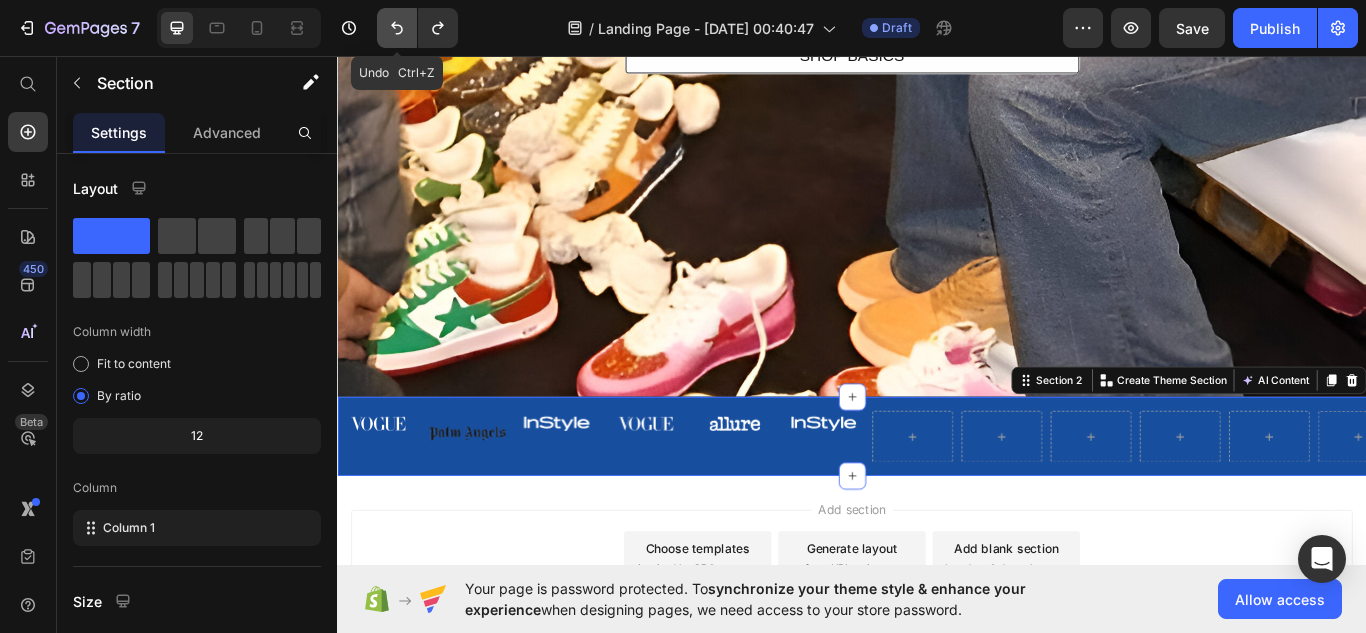 click 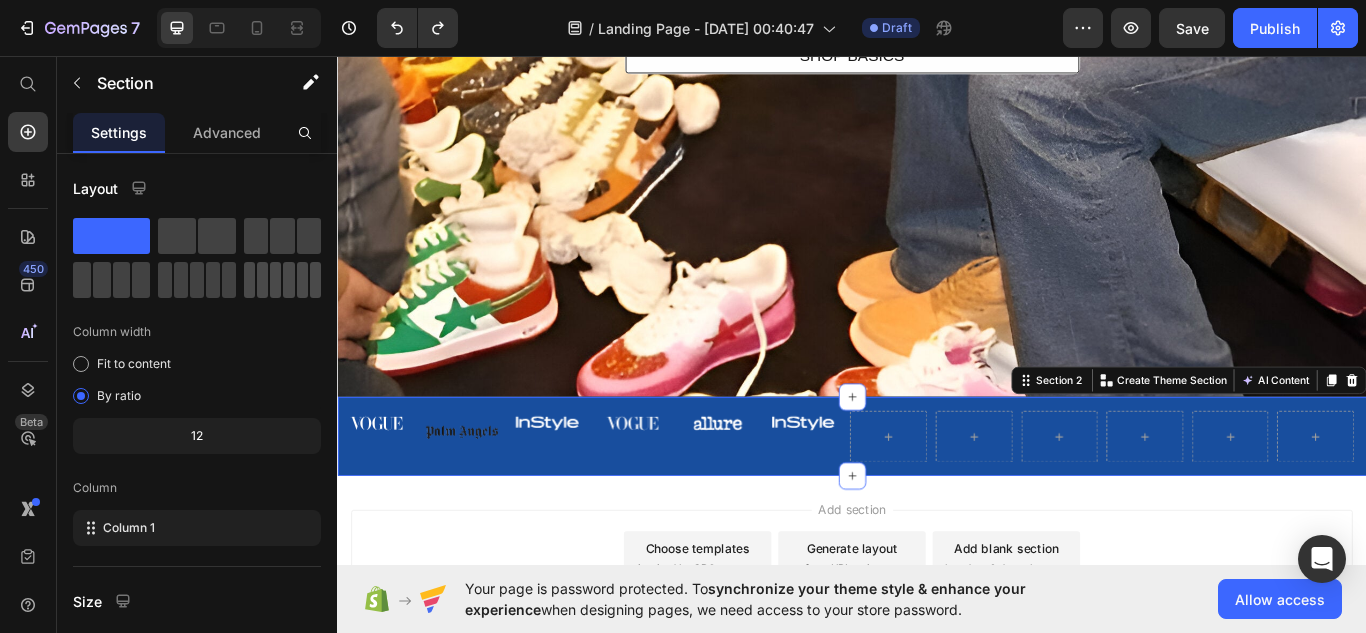 click 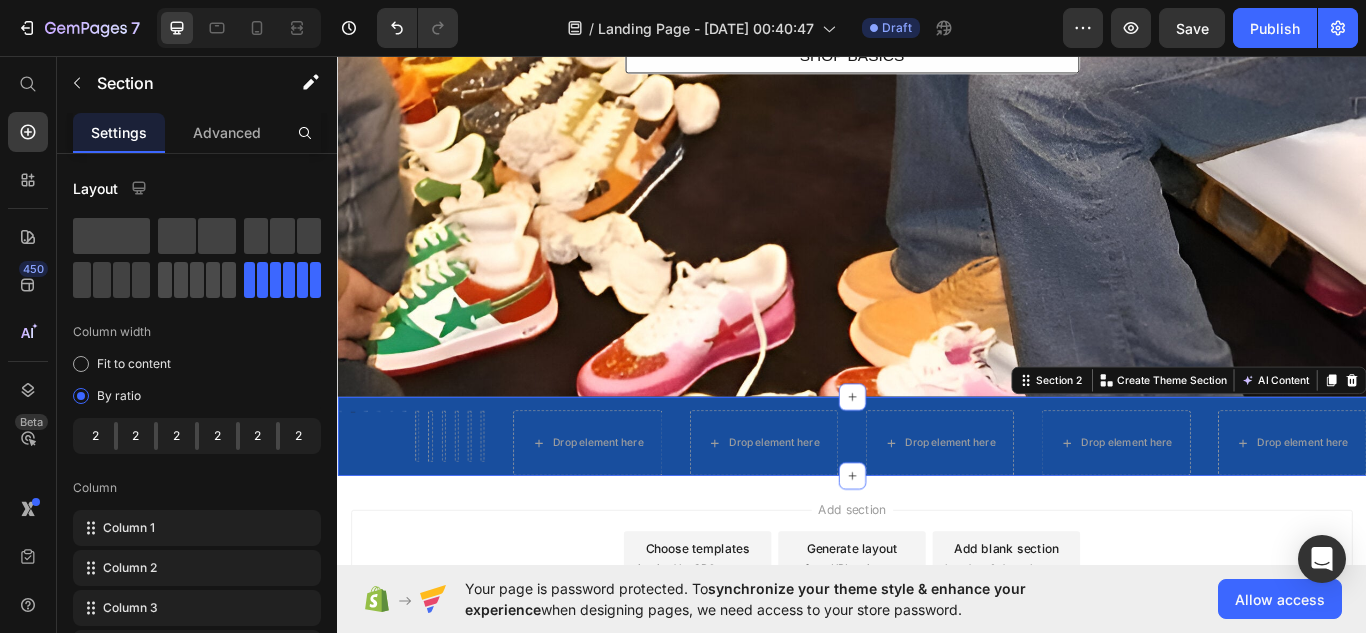 click 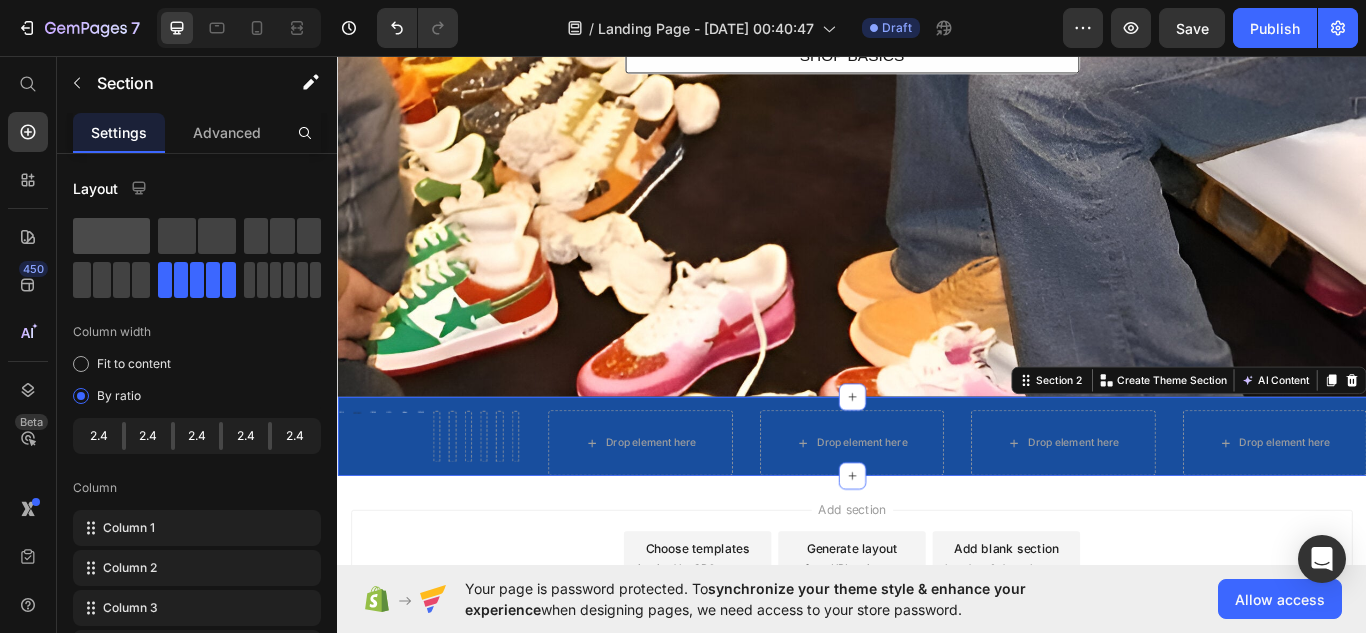 click 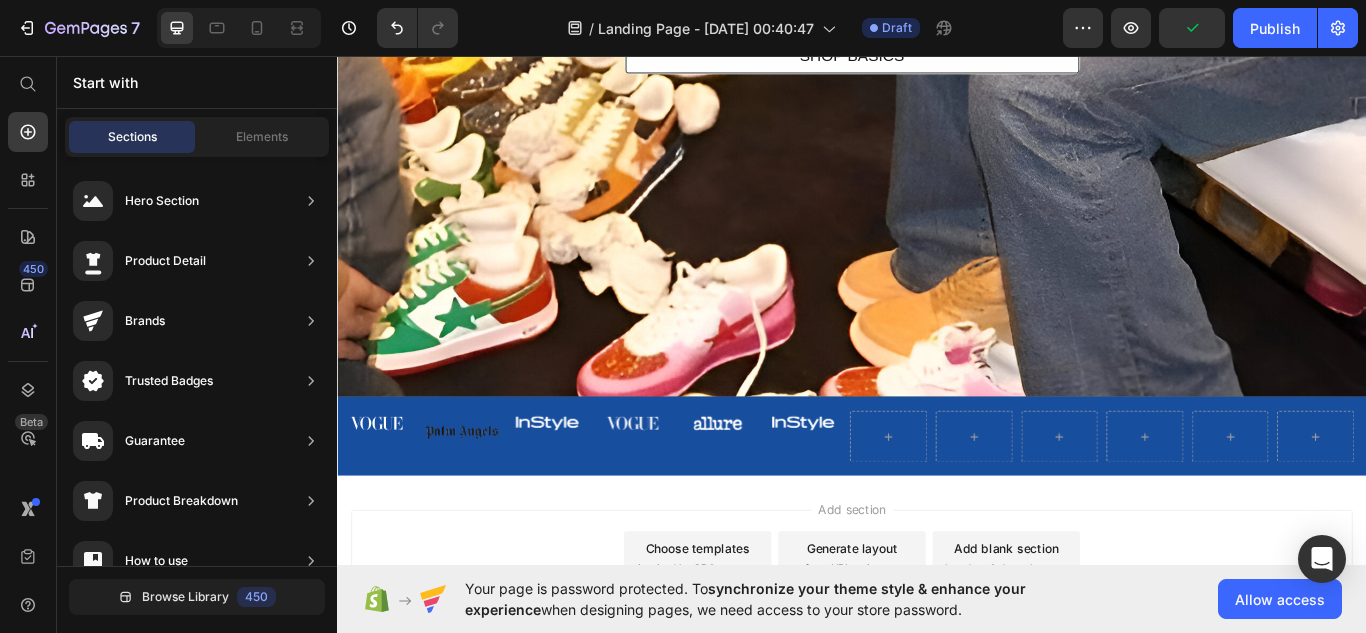 click on "Add section Choose templates inspired by CRO experts Generate layout from URL or image Add blank section then drag & drop elements" at bounding box center (937, 669) 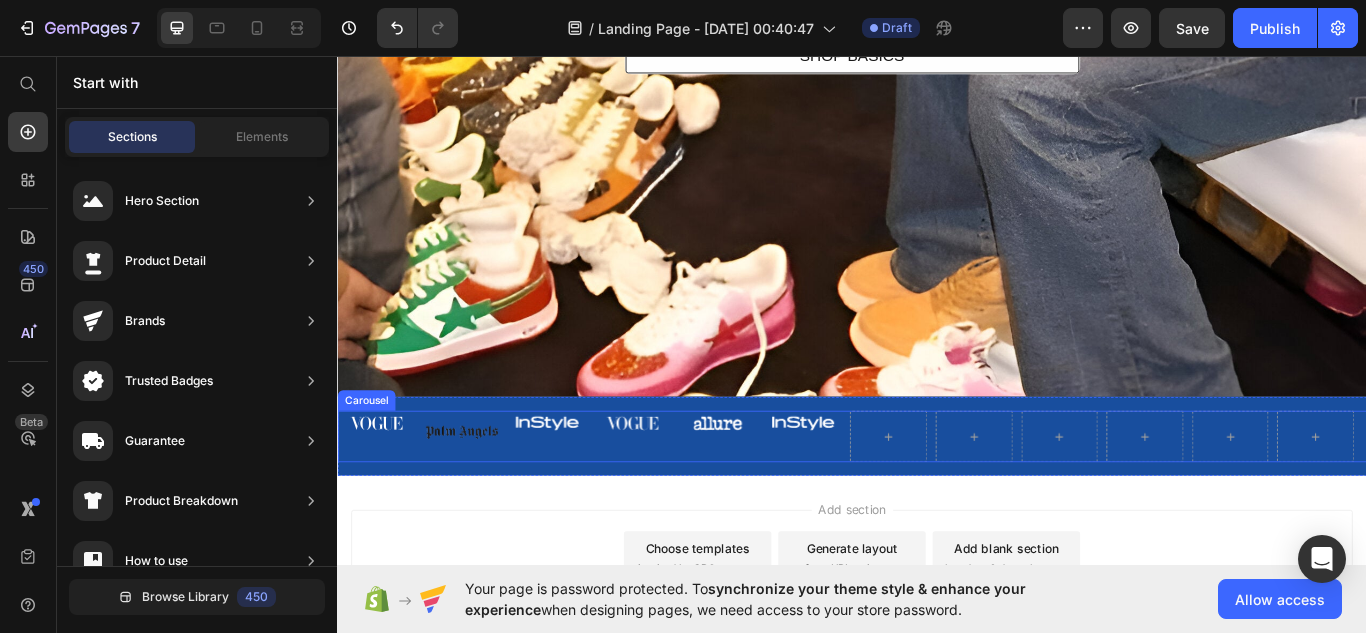 click on "Image" at bounding box center (880, 500) 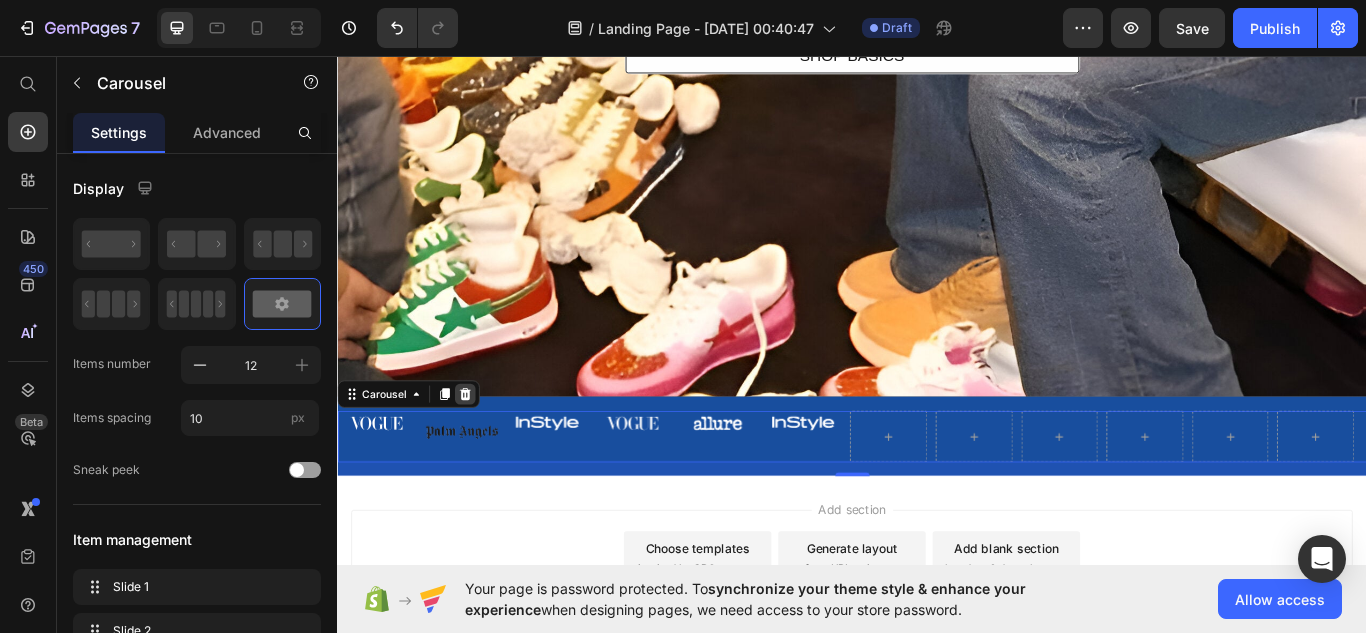 click 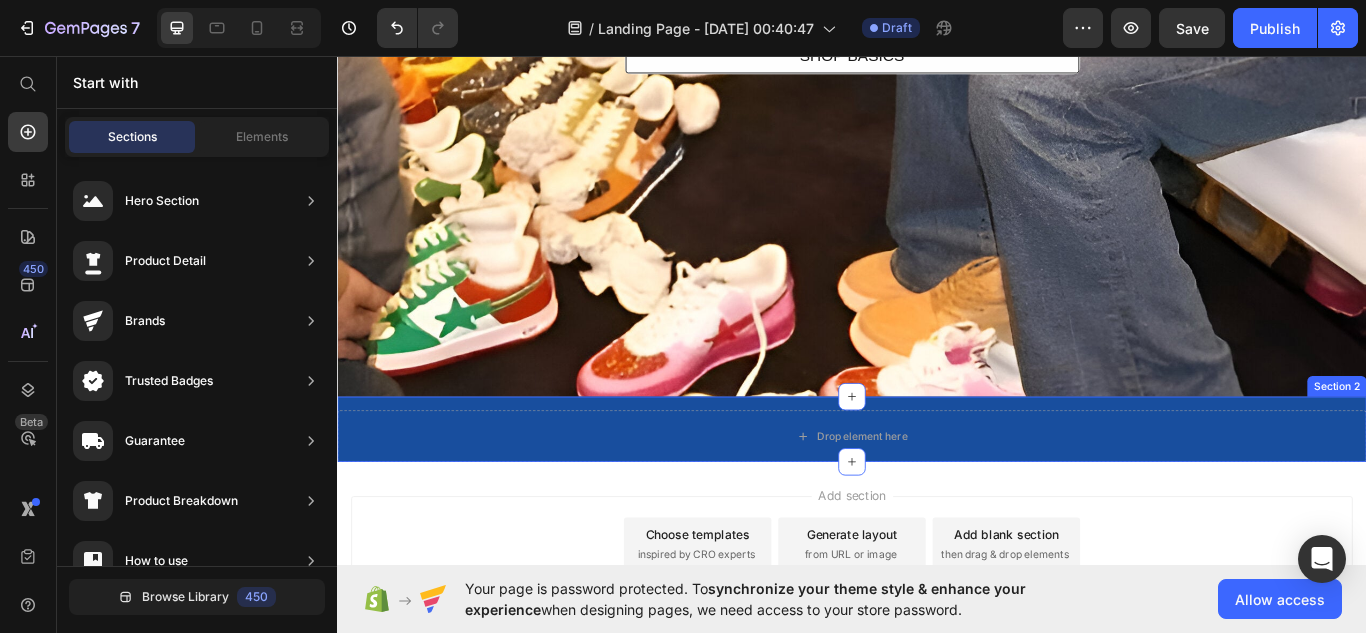 click on "Drop element here Section 2" at bounding box center (937, 492) 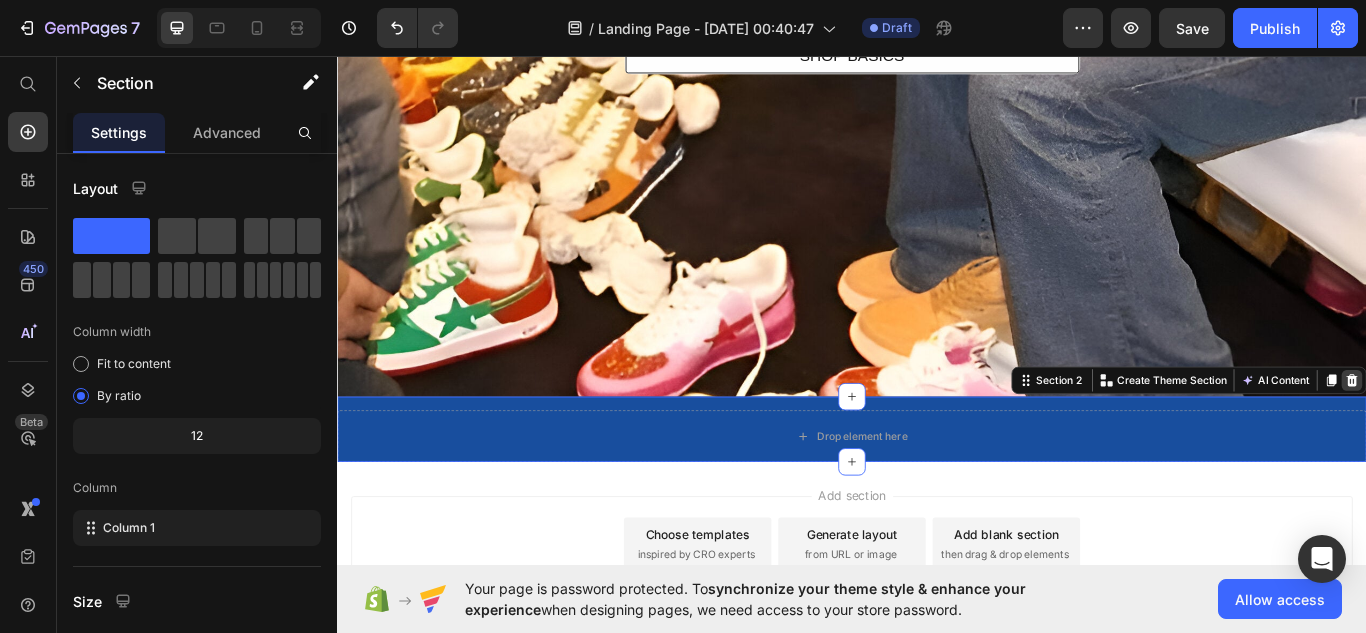 click 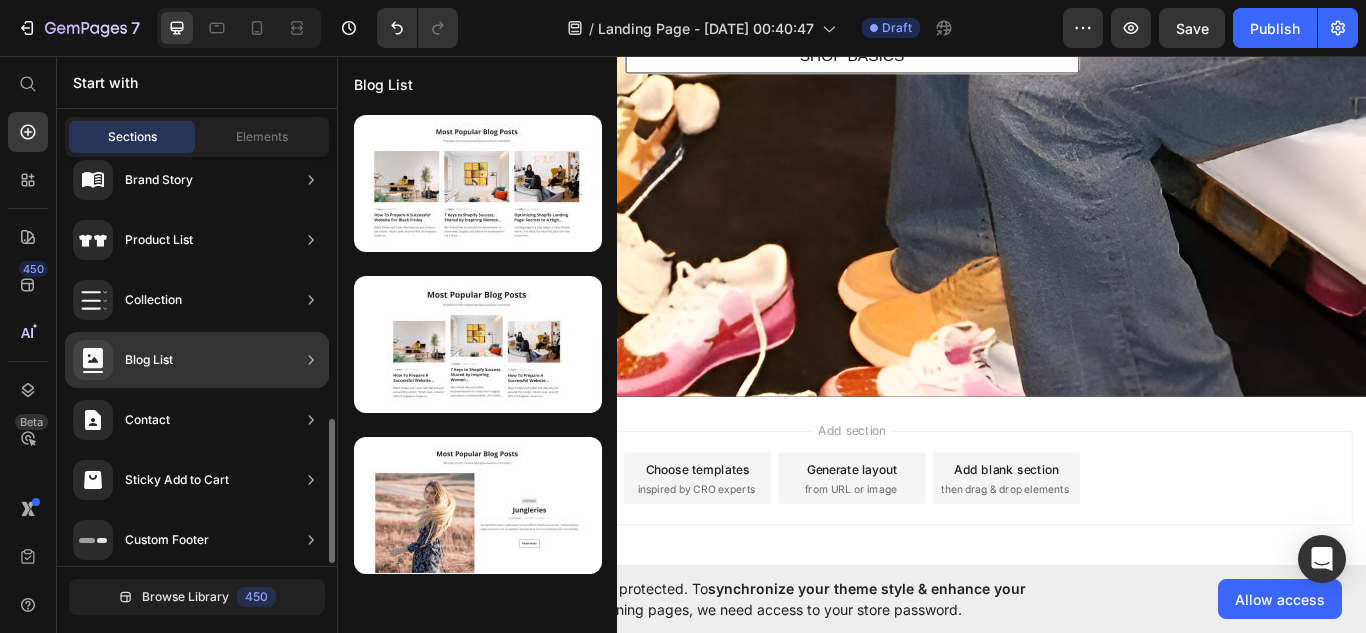 scroll, scrollTop: 743, scrollLeft: 0, axis: vertical 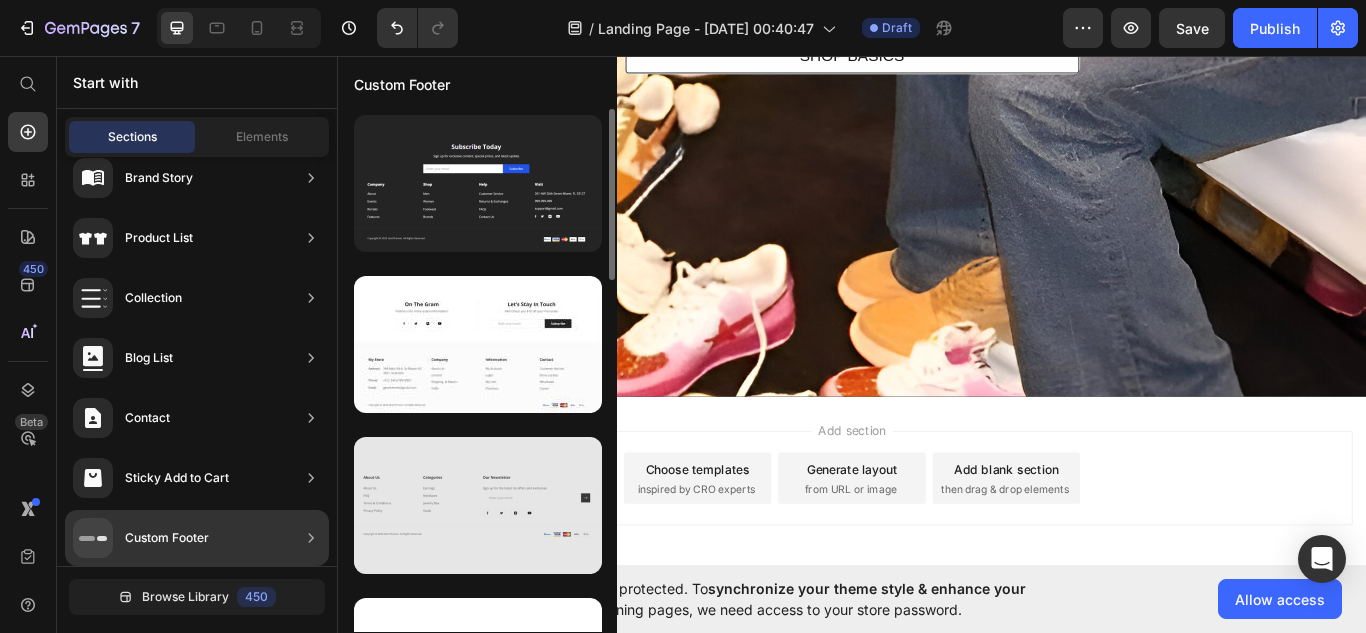 click at bounding box center [478, 505] 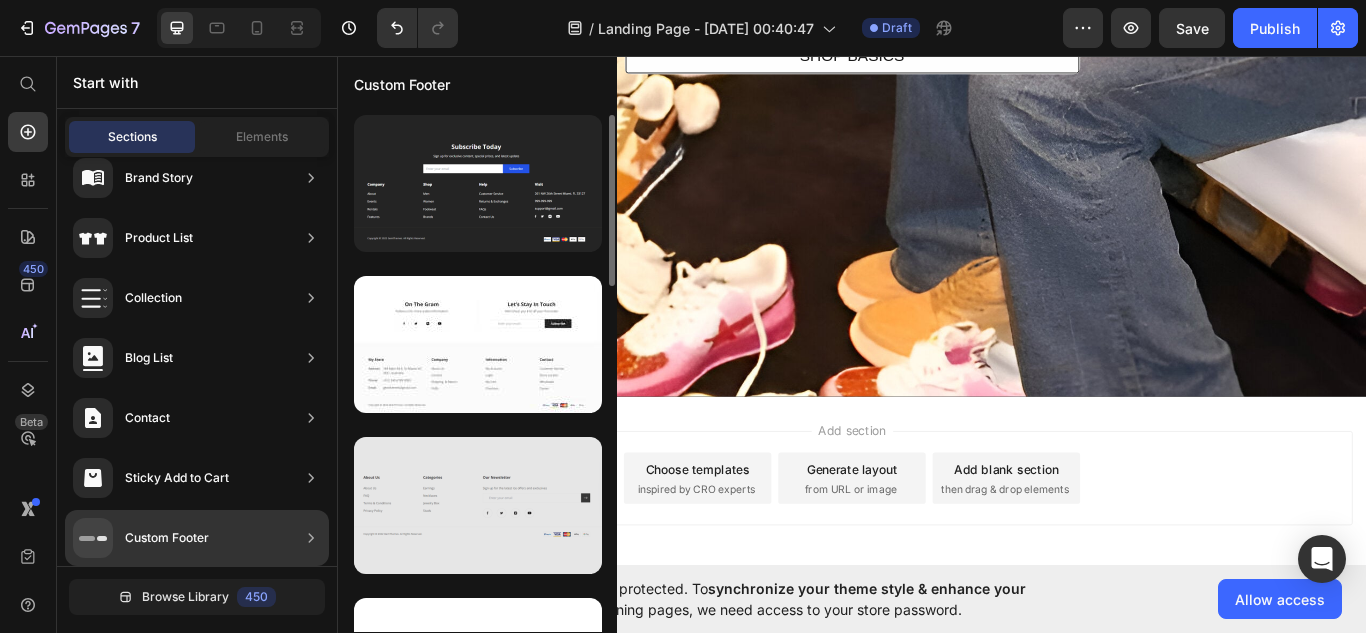 scroll, scrollTop: 14, scrollLeft: 0, axis: vertical 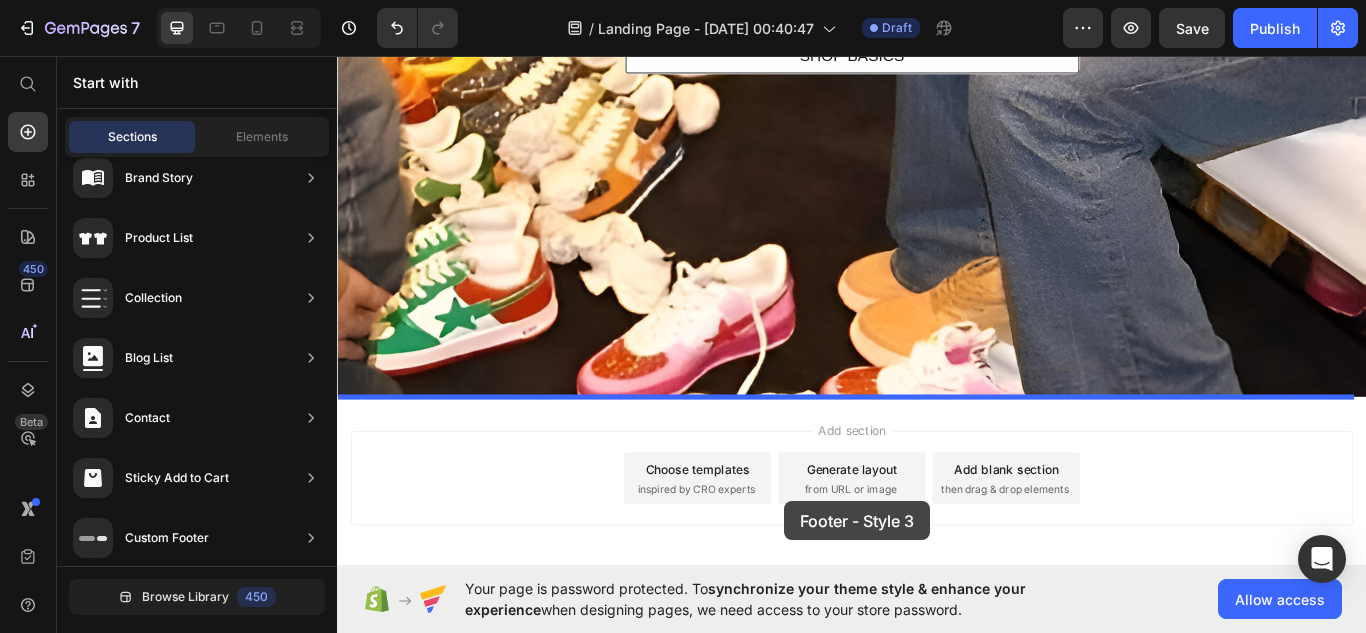 drag, startPoint x: 818, startPoint y: 549, endPoint x: 858, endPoint y: 576, distance: 48.259712 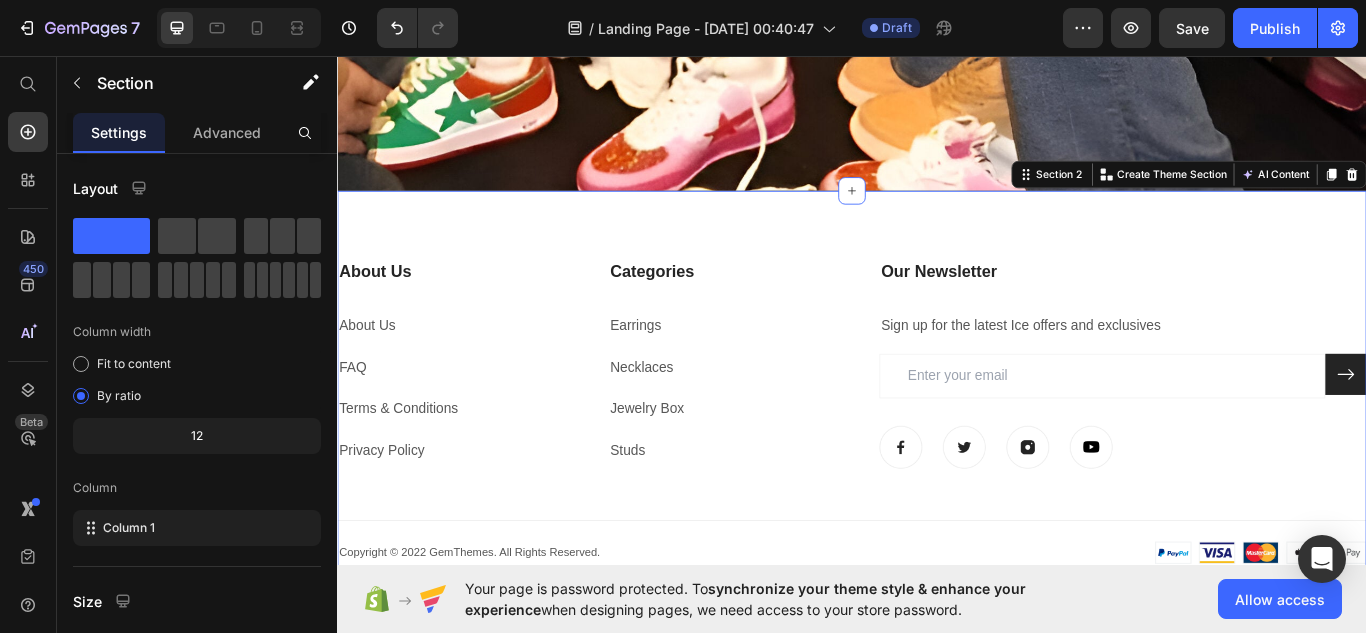 scroll, scrollTop: 870, scrollLeft: 0, axis: vertical 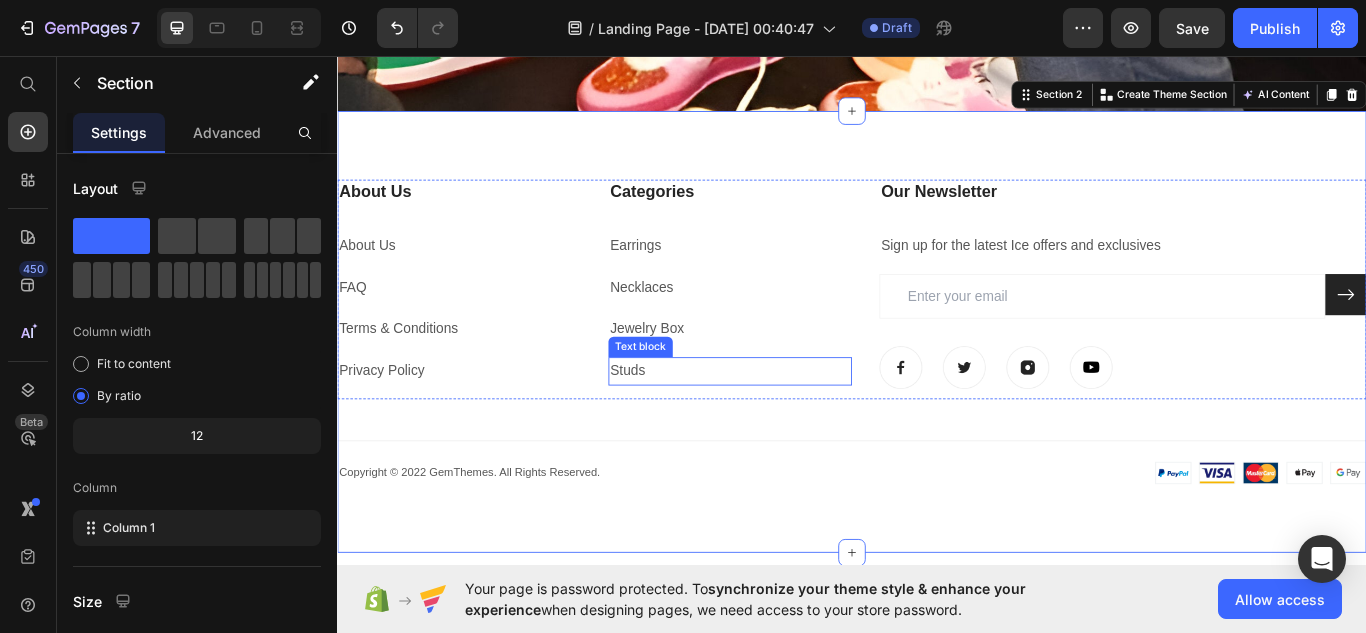 click on "Studs" at bounding box center (675, 423) 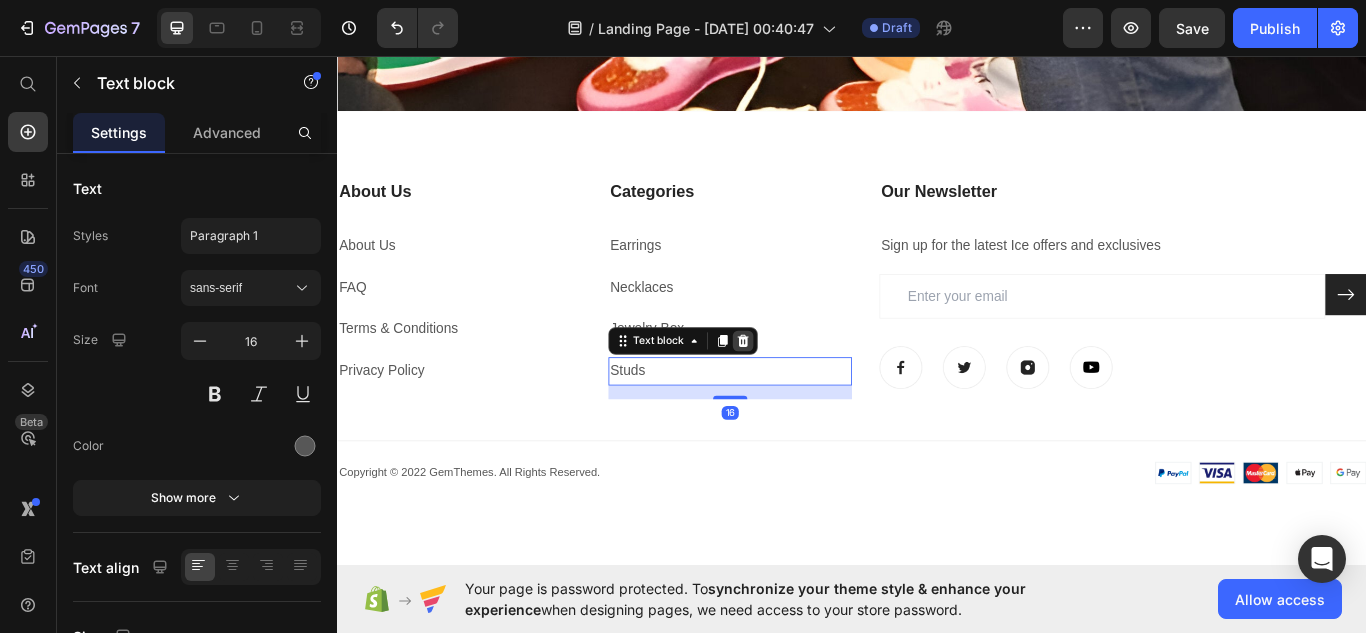 click 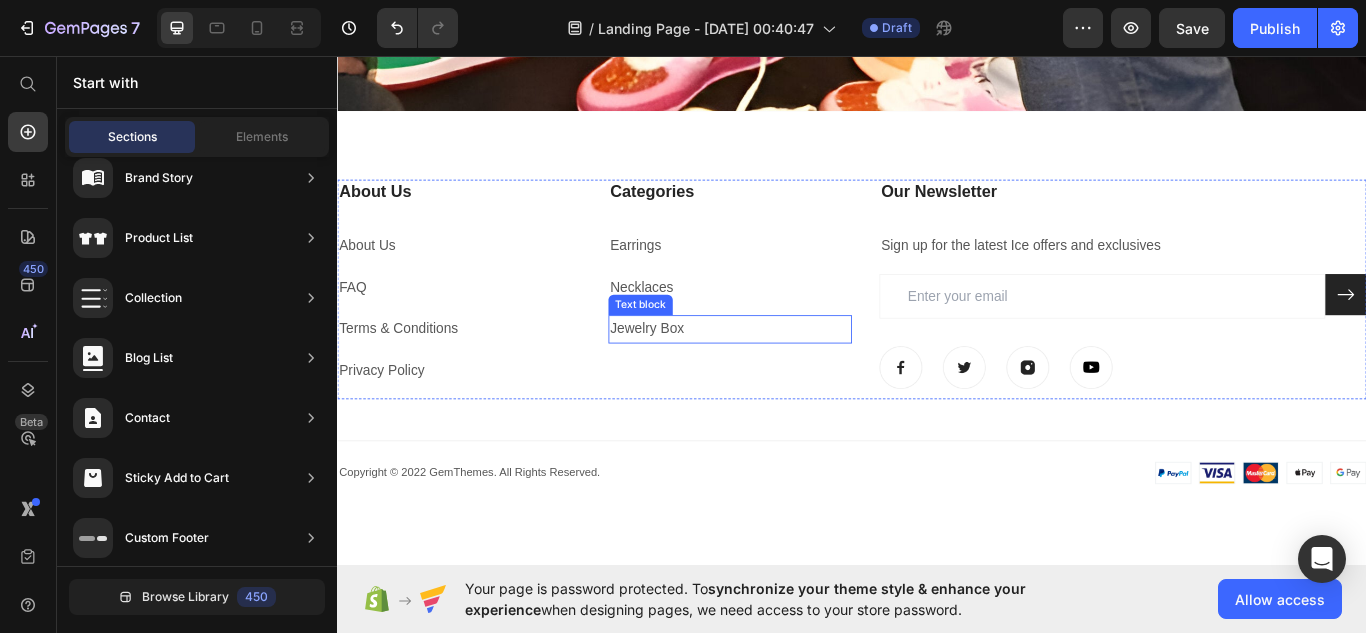 click on "Jewelry Box" at bounding box center [698, 374] 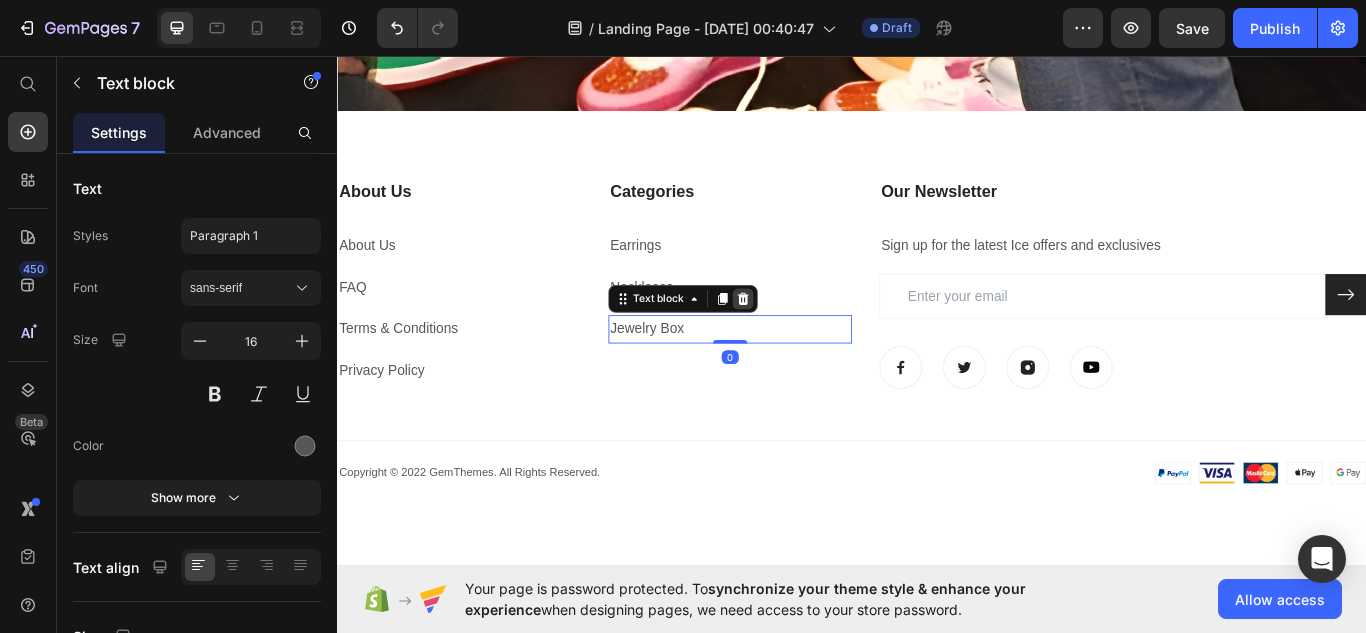click 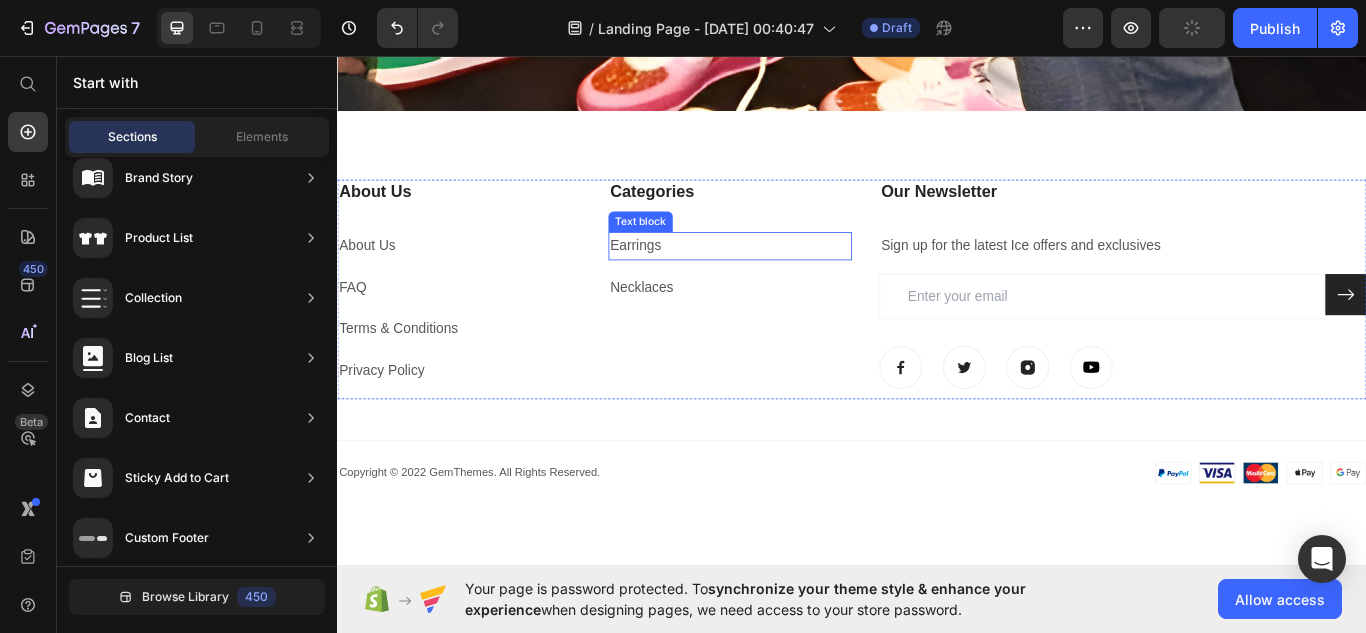 click on "Earrings" at bounding box center (685, 277) 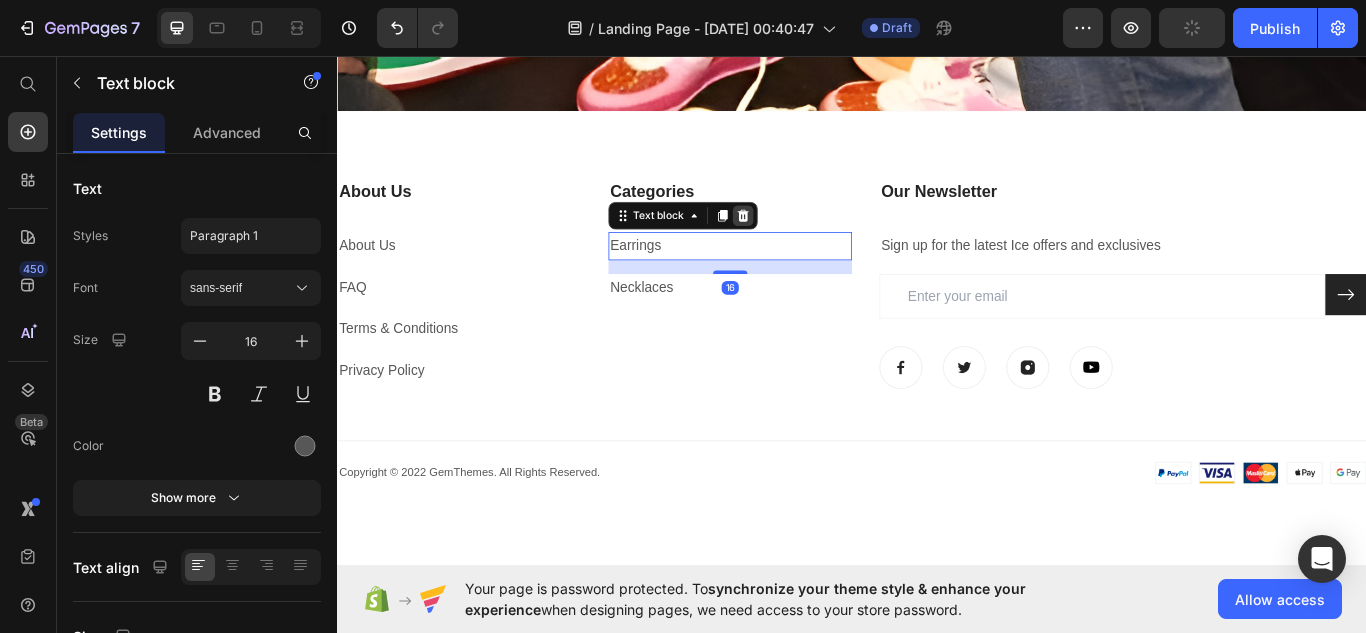 click 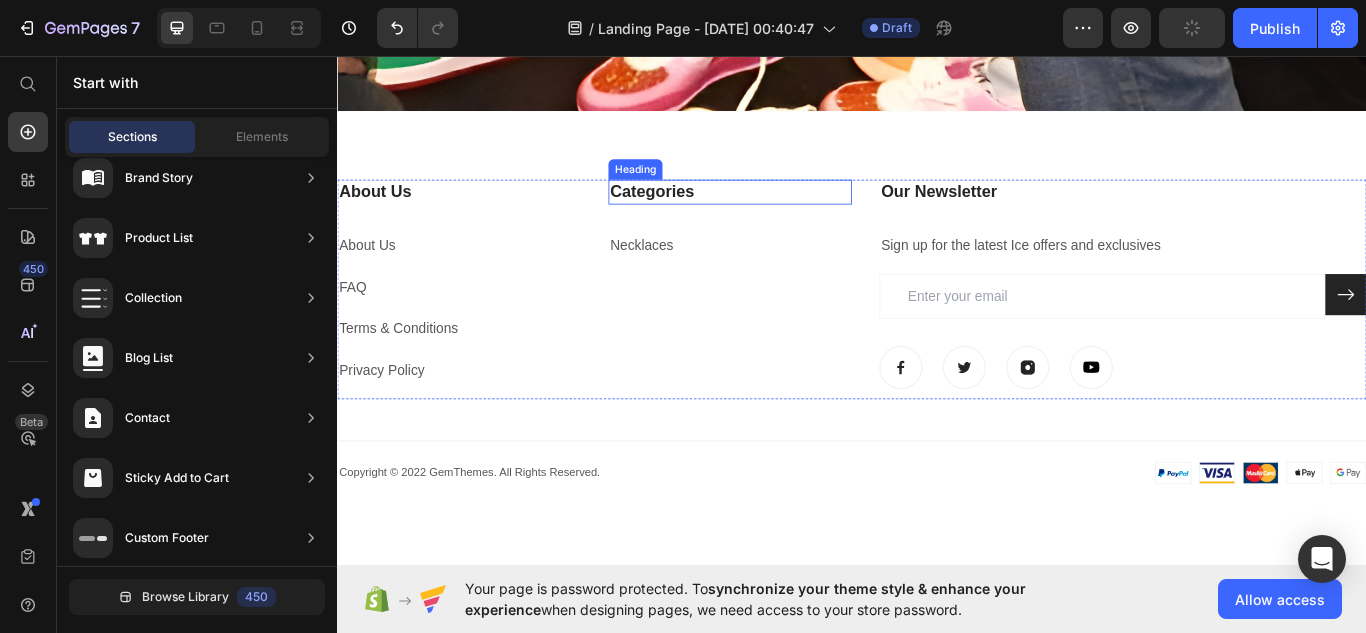 click on "Categories" at bounding box center (795, 215) 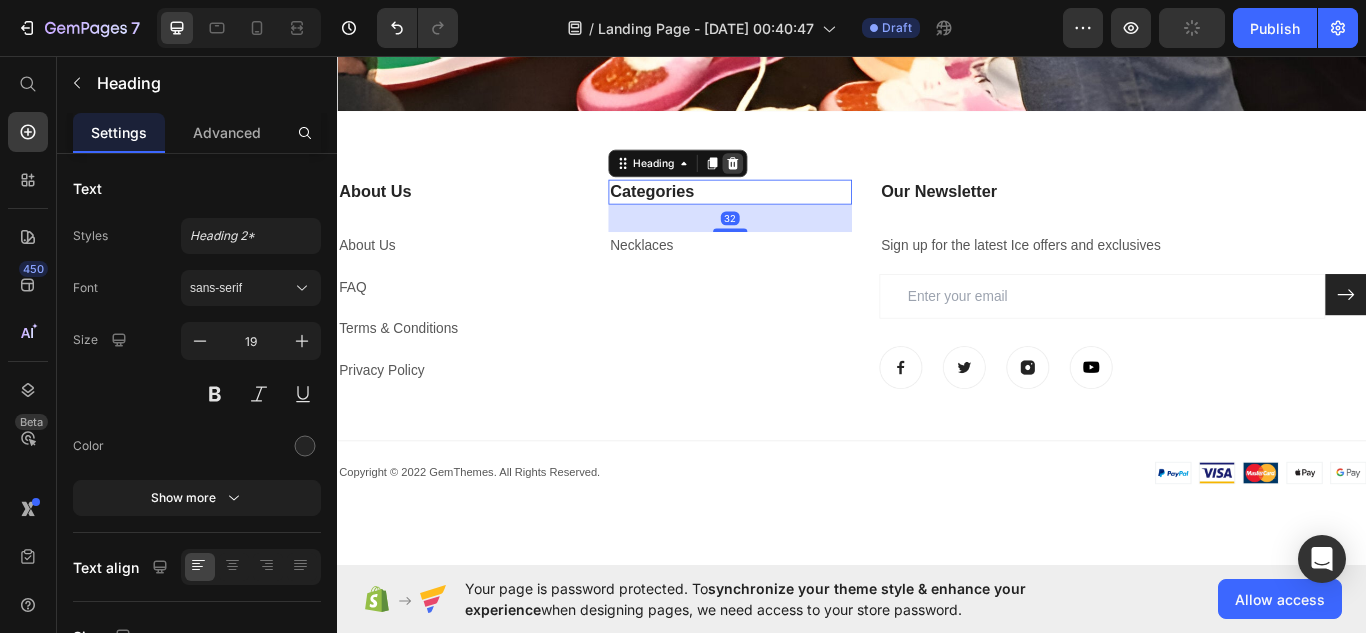 click at bounding box center [798, 182] 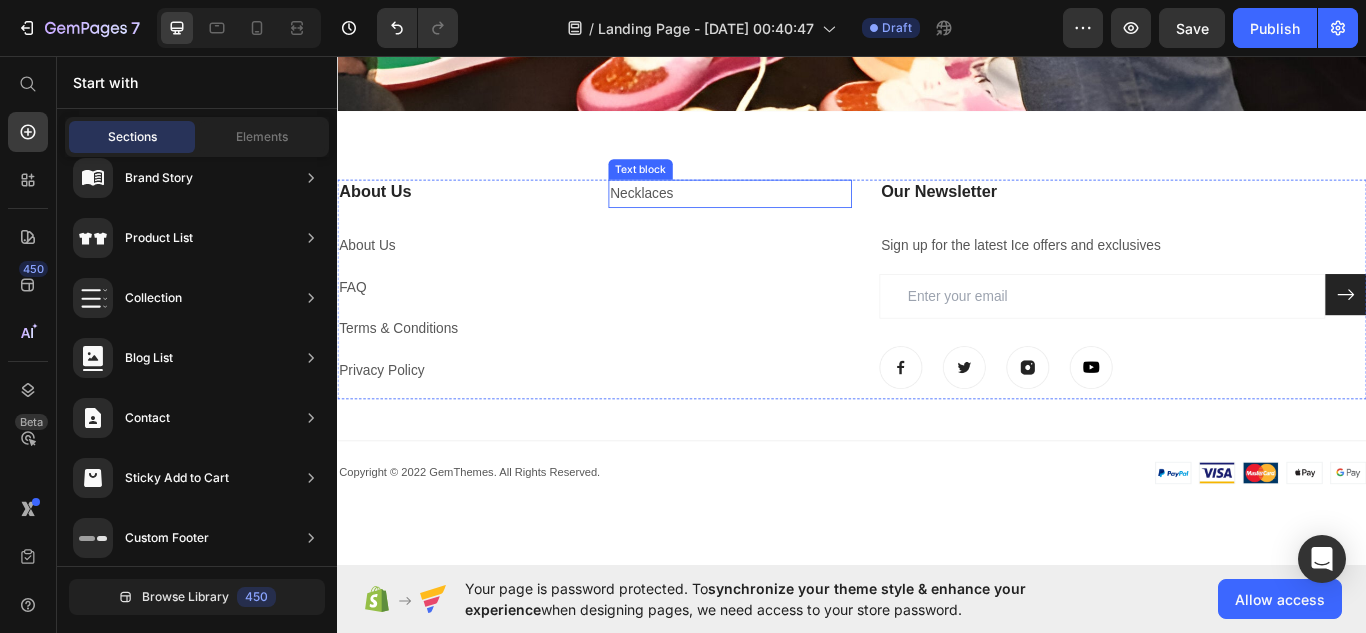 click on "Necklaces" at bounding box center (692, 216) 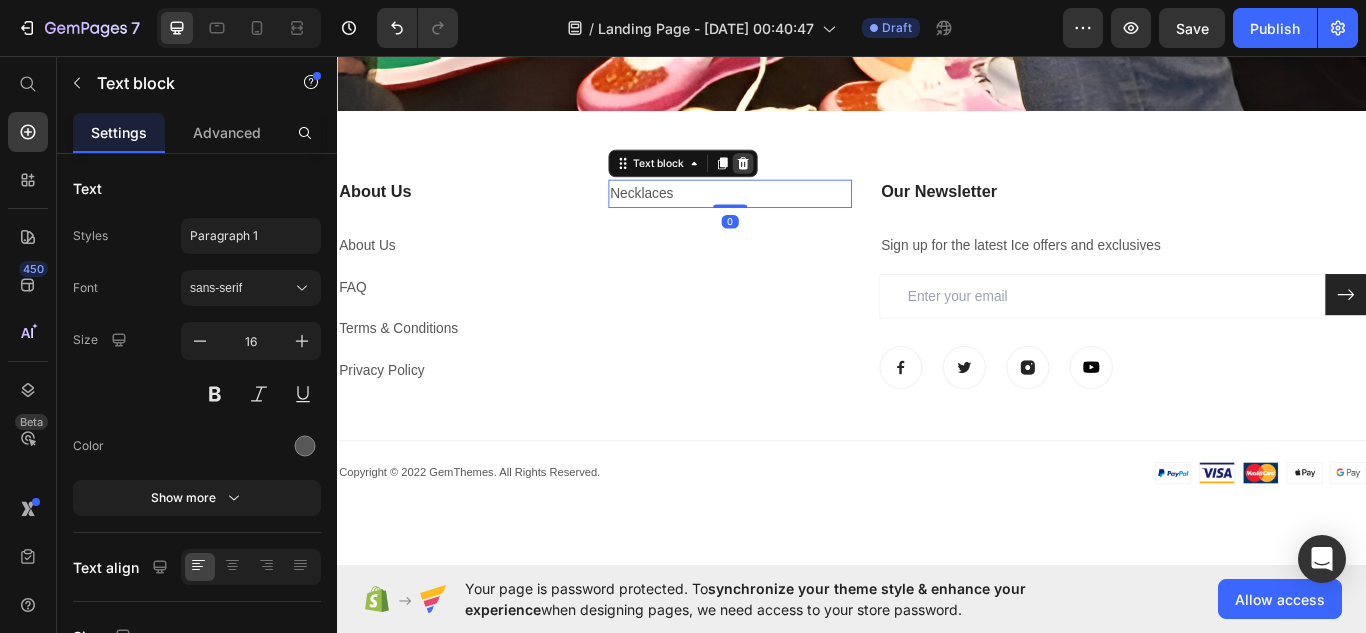click 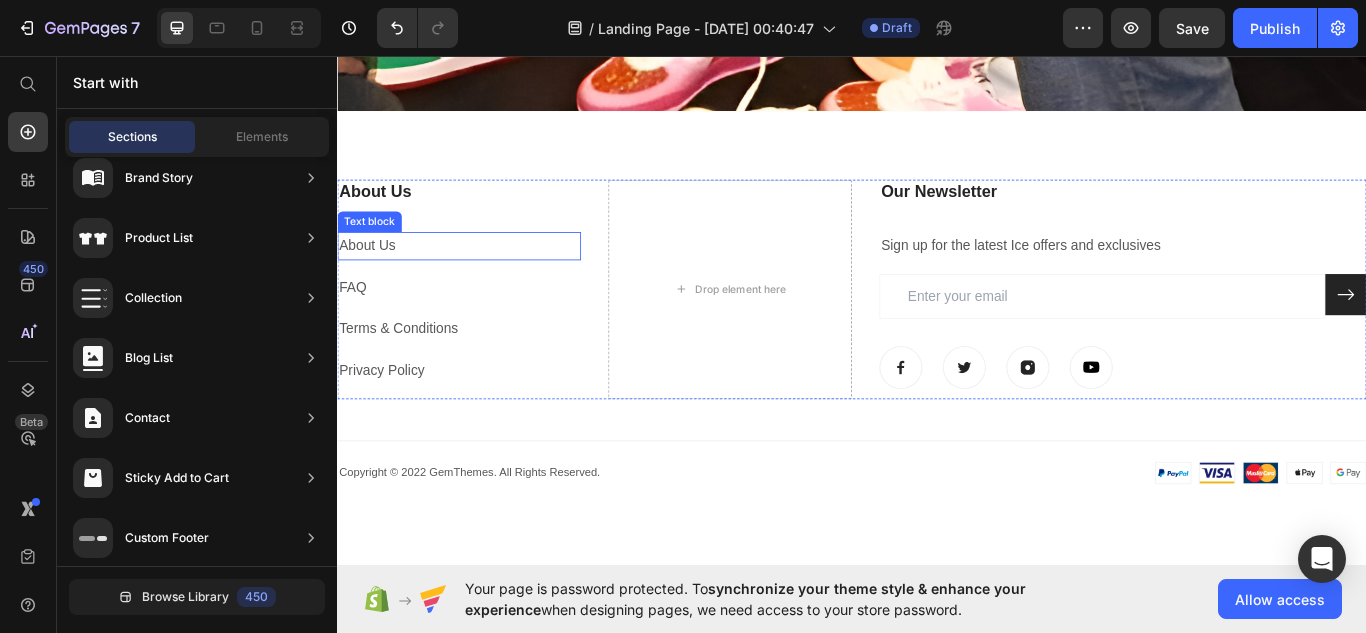 click on "About Us" at bounding box center [372, 277] 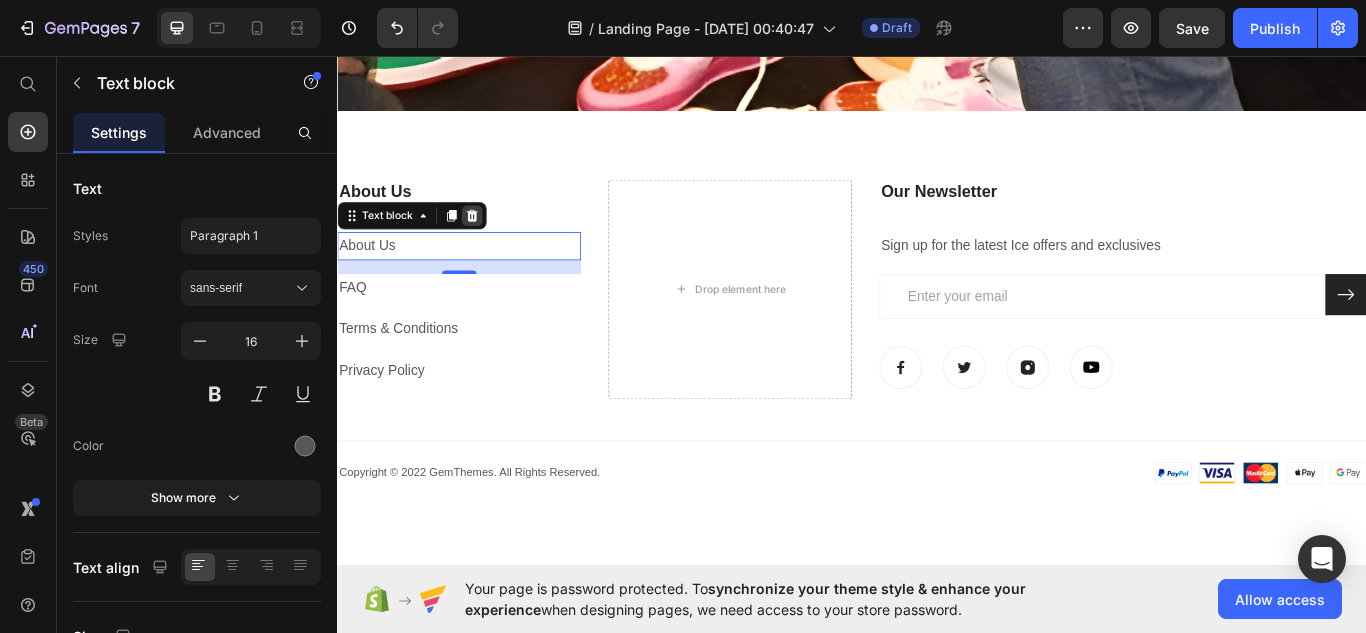 click 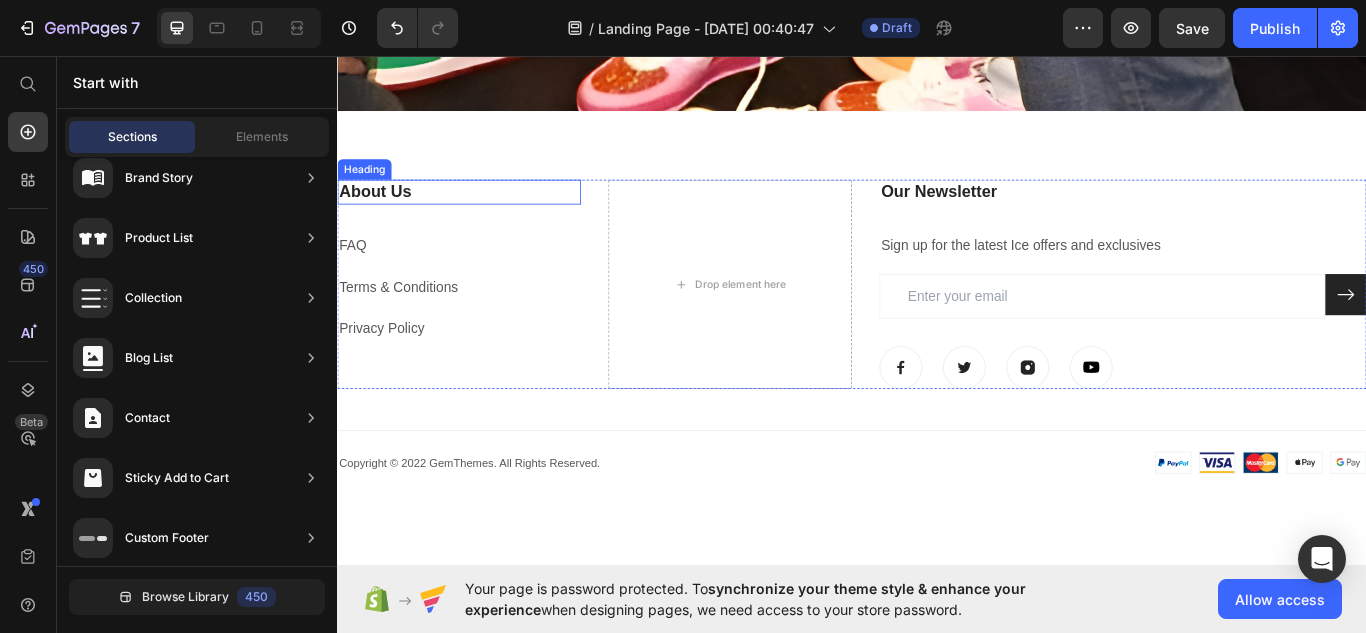 click on "About Us" at bounding box center (479, 215) 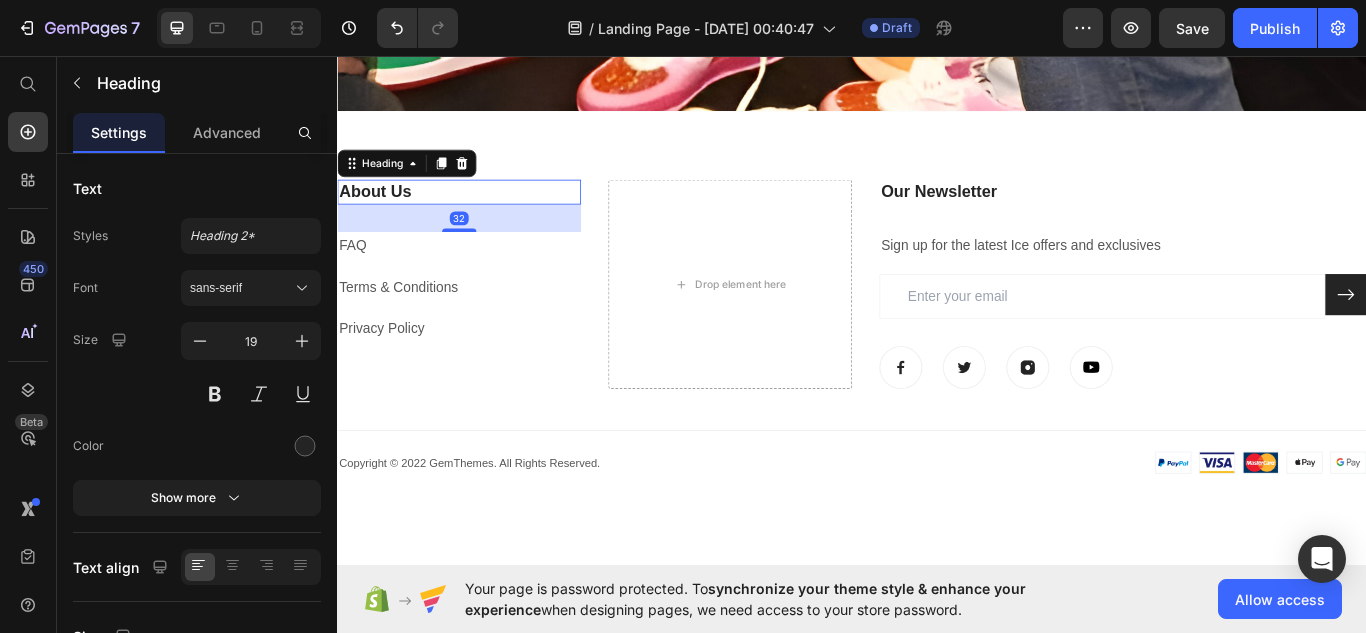 click at bounding box center [482, 182] 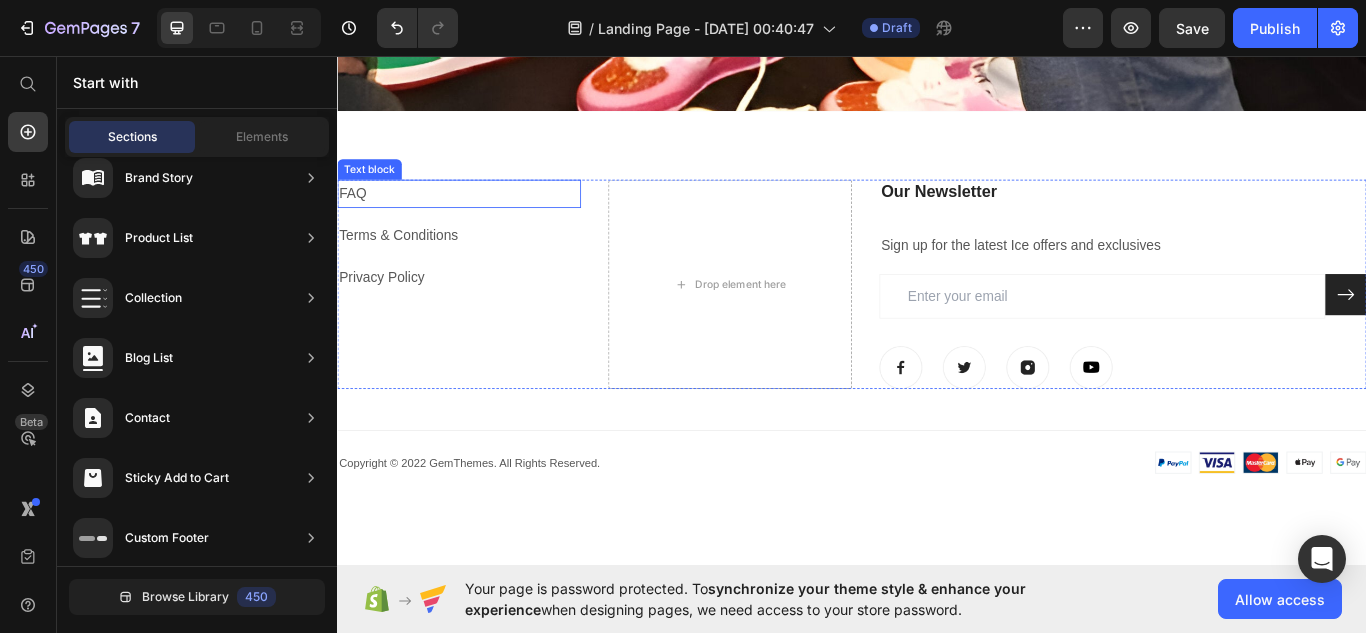 click on "FAQ" at bounding box center [479, 217] 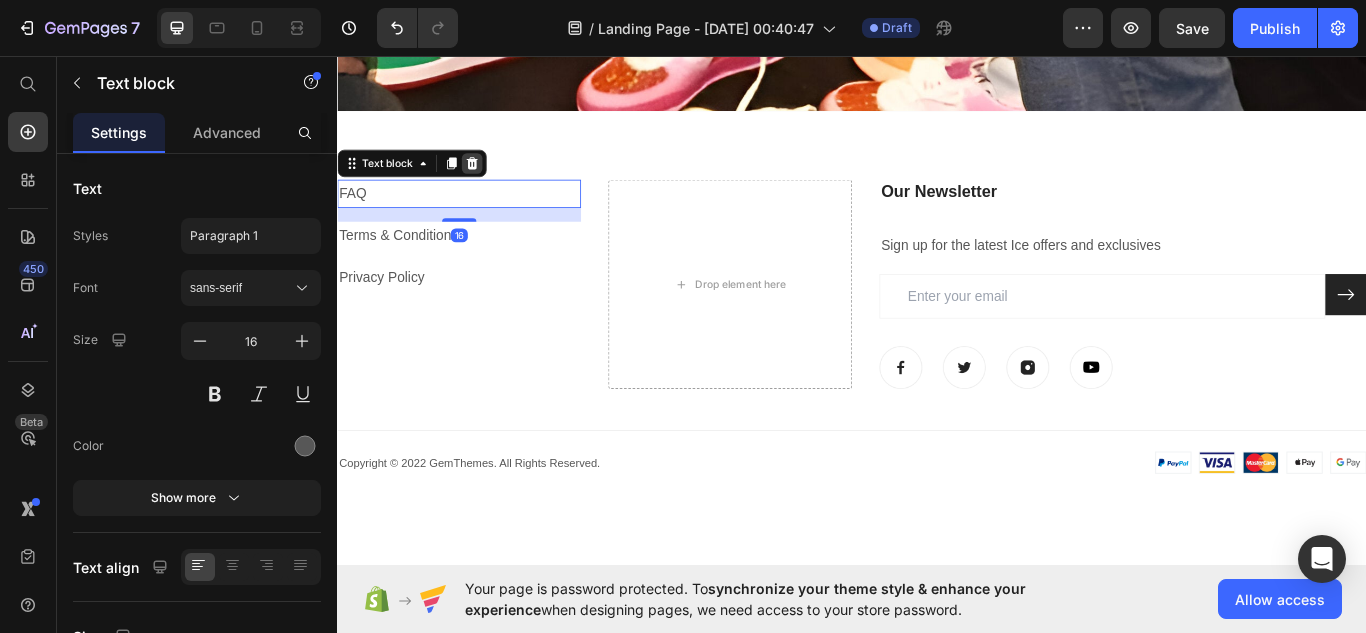 click 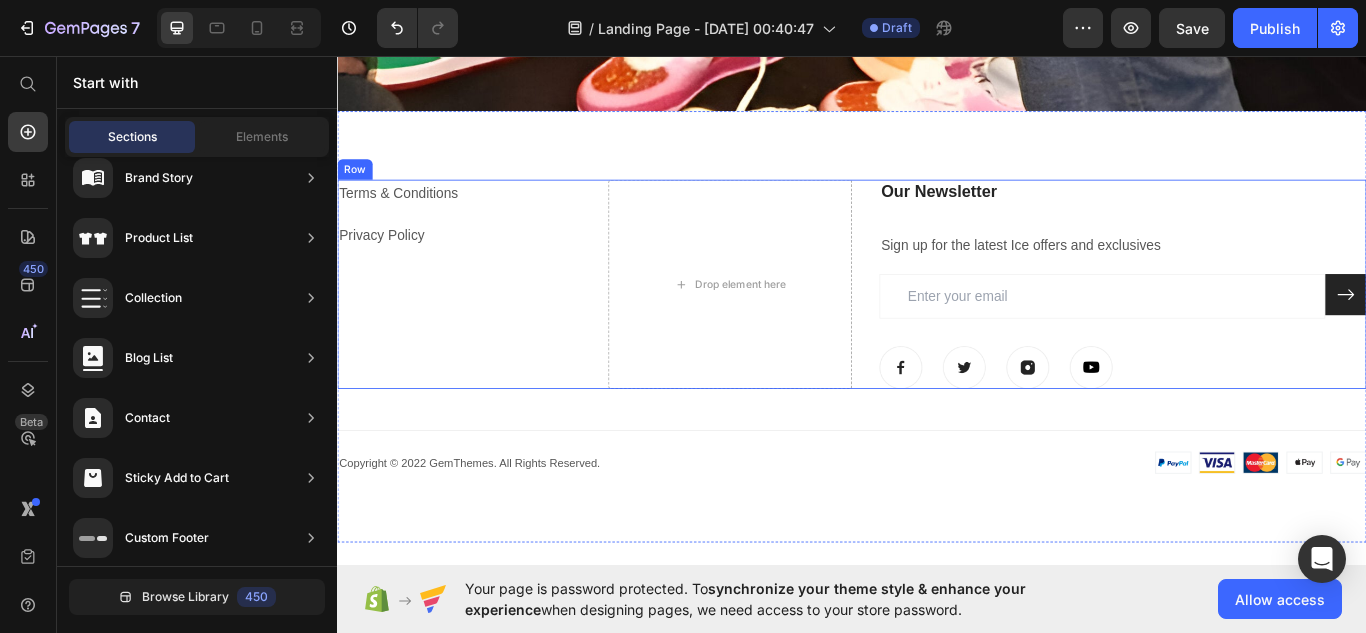 click on "Terms & Conditions Text block Privacy Policy Text block" at bounding box center (479, 323) 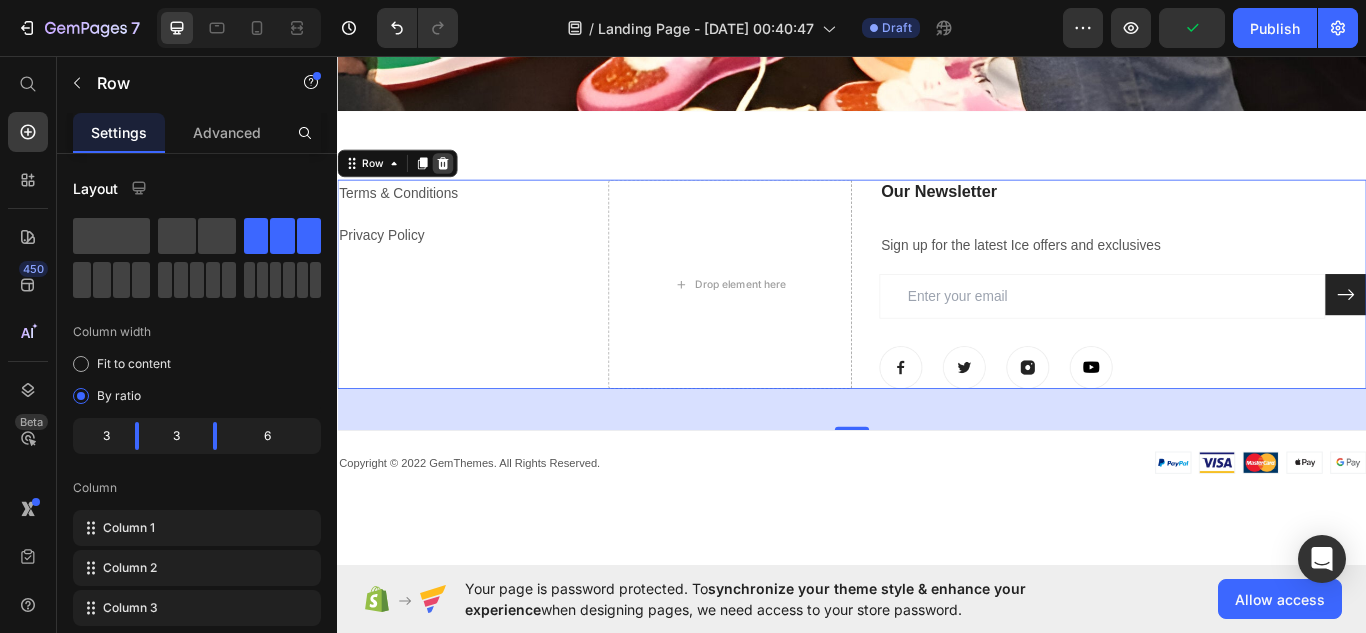 click 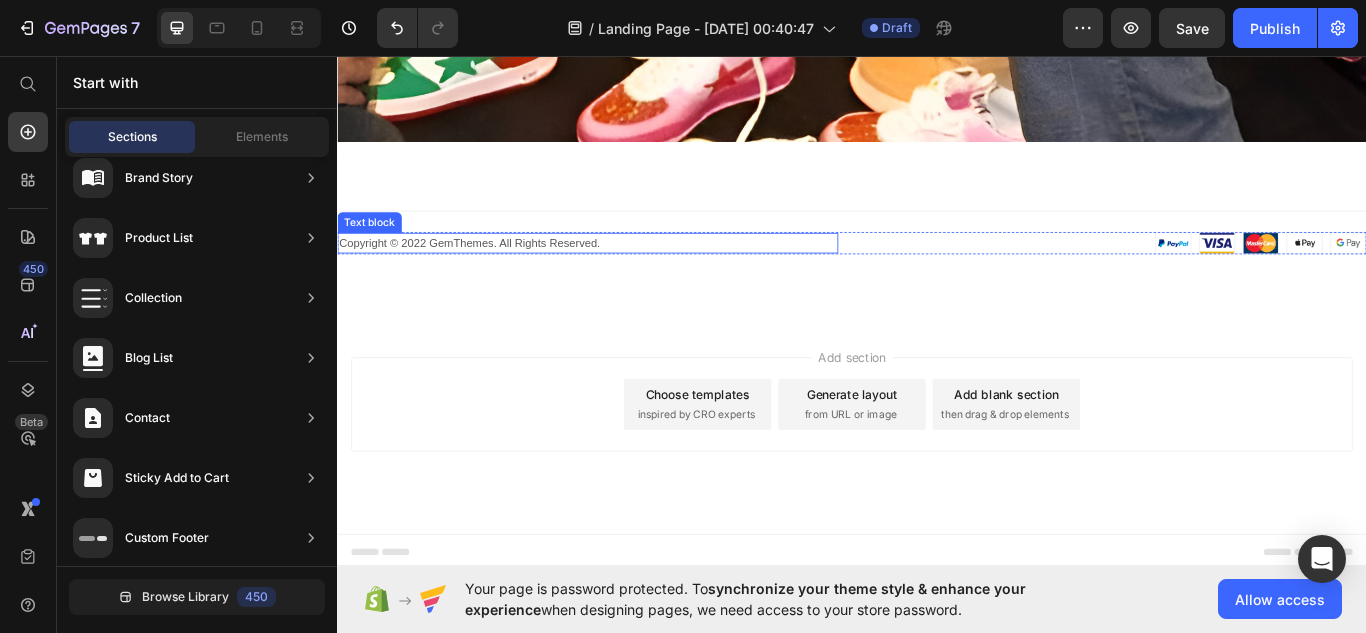 click on "Copyright © 2022 GemThemes. All Rights Reserved." at bounding box center [629, 275] 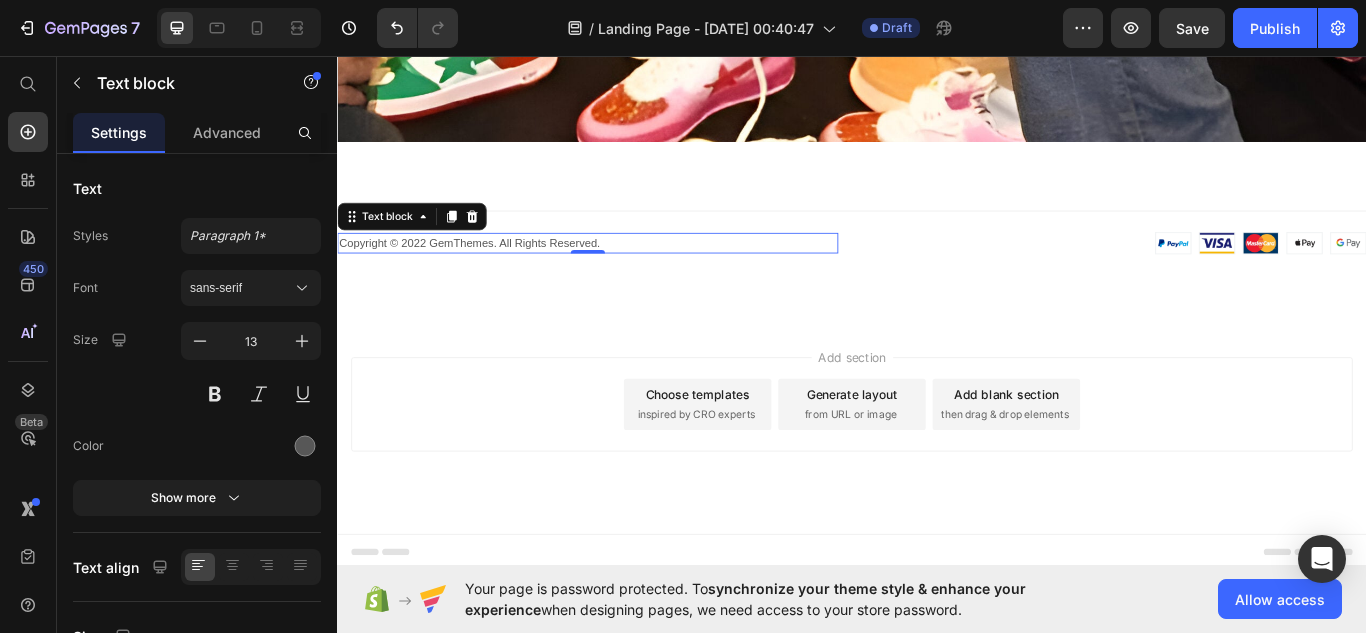click on "Copyright © 2022 GemThemes. All Rights Reserved." at bounding box center [629, 275] 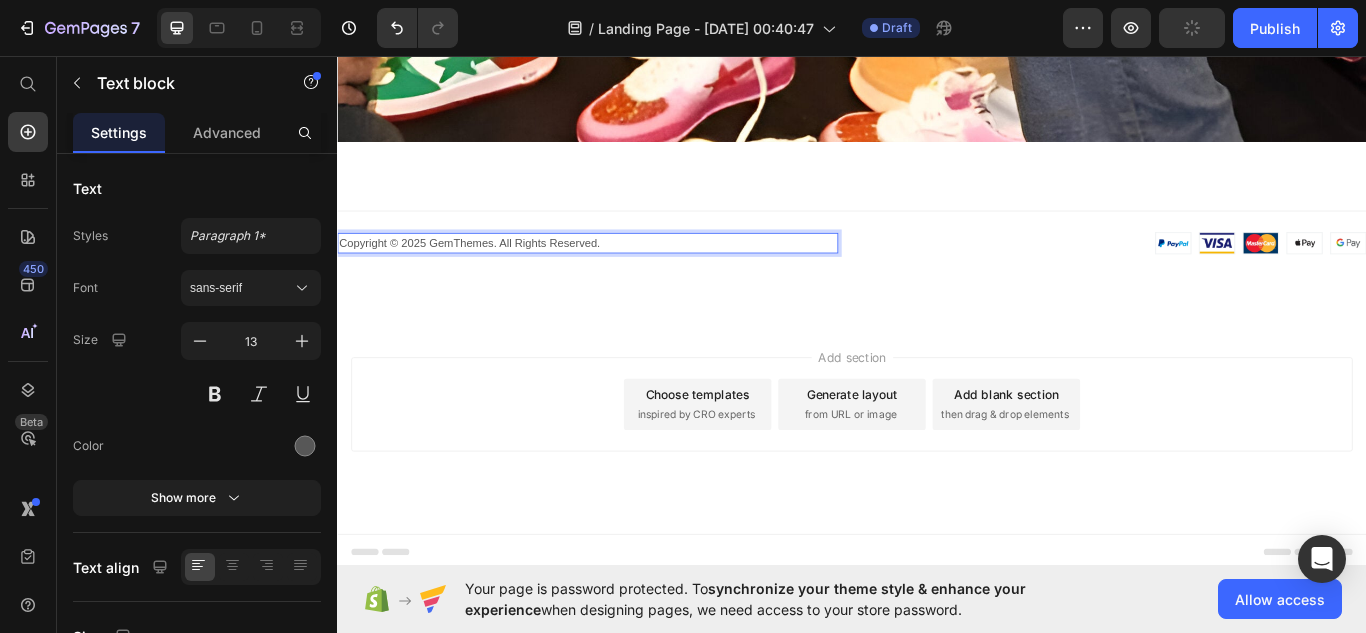 click on "Copyright © 2025 GemThemes. All Rights Reserved." at bounding box center (629, 275) 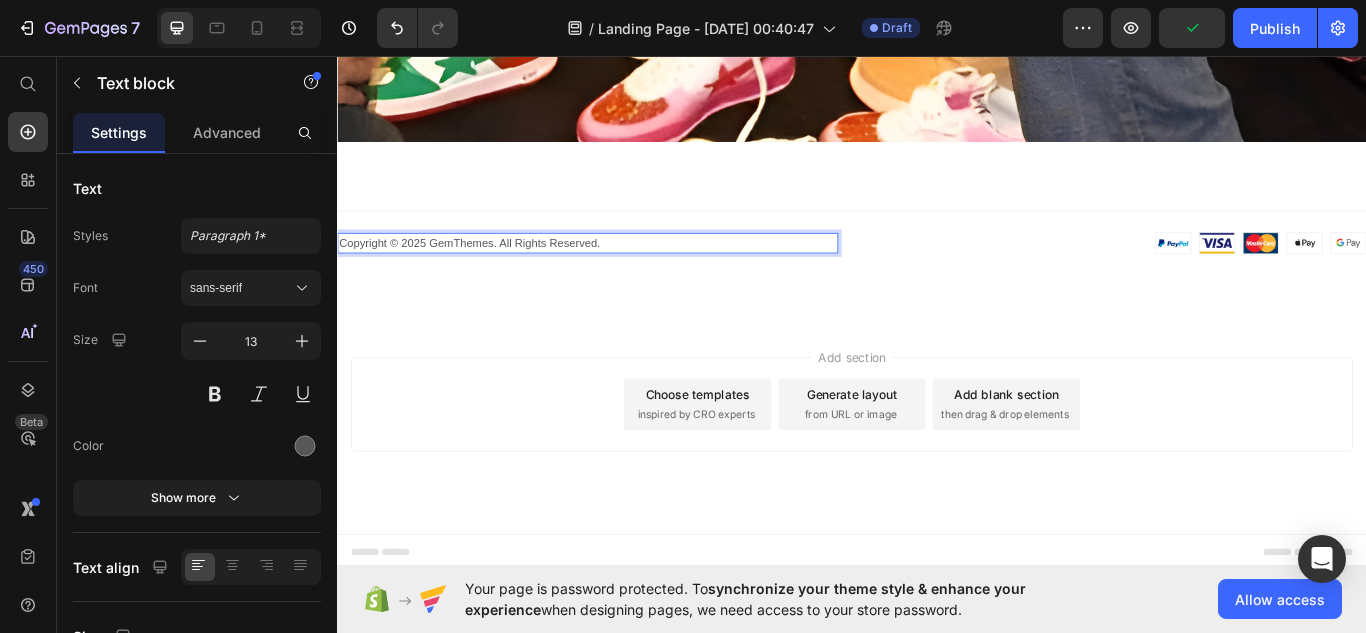 click on "Copyright © 2025 GemThemes. All Rights Reserved." at bounding box center (629, 275) 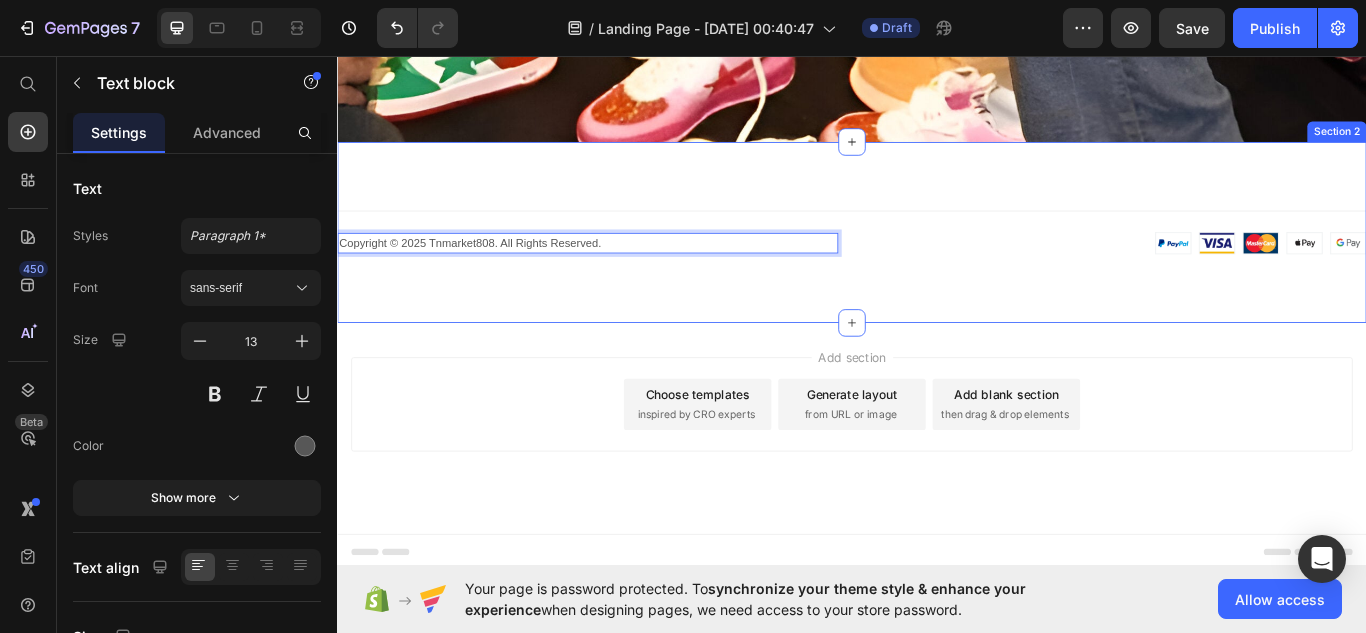 click on "Title Line Image Copyright © 2022 GemThemes. All Rights Reserved. Text block Row Copyright © 2025 Tnmarket808. All Rights Reserved. Text block   0 Image Row Section 2" at bounding box center [937, 262] 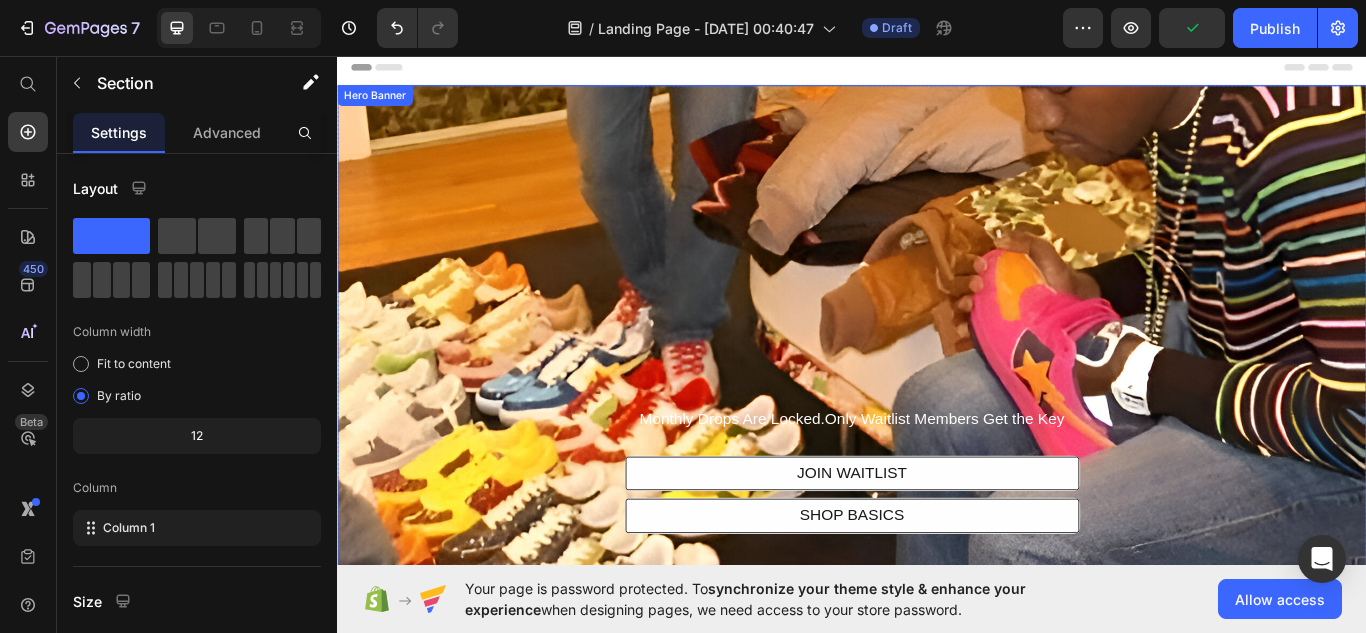 scroll, scrollTop: 0, scrollLeft: 0, axis: both 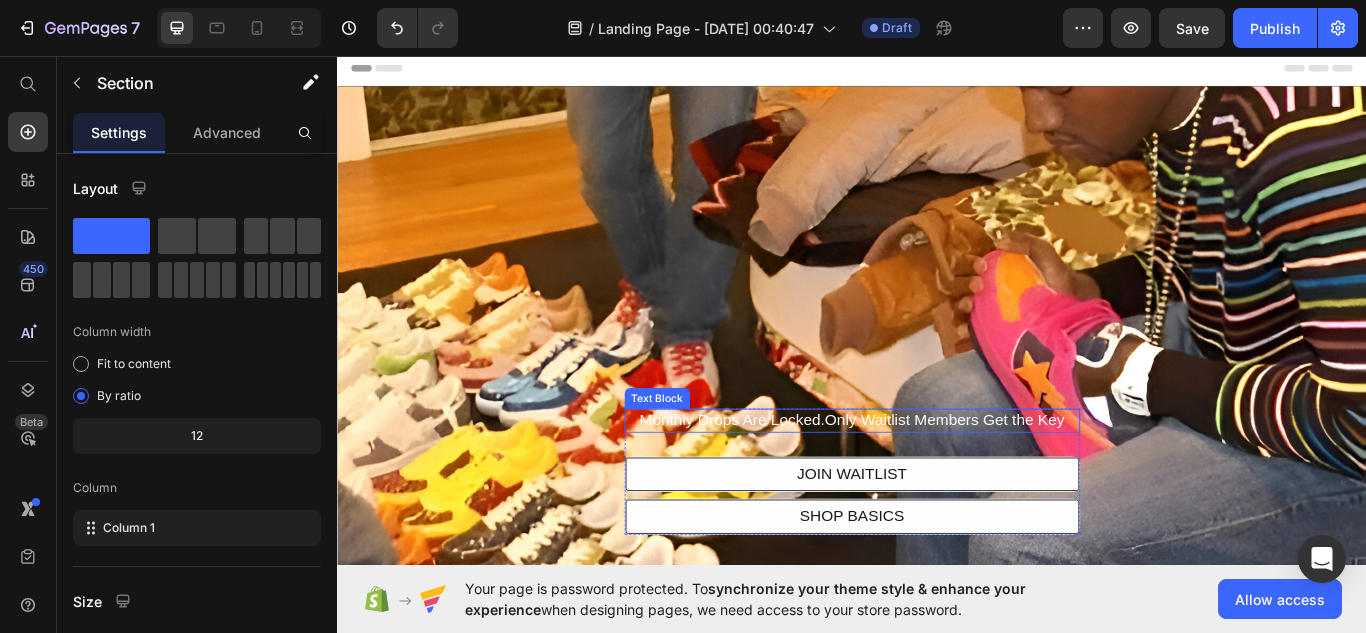 click on "Monthly Drops Are Locked.Only Waitlist Members Get the Key" at bounding box center (937, 481) 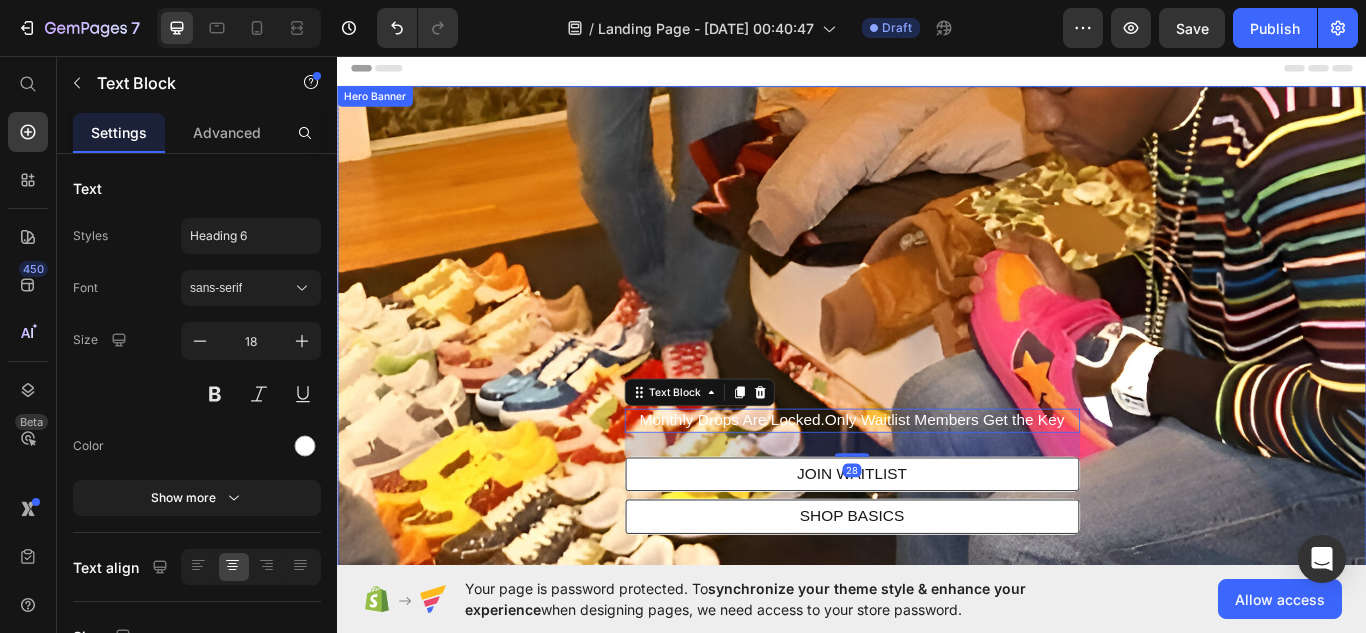 click at bounding box center (937, 541) 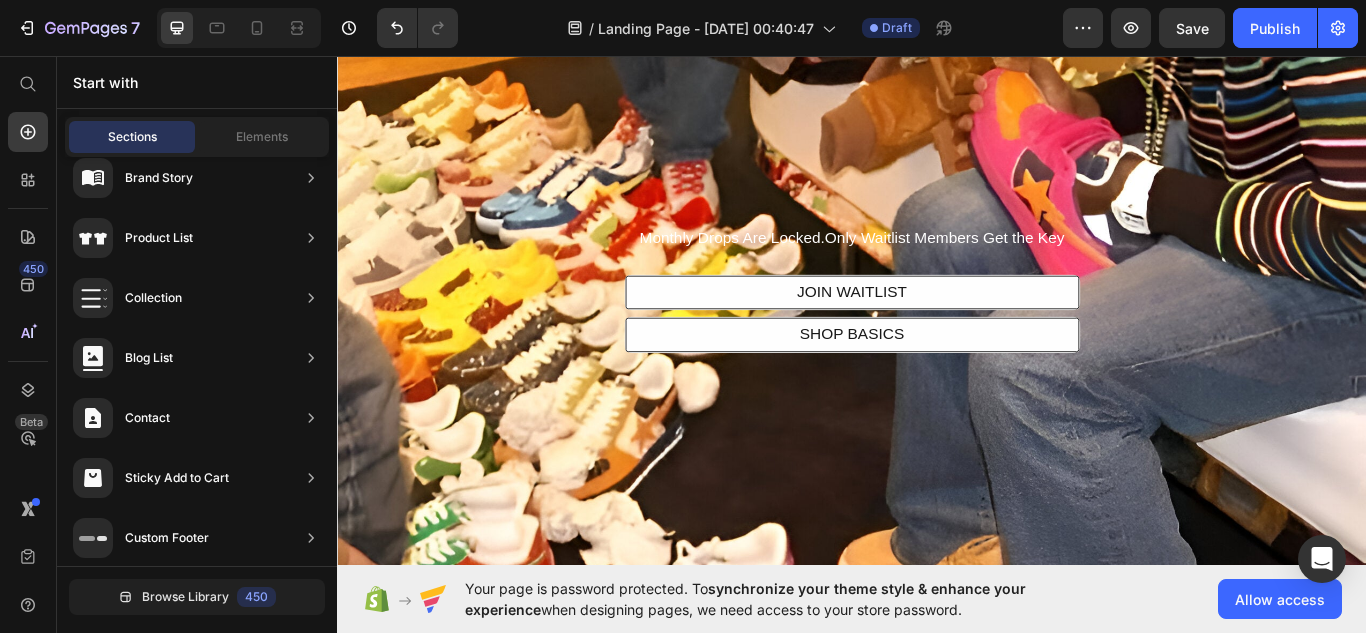 scroll, scrollTop: 215, scrollLeft: 0, axis: vertical 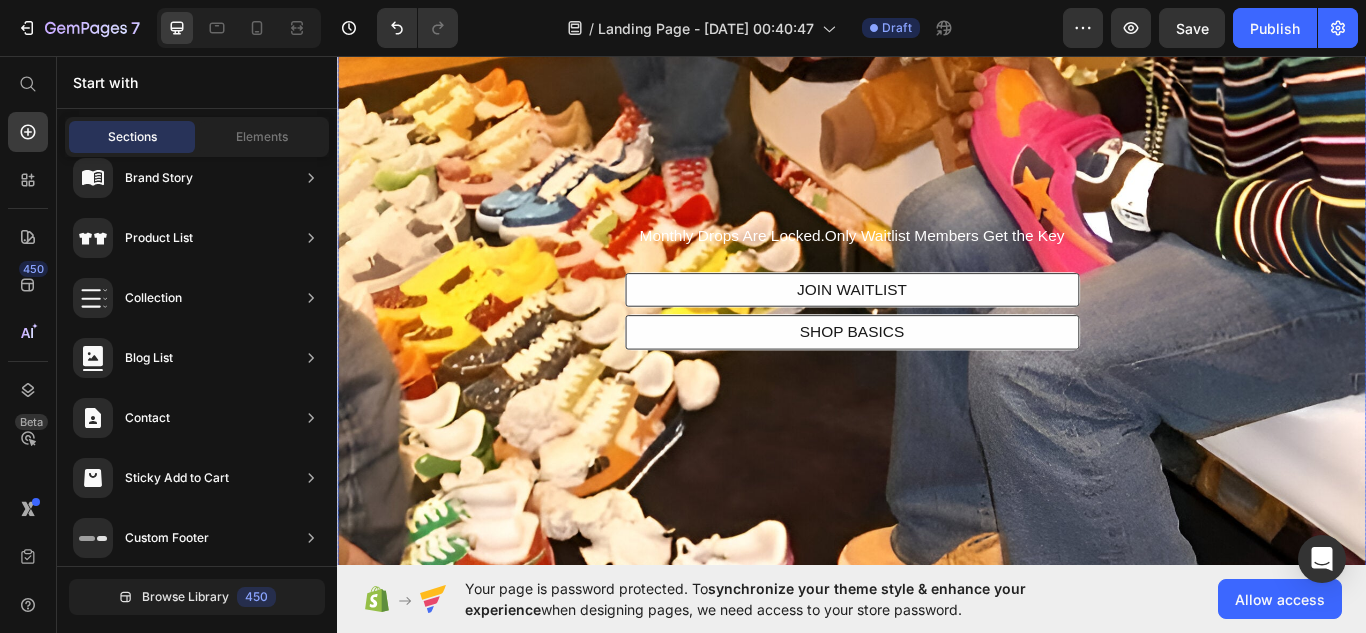 click on "Monthly Drops Are Locked.Only Waitlist Members Get the Key Text Block JOIN WAITLIST Button Row SHOP BASICS Button Row Row Row" at bounding box center (937, 326) 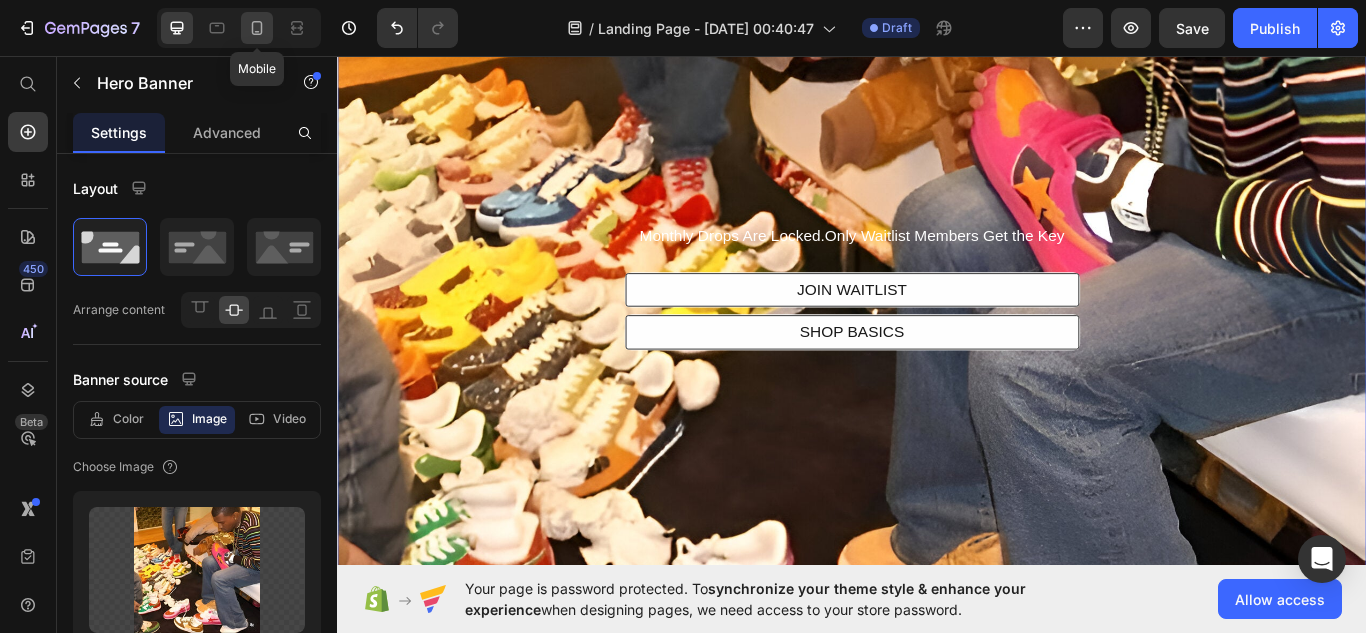 click 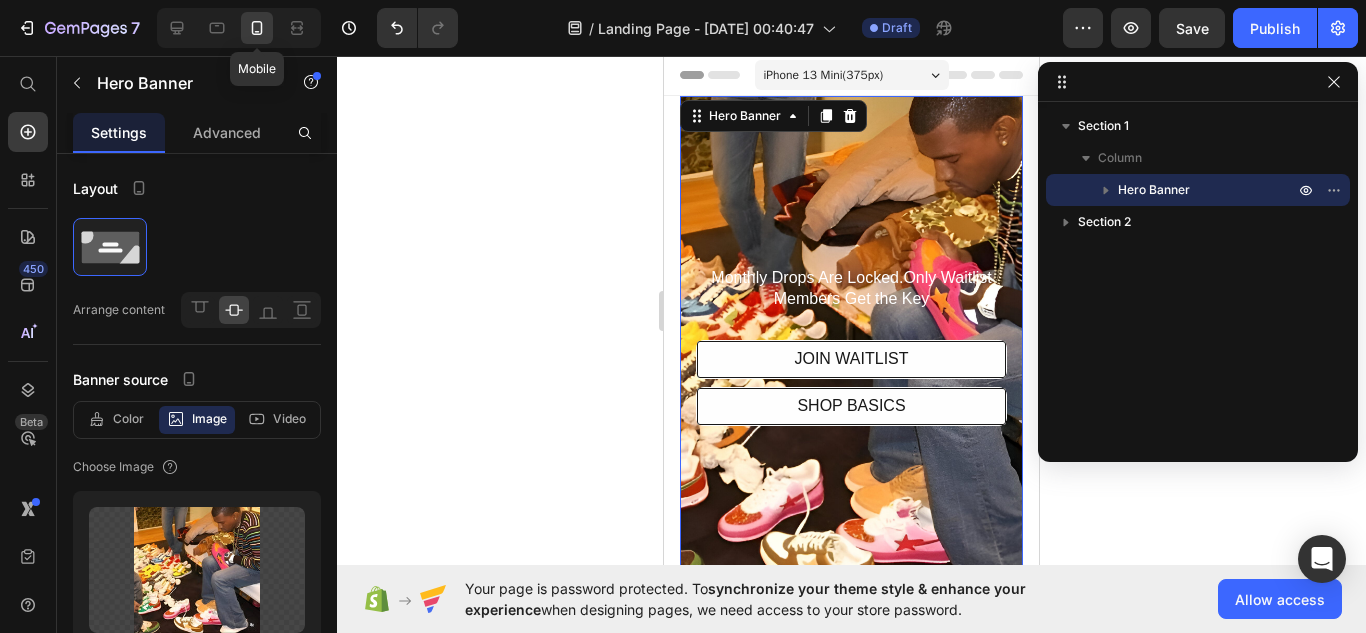 scroll, scrollTop: 0, scrollLeft: 0, axis: both 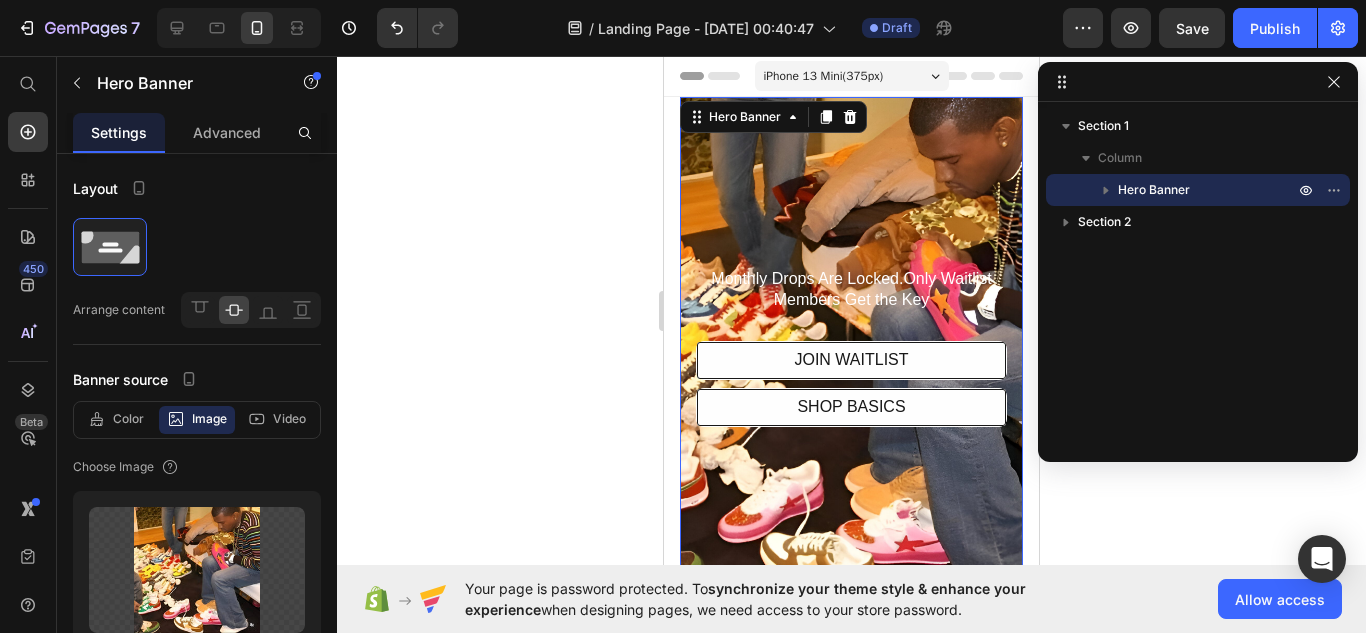 click at bounding box center [851, 347] 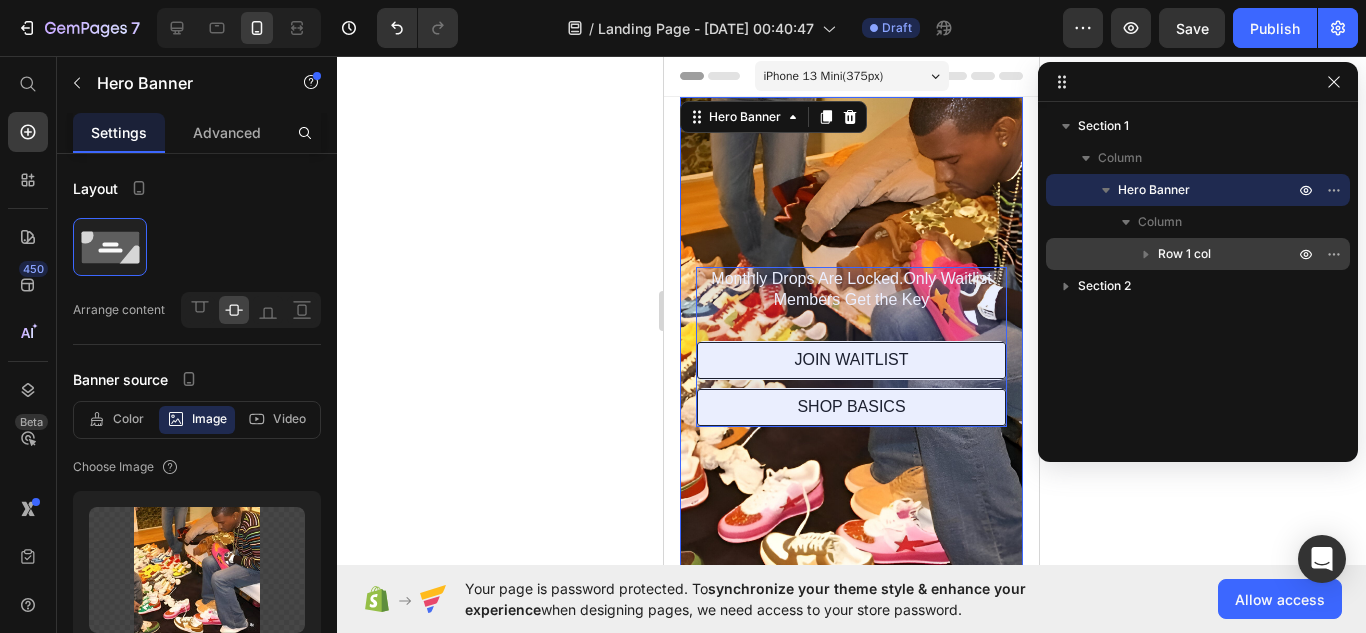 click on "Row 1 col" at bounding box center (1184, 254) 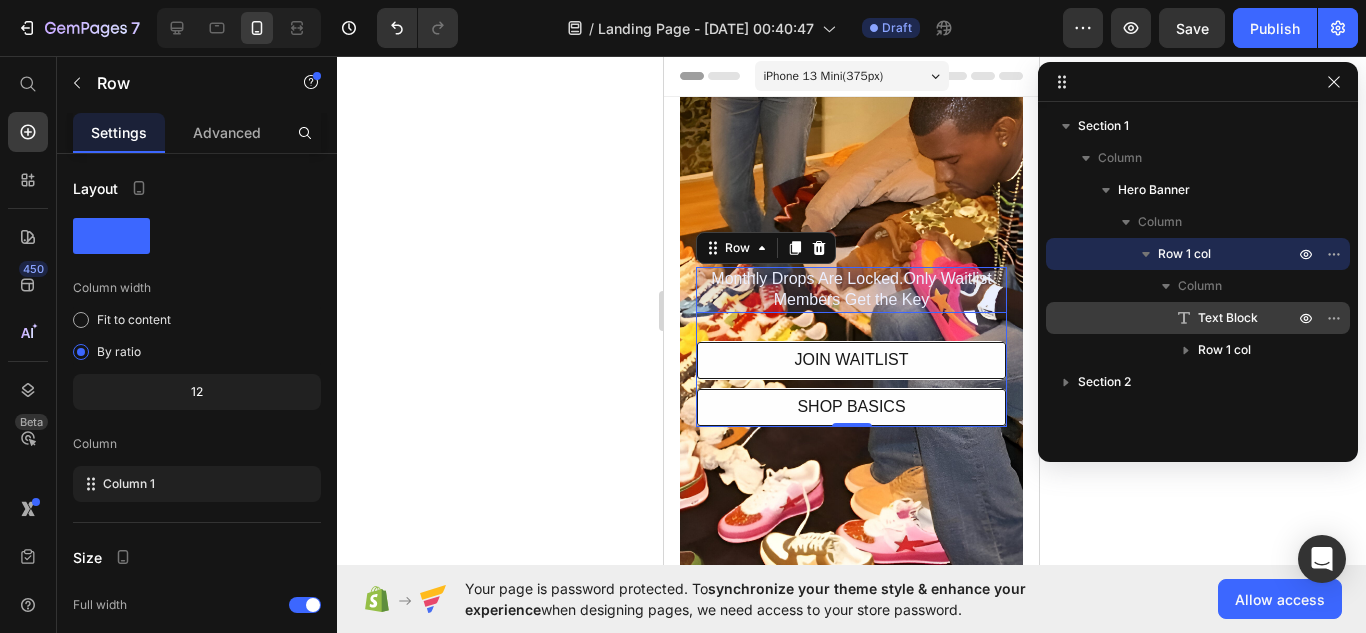 click on "Text Block" at bounding box center (1228, 318) 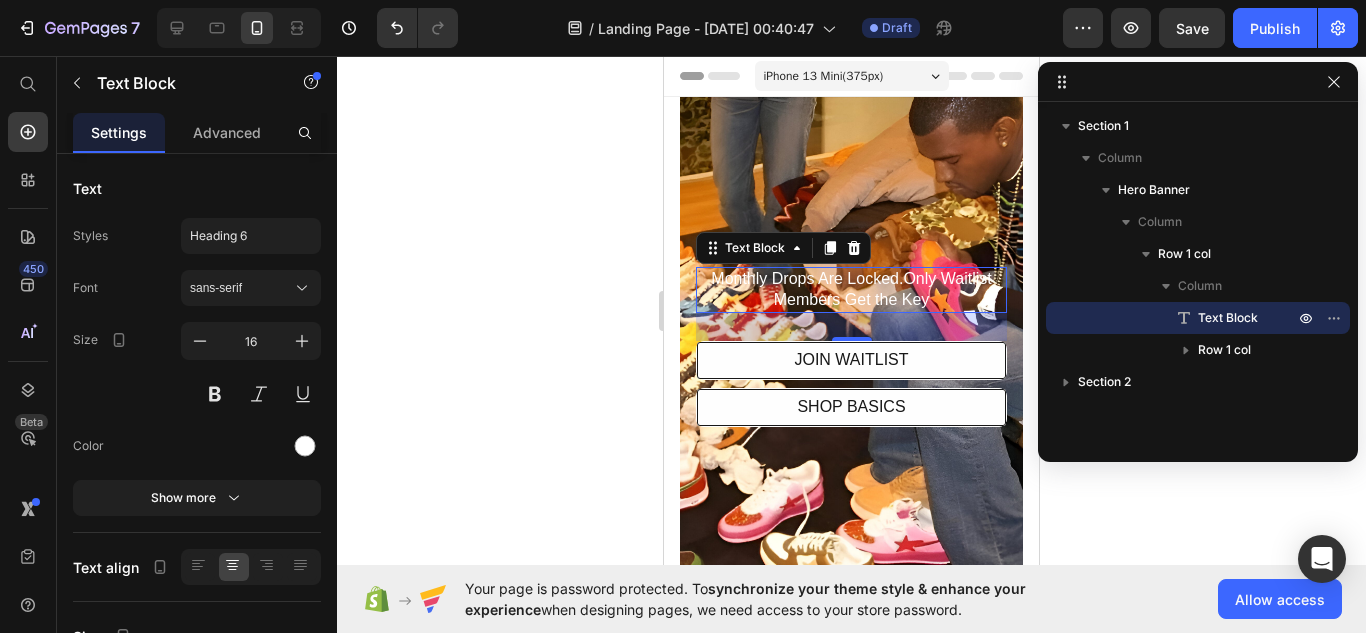 click on "Monthly Drops Are Locked.Only Waitlist Members Get the Key" at bounding box center (851, 290) 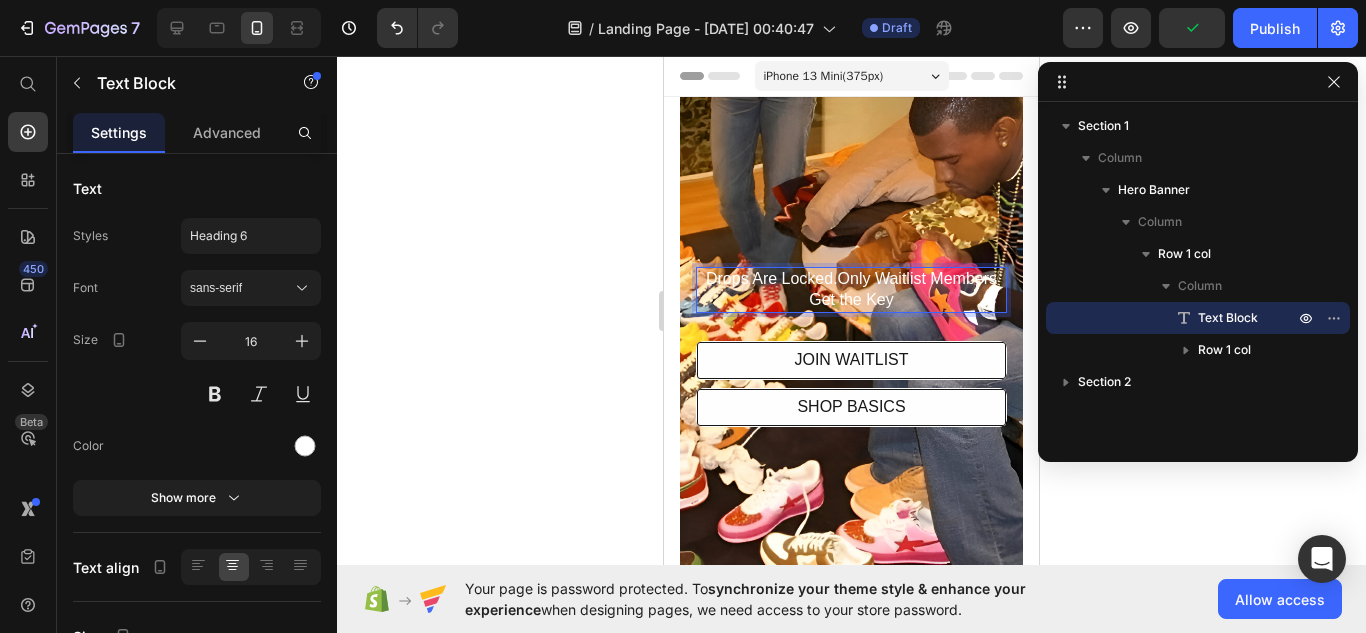 click on "Drops Are Locked.Only Waitlist Members Get the Key" at bounding box center [851, 290] 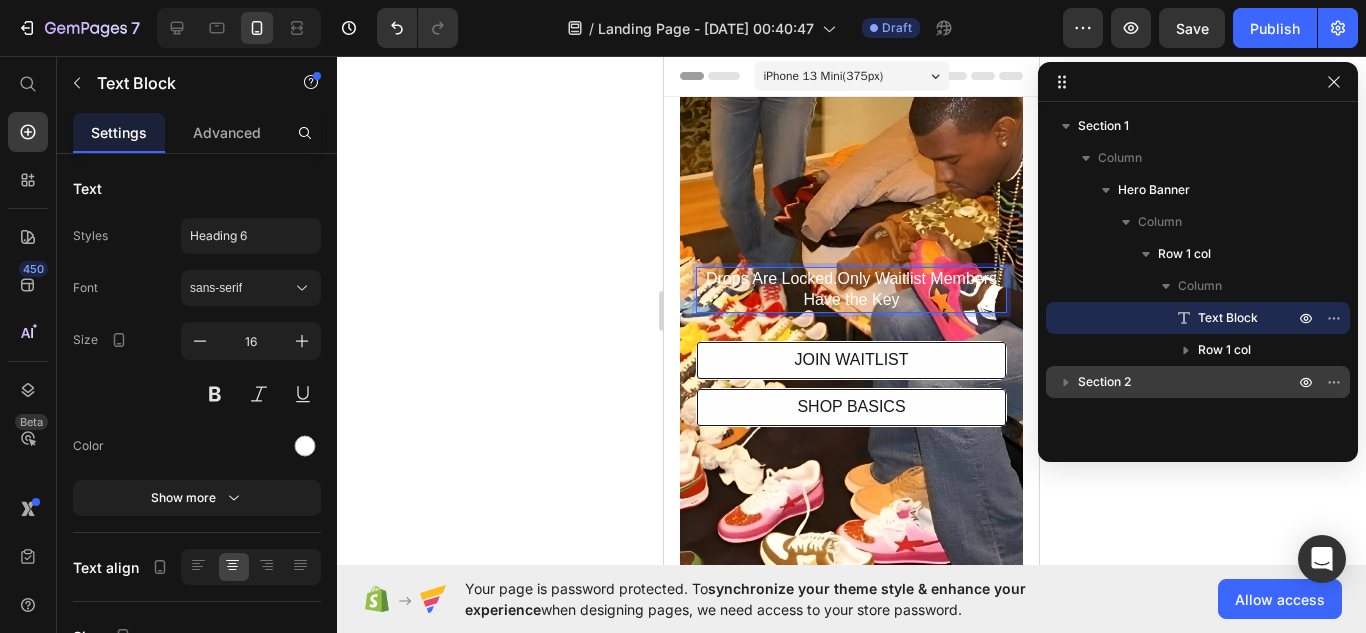 click on "Section 2" at bounding box center (1188, 382) 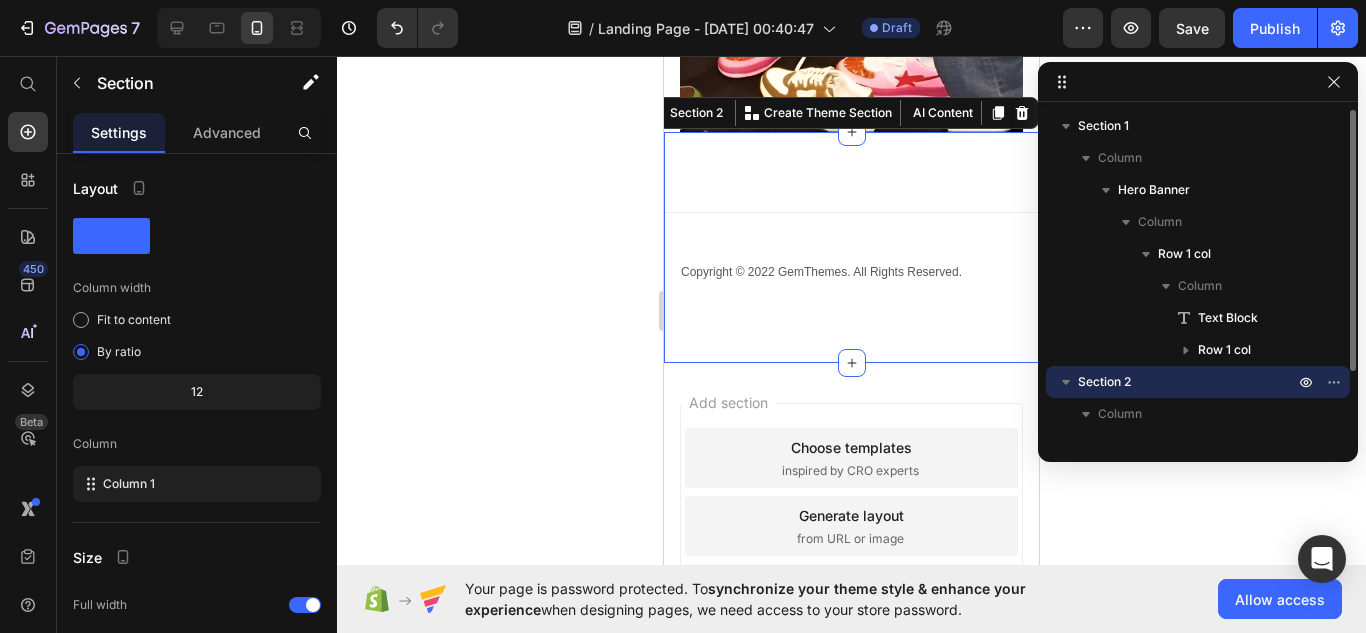 scroll, scrollTop: 471, scrollLeft: 0, axis: vertical 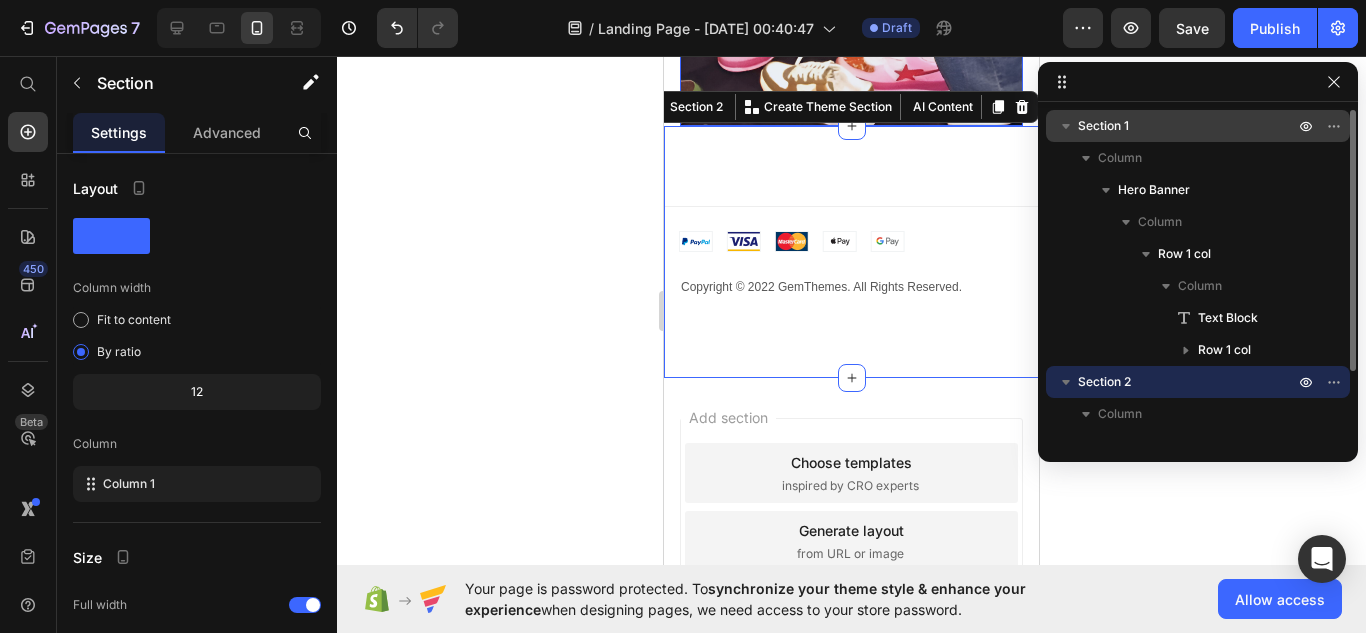 click on "Section 1" at bounding box center [1188, 126] 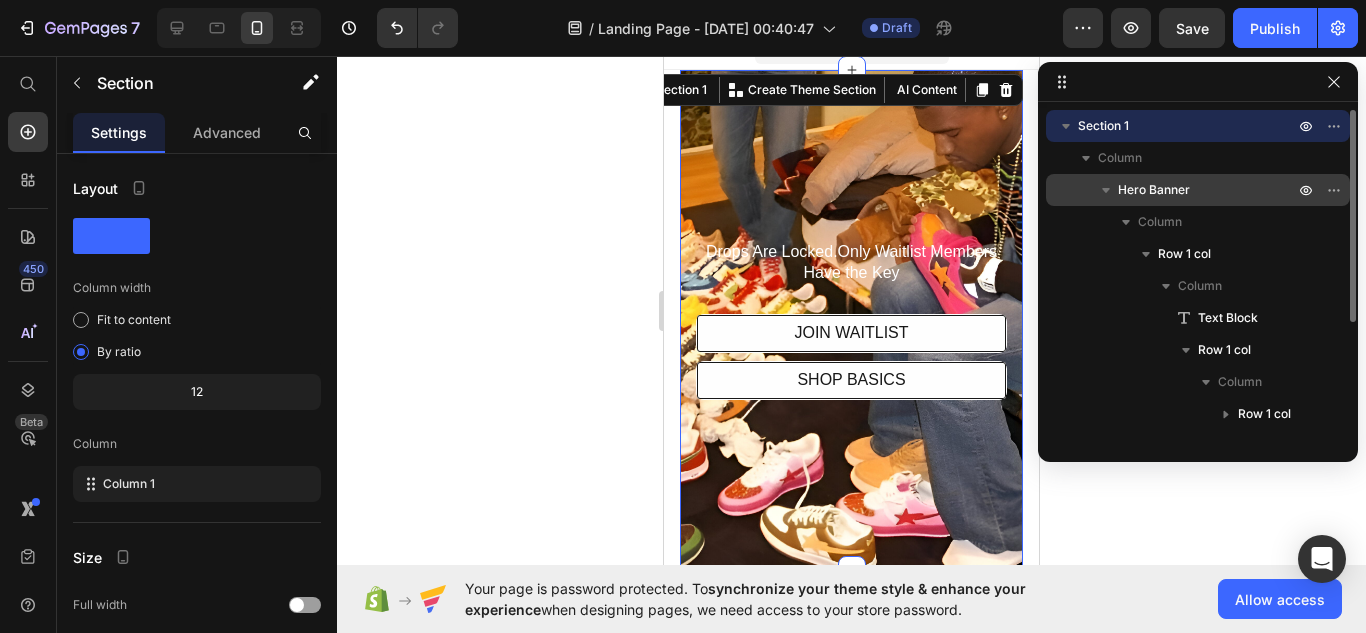 scroll, scrollTop: 0, scrollLeft: 0, axis: both 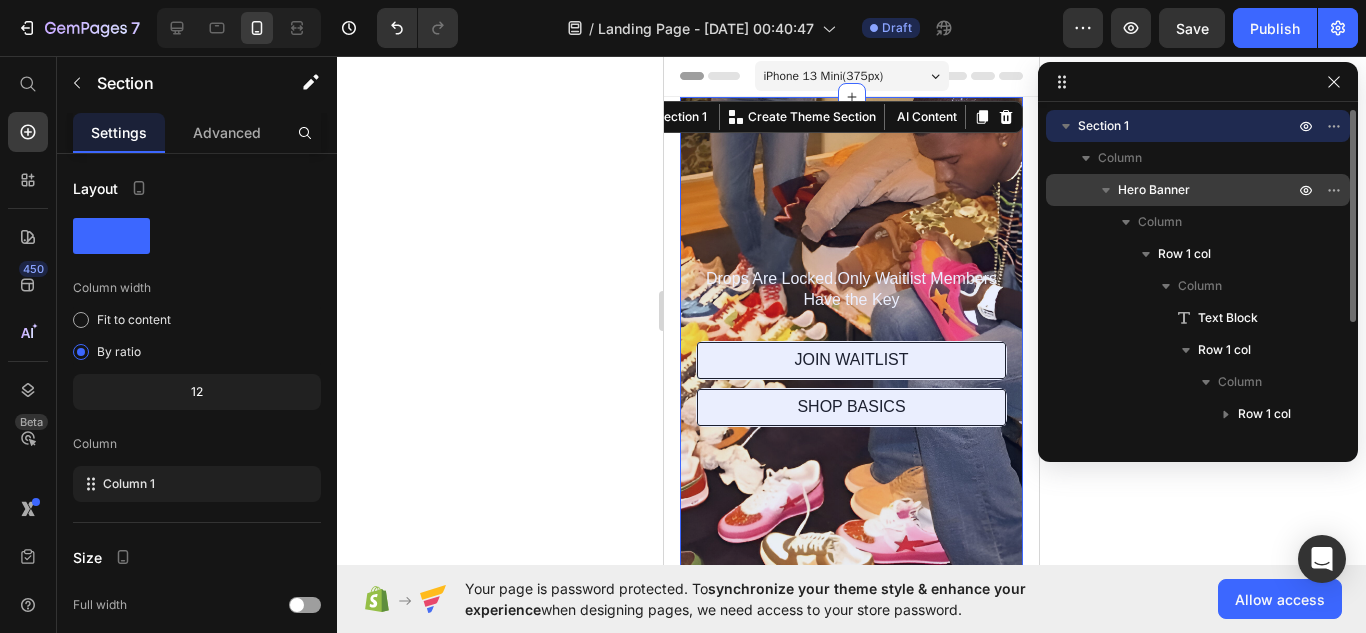 click on "Hero Banner" at bounding box center [1154, 190] 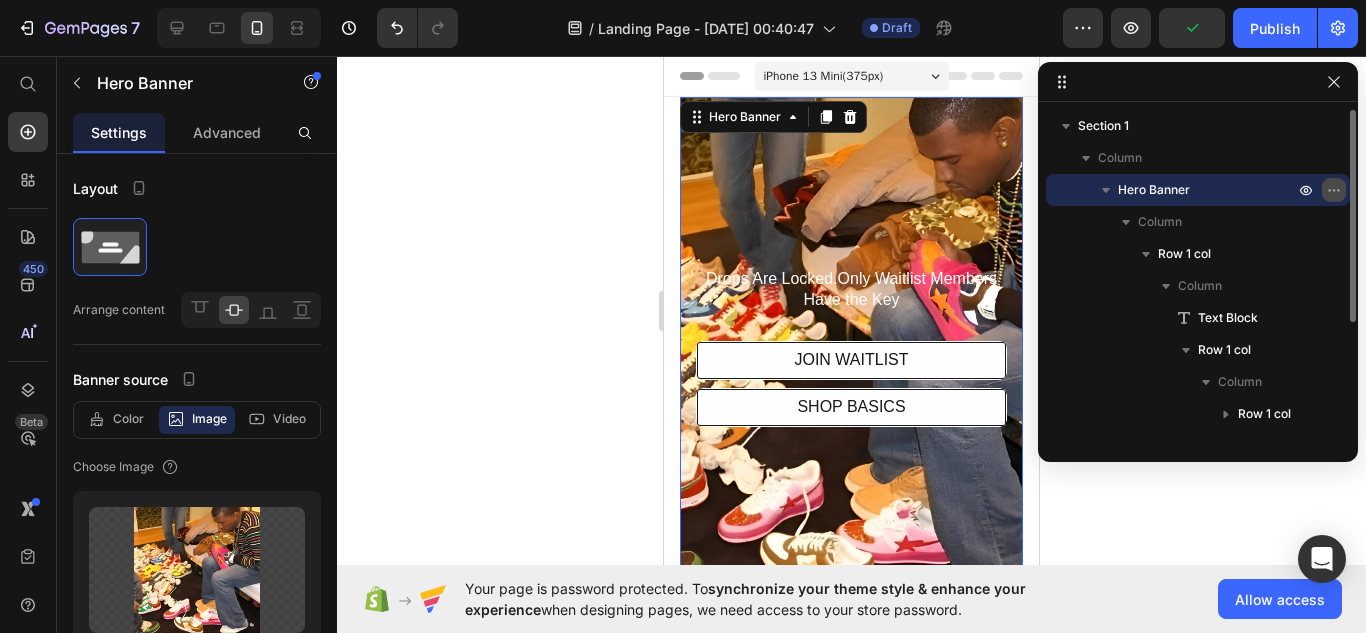 click at bounding box center (1334, 190) 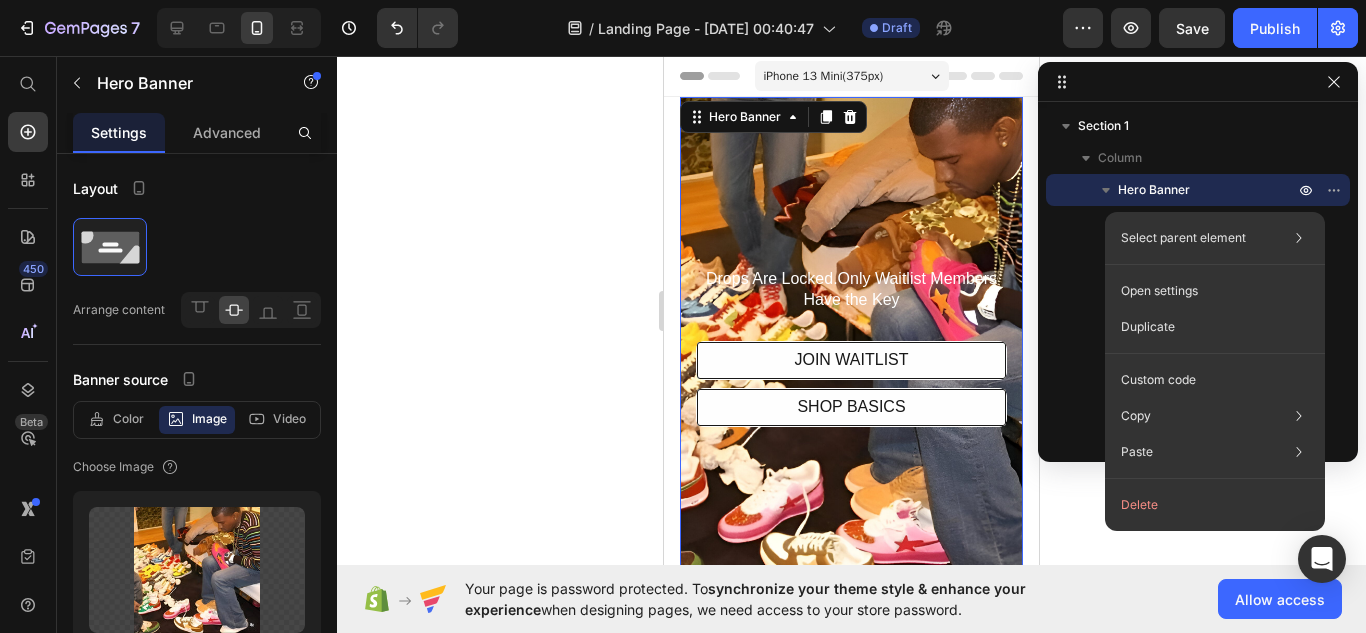 click at bounding box center (851, 347) 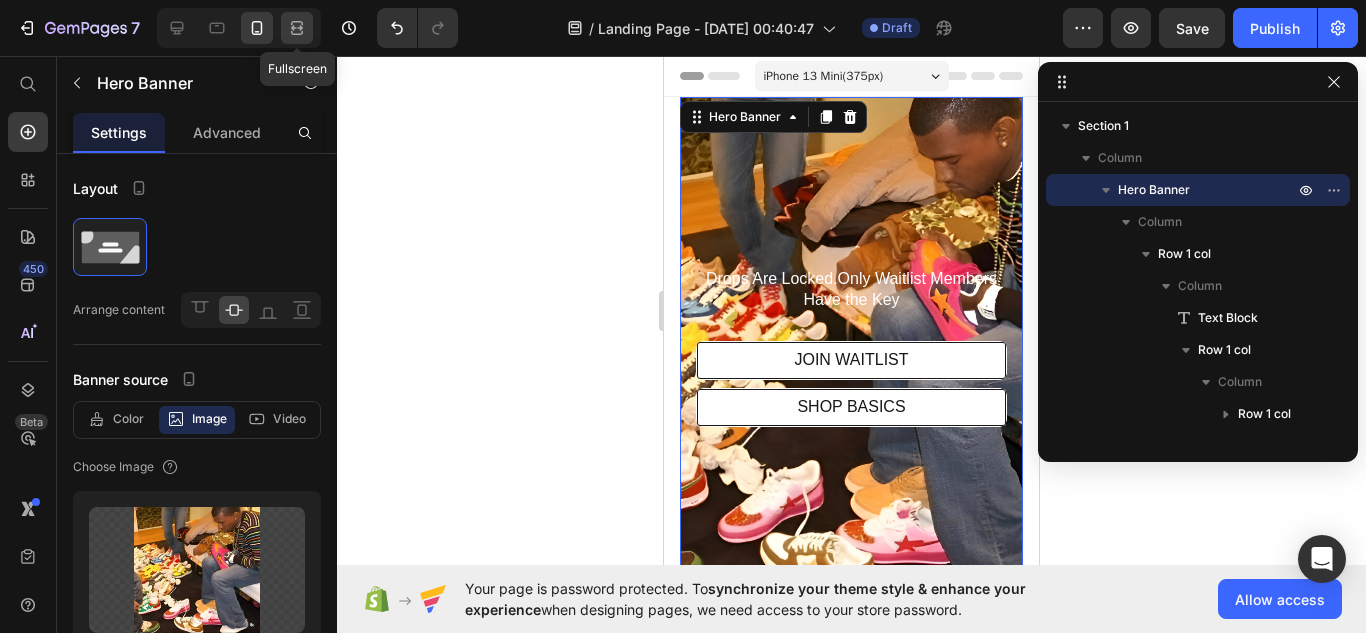 click 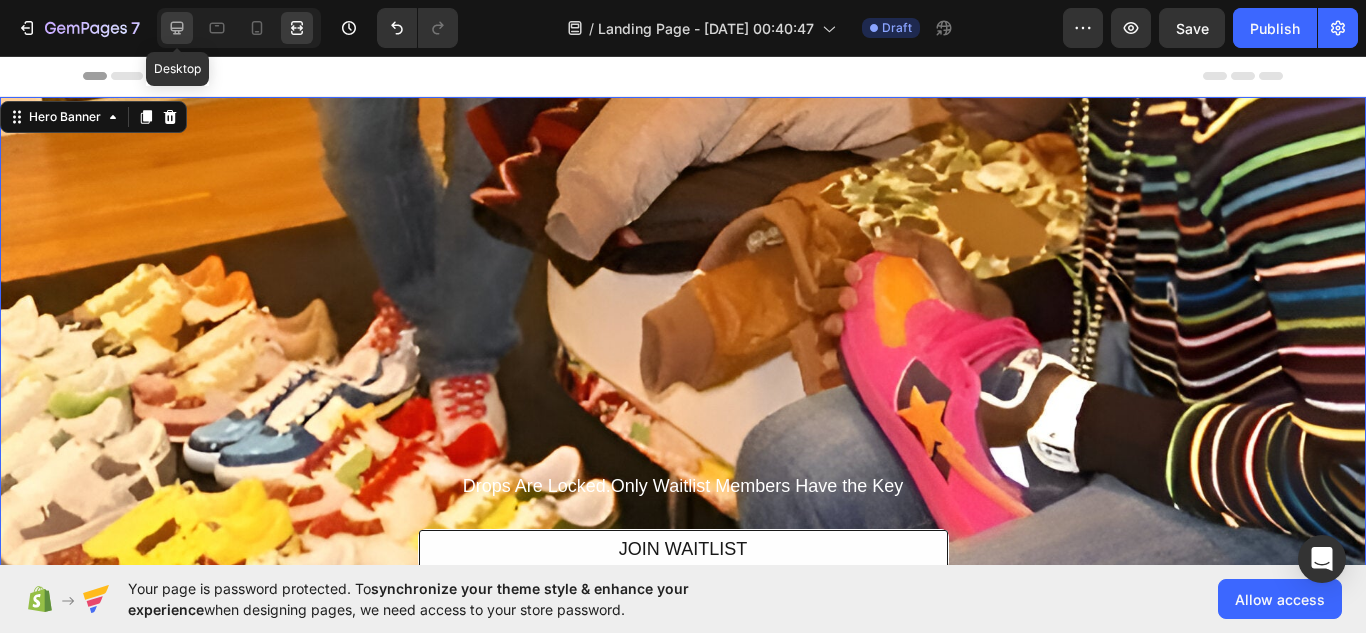 click 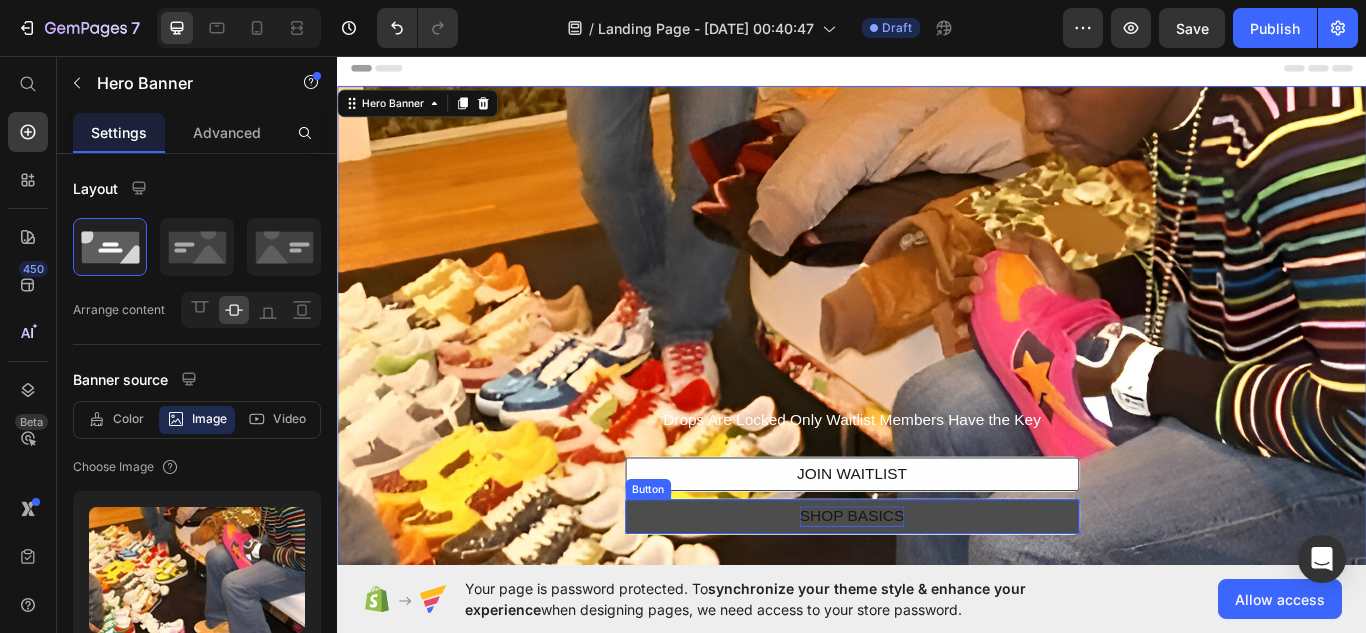 click on "SHOP BASICS" at bounding box center [937, 593] 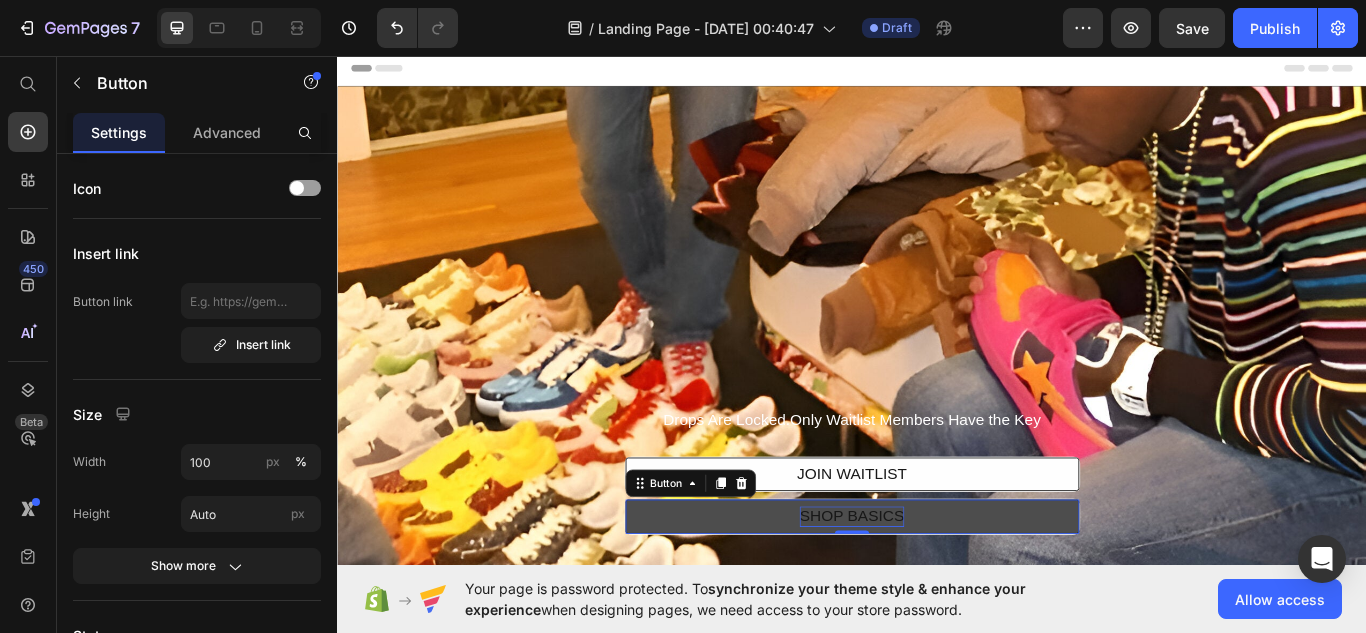 click on "SHOP BASICS" at bounding box center [937, 593] 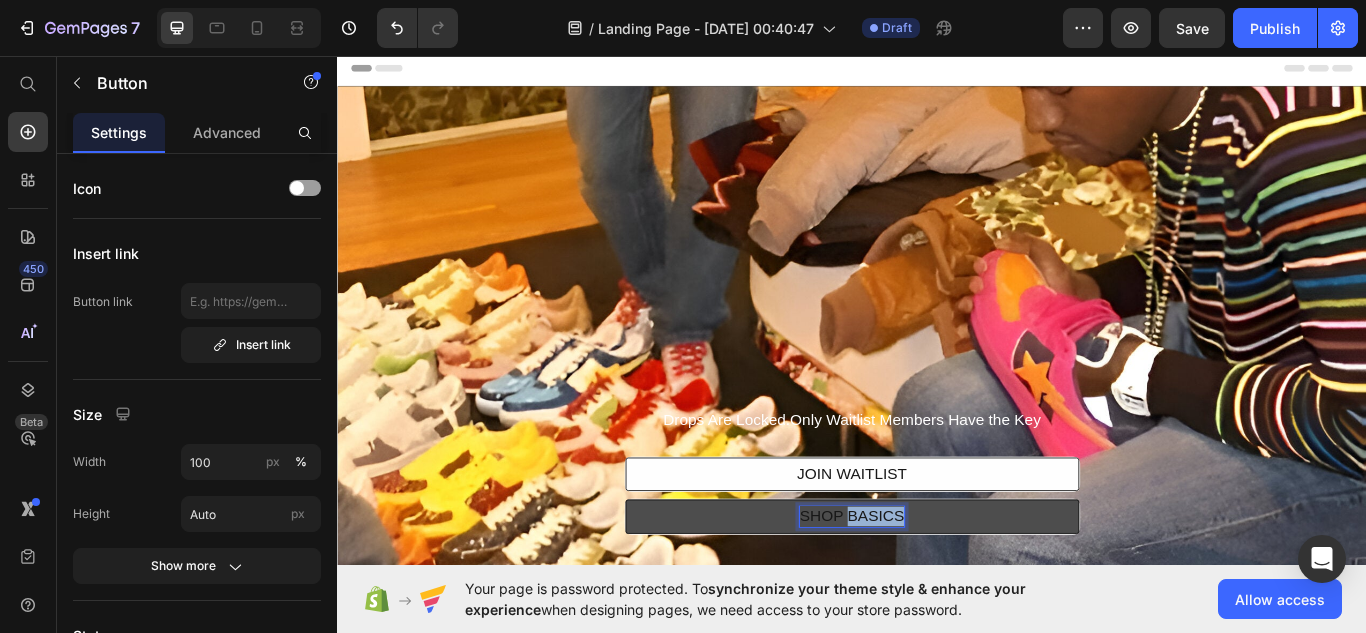 click on "SHOP BASICS" at bounding box center (937, 593) 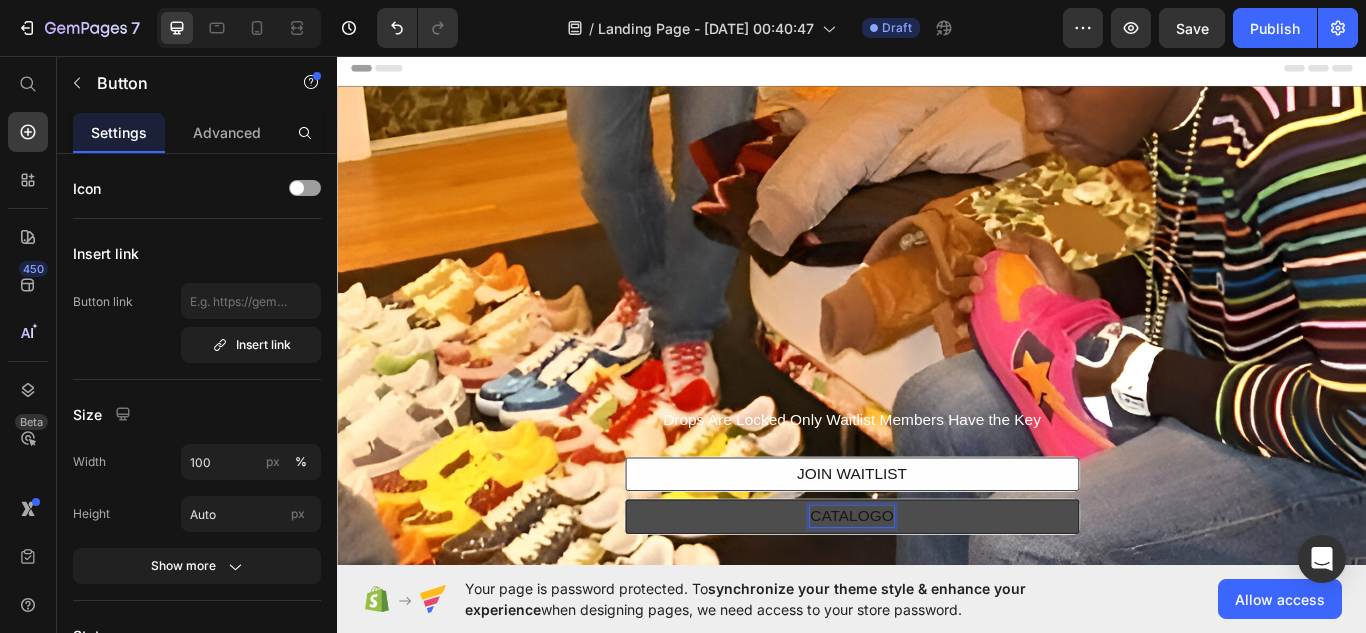 click on "CATALOGO" at bounding box center (936, 593) 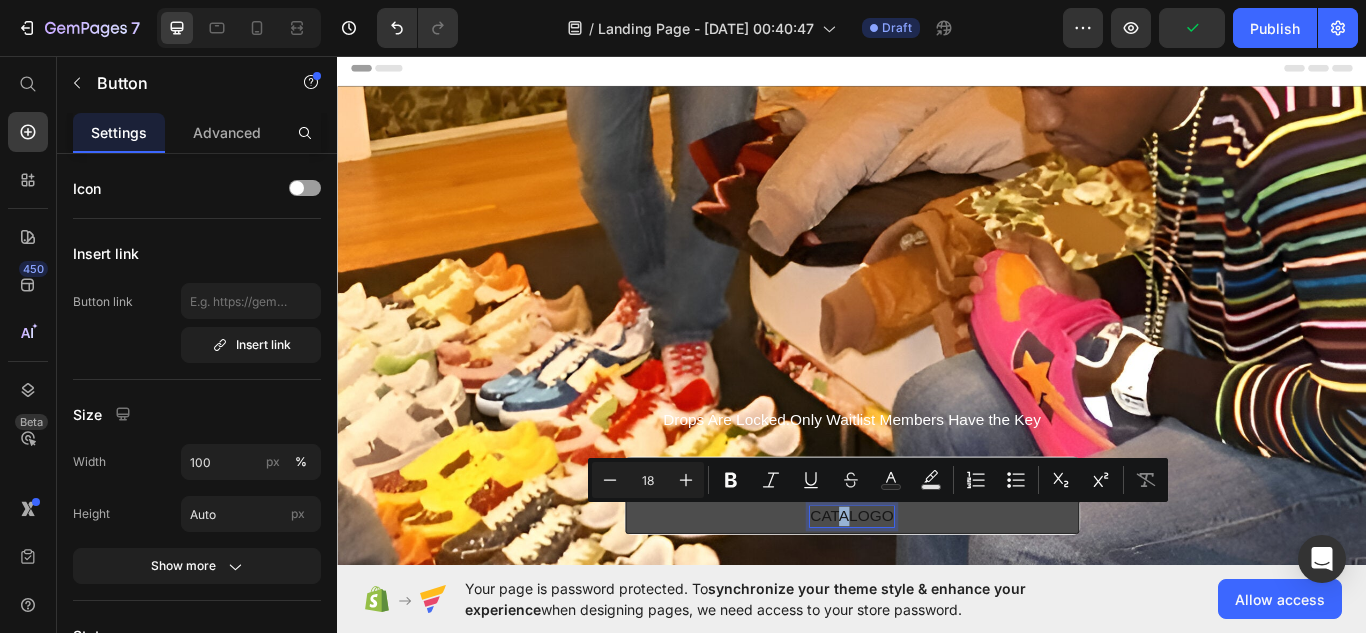 click on "CATALOGO" at bounding box center (936, 593) 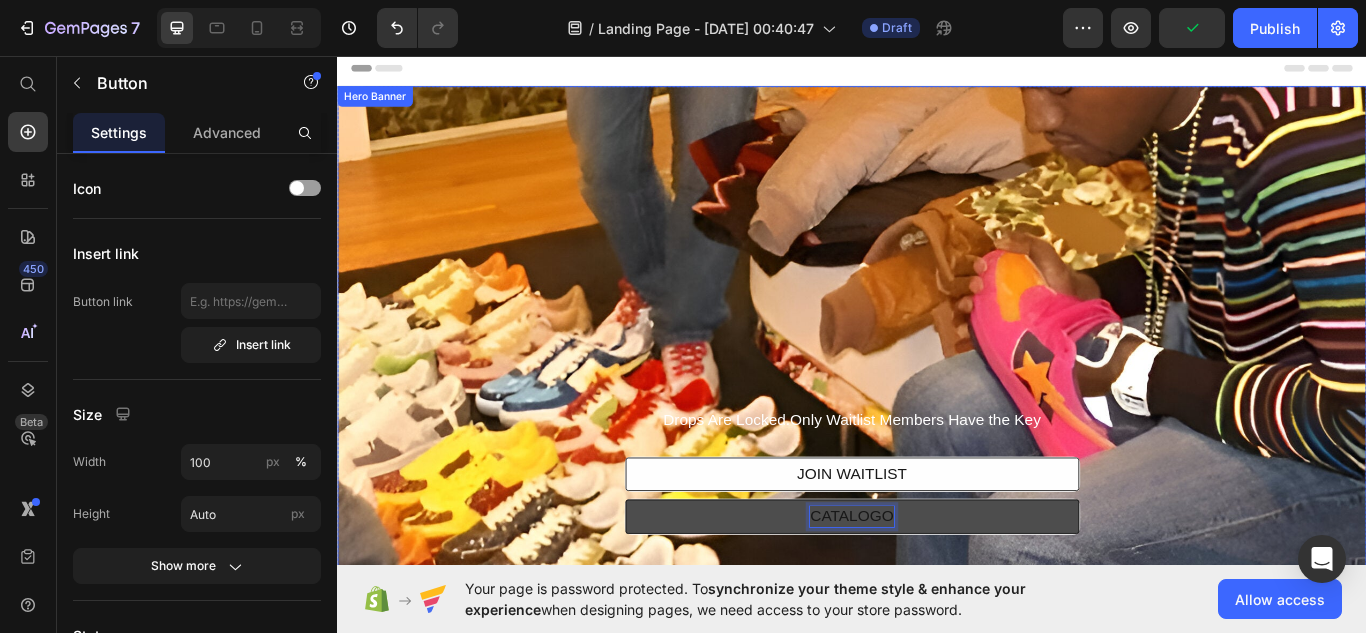 click at bounding box center (937, 541) 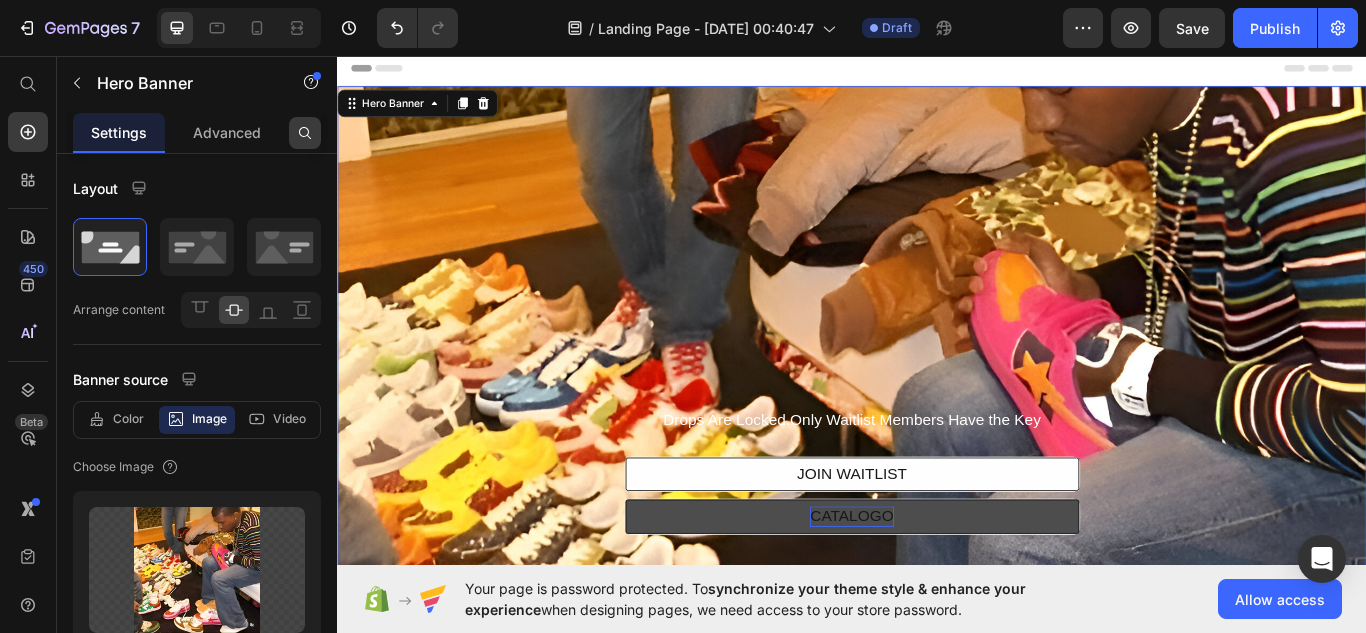 click at bounding box center (305, 133) 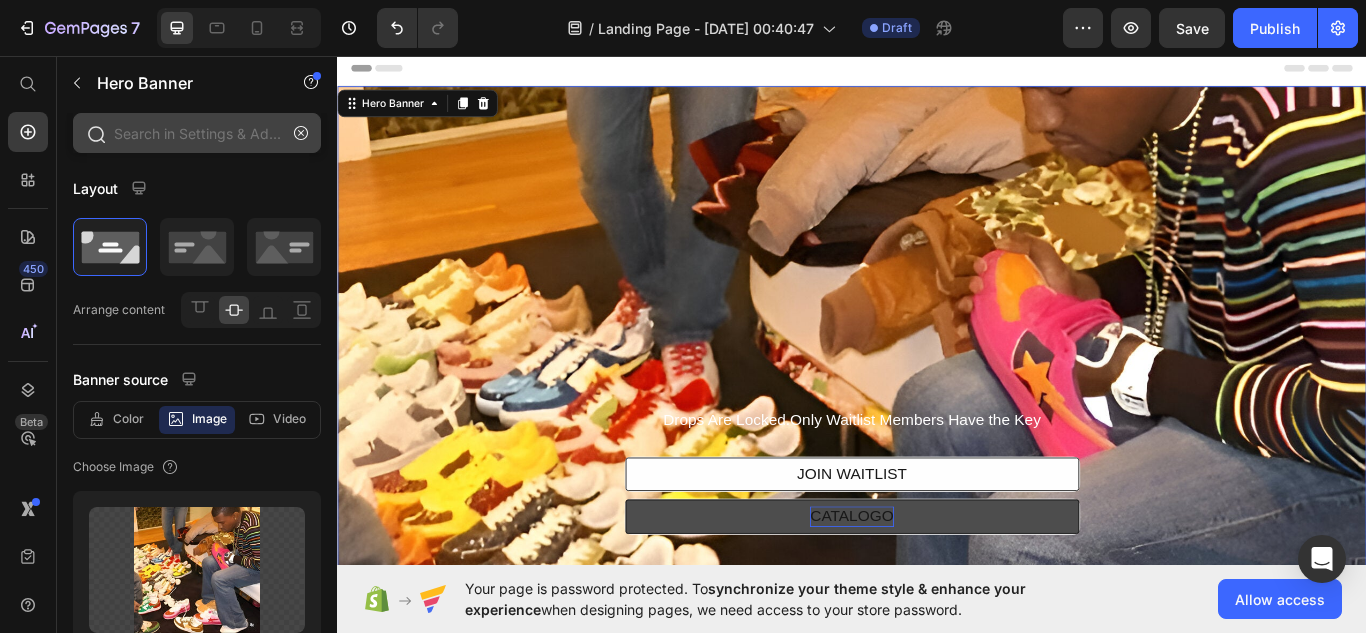 click 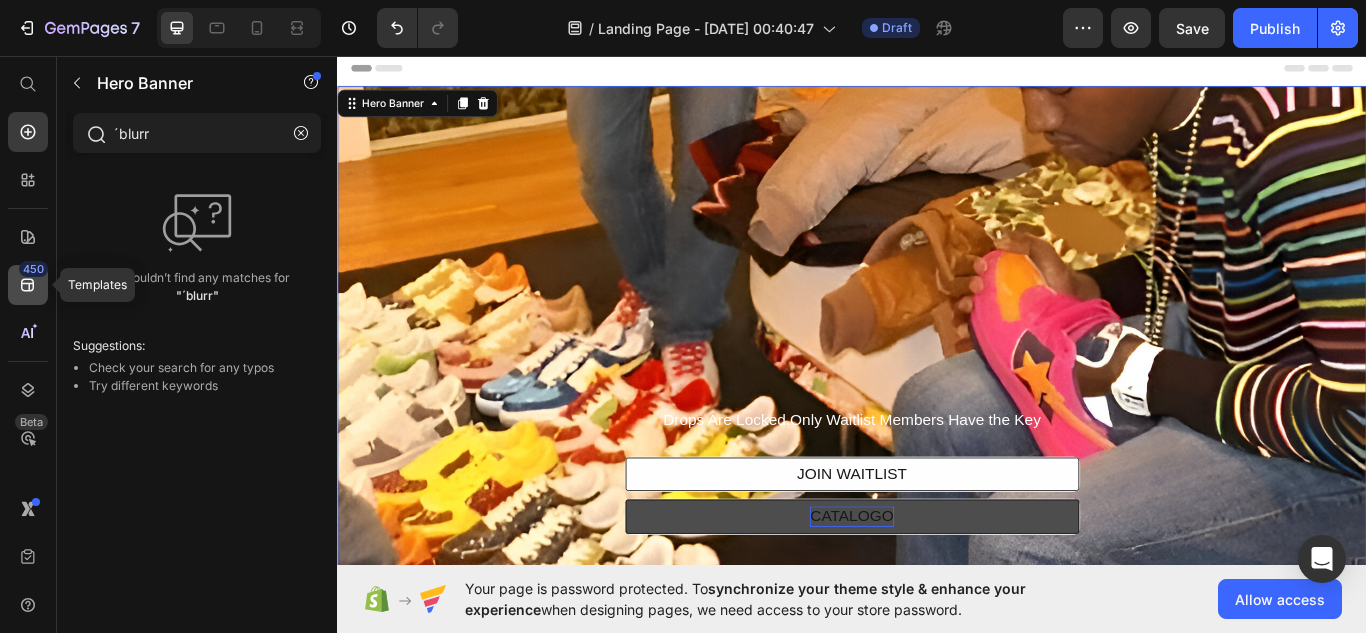 type on "´blurr" 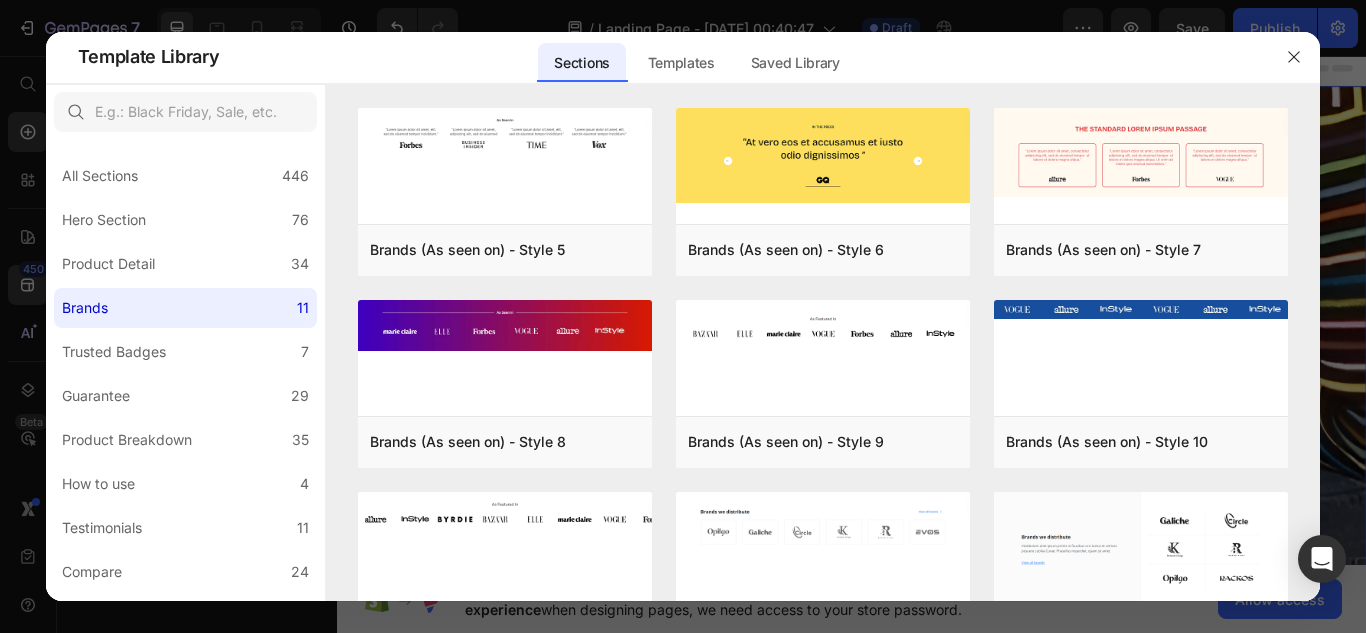 click at bounding box center (683, 316) 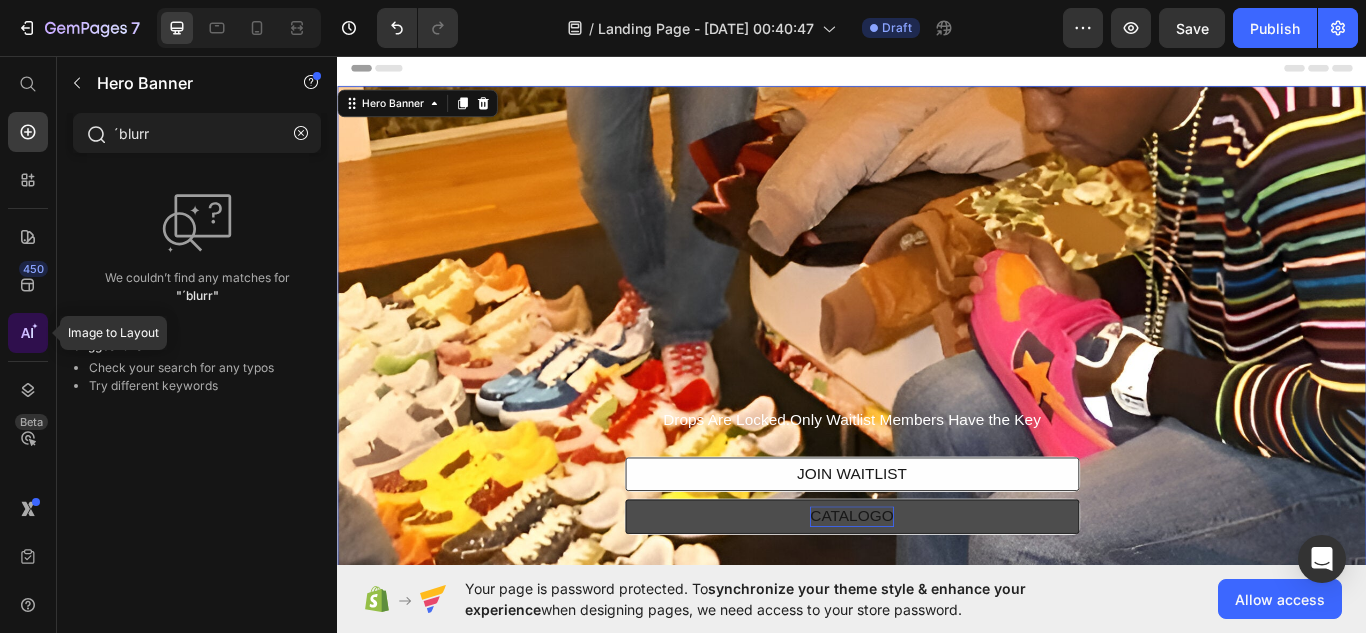 click 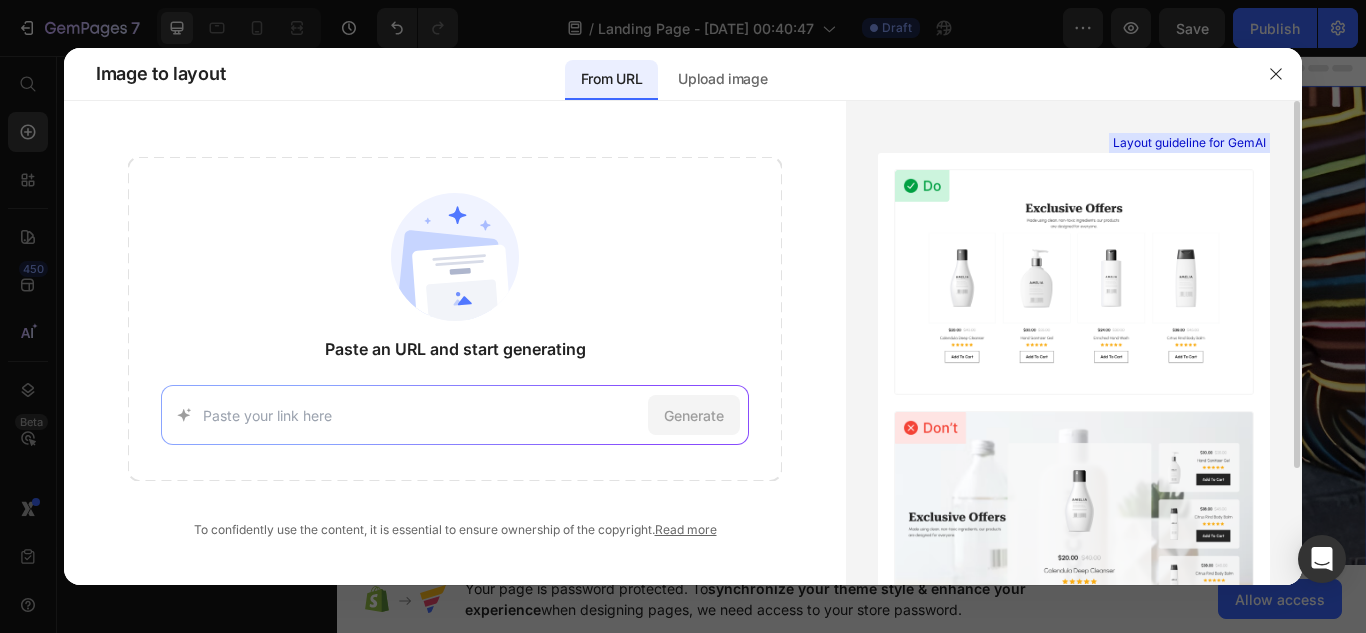 click at bounding box center (1074, 282) 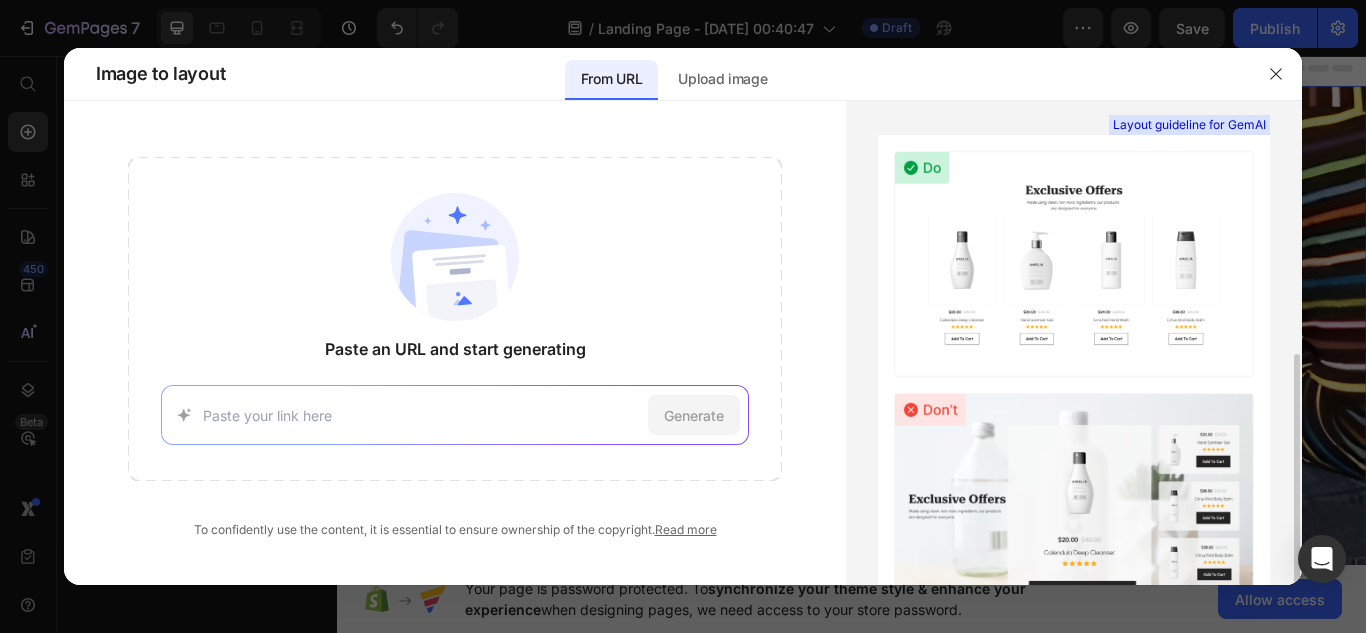 scroll, scrollTop: 0, scrollLeft: 0, axis: both 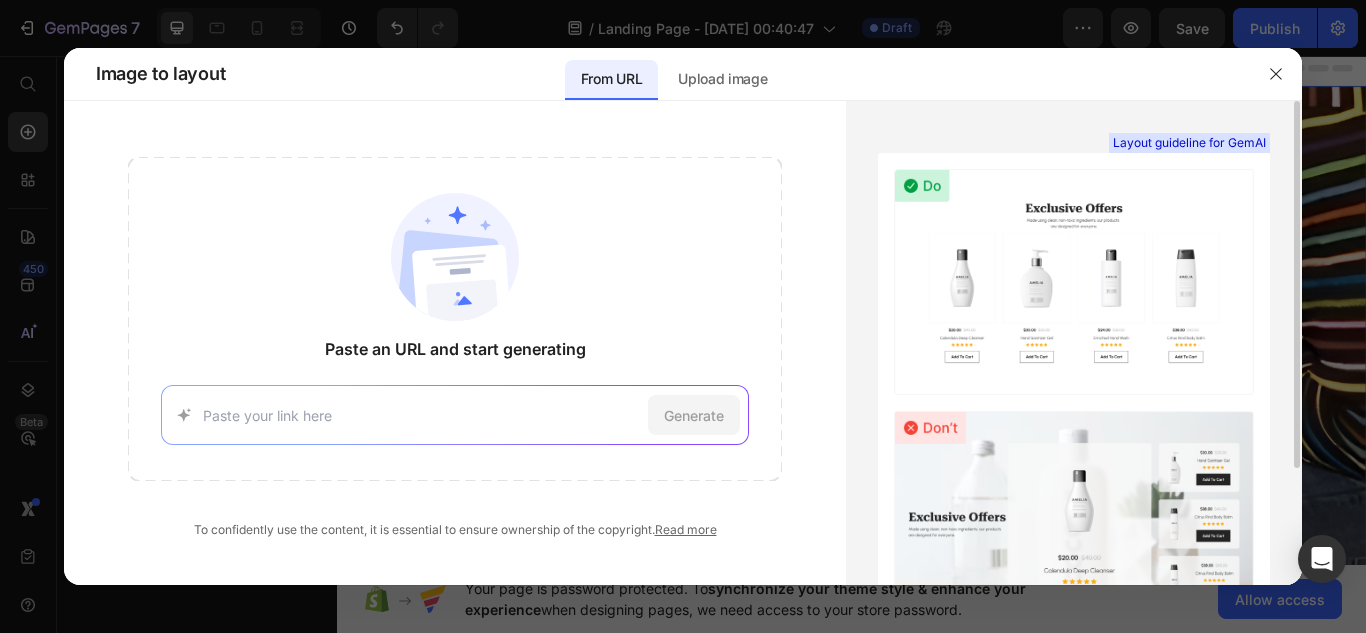click at bounding box center (1074, 282) 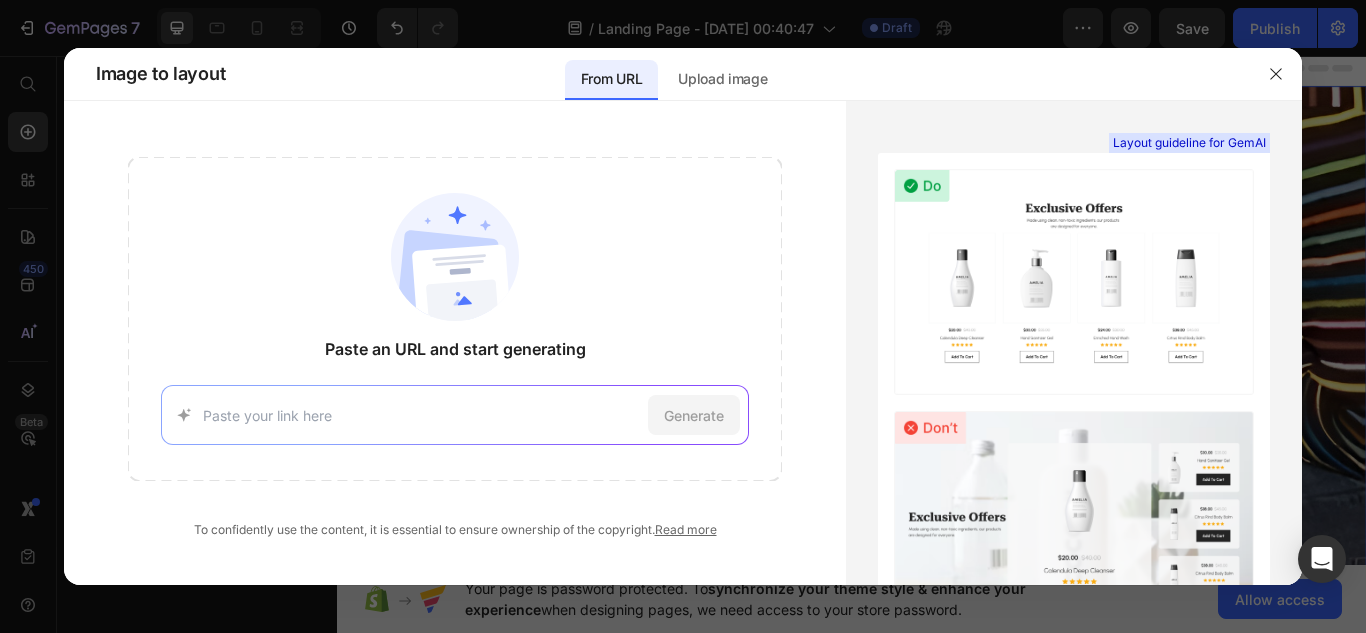 click at bounding box center [422, 415] 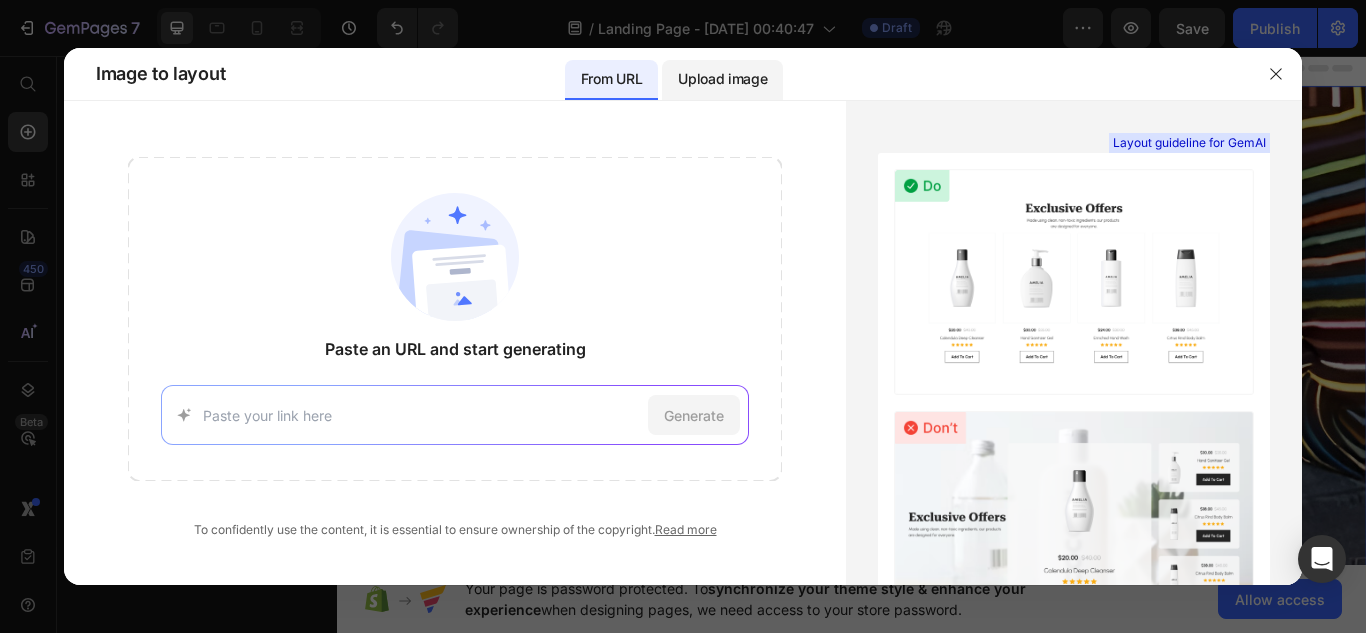 click on "Upload image" at bounding box center (722, 79) 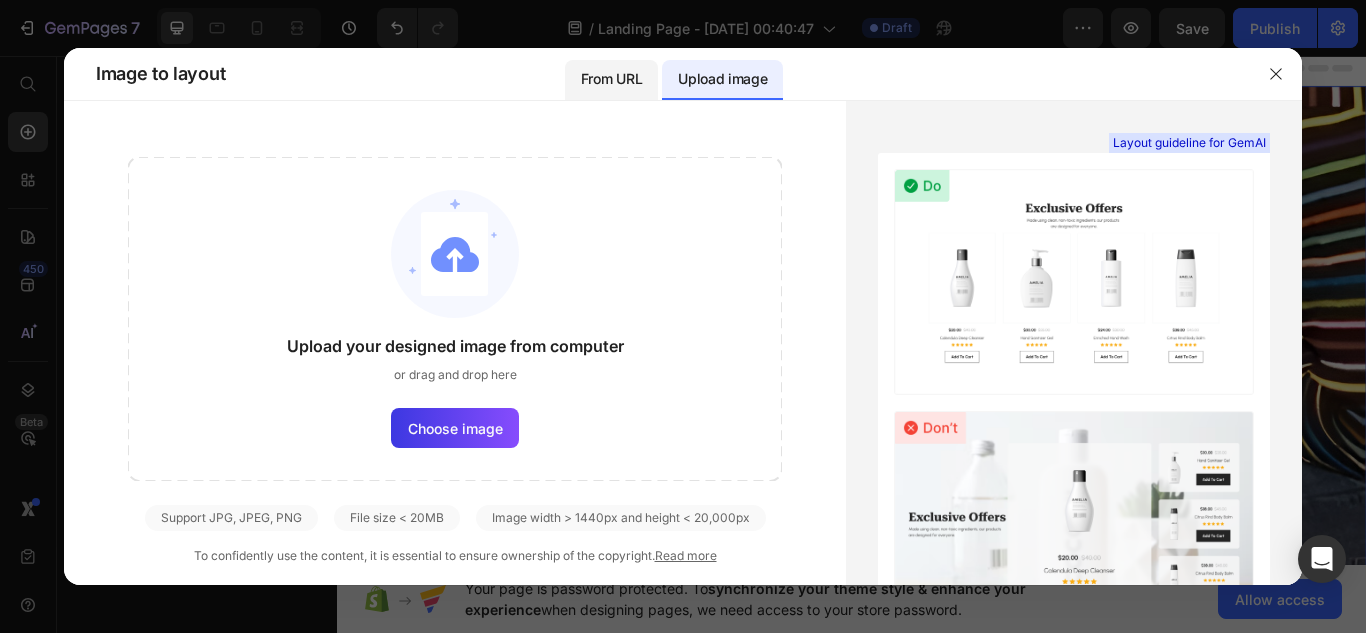 click on "From URL" at bounding box center (611, 79) 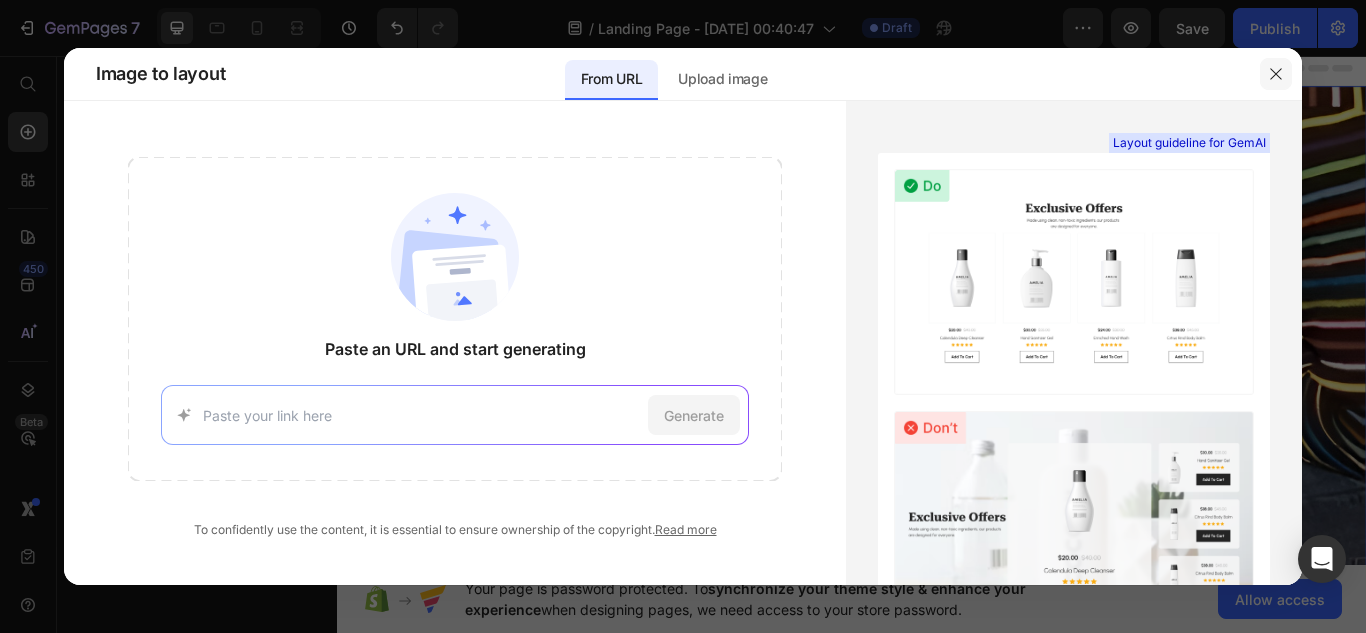 click 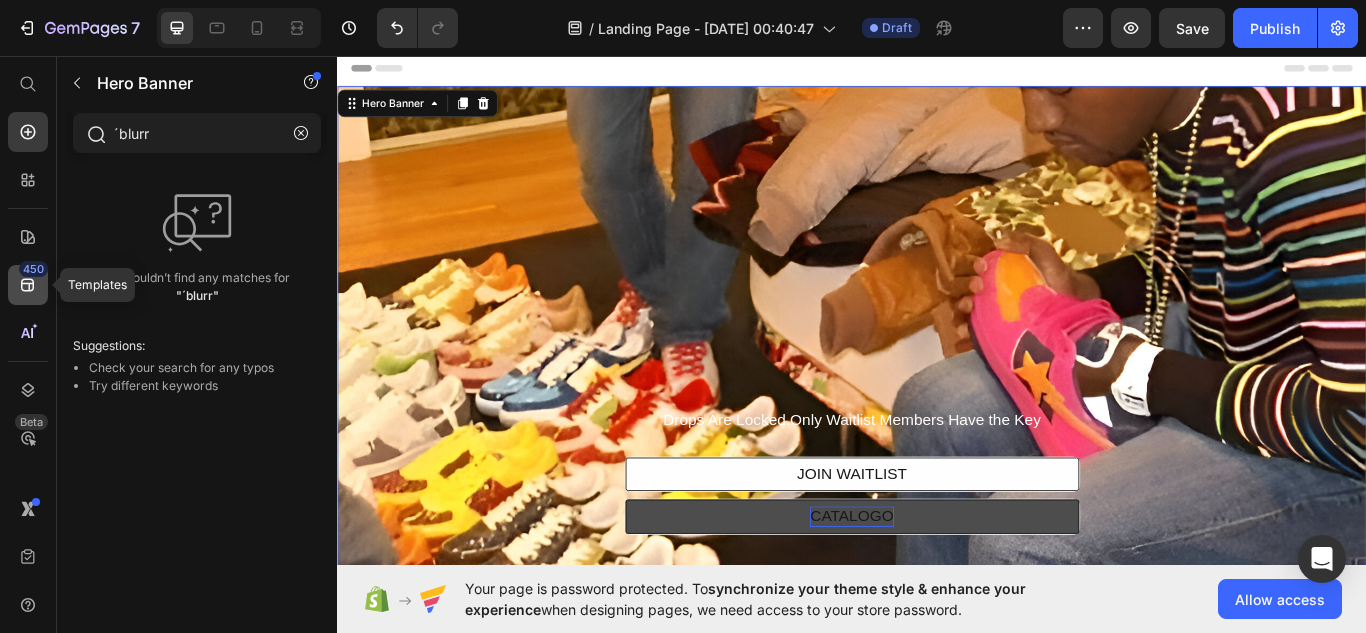 click on "450" 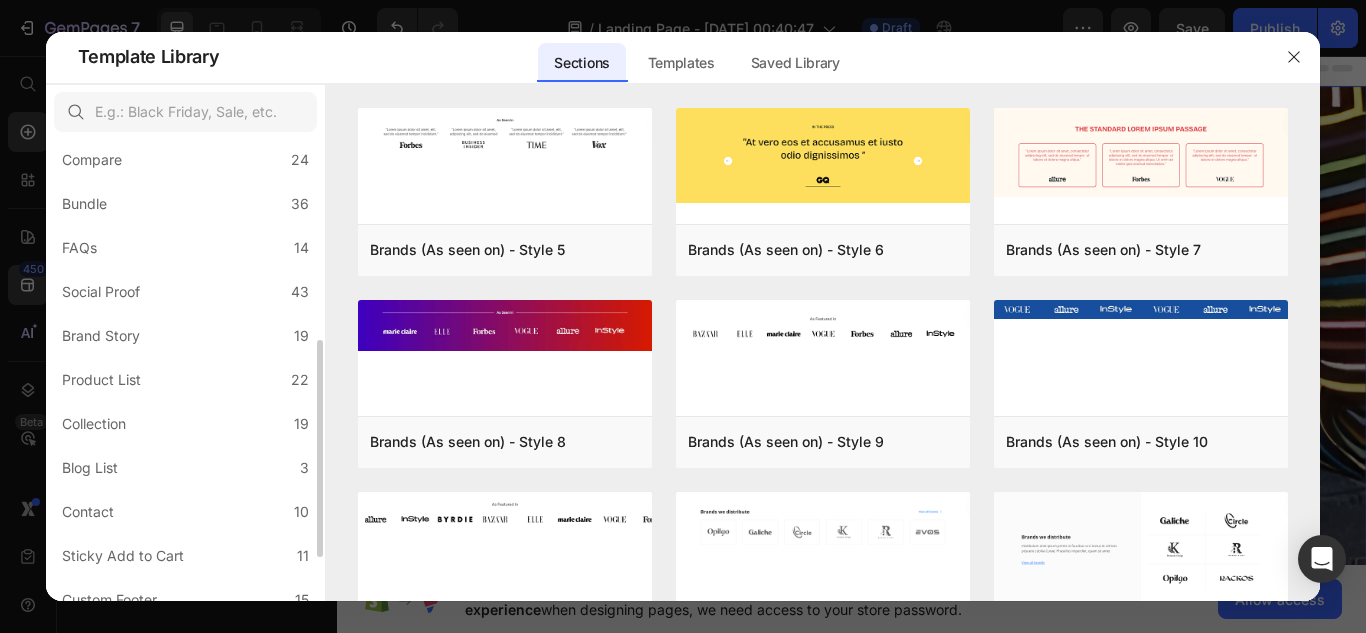 scroll, scrollTop: 518, scrollLeft: 0, axis: vertical 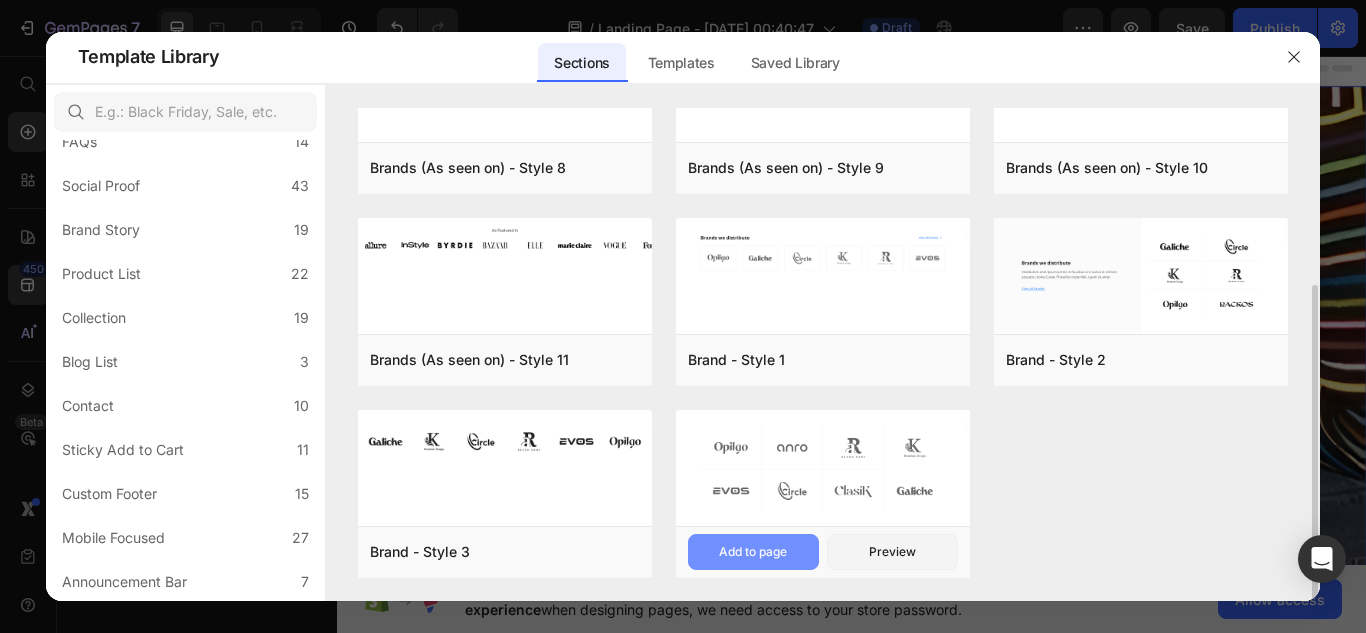 click on "Add to page" at bounding box center (753, 552) 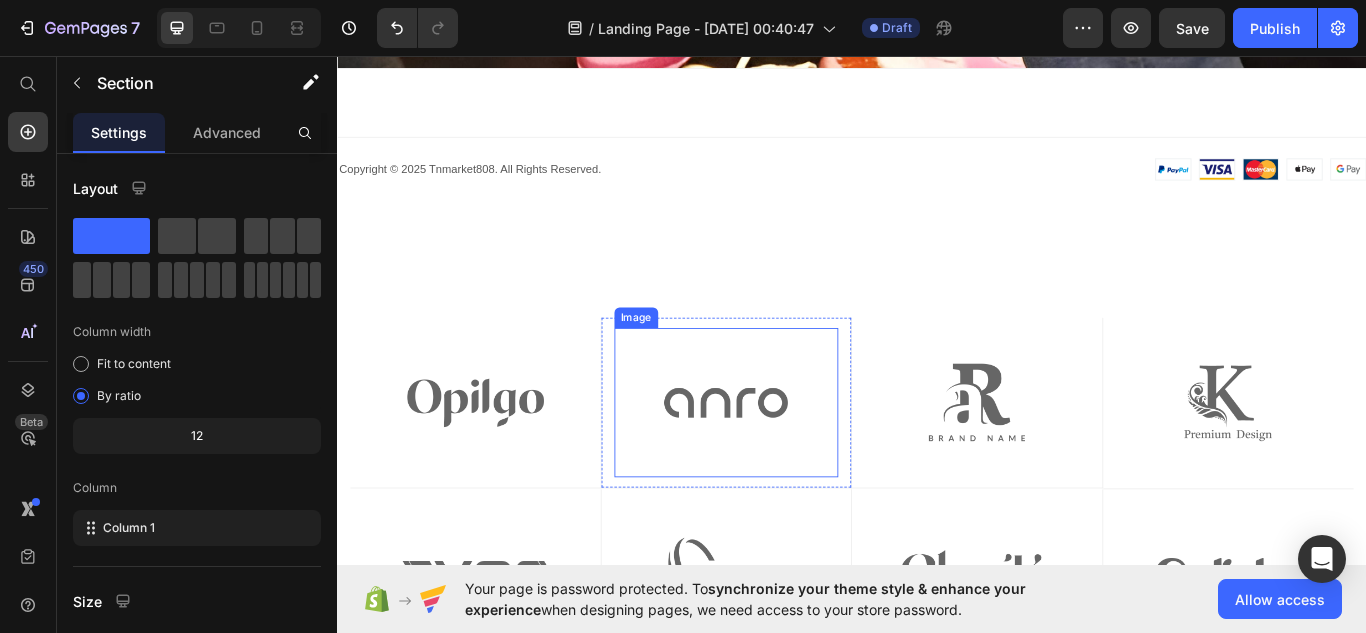 scroll, scrollTop: 921, scrollLeft: 0, axis: vertical 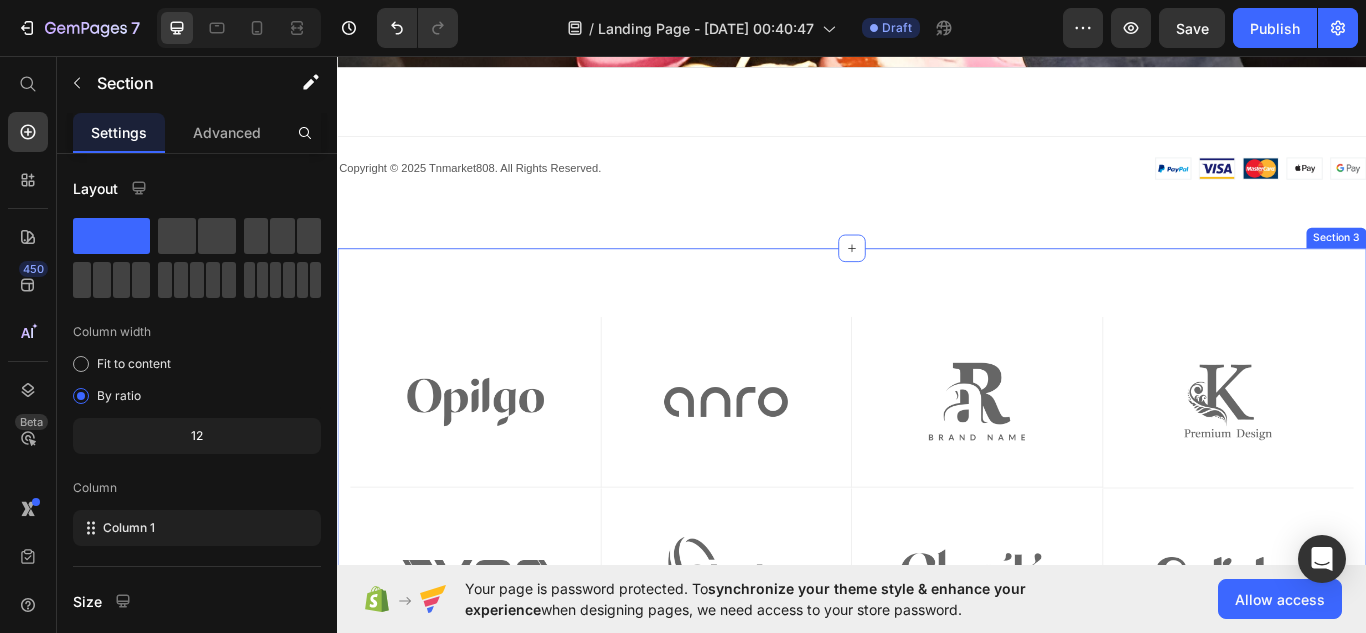 click on "Image Row Image Row Image Row Image Row Row Image Row Image Row Image Row Image Row Row Row Image Row Image Row Row Image Row Image Row Row Image Row Image Row Row Image Row Image Row Row Row Section 3" at bounding box center [937, 560] 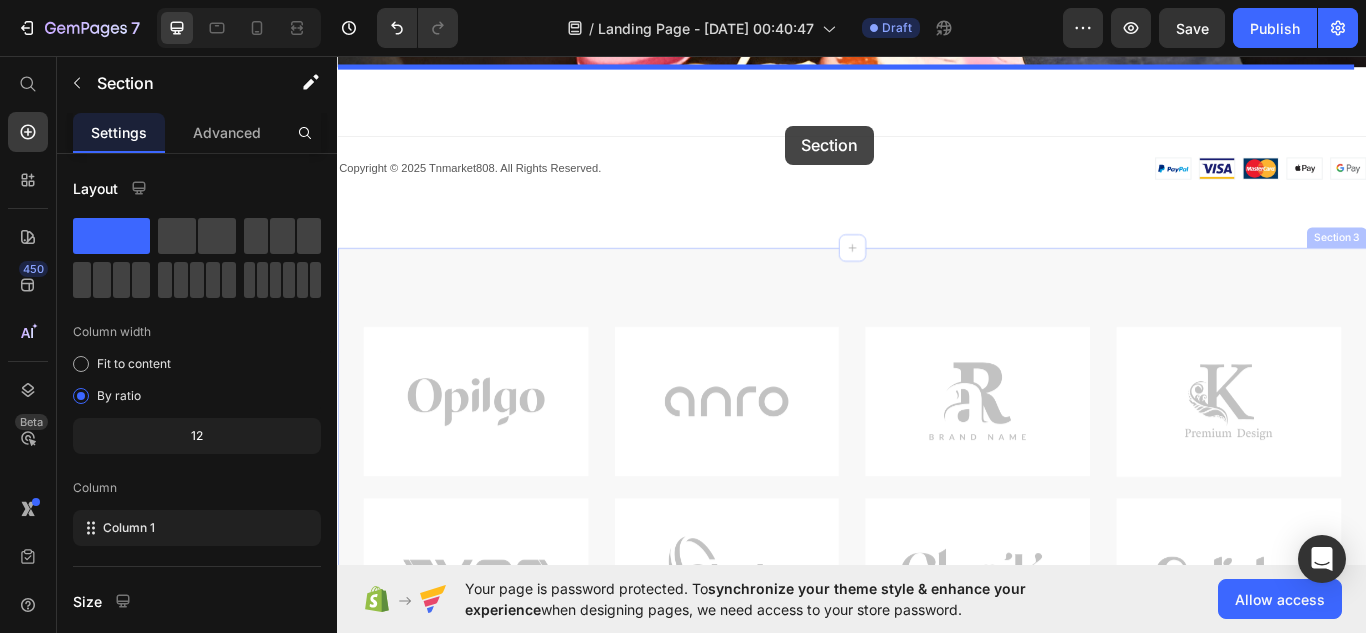 drag, startPoint x: 872, startPoint y: 303, endPoint x: 859, endPoint y: 137, distance: 166.50826 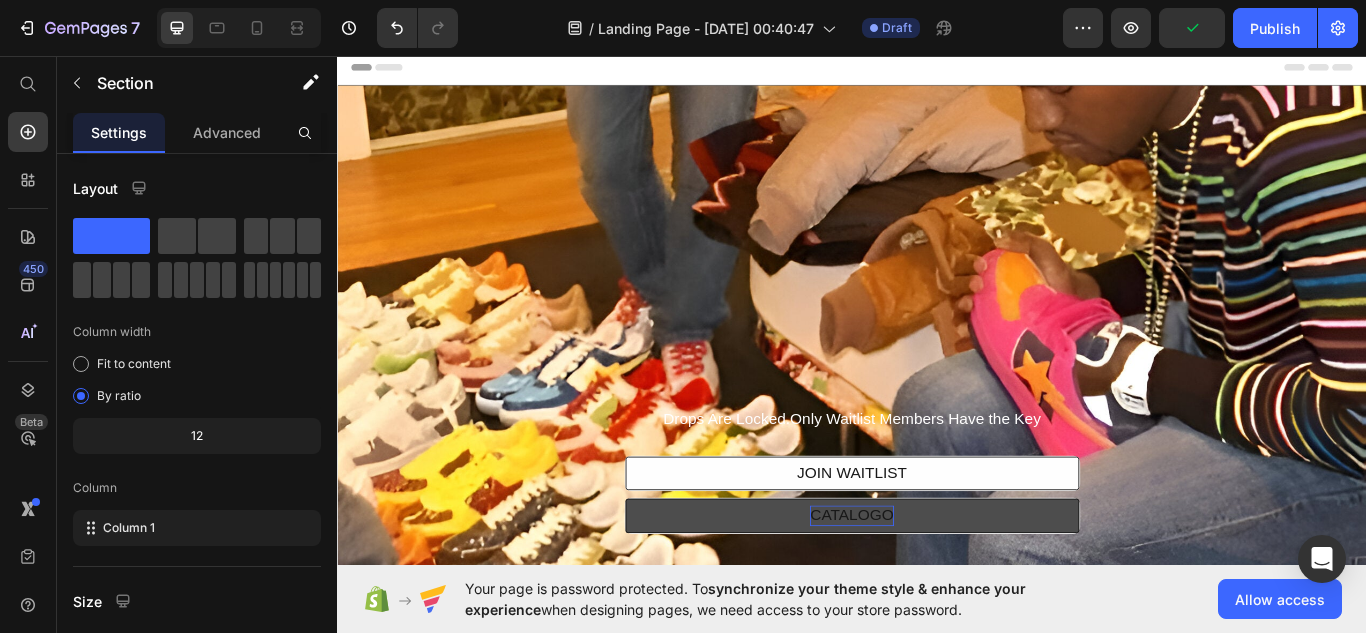 scroll, scrollTop: 0, scrollLeft: 0, axis: both 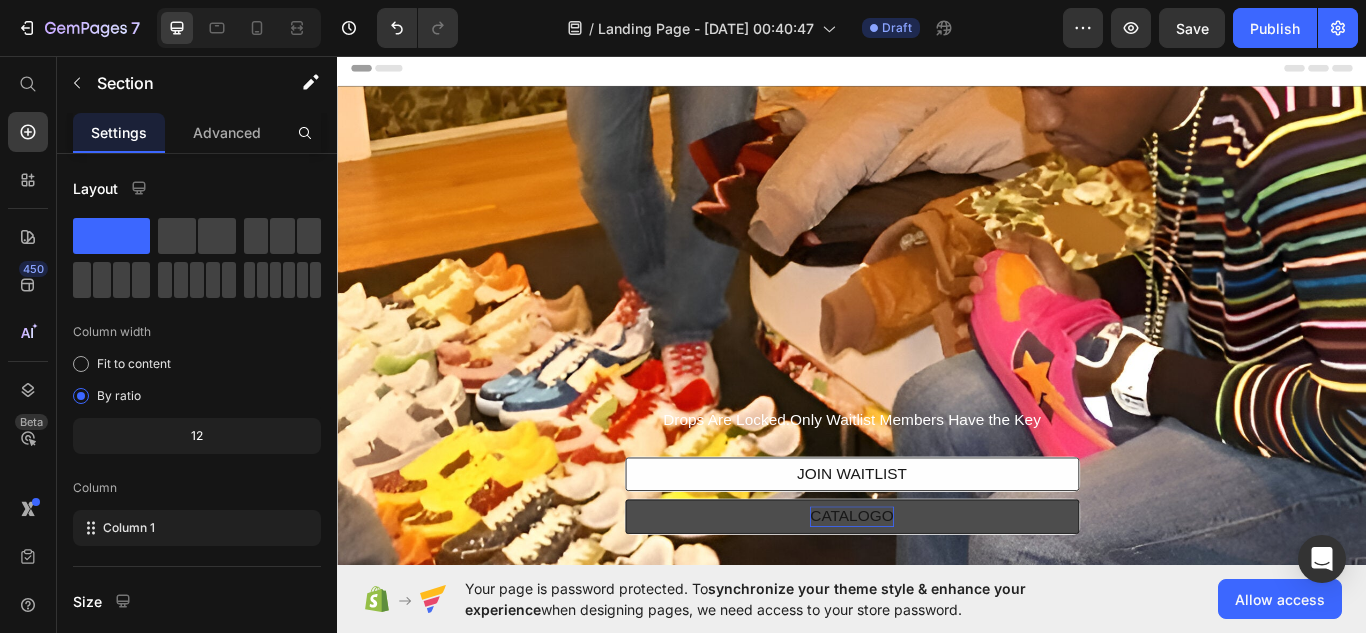 click on "Header" at bounding box center (394, 71) 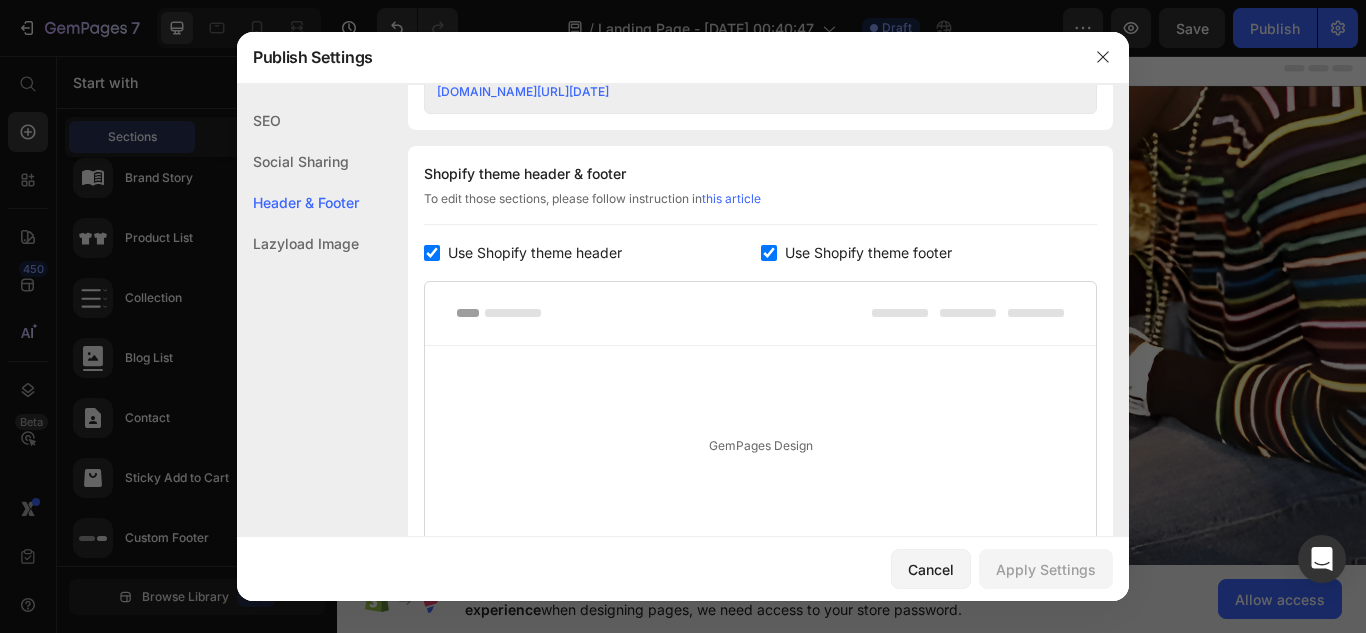 scroll, scrollTop: 937, scrollLeft: 0, axis: vertical 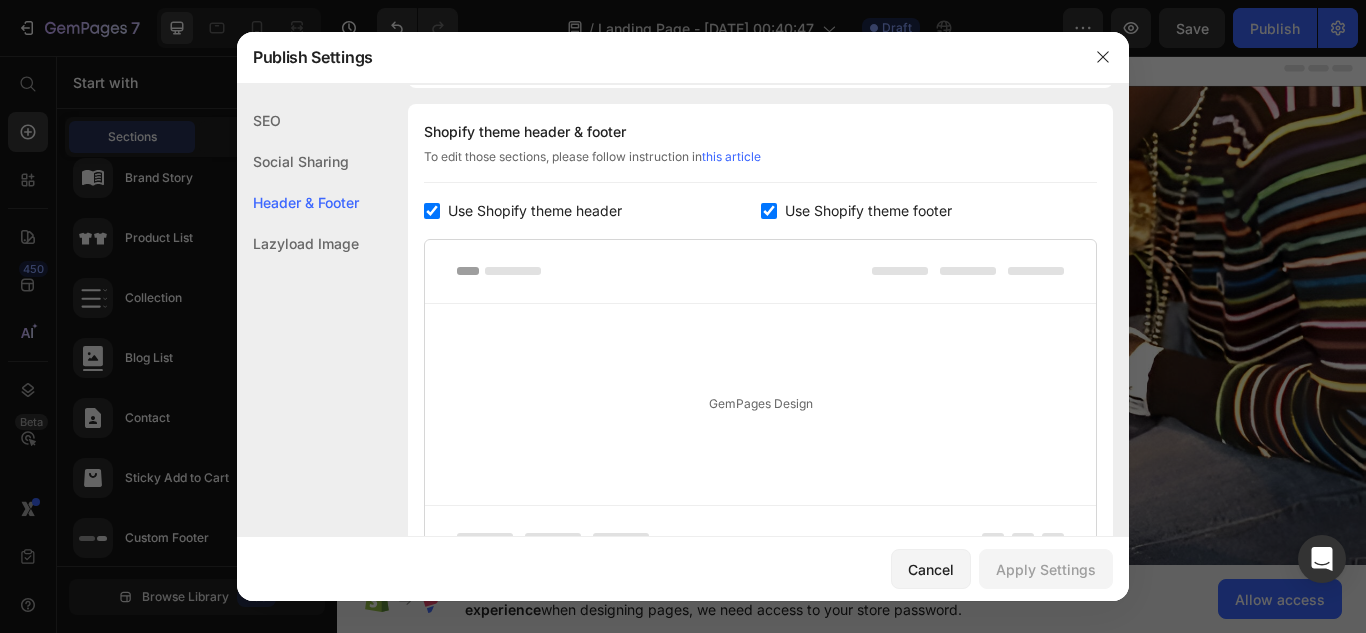 click at bounding box center [769, 211] 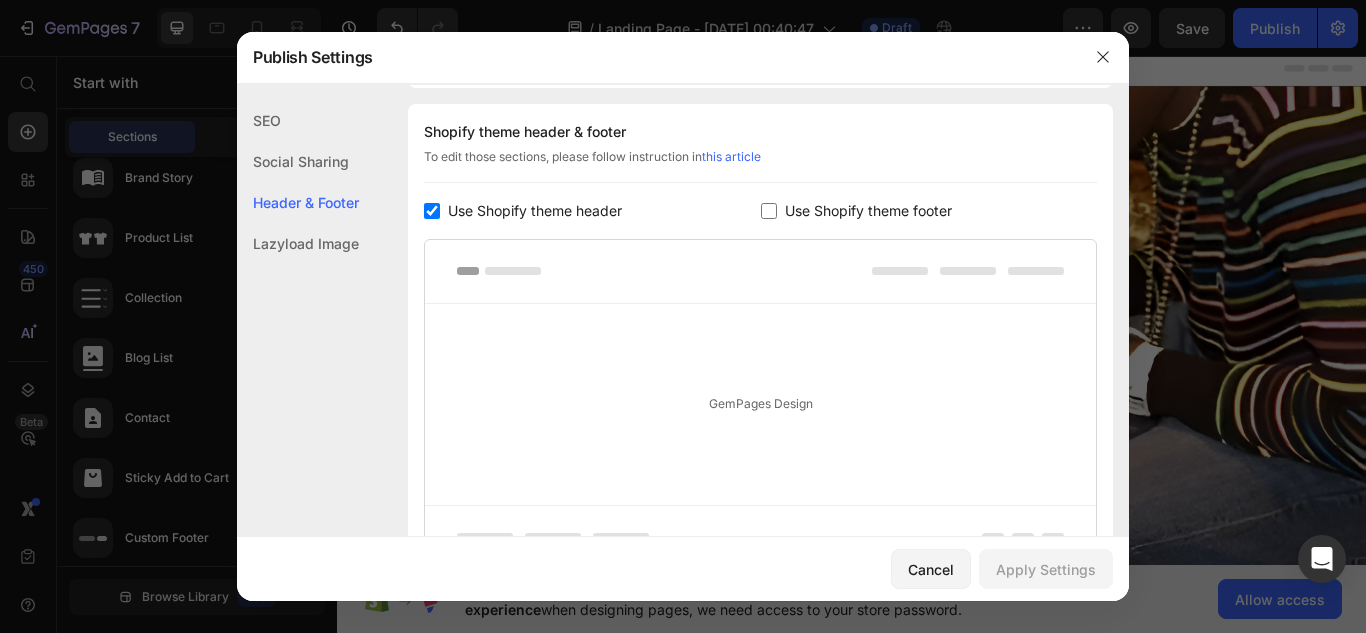 checkbox on "false" 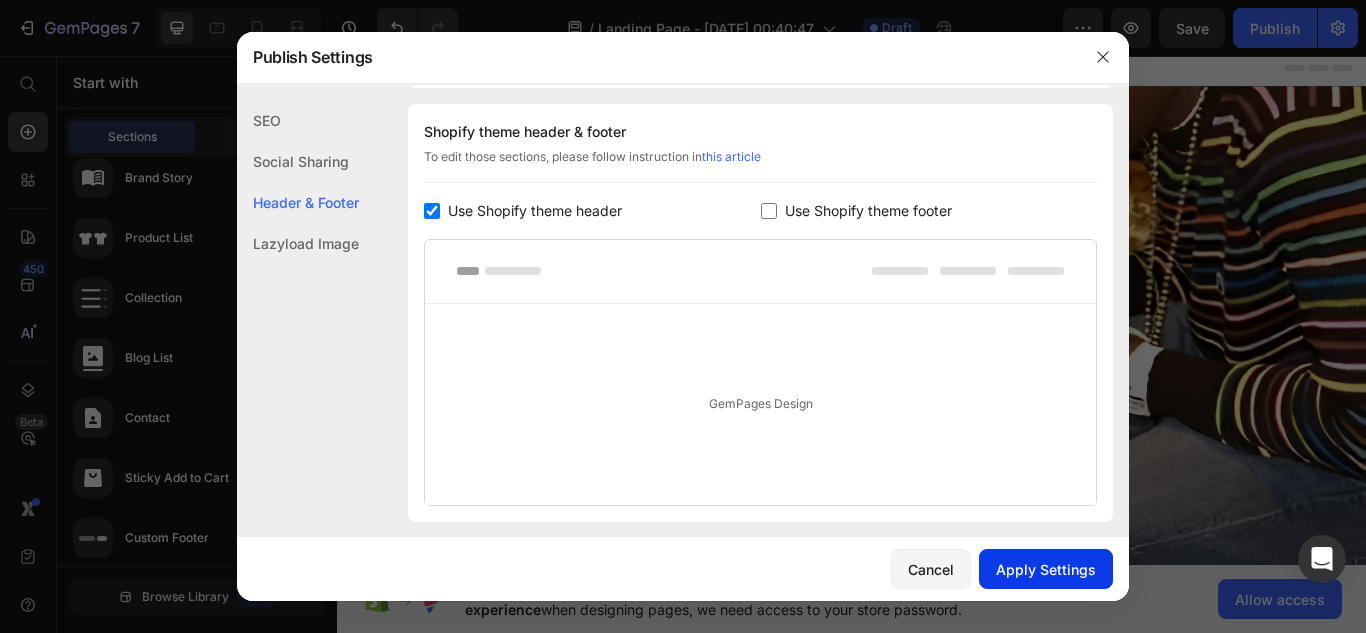click on "Apply Settings" at bounding box center (1046, 569) 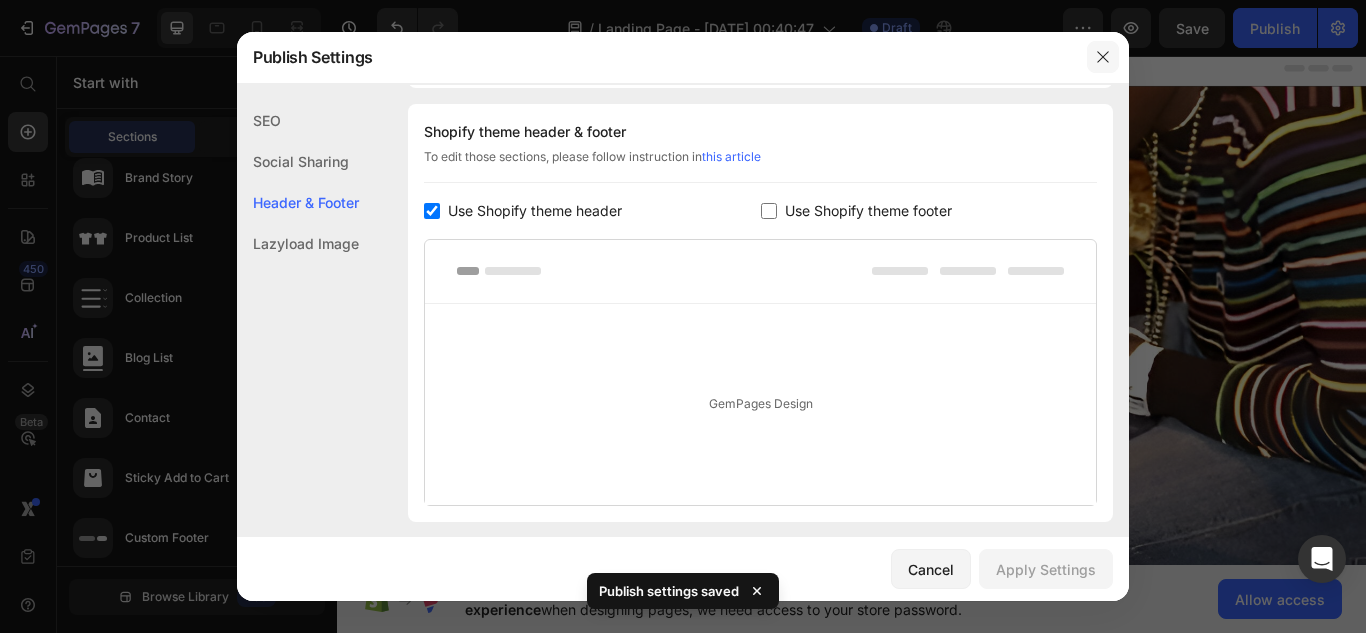 click 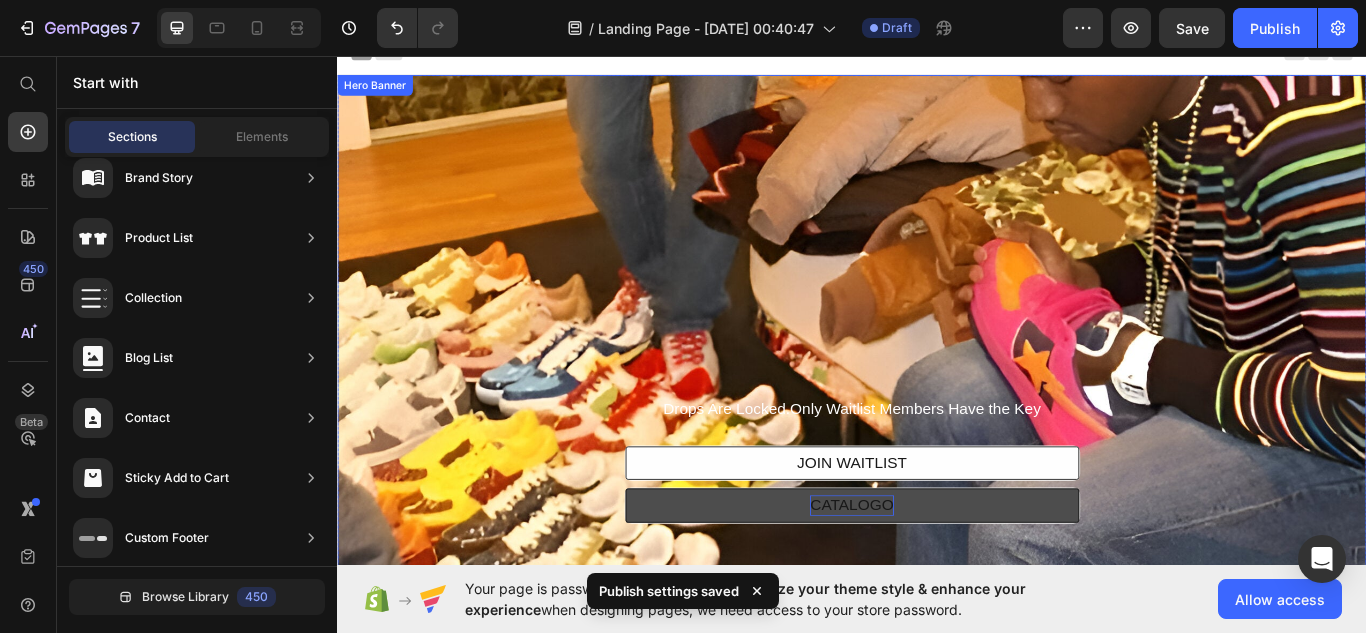 scroll, scrollTop: 16, scrollLeft: 0, axis: vertical 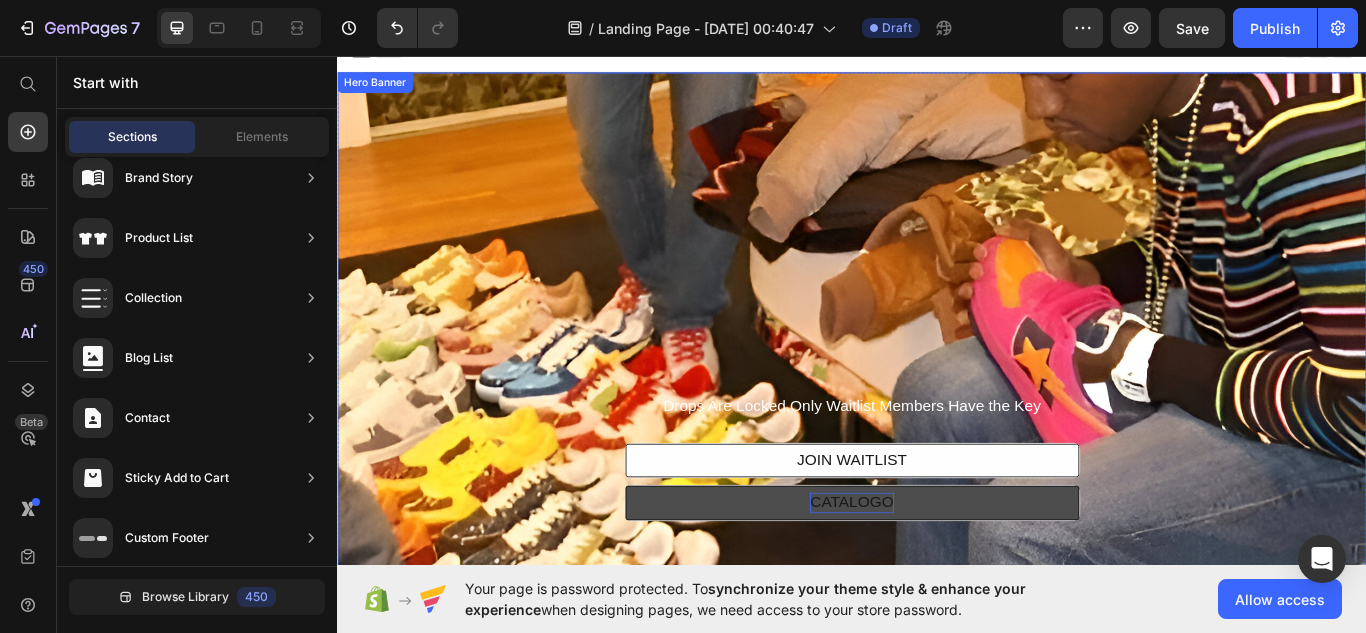 click on "Drops Are Locked.Only Waitlist Members Have the Key Text Block JOIN WAITLIST Button Row CATALOGO Button Row Row Row" at bounding box center (937, 525) 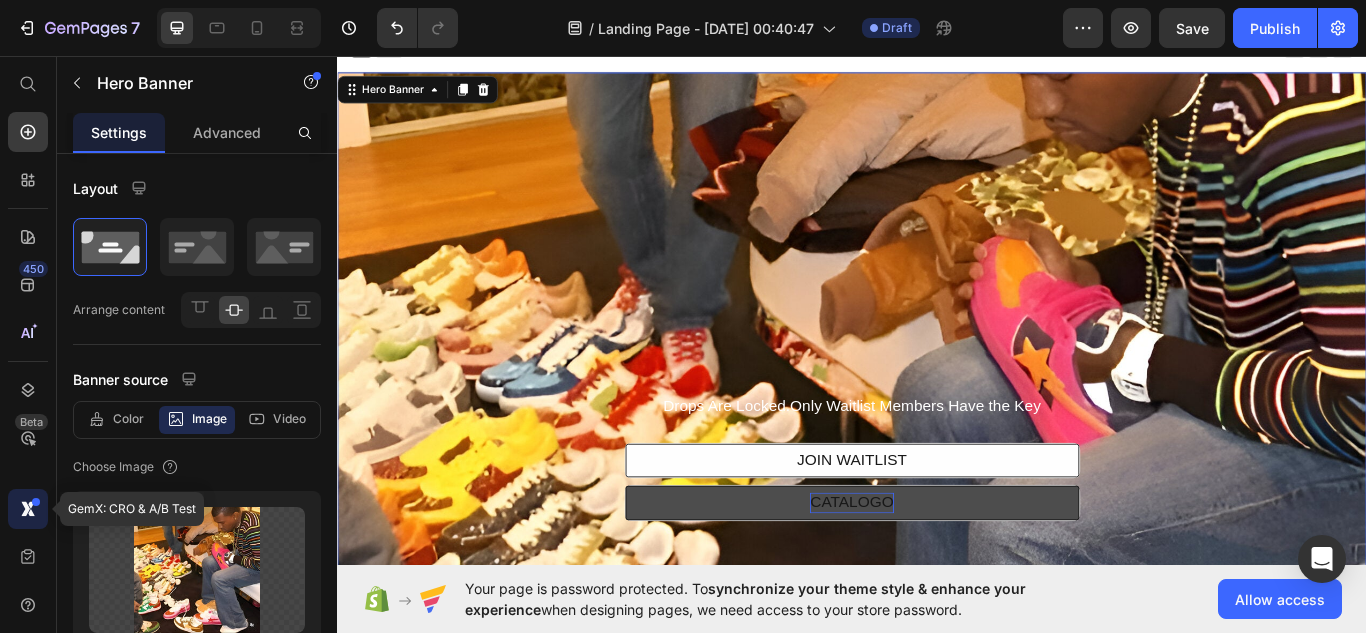 click 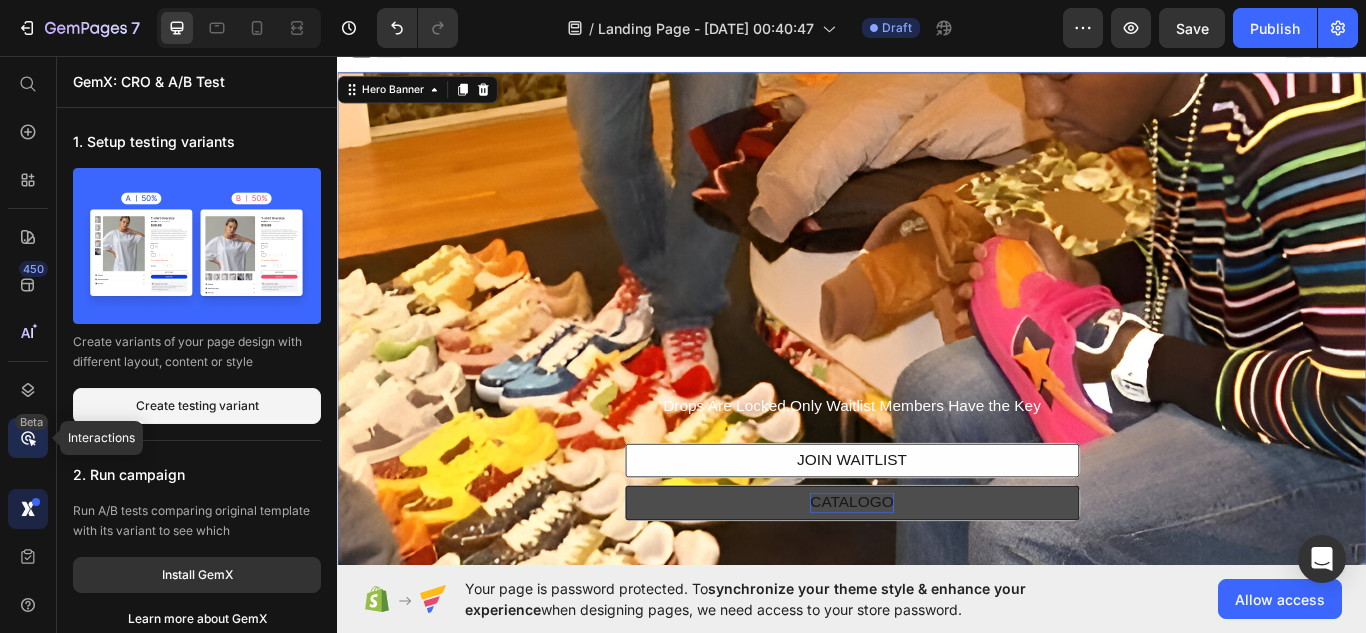 click 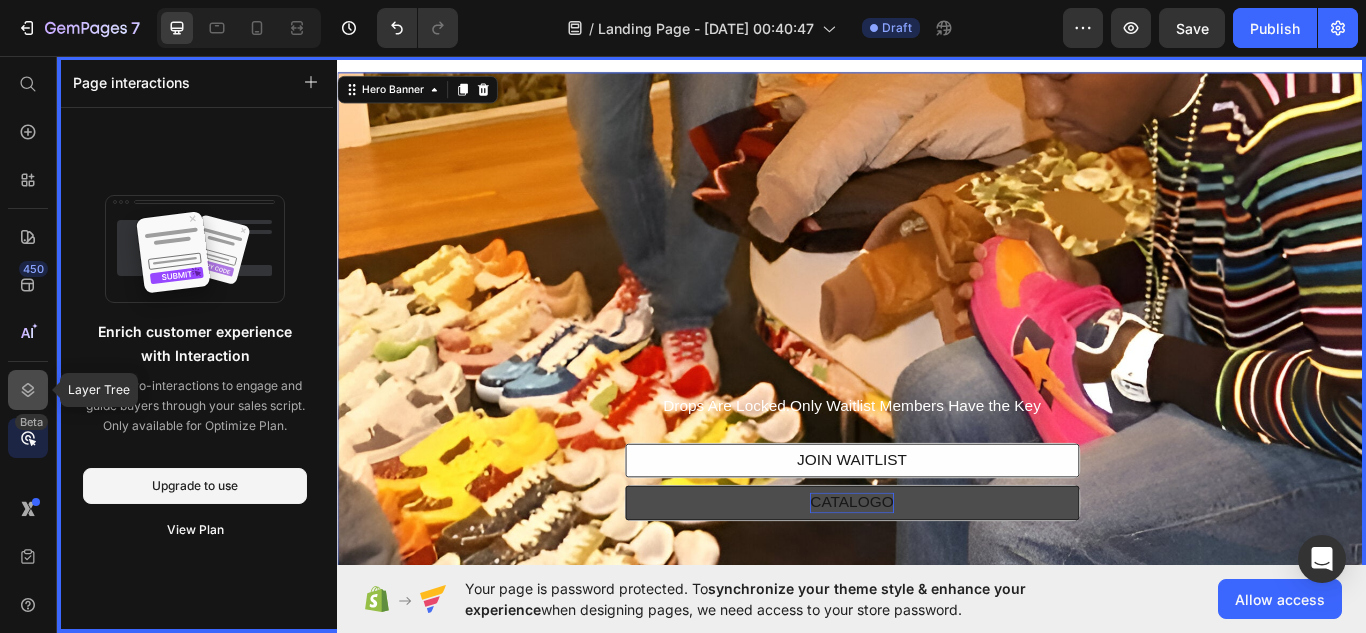 click 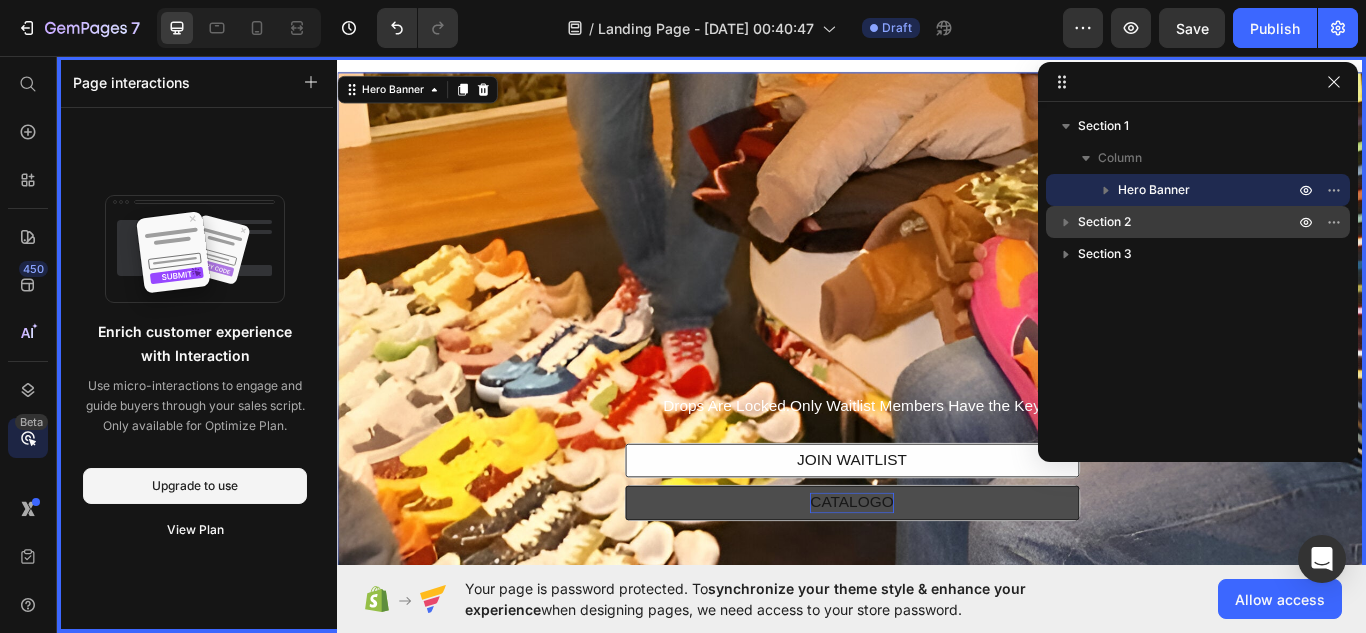 click on "Section 2" at bounding box center [1188, 222] 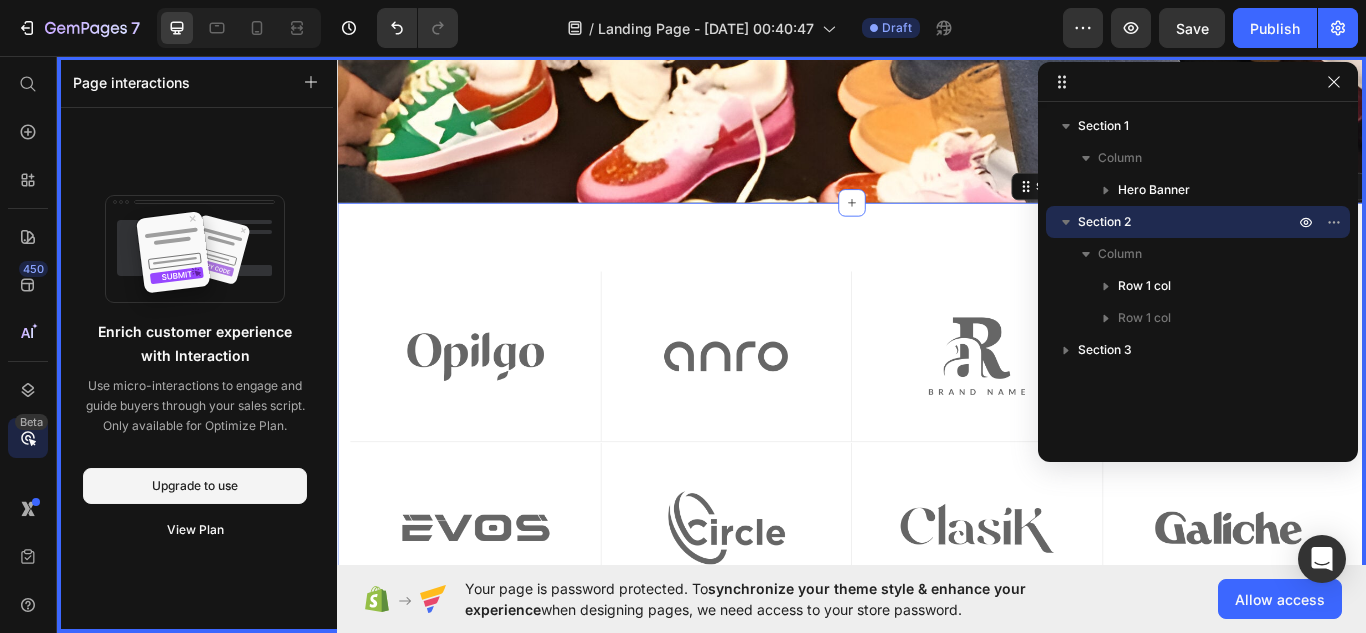 scroll, scrollTop: 870, scrollLeft: 0, axis: vertical 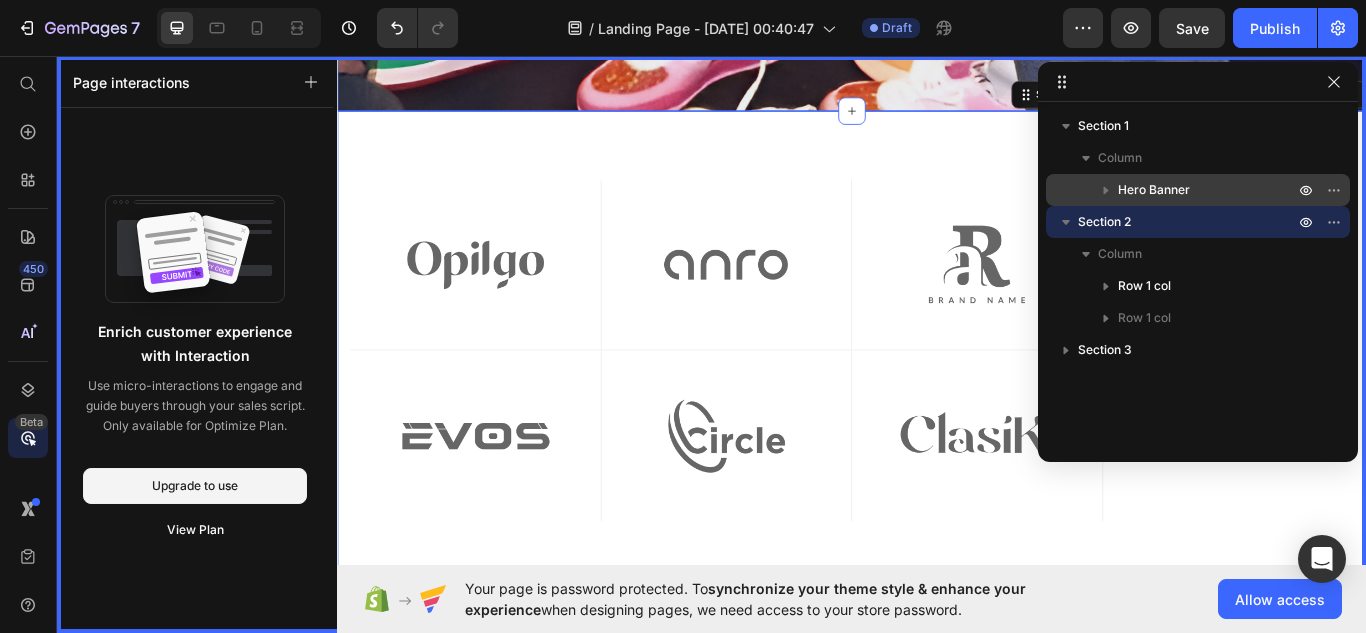 click on "Hero Banner" at bounding box center [1198, 190] 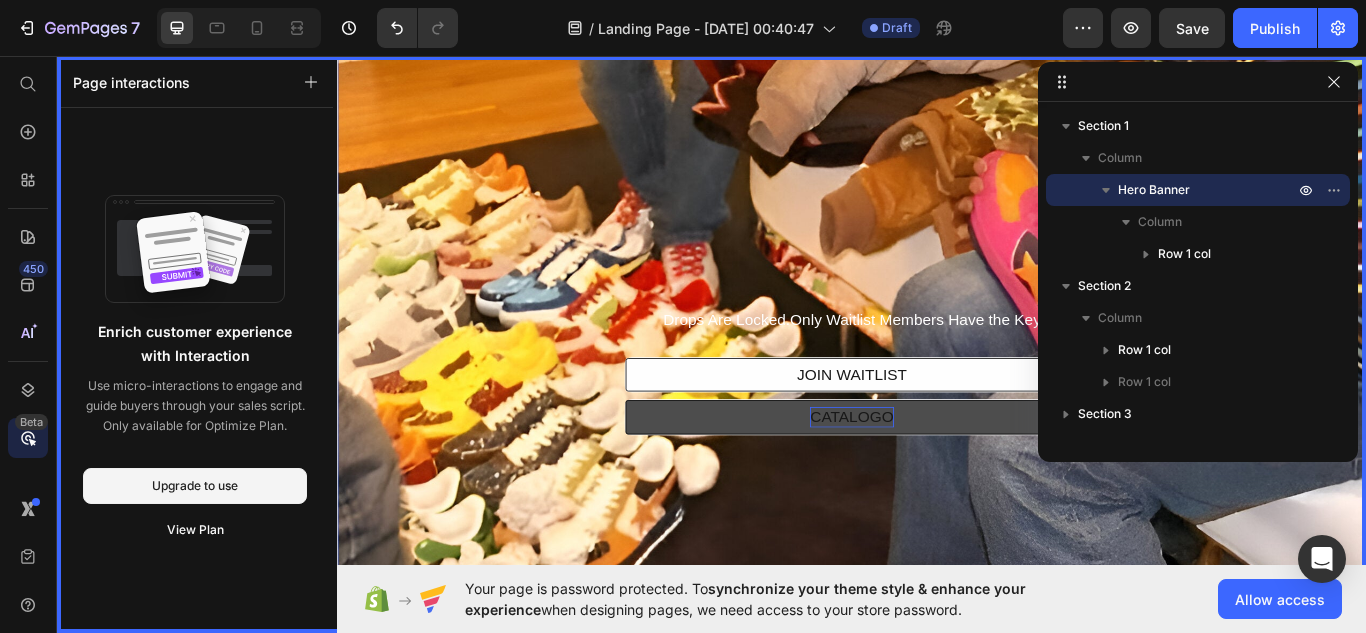 scroll, scrollTop: 0, scrollLeft: 0, axis: both 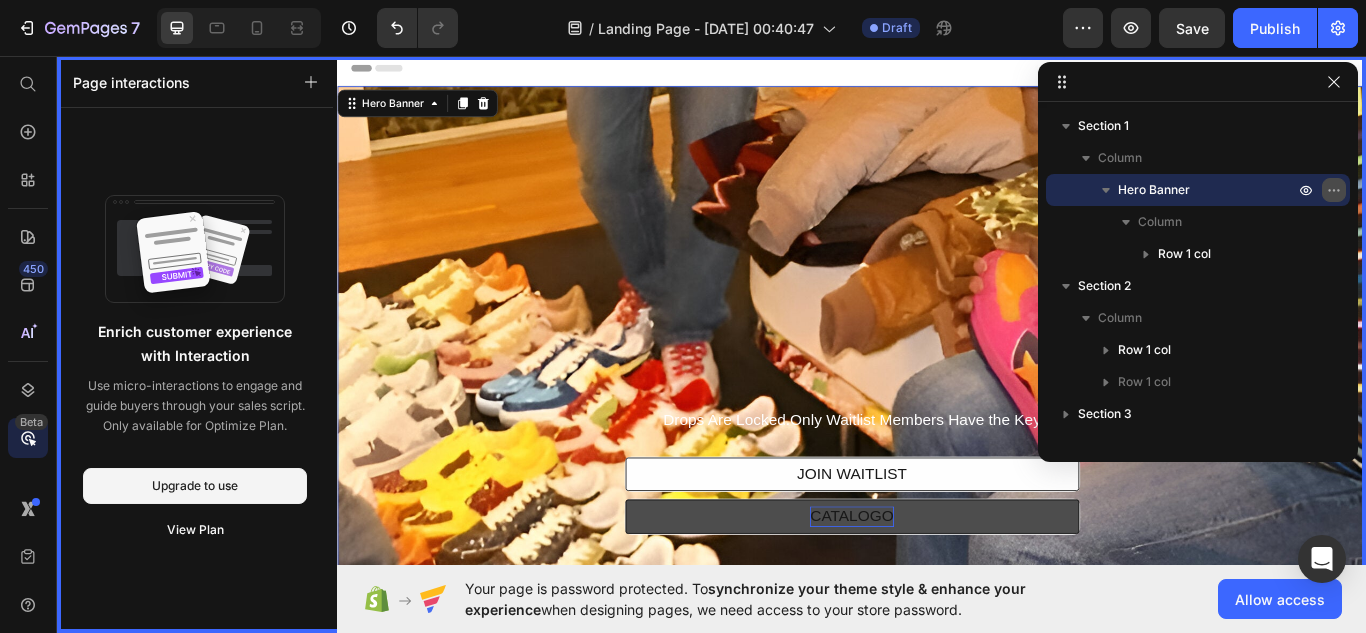 click 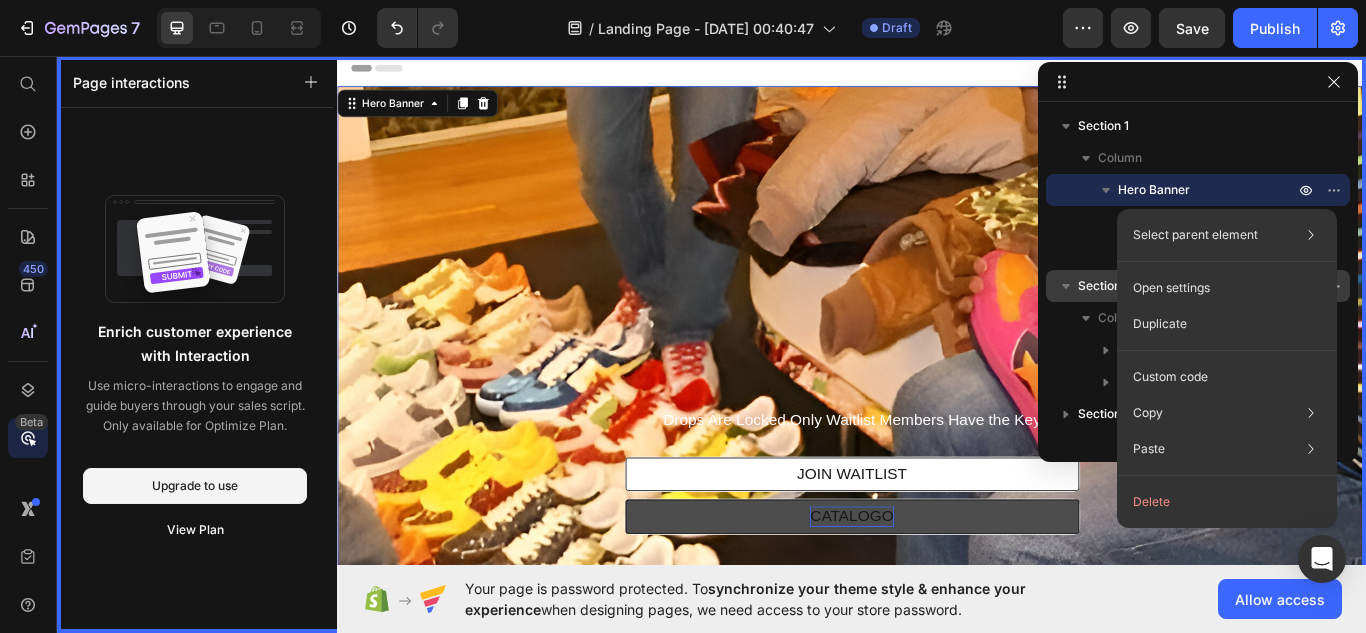 click on "Open settings" at bounding box center (1171, 288) 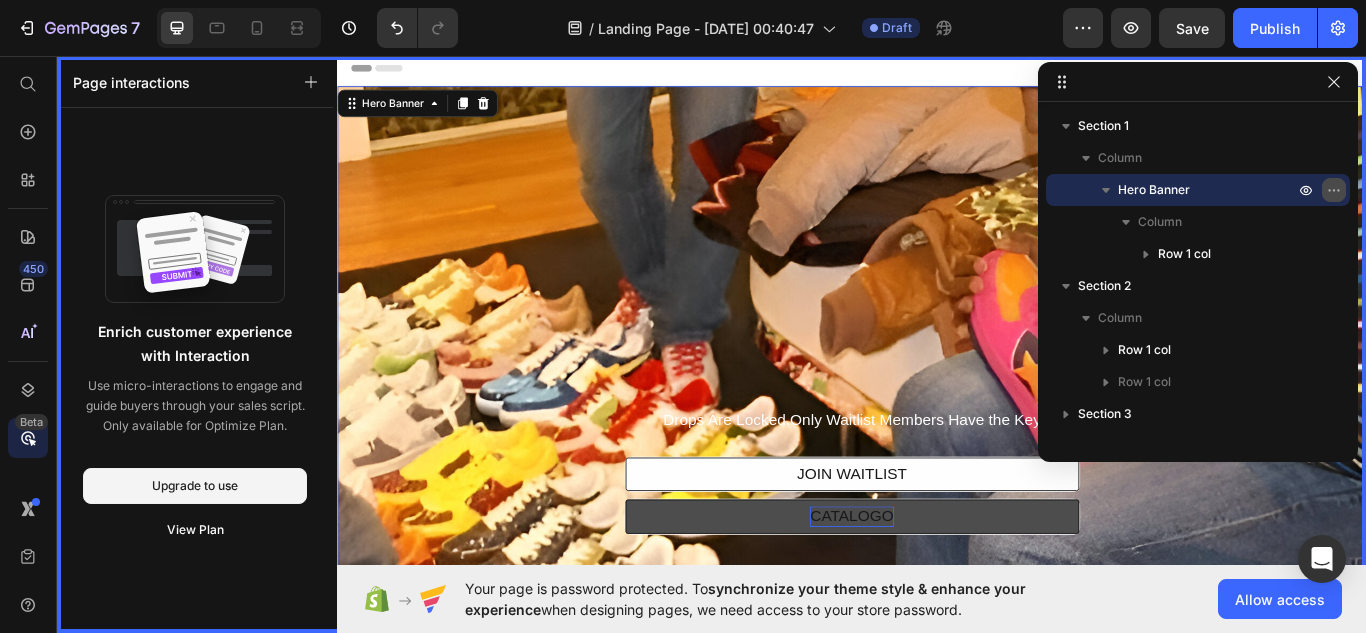 click 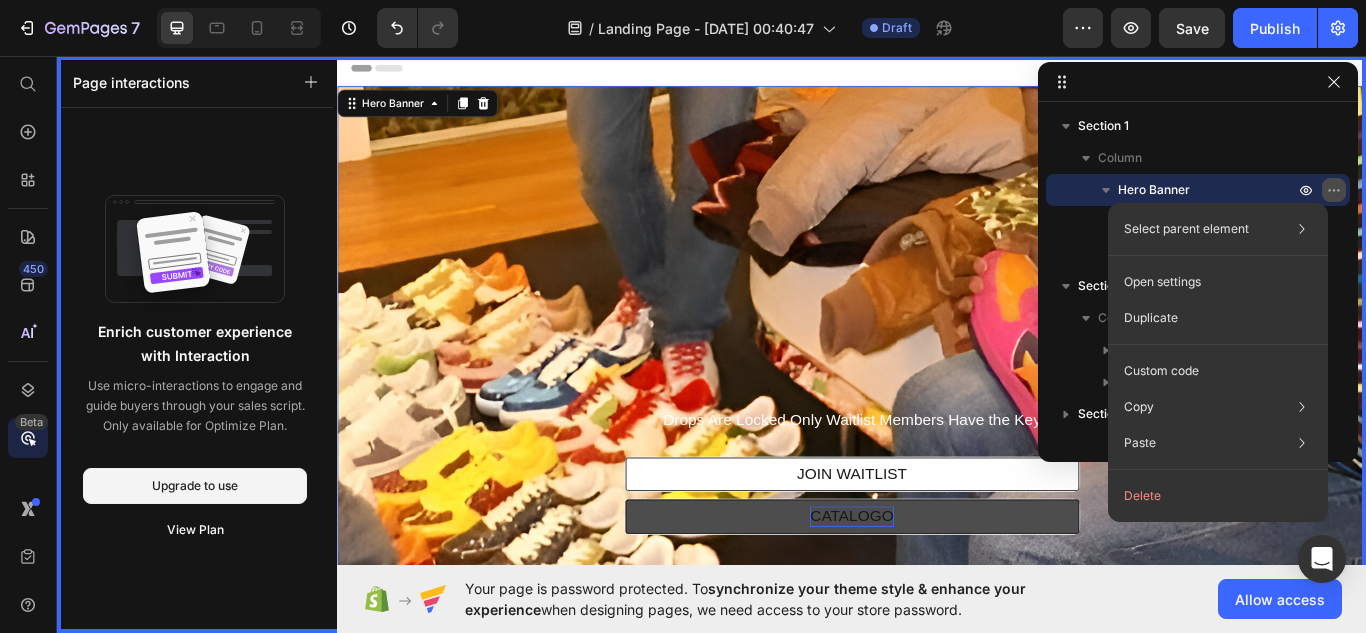 click 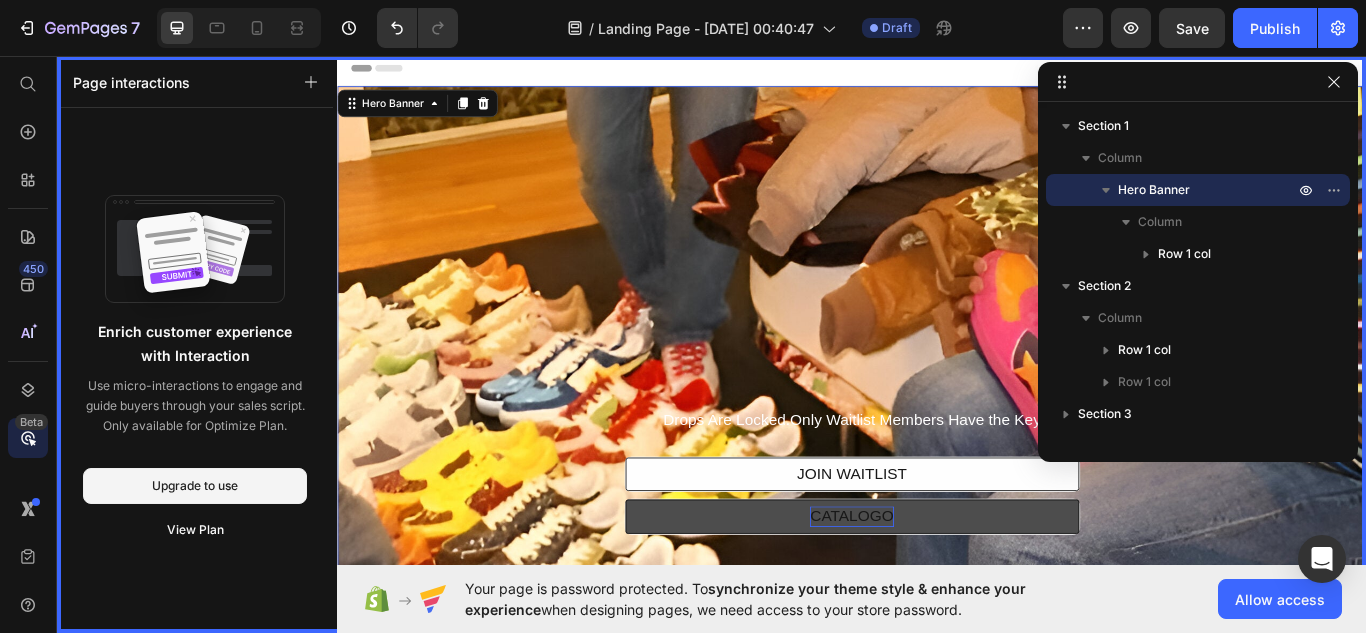 click at bounding box center [937, 353] 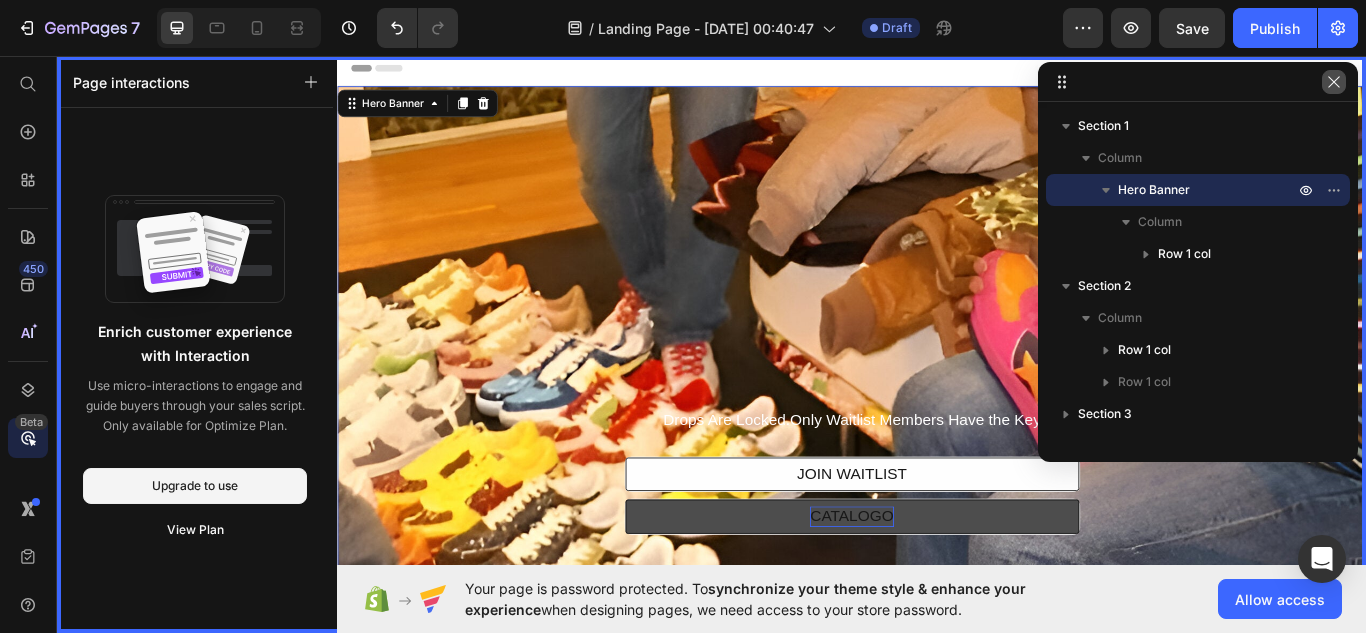 click at bounding box center [1334, 82] 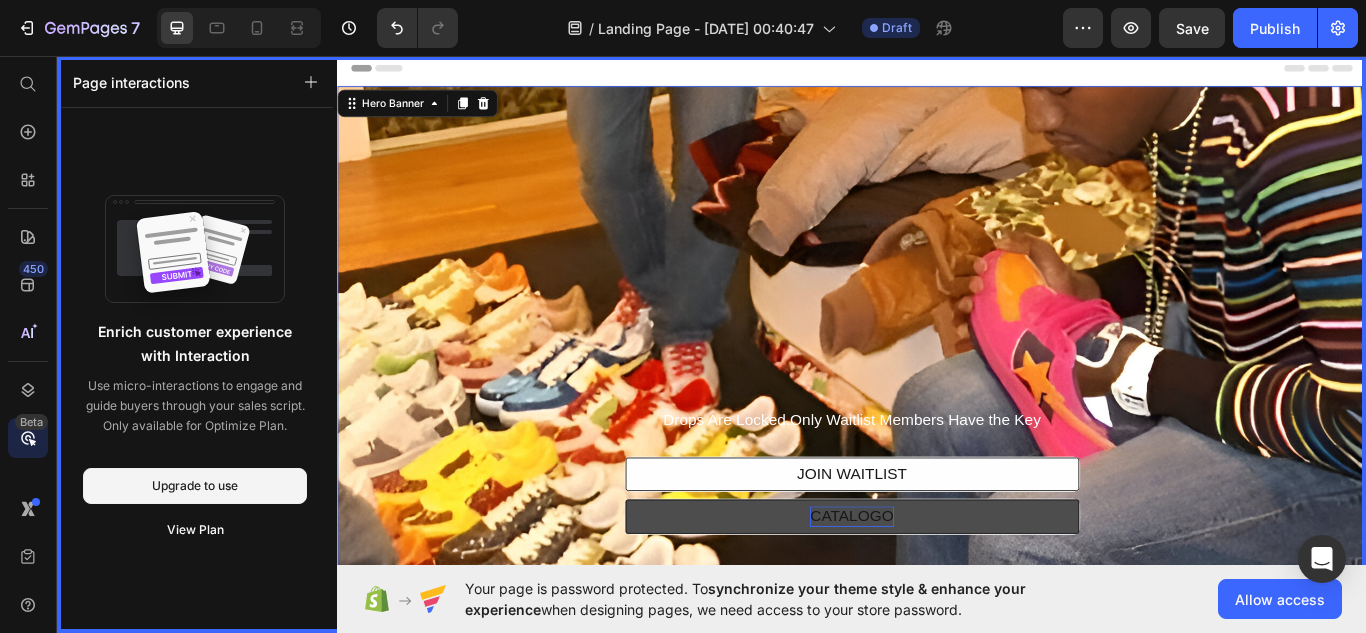 click at bounding box center (937, 353) 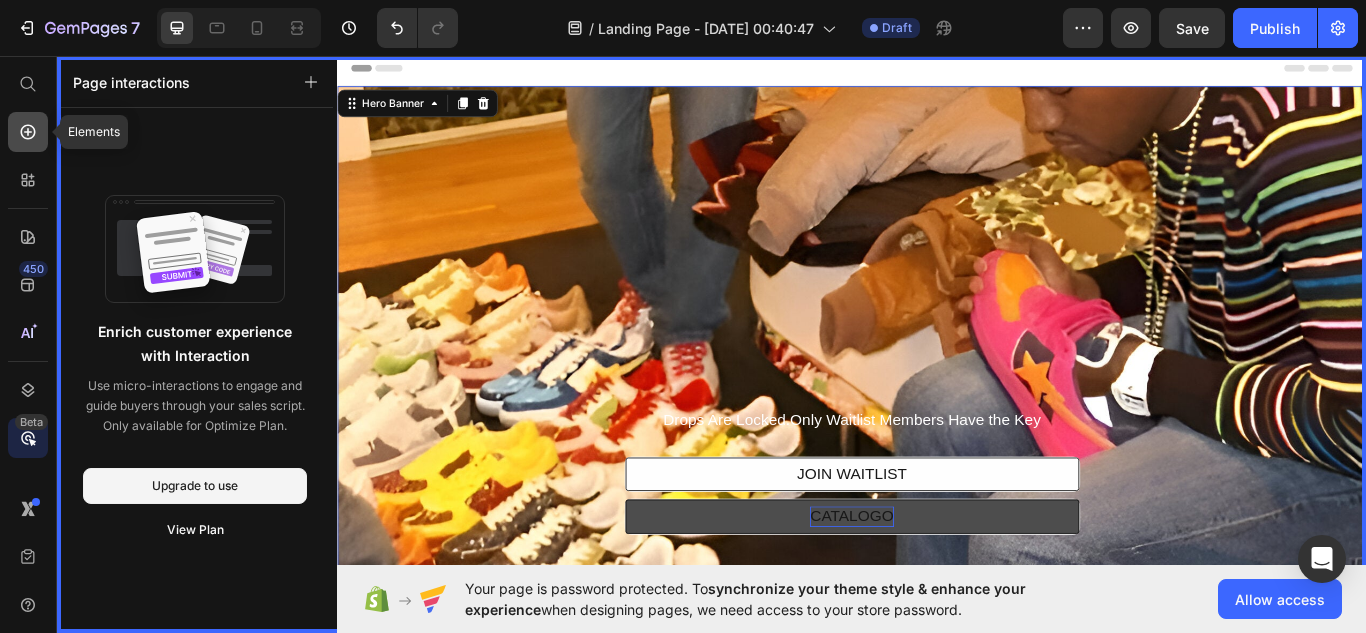 click 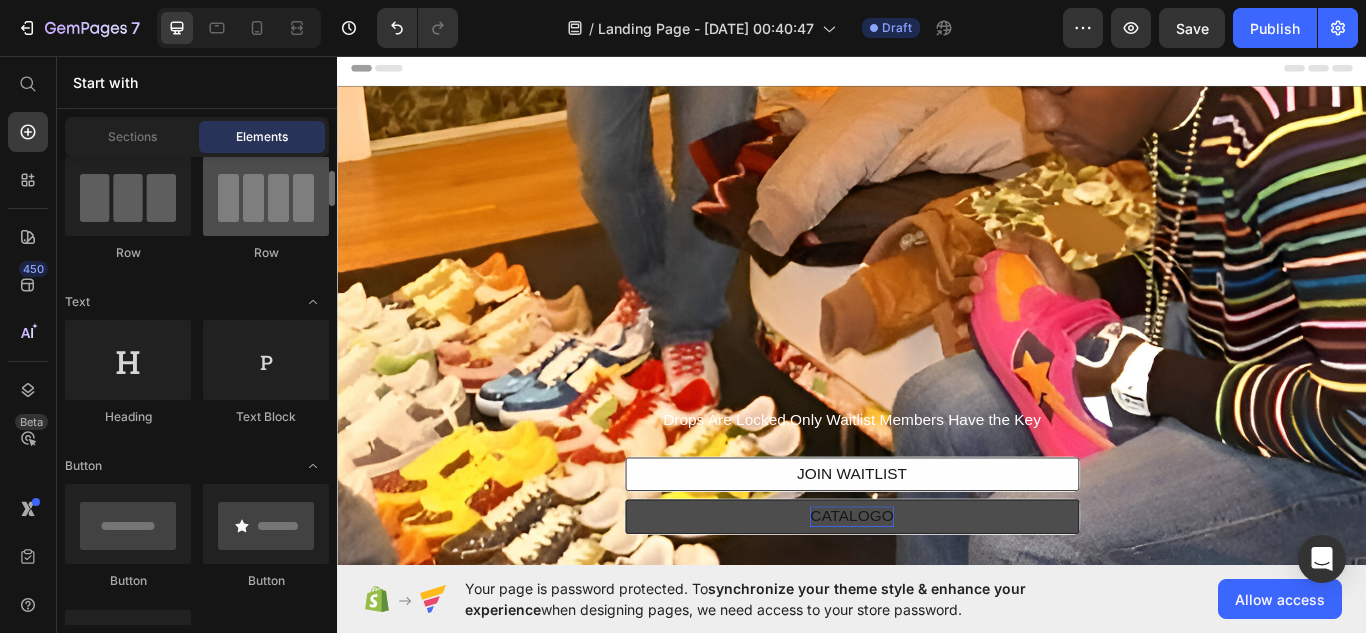 scroll, scrollTop: 172, scrollLeft: 0, axis: vertical 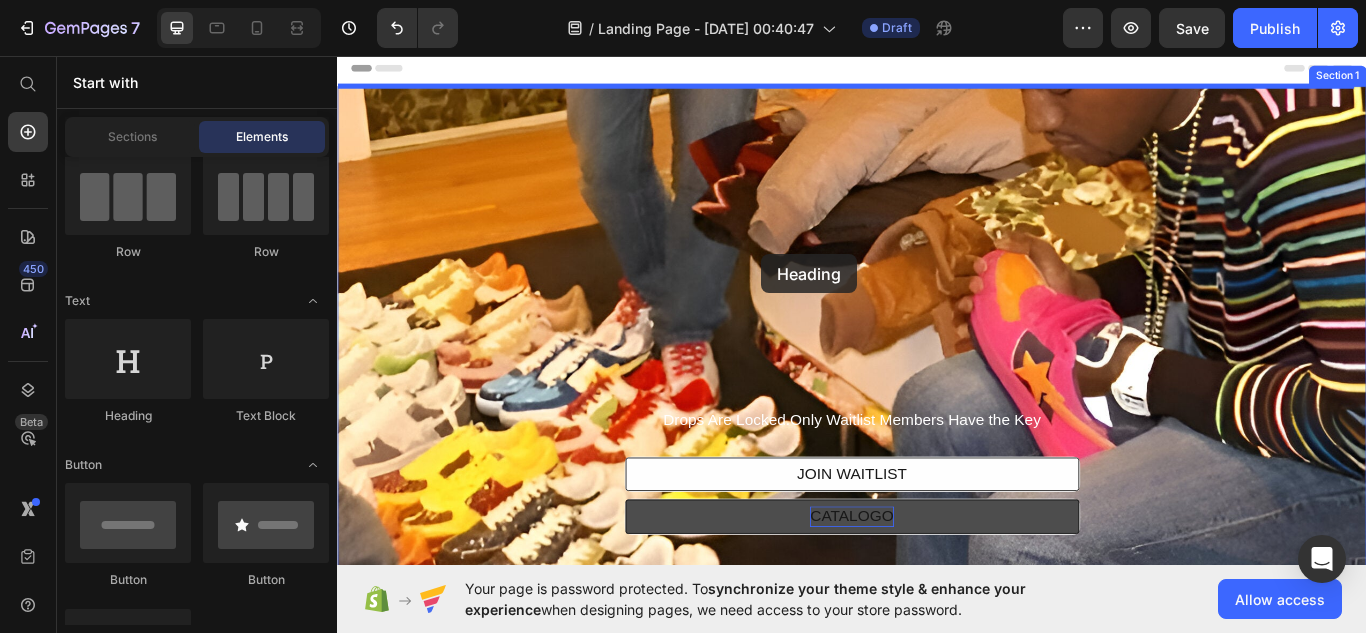 drag, startPoint x: 483, startPoint y: 398, endPoint x: 852, endPoint y: 296, distance: 382.83807 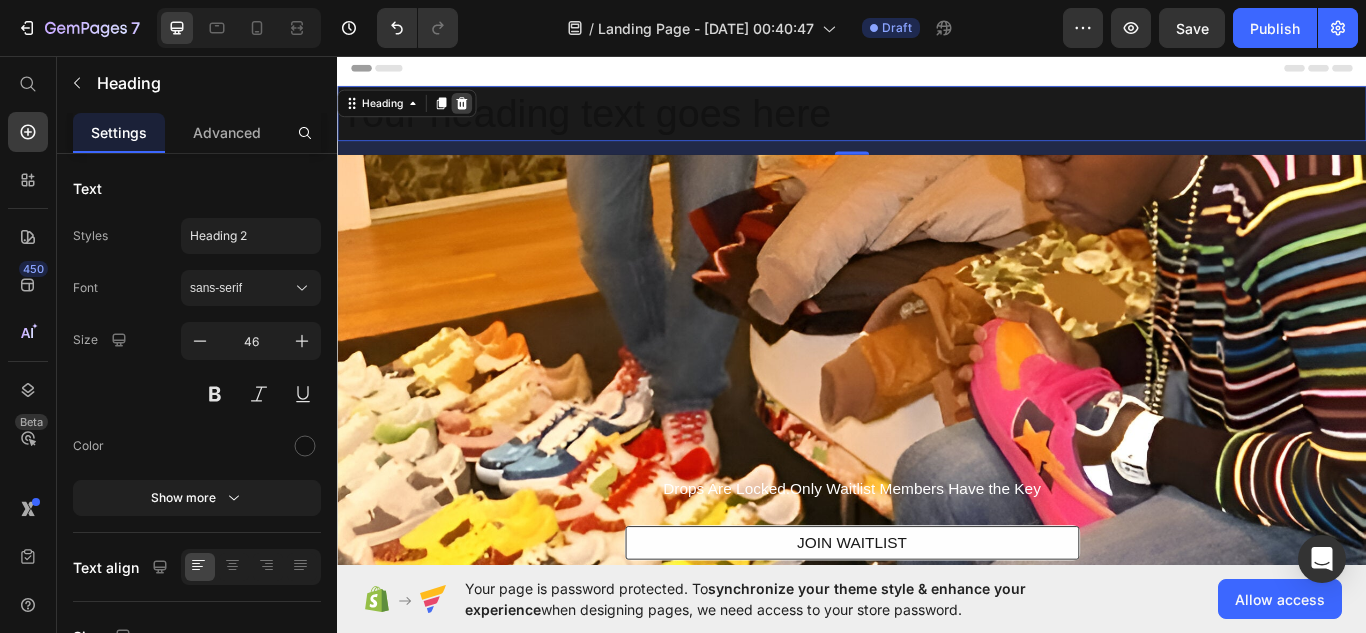 click 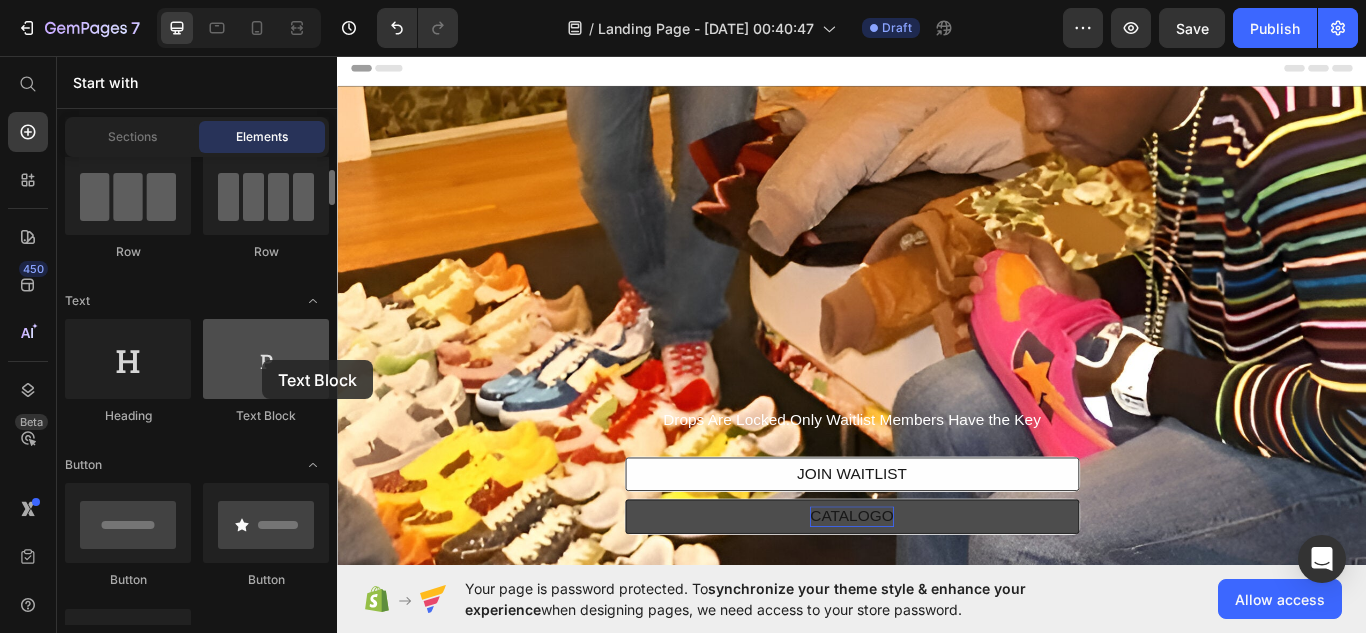 click at bounding box center [266, 359] 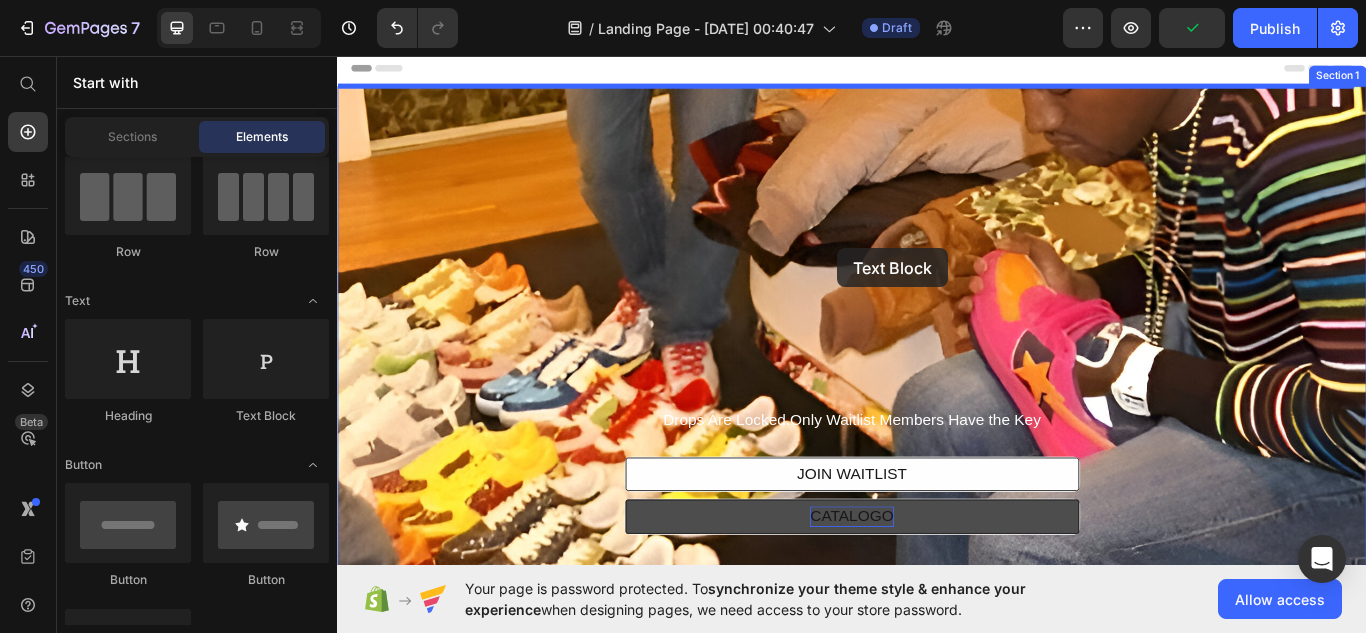 drag, startPoint x: 599, startPoint y: 411, endPoint x: 920, endPoint y: 281, distance: 346.32498 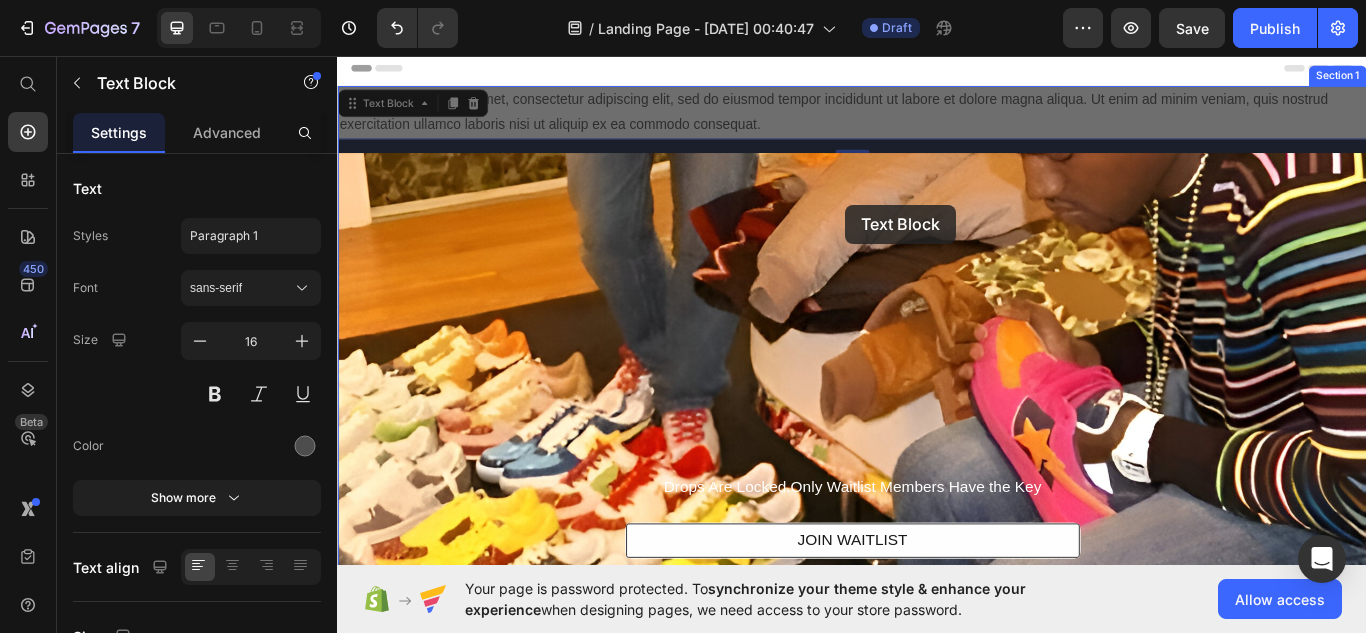 drag, startPoint x: 938, startPoint y: 131, endPoint x: 929, endPoint y: 230, distance: 99.40825 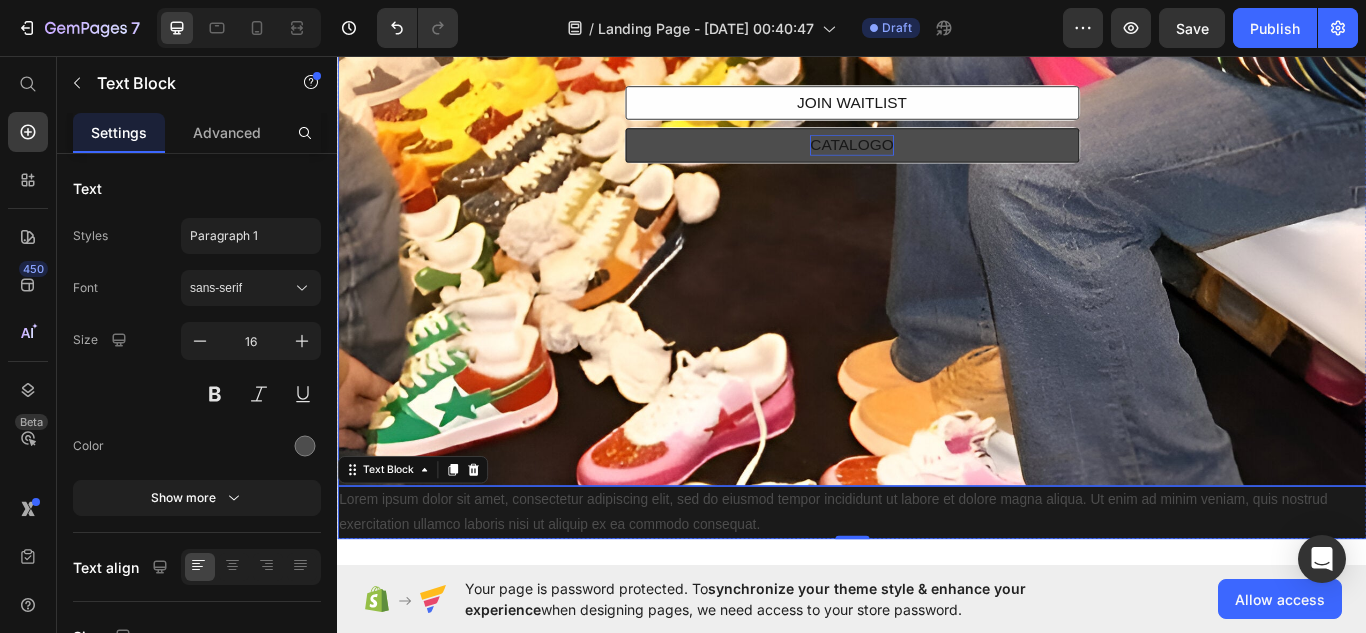 scroll, scrollTop: 509, scrollLeft: 0, axis: vertical 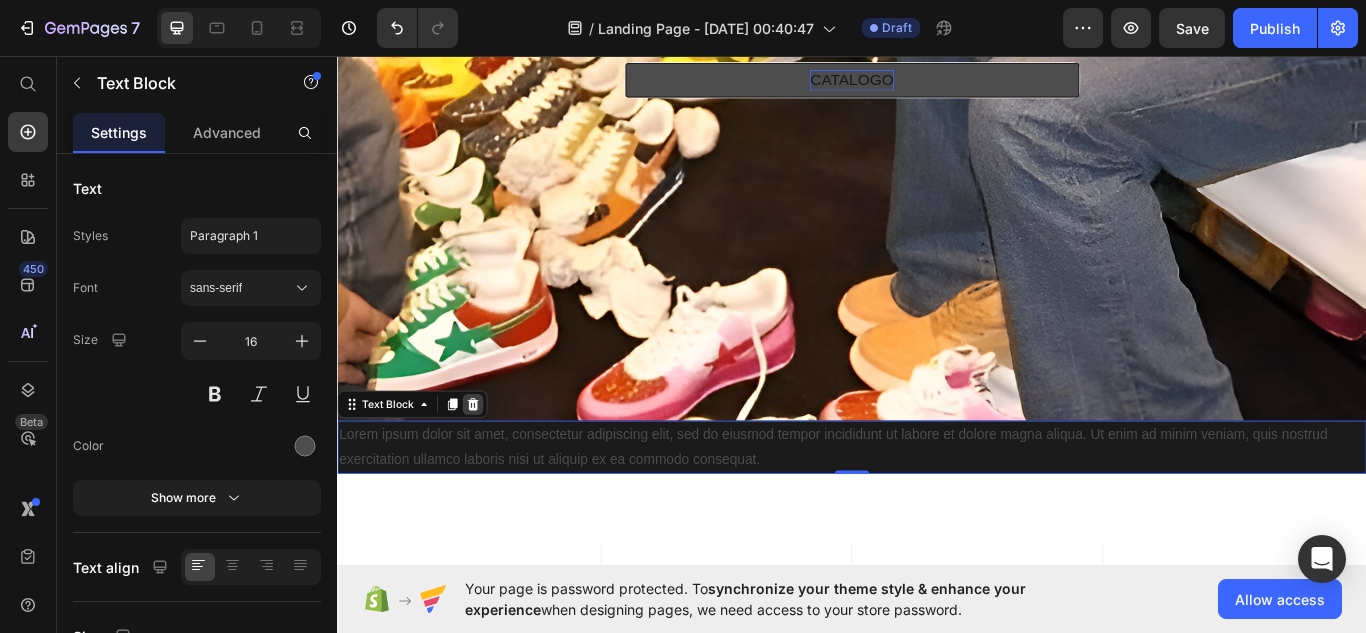 click 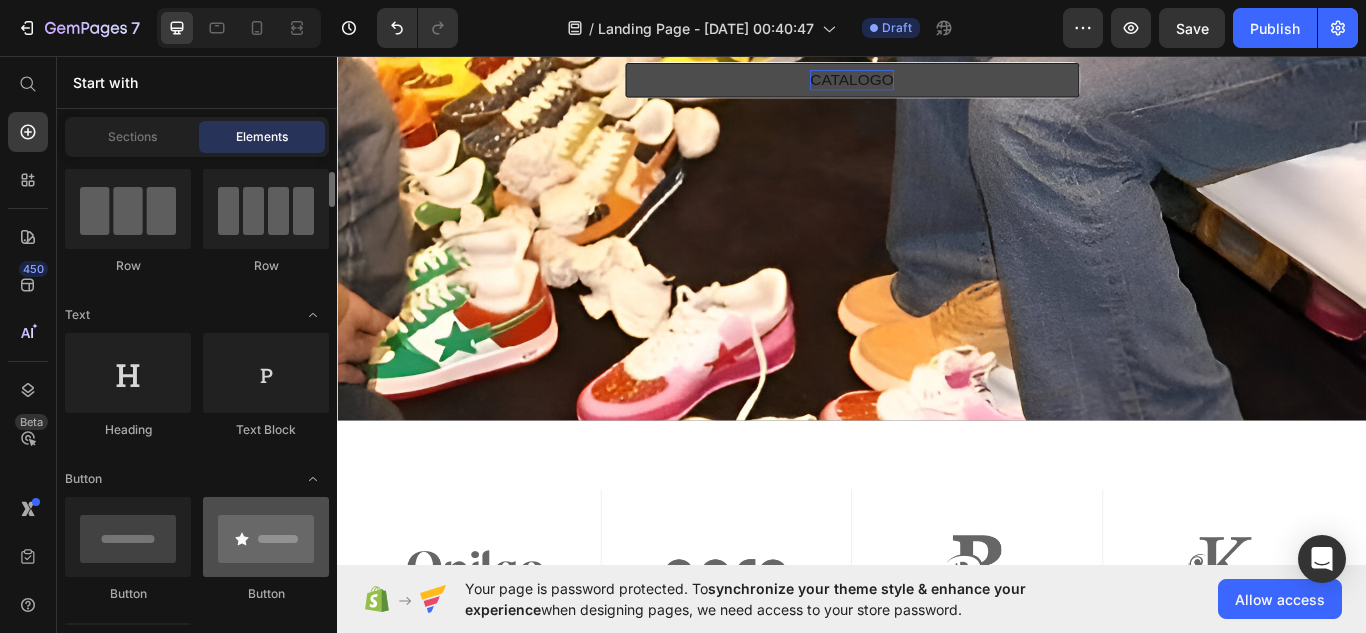 scroll, scrollTop: 157, scrollLeft: 0, axis: vertical 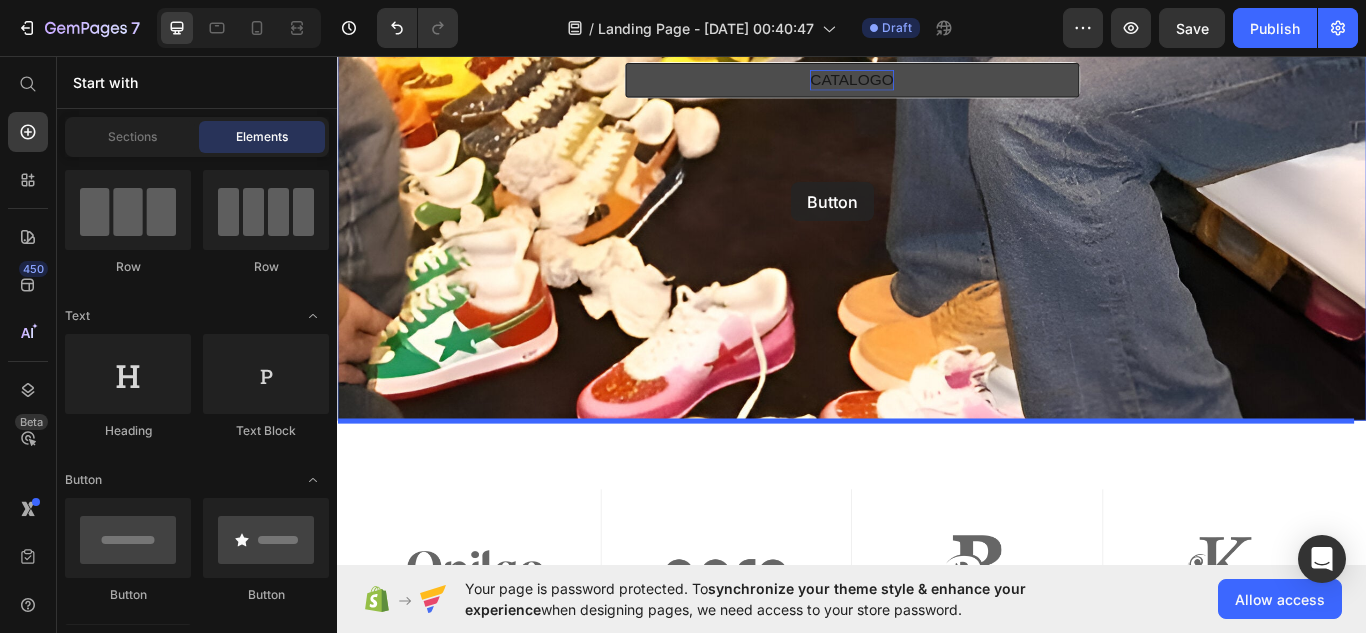 drag, startPoint x: 456, startPoint y: 583, endPoint x: 866, endPoint y: 204, distance: 558.3377 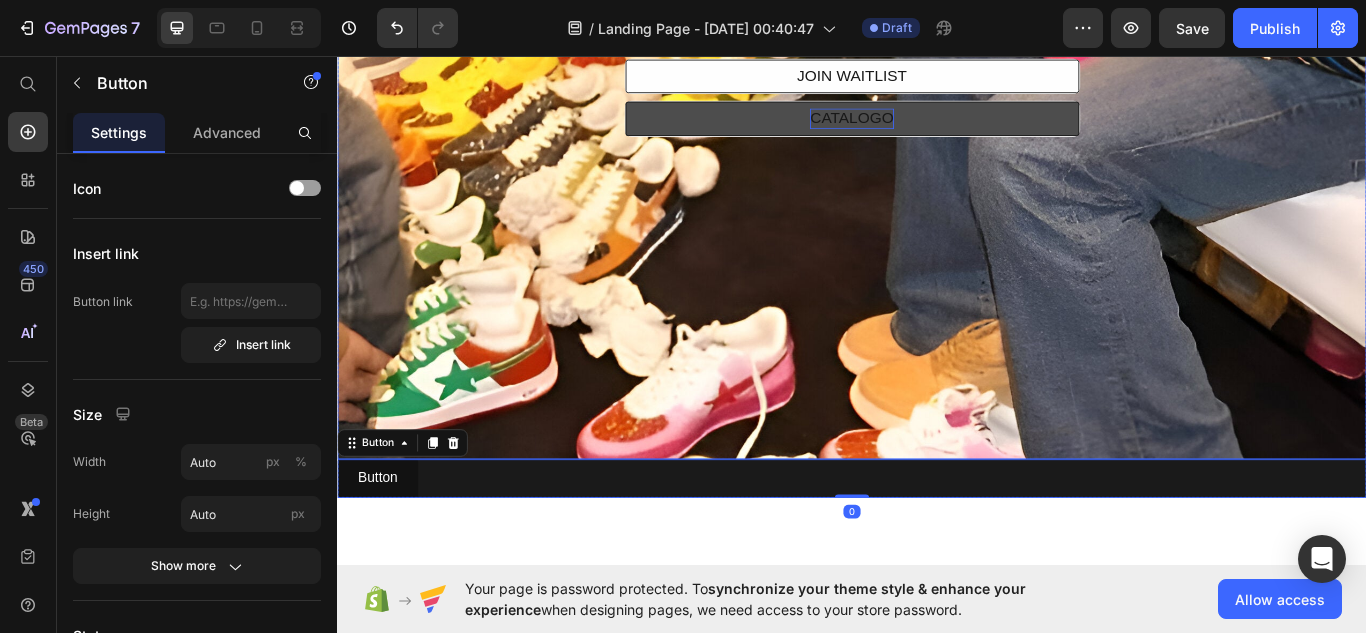 scroll, scrollTop: 456, scrollLeft: 0, axis: vertical 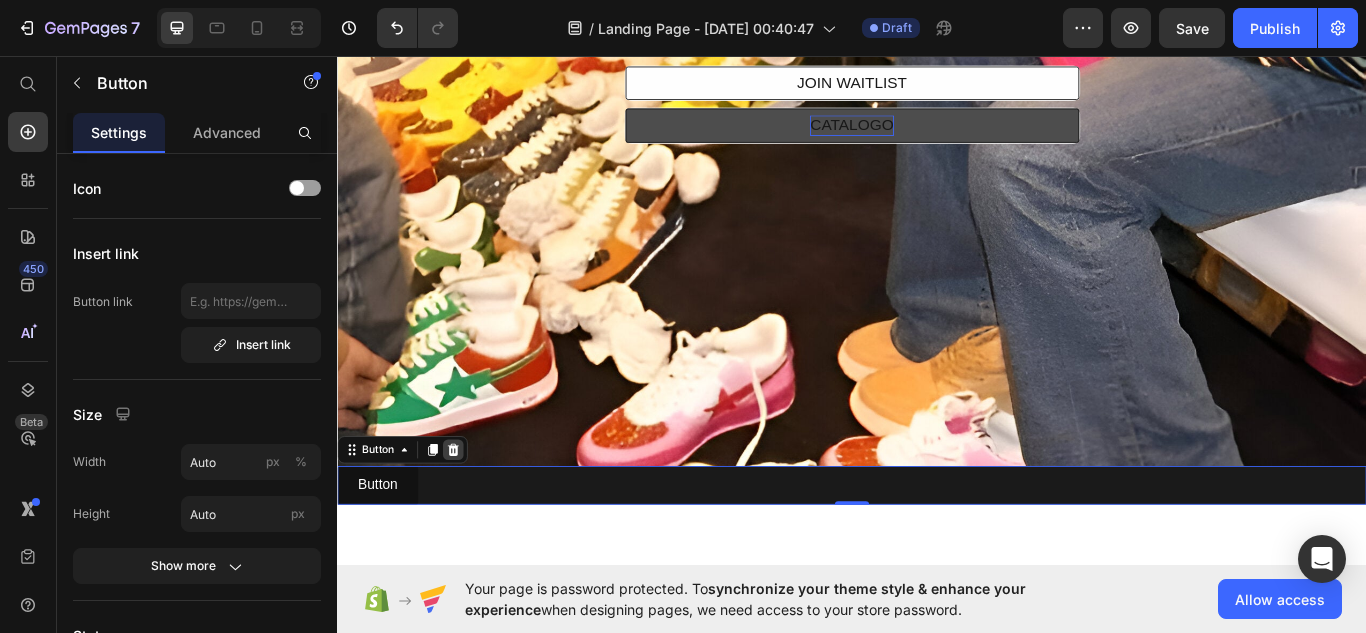 click 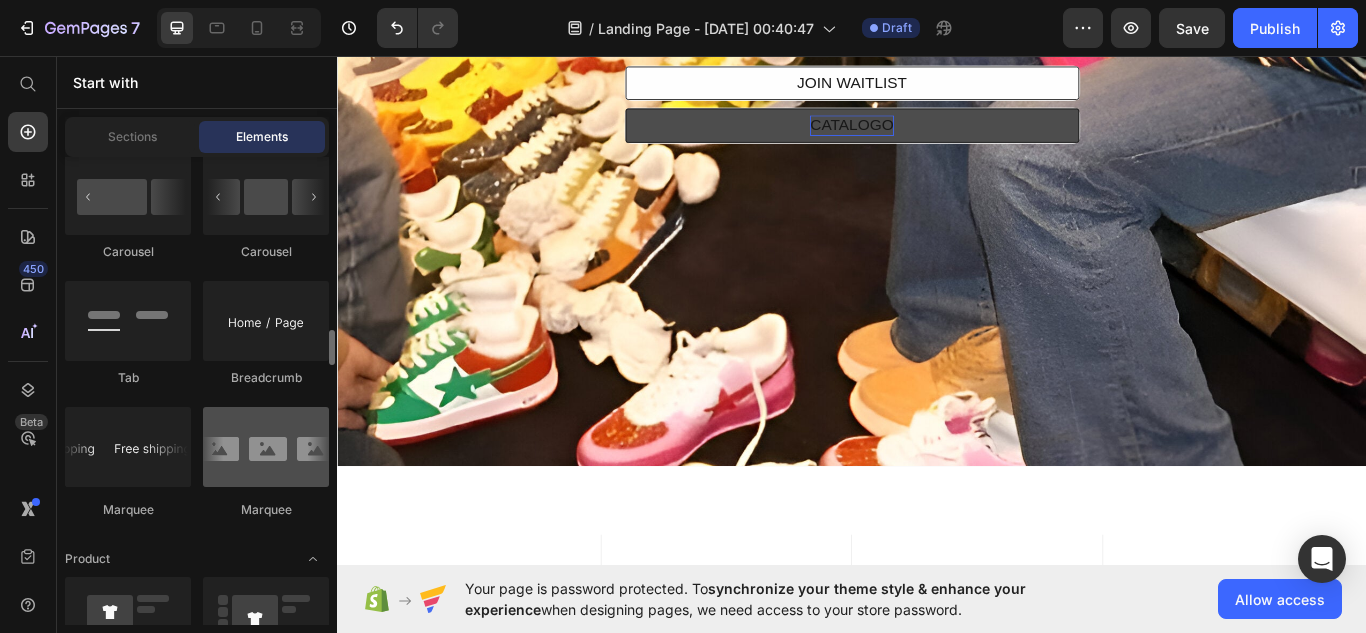 scroll, scrollTop: 2294, scrollLeft: 0, axis: vertical 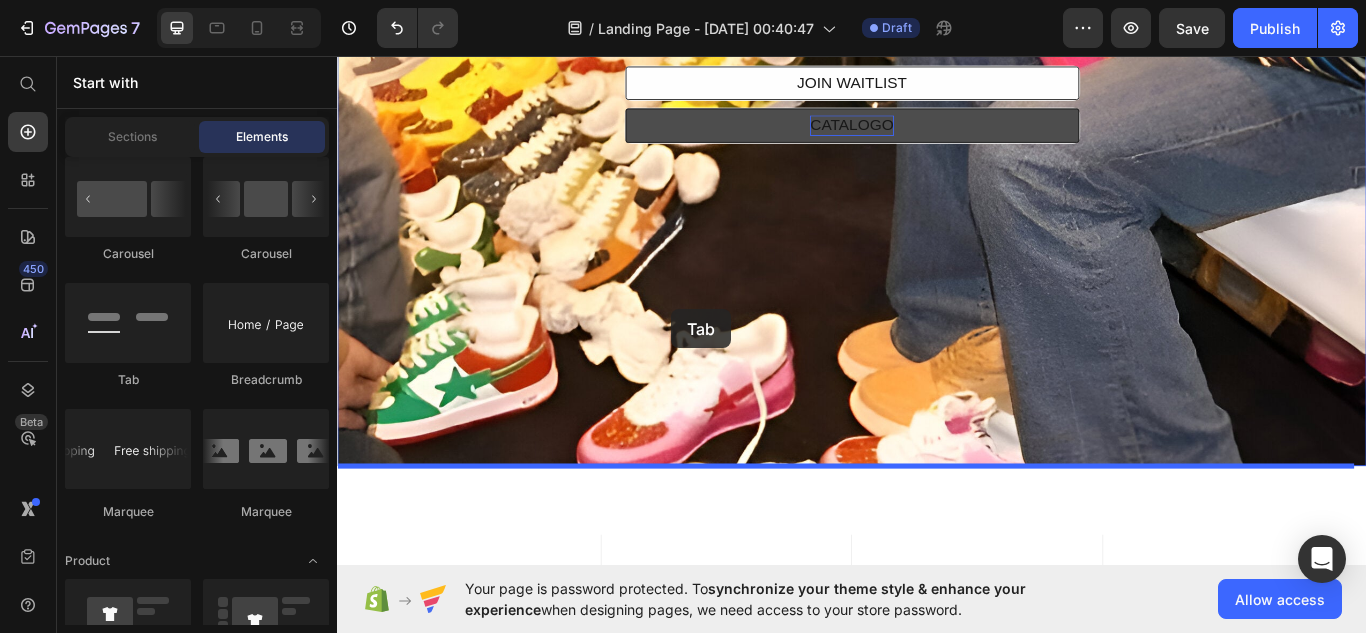 drag, startPoint x: 453, startPoint y: 386, endPoint x: 727, endPoint y: 352, distance: 276.10144 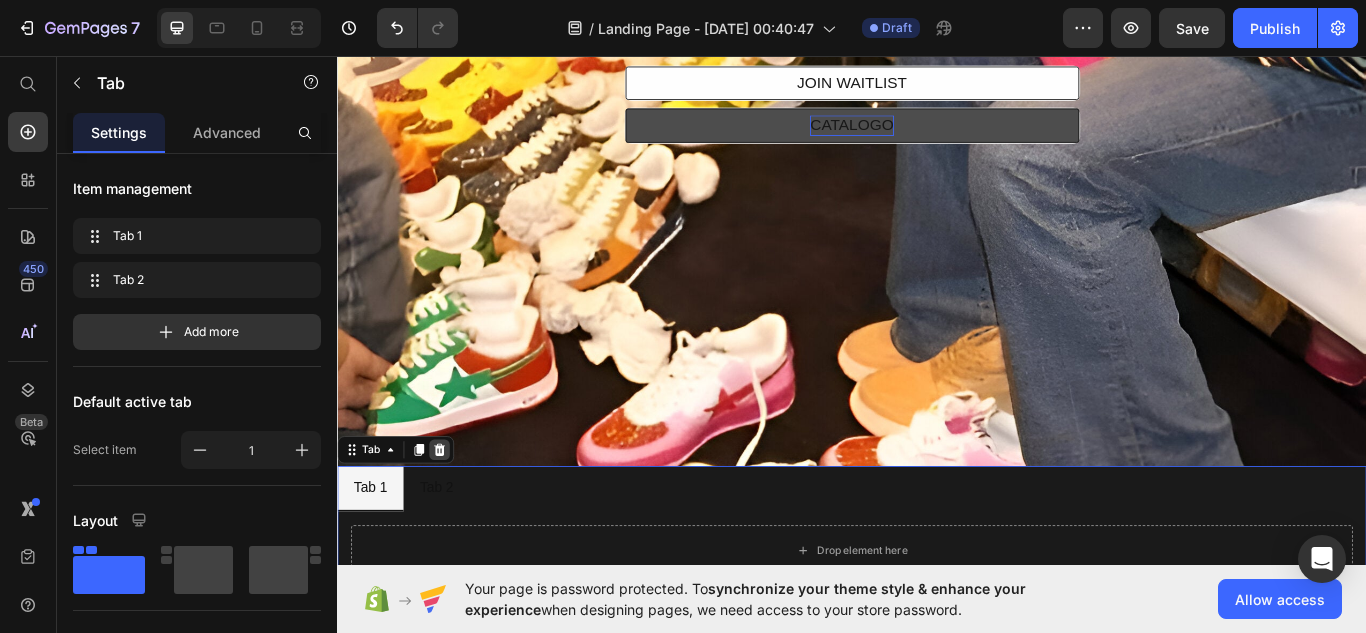 click 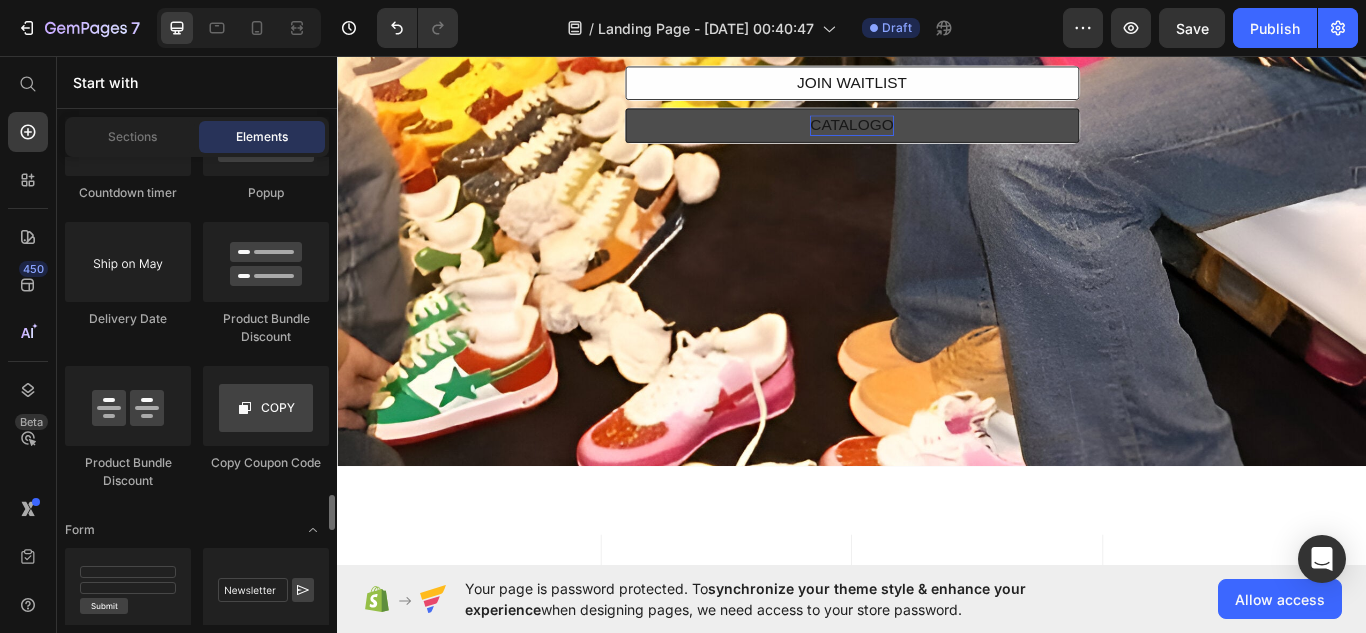 scroll, scrollTop: 4454, scrollLeft: 0, axis: vertical 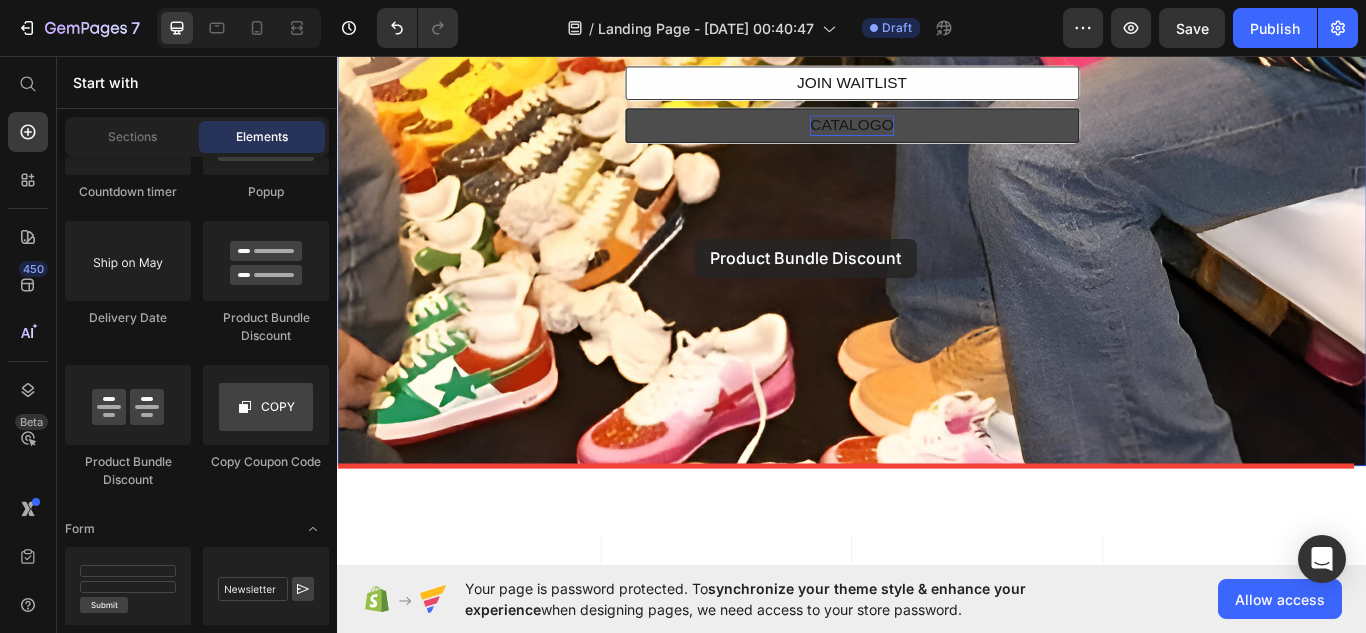 drag, startPoint x: 485, startPoint y: 493, endPoint x: 753, endPoint y: 272, distance: 347.36868 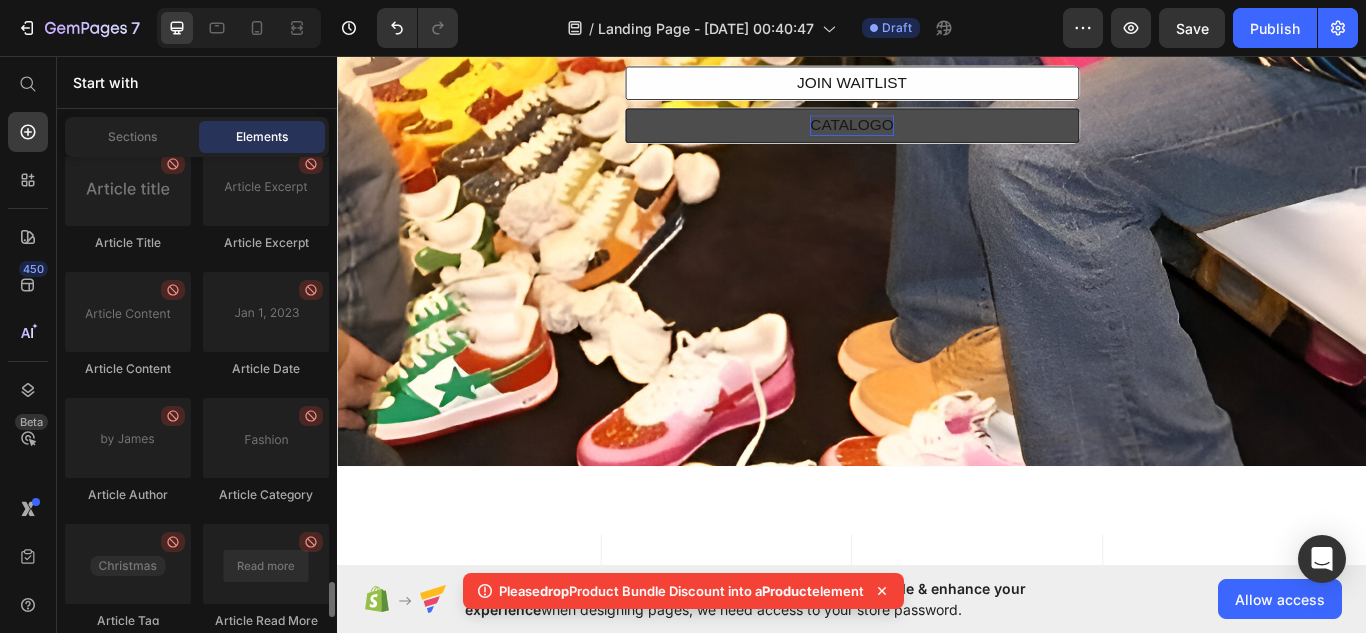 scroll, scrollTop: 5710, scrollLeft: 0, axis: vertical 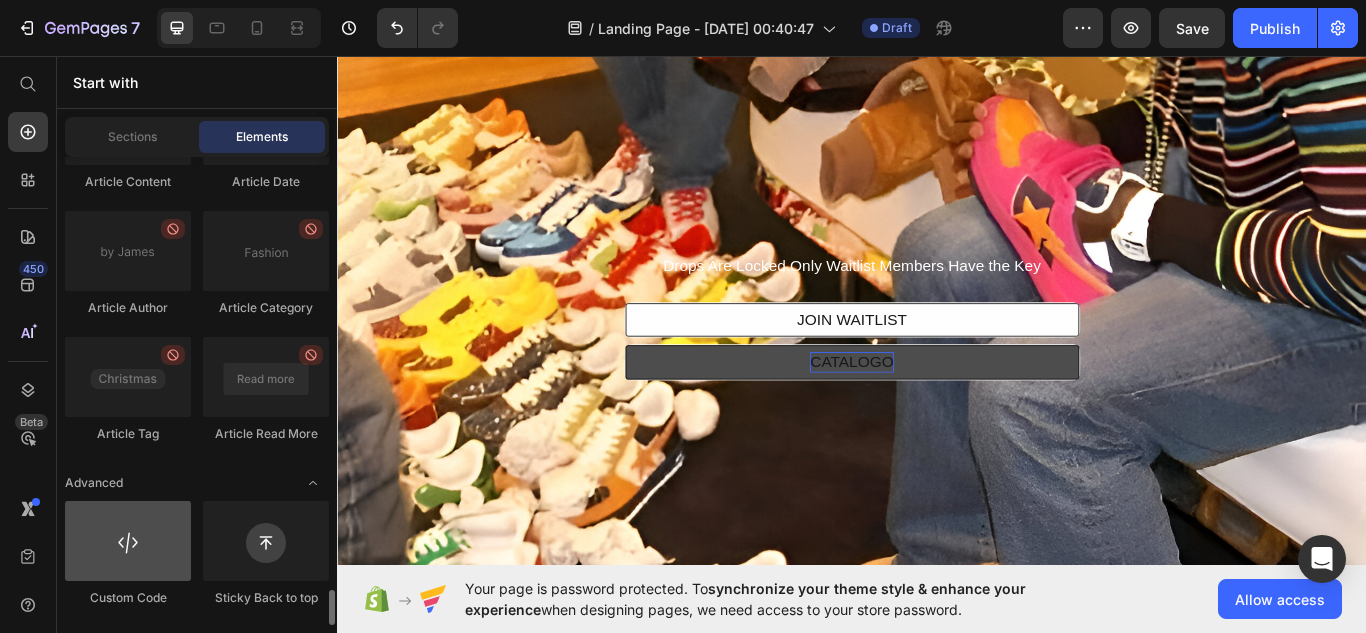 click at bounding box center [128, 541] 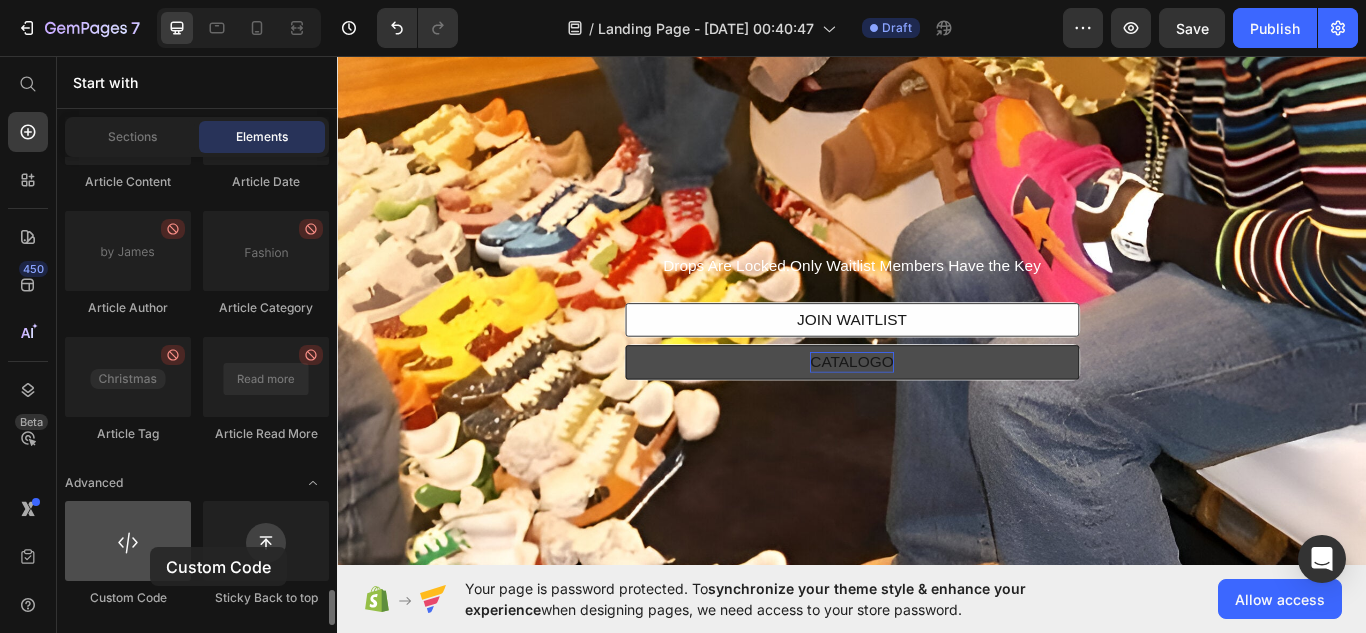 click at bounding box center [128, 541] 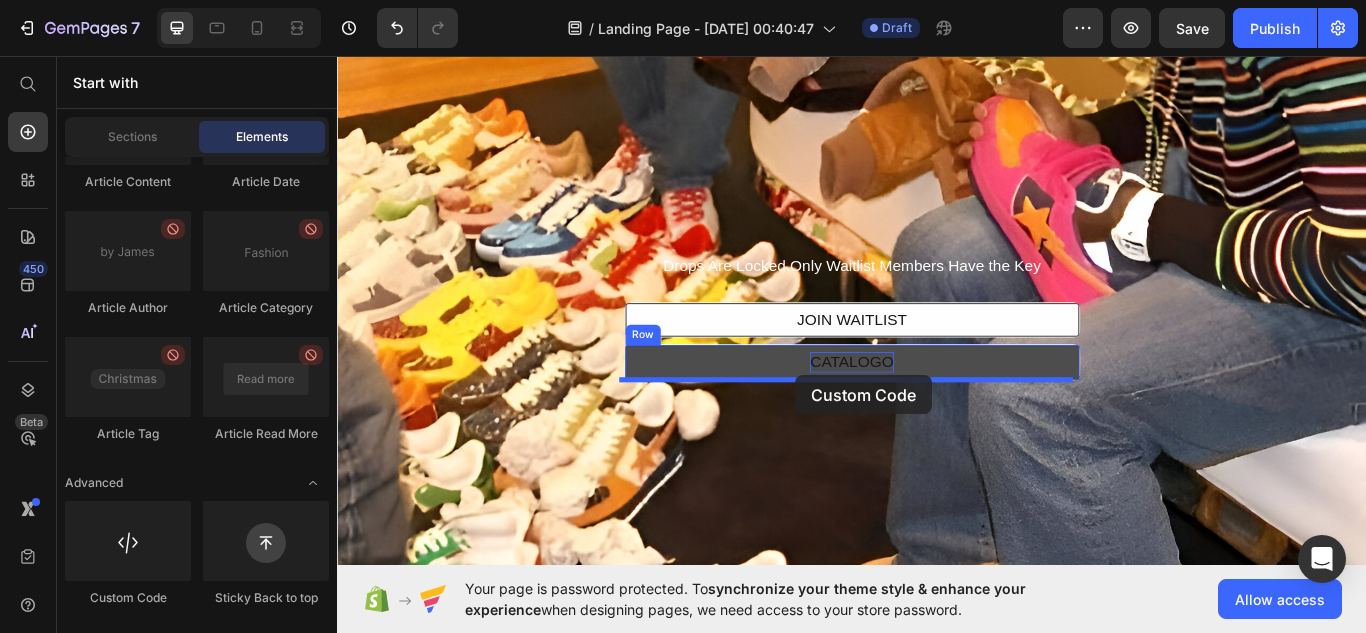 drag, startPoint x: 487, startPoint y: 598, endPoint x: 871, endPoint y: 429, distance: 419.5438 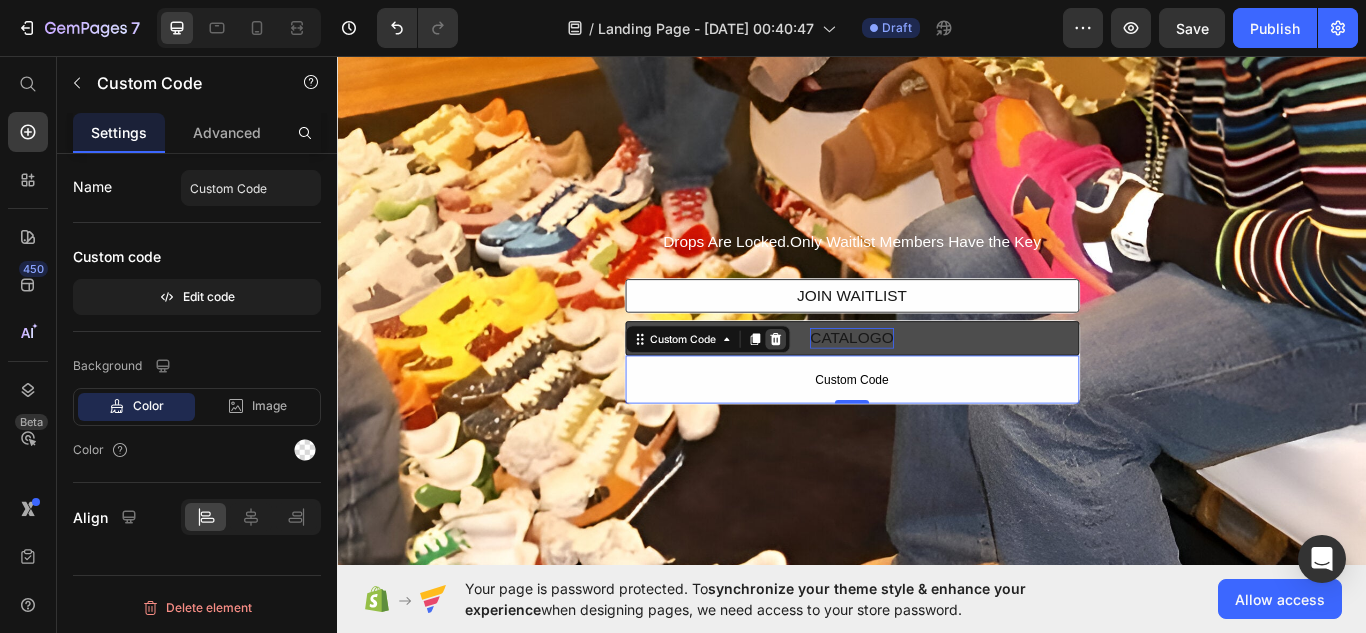 click 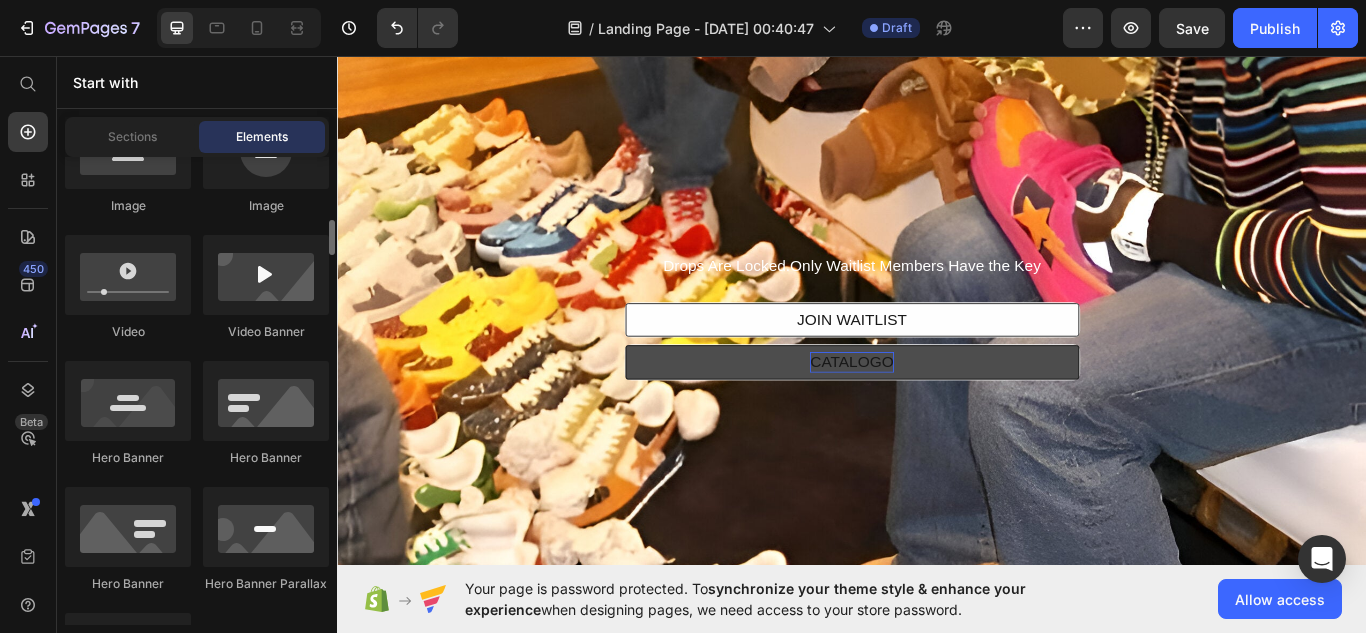 click at bounding box center (266, 401) 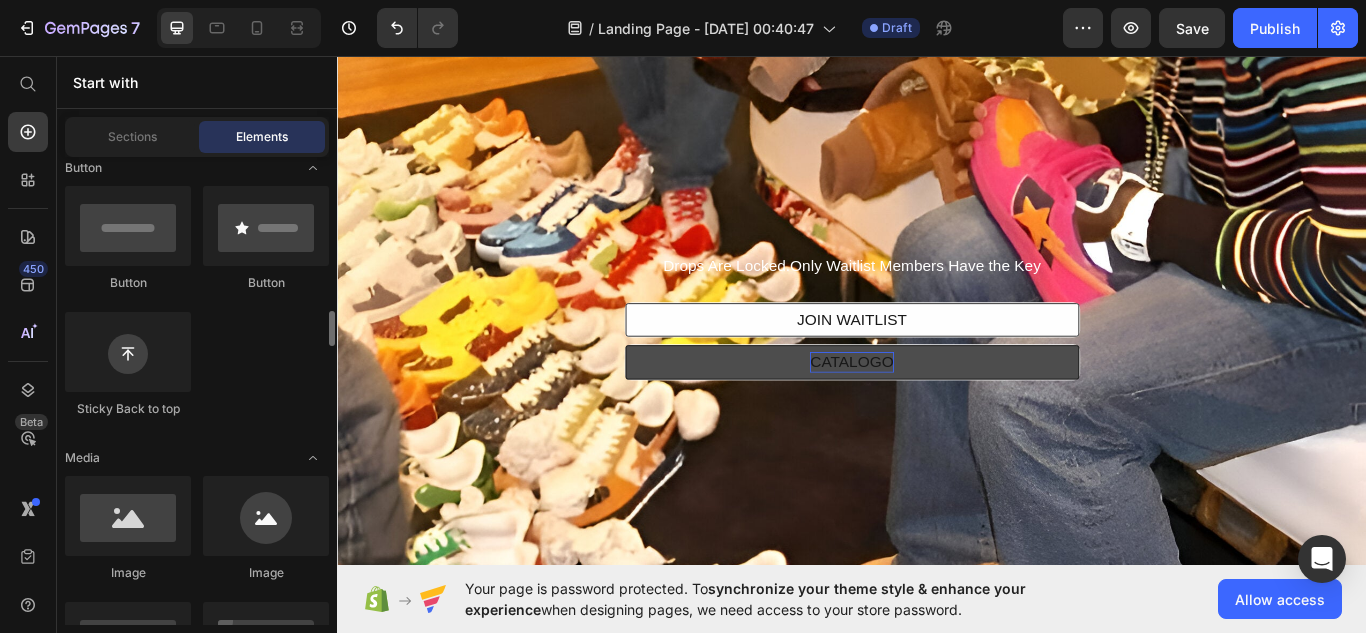 scroll, scrollTop: 402, scrollLeft: 0, axis: vertical 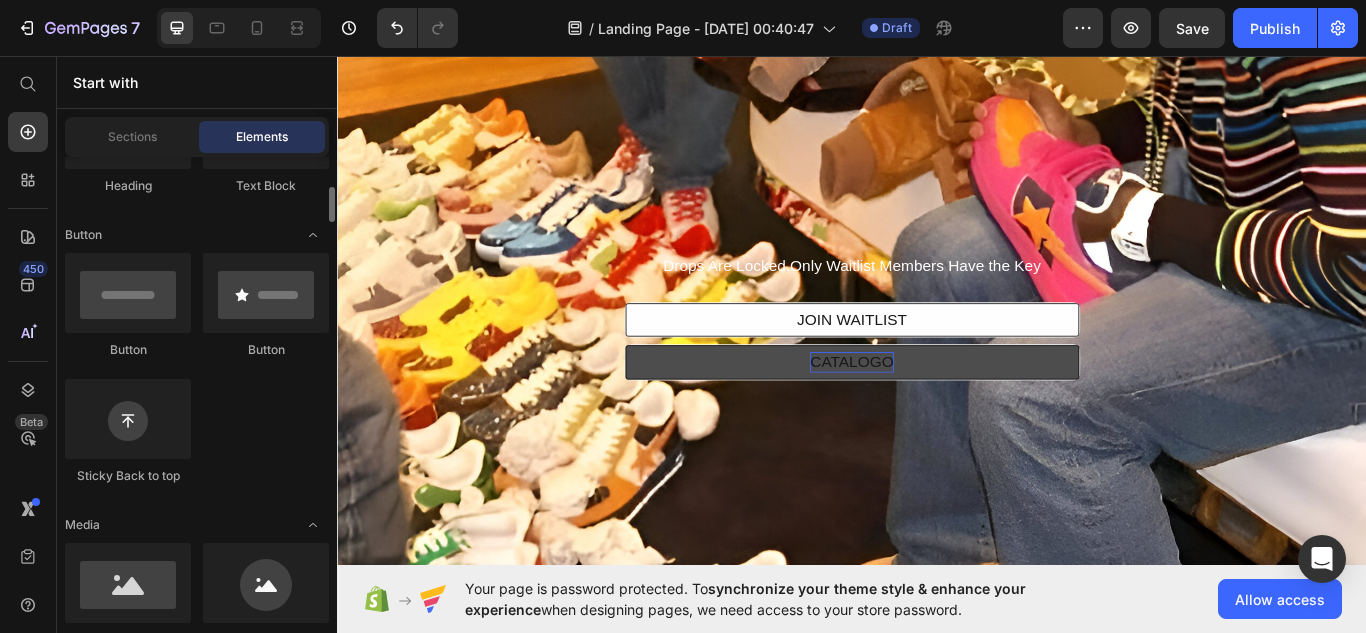 click on "Button
Button
Sticky Back to top" 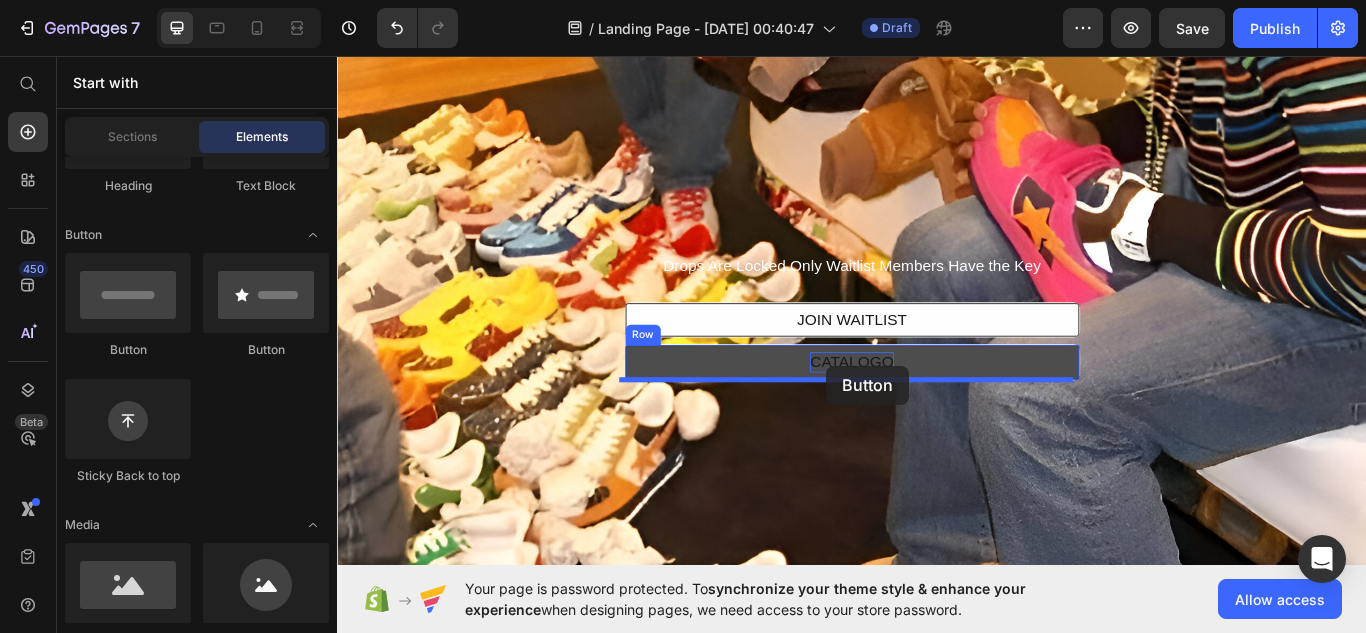 drag, startPoint x: 466, startPoint y: 358, endPoint x: 907, endPoint y: 418, distance: 445.06293 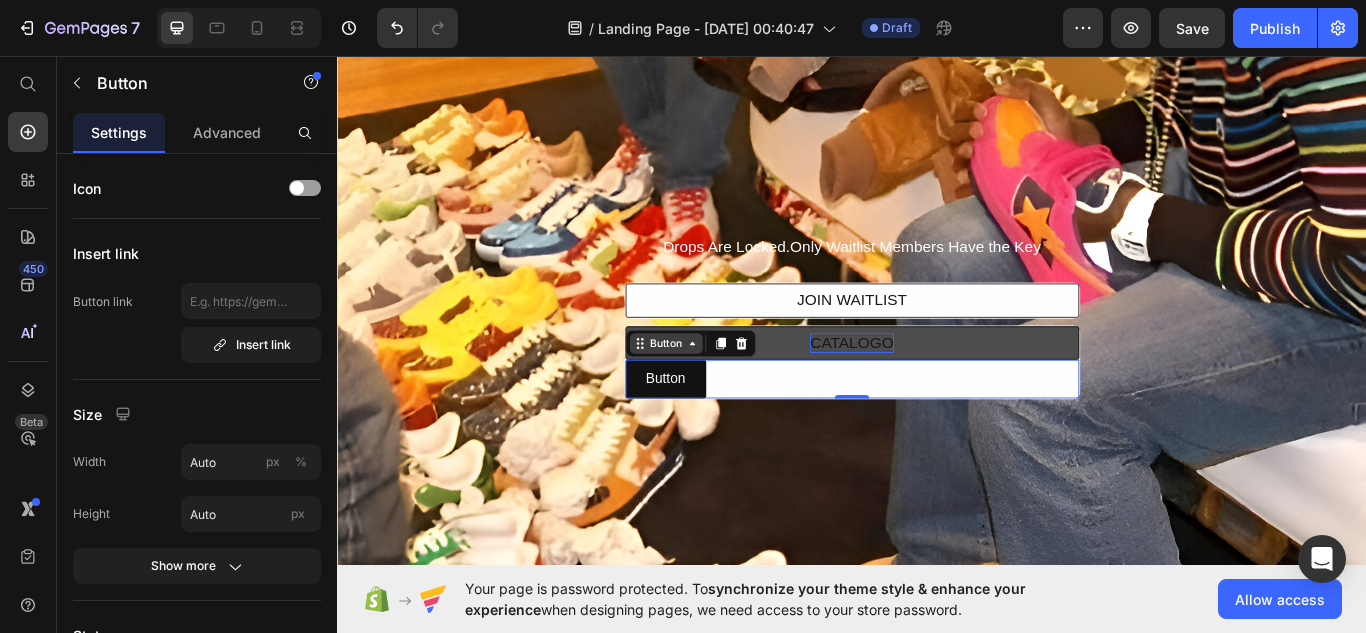click 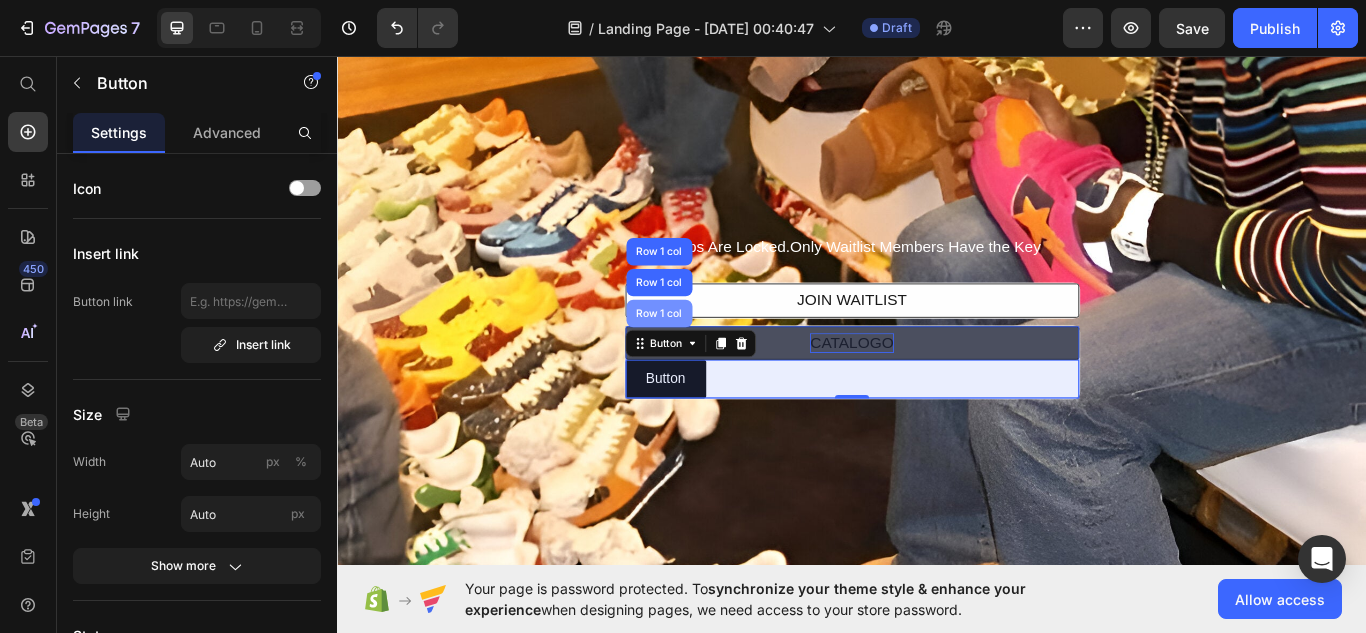 click on "Row 1 col" at bounding box center [712, 357] 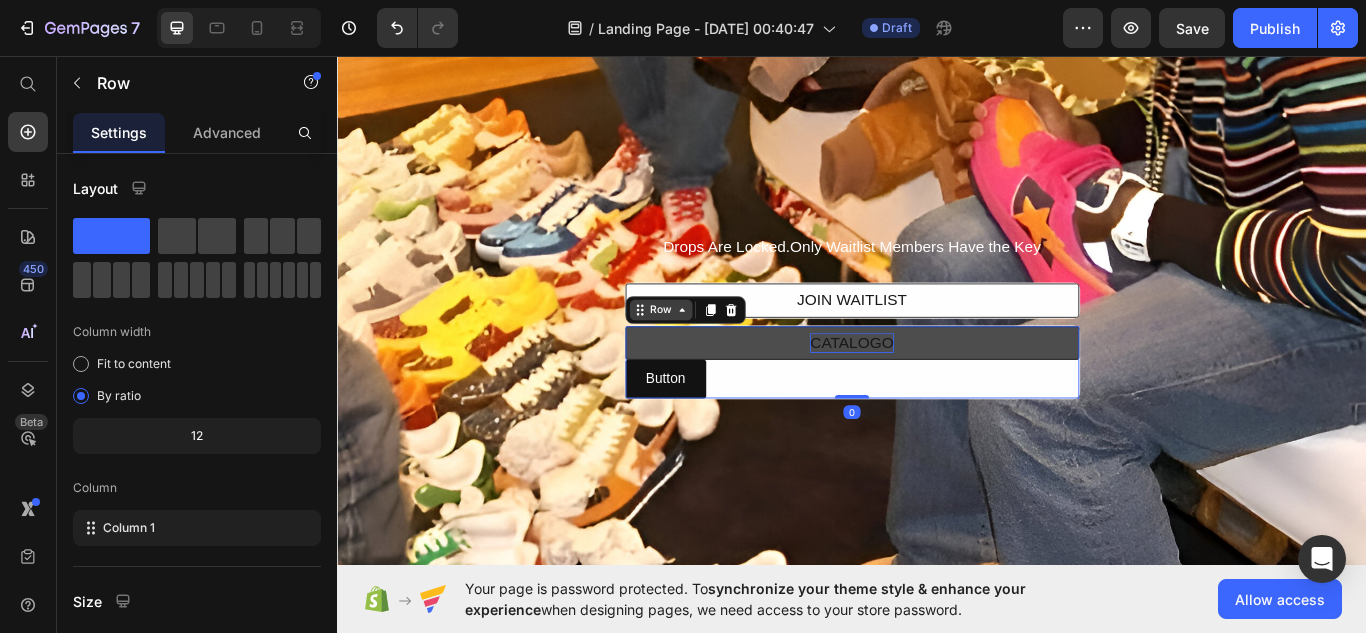 click 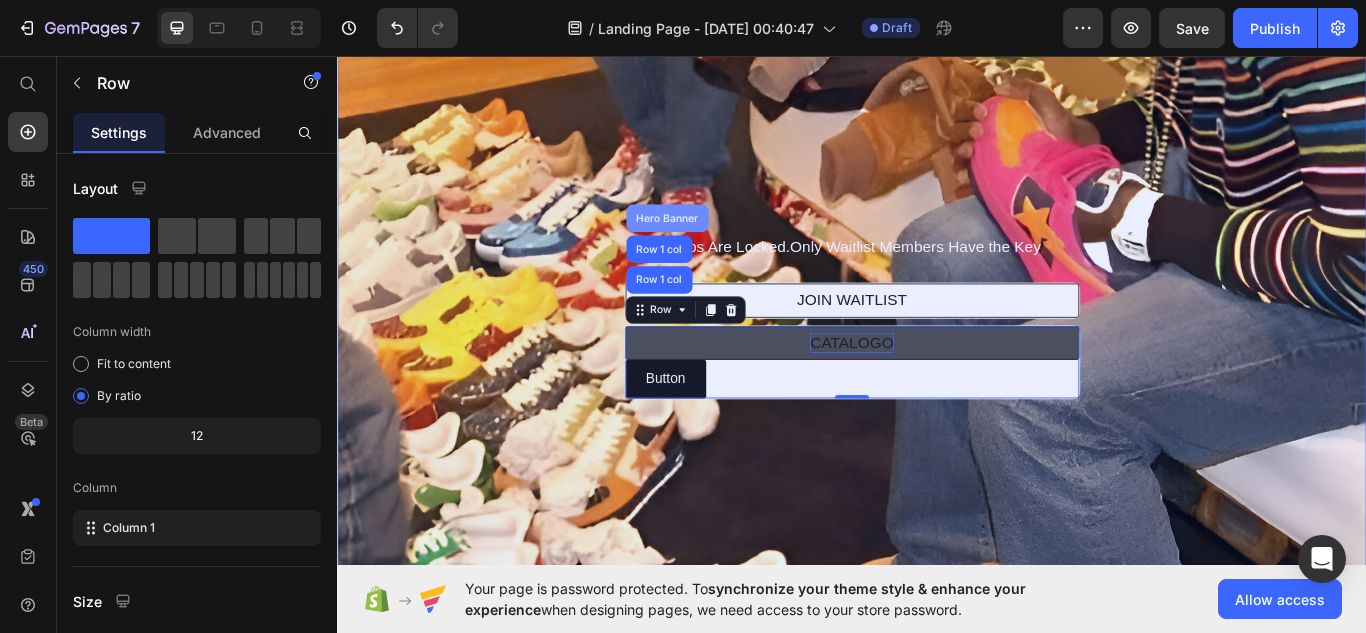 click on "Hero Banner" at bounding box center [722, 246] 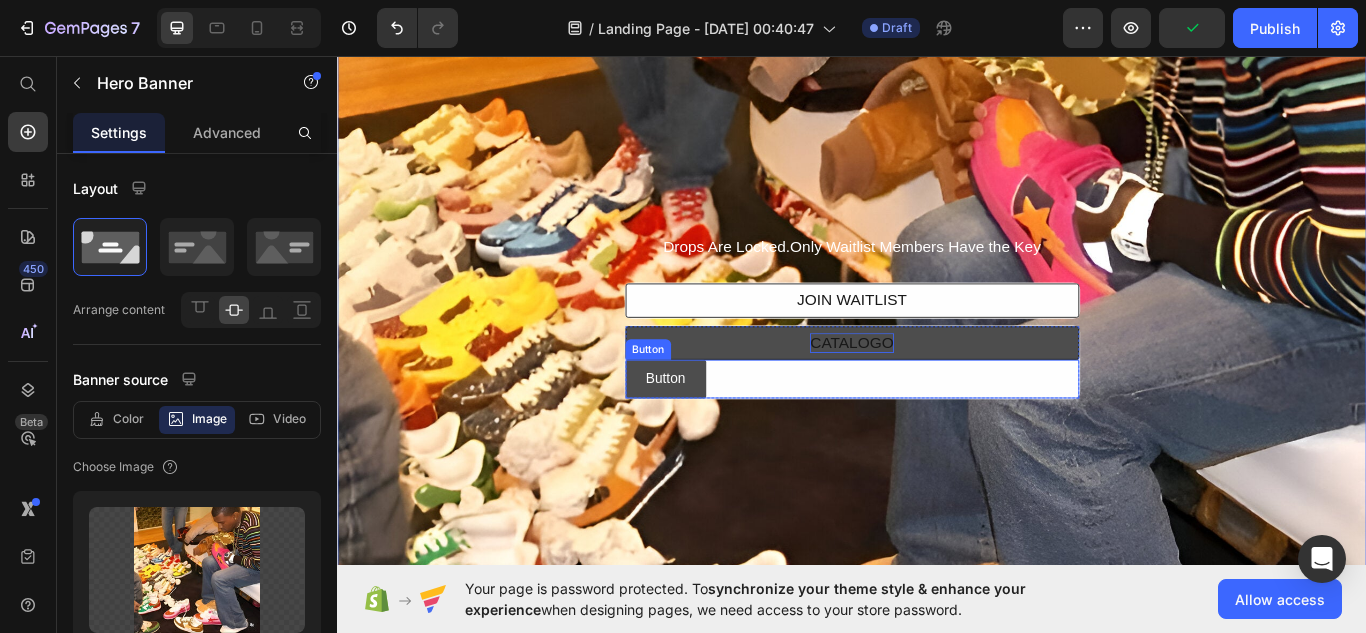 click on "Button" at bounding box center (720, 433) 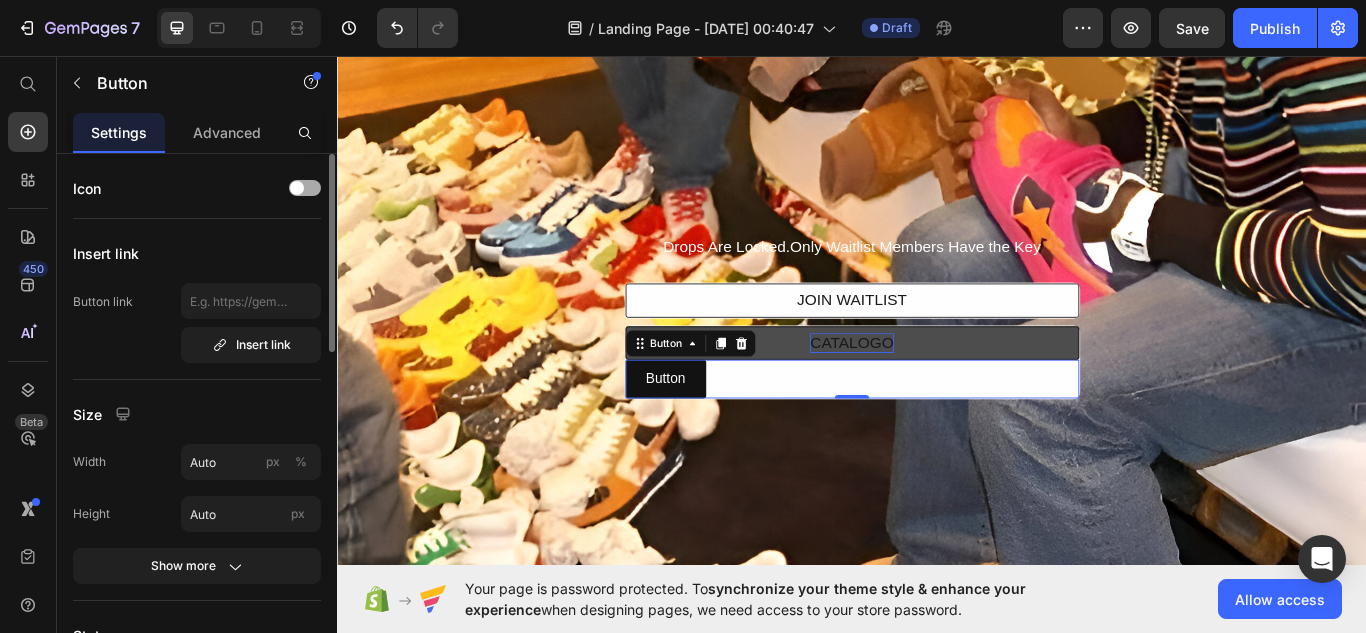 click at bounding box center [305, 188] 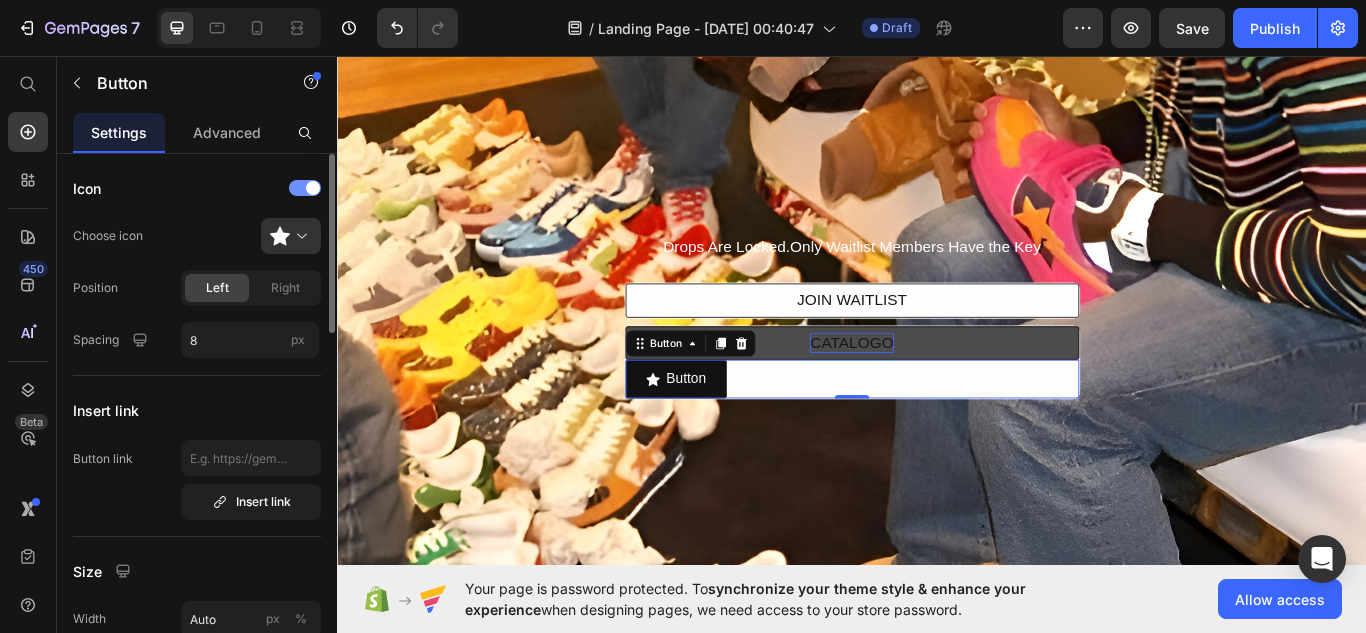 click at bounding box center (313, 188) 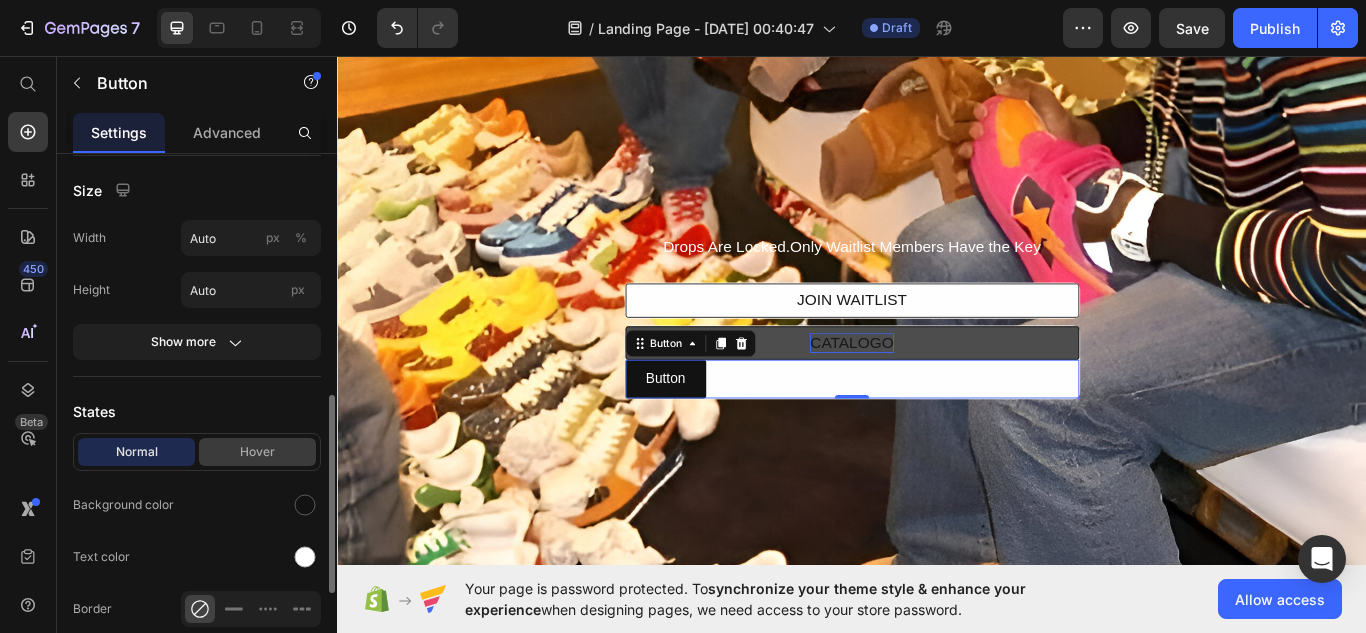 scroll, scrollTop: 385, scrollLeft: 0, axis: vertical 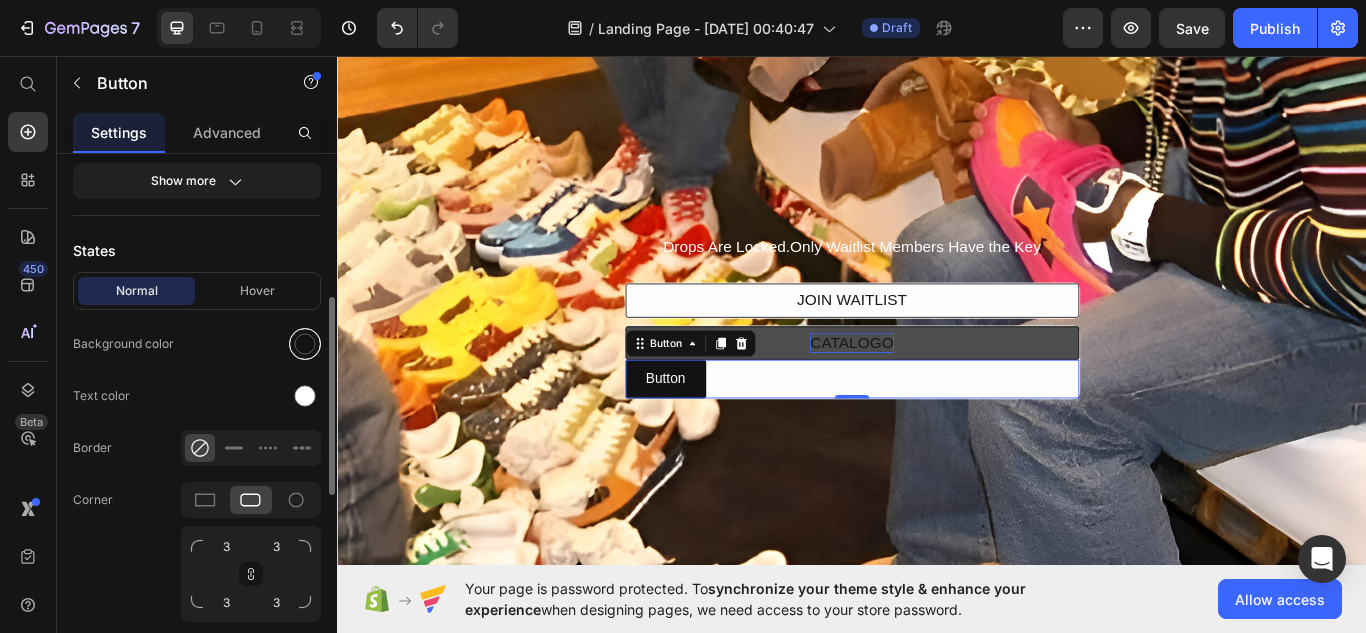 click at bounding box center [305, 344] 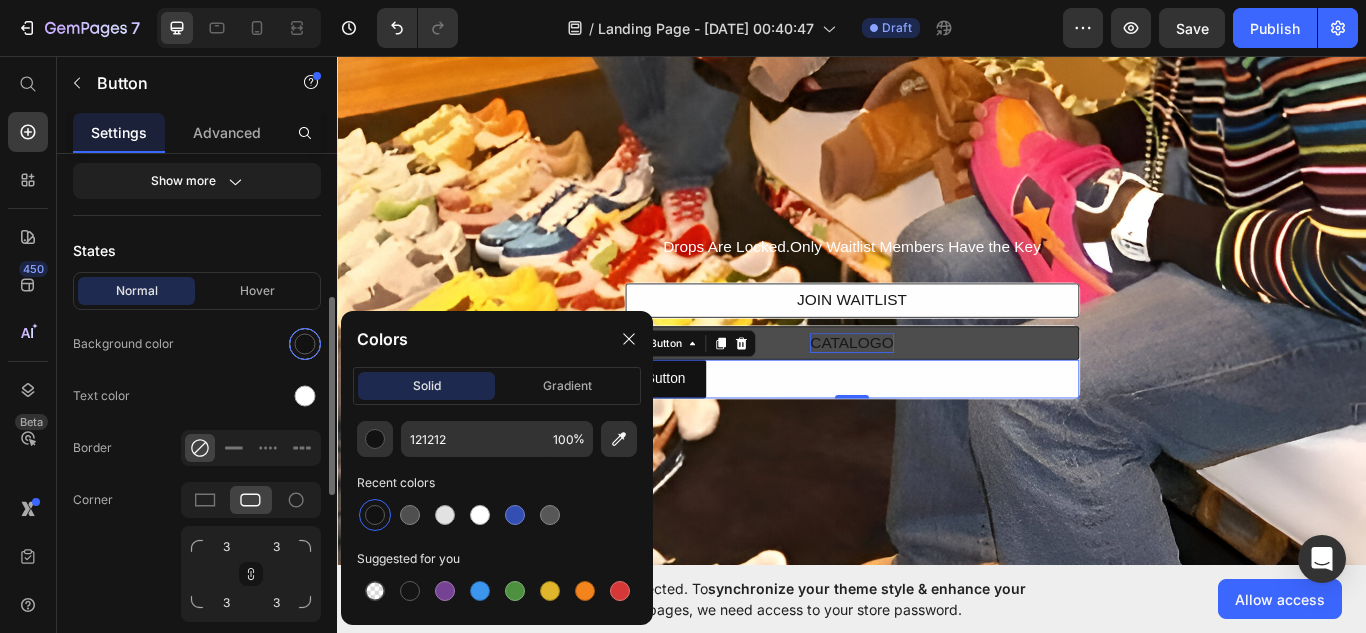 click at bounding box center (305, 344) 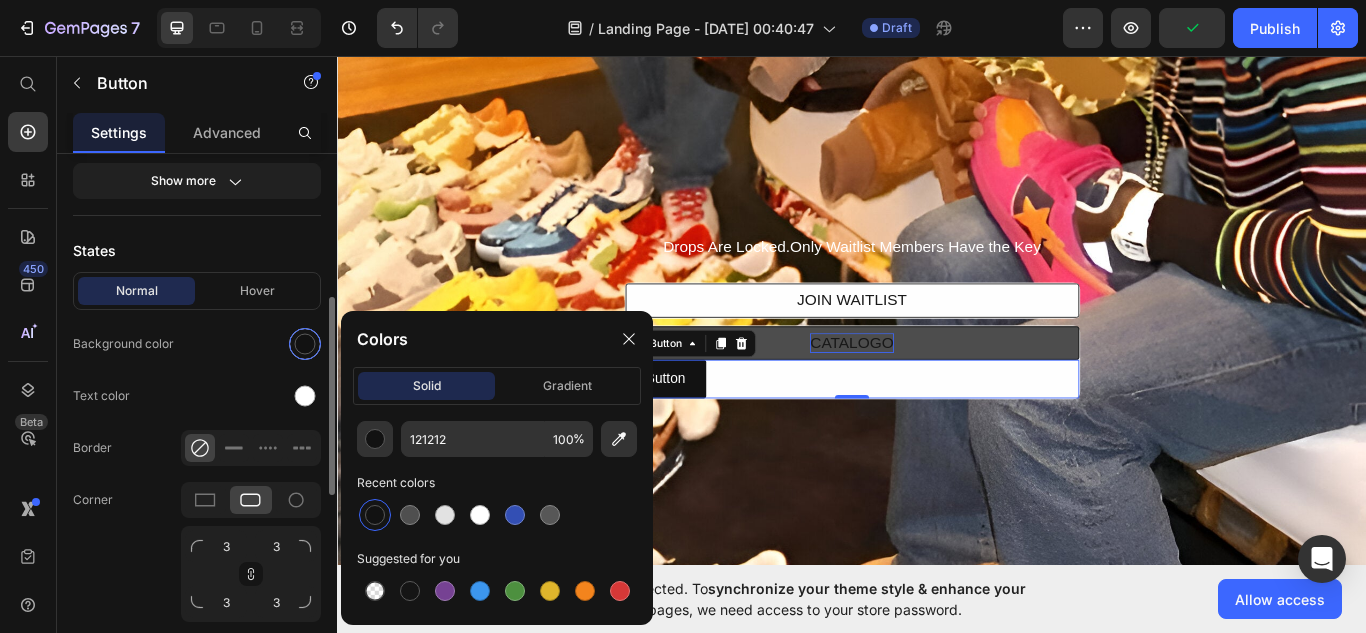 click at bounding box center (305, 344) 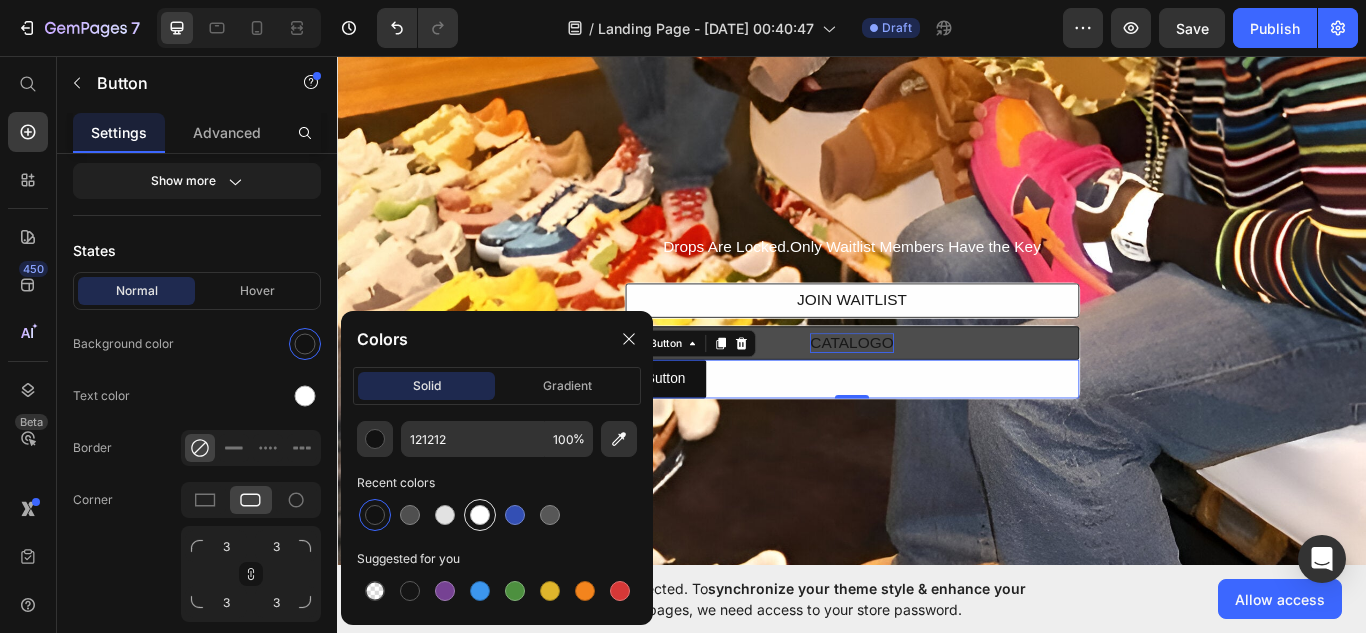 click at bounding box center [480, 515] 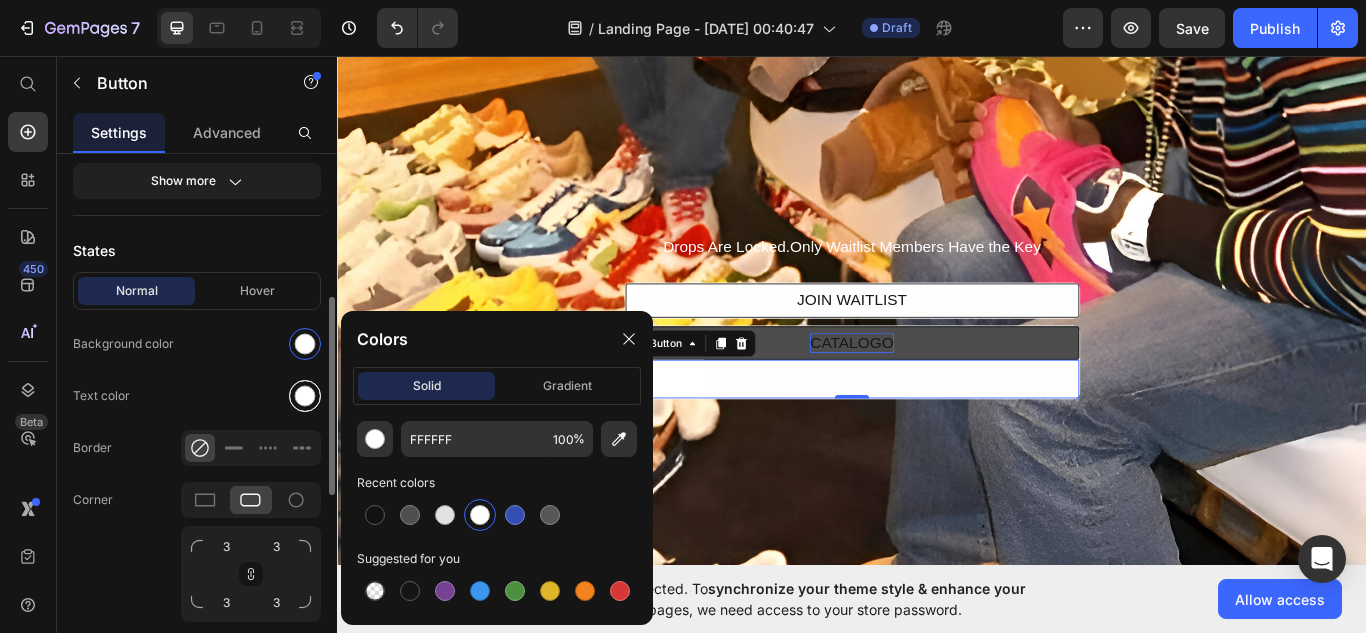 click at bounding box center [305, 396] 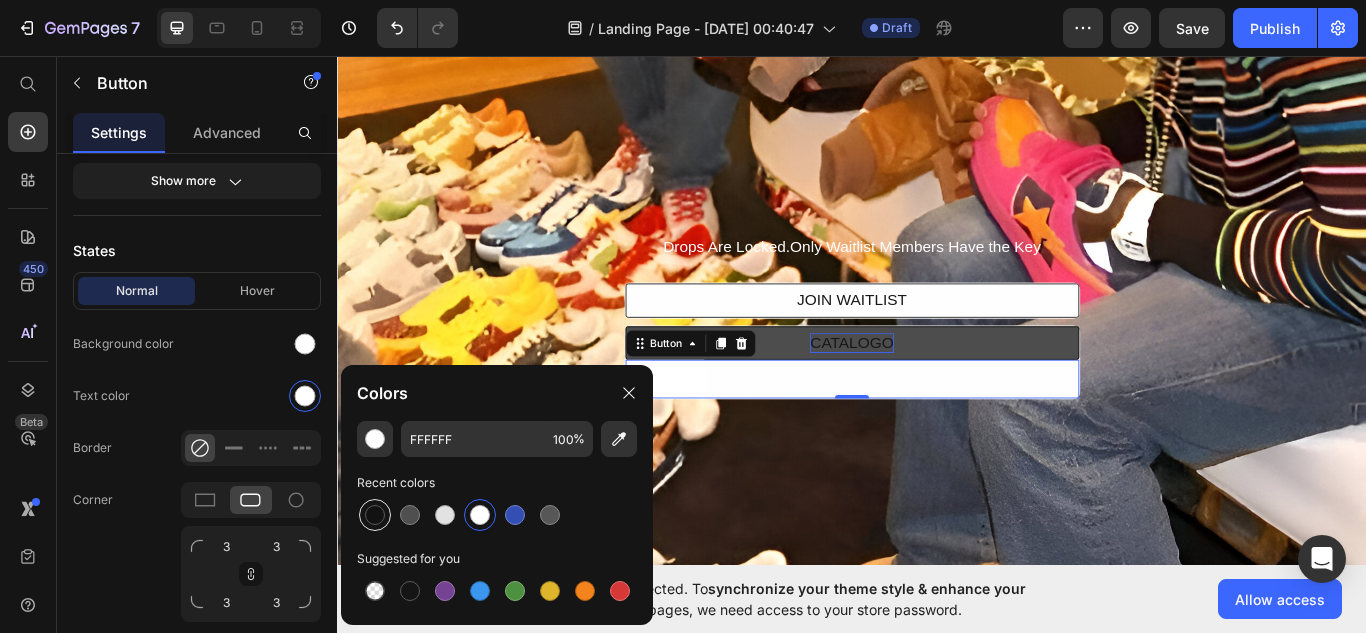 click at bounding box center [375, 515] 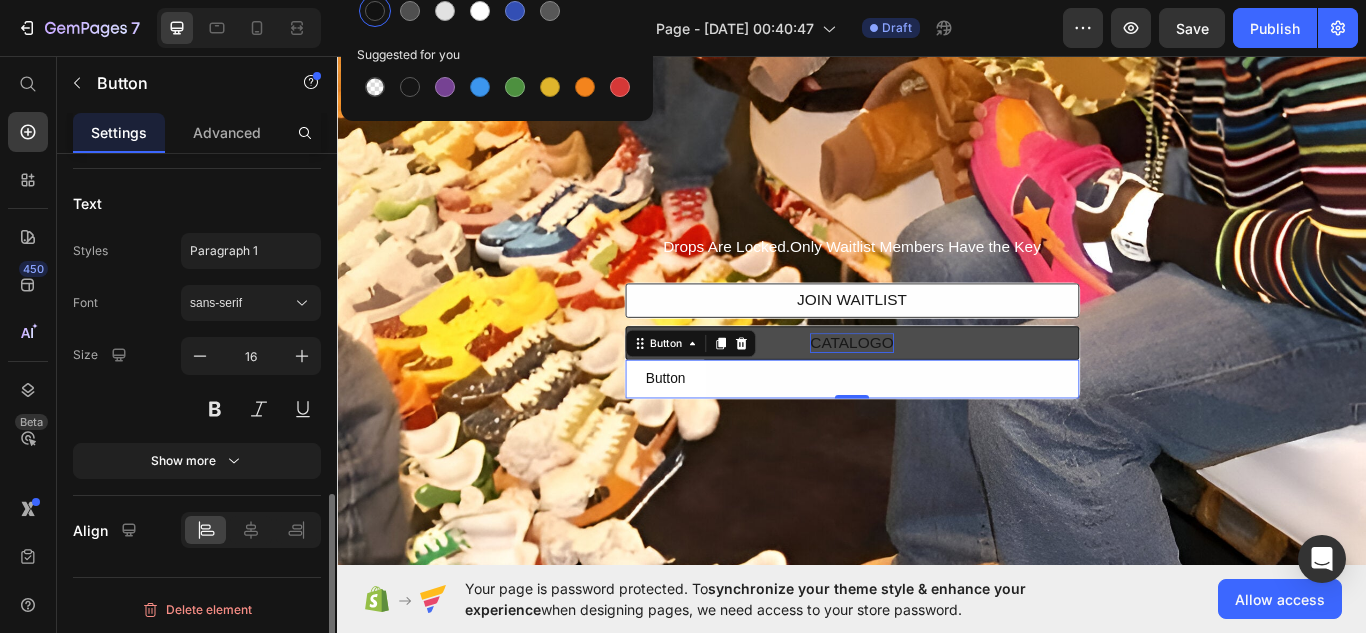 scroll, scrollTop: 909, scrollLeft: 0, axis: vertical 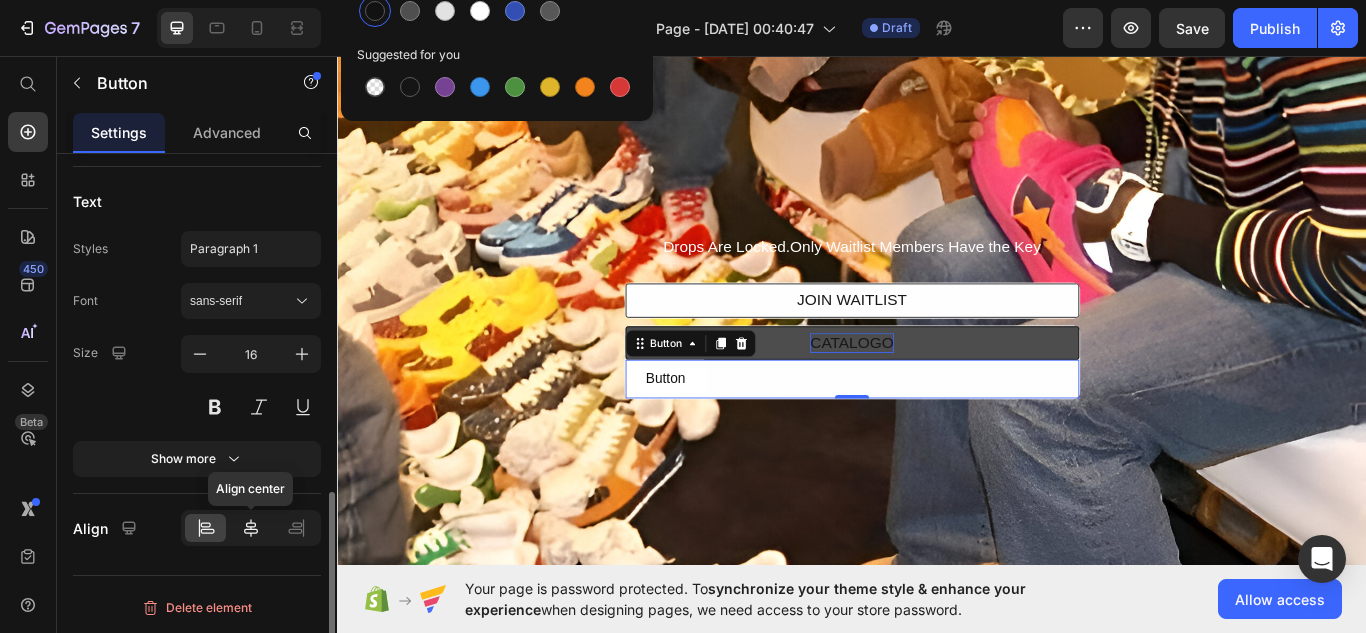 click 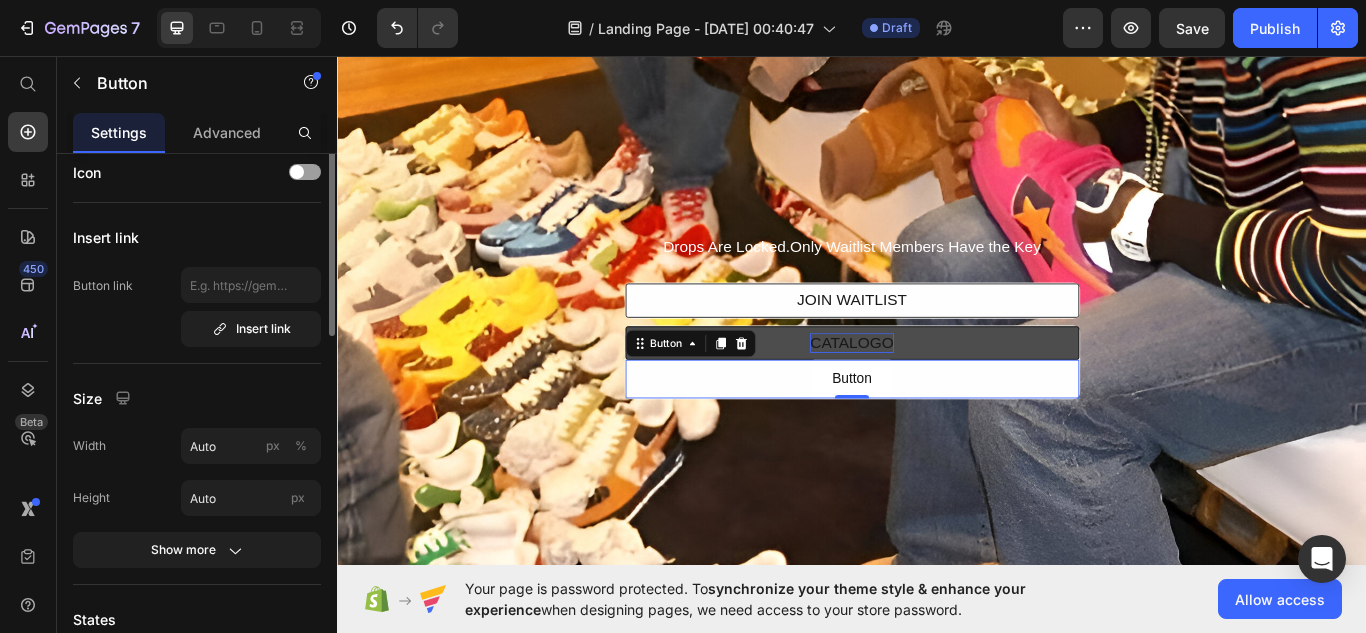 scroll, scrollTop: 0, scrollLeft: 0, axis: both 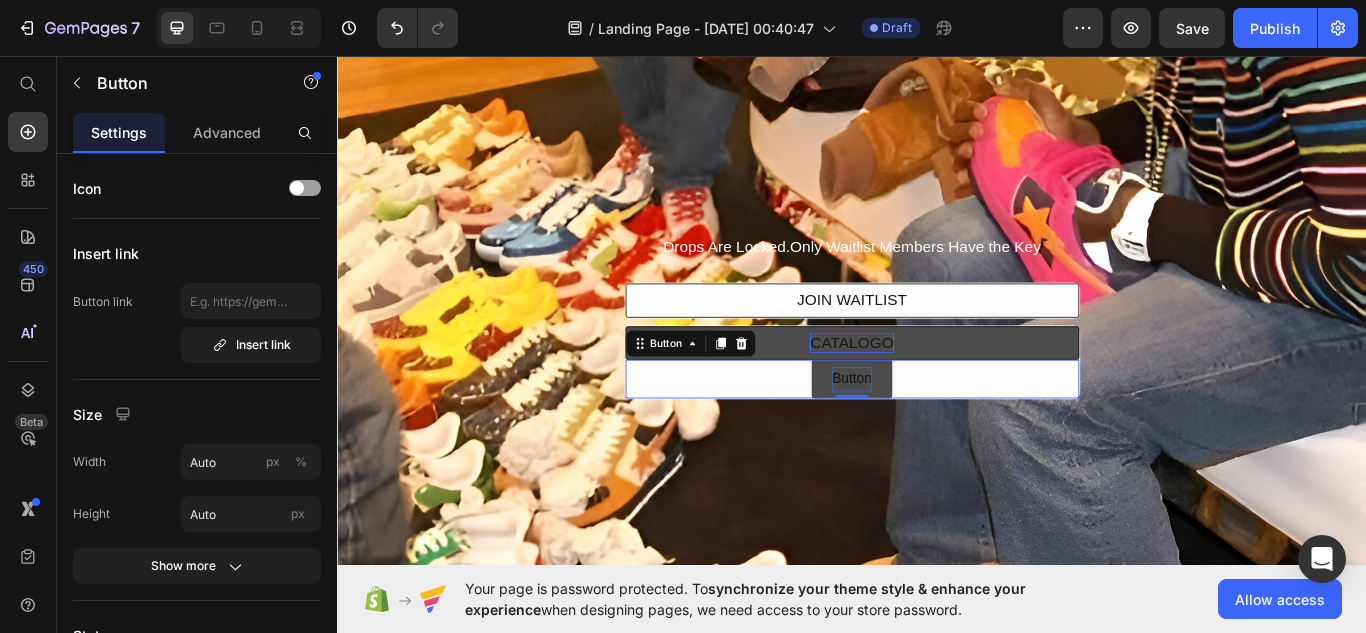 click on "Button" at bounding box center [937, 433] 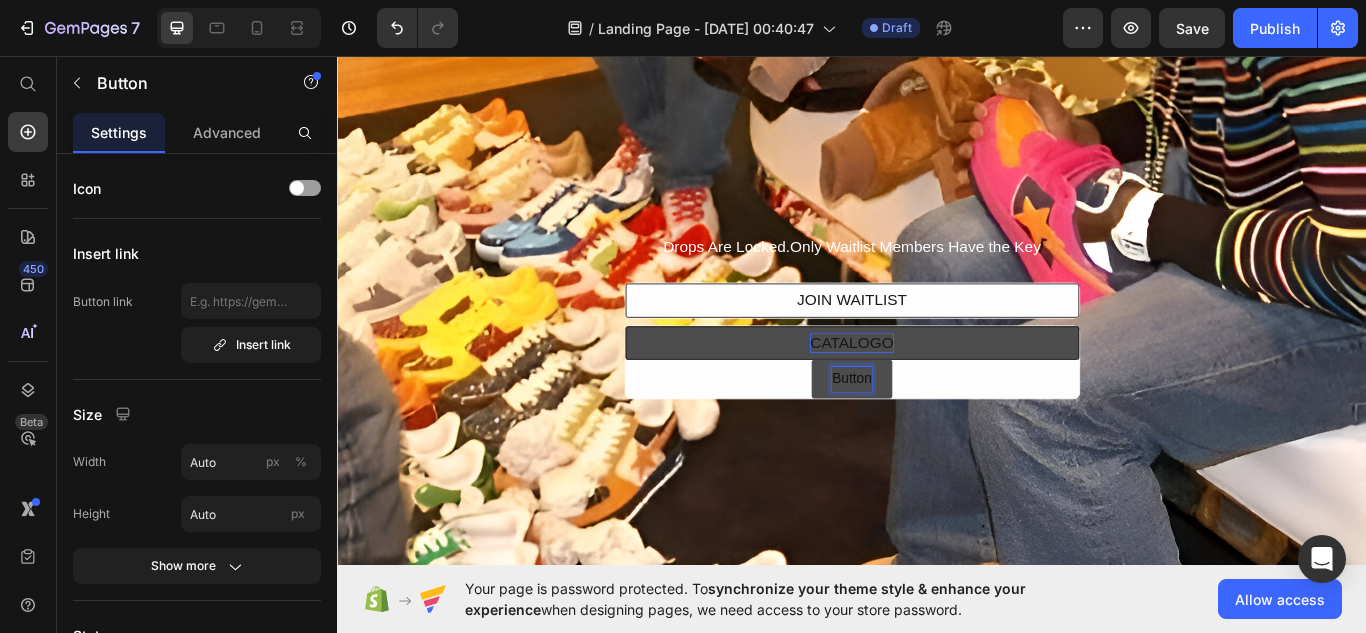 click on "Button" at bounding box center (937, 433) 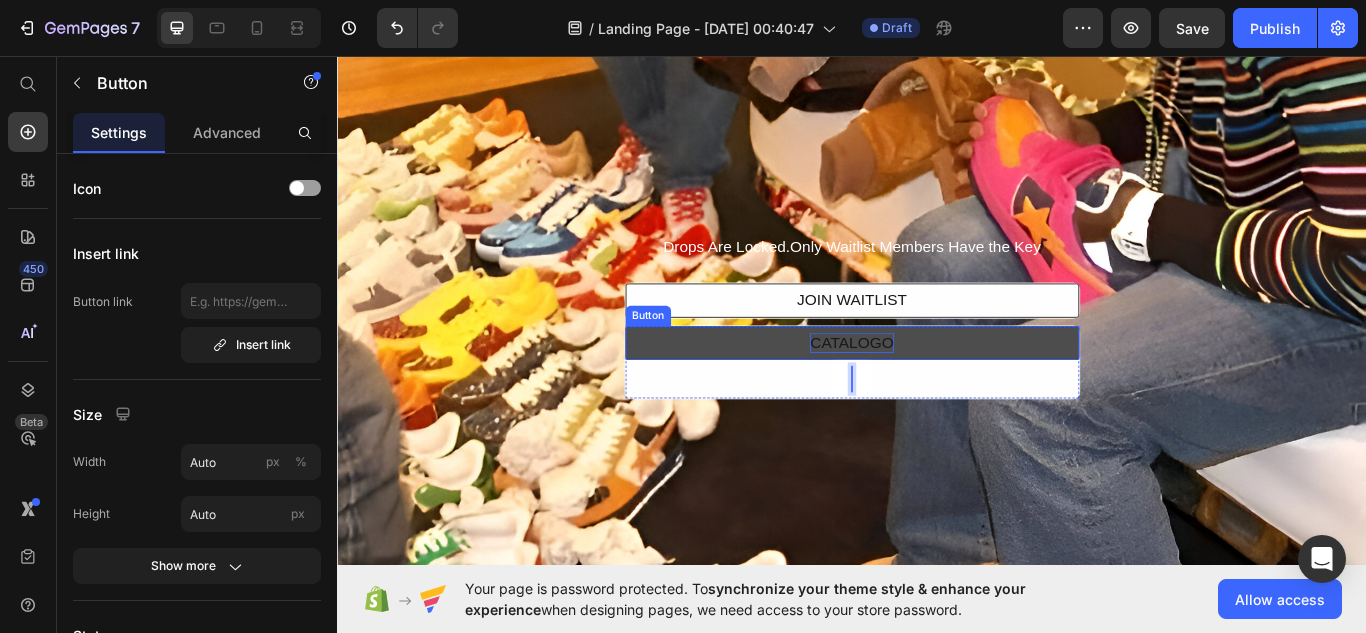 click on "CATALOGO" at bounding box center [936, 391] 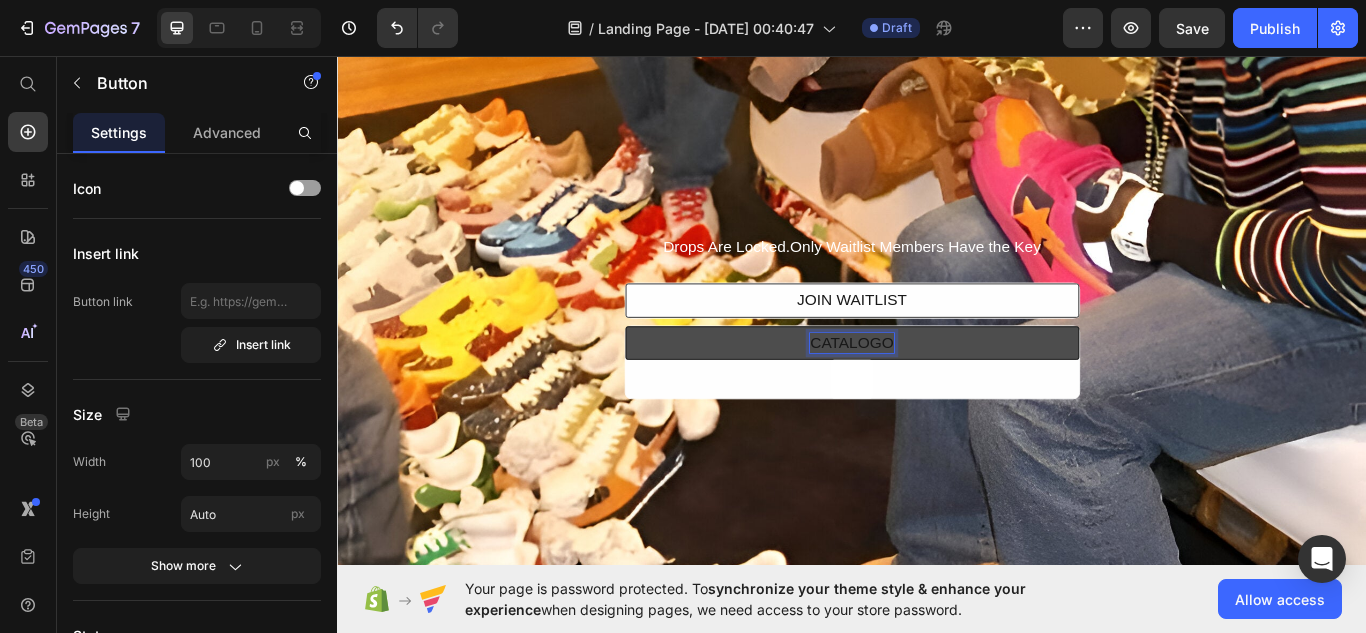 click on "CATALOGO" at bounding box center (936, 391) 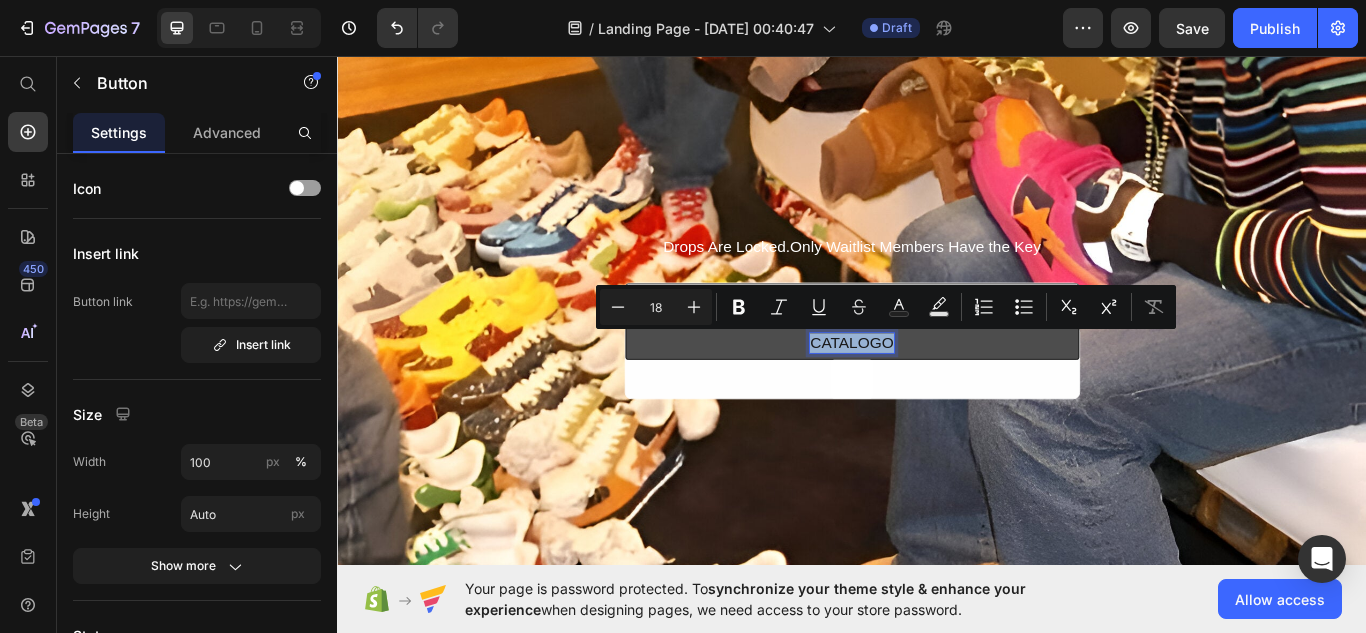 copy on "CATALOGO" 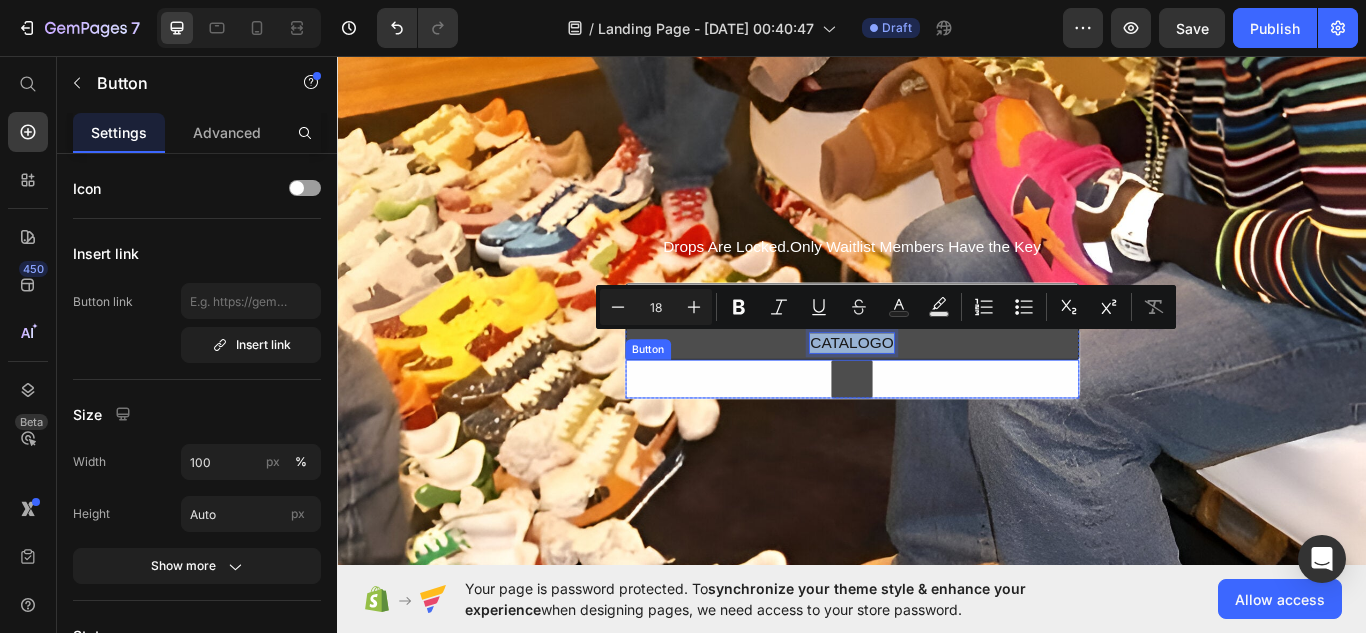 click at bounding box center (937, 433) 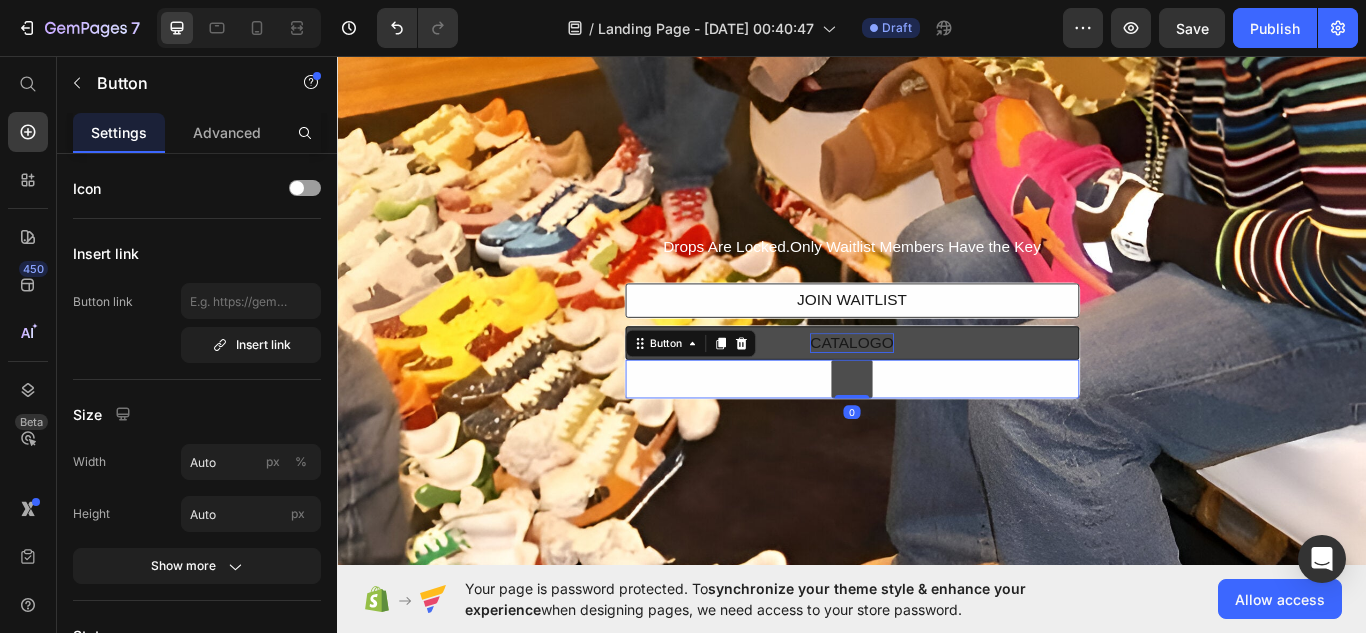 click at bounding box center (937, 433) 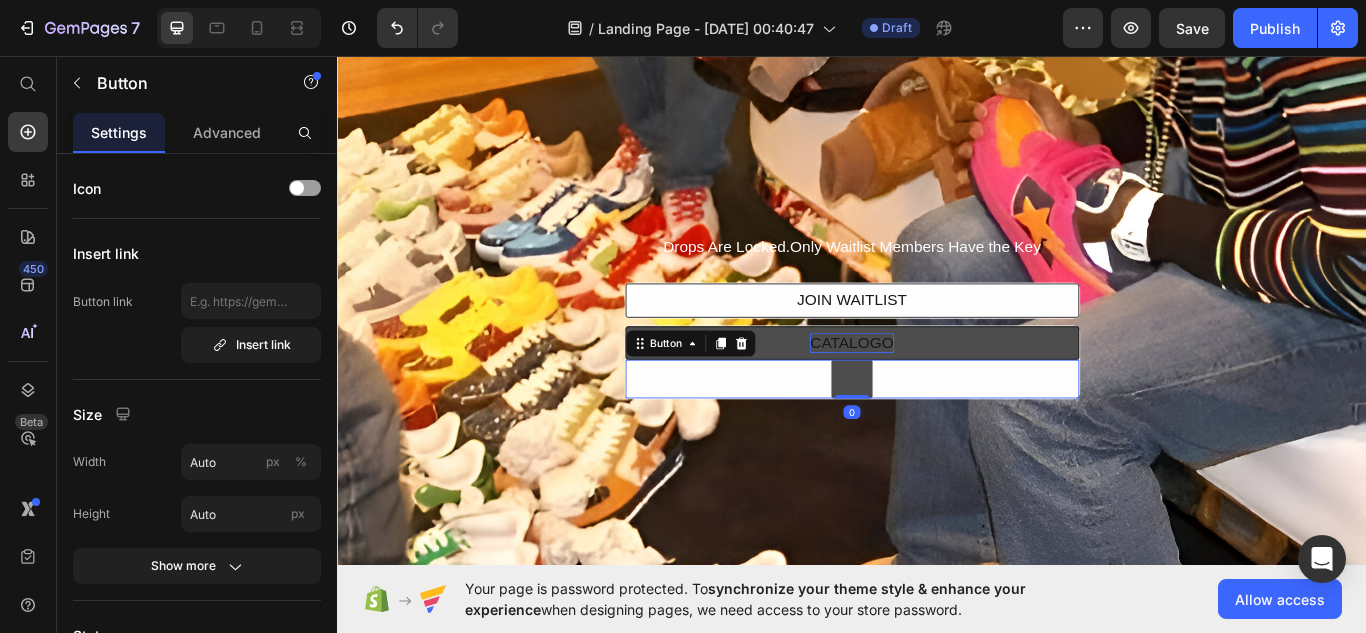click at bounding box center [937, 433] 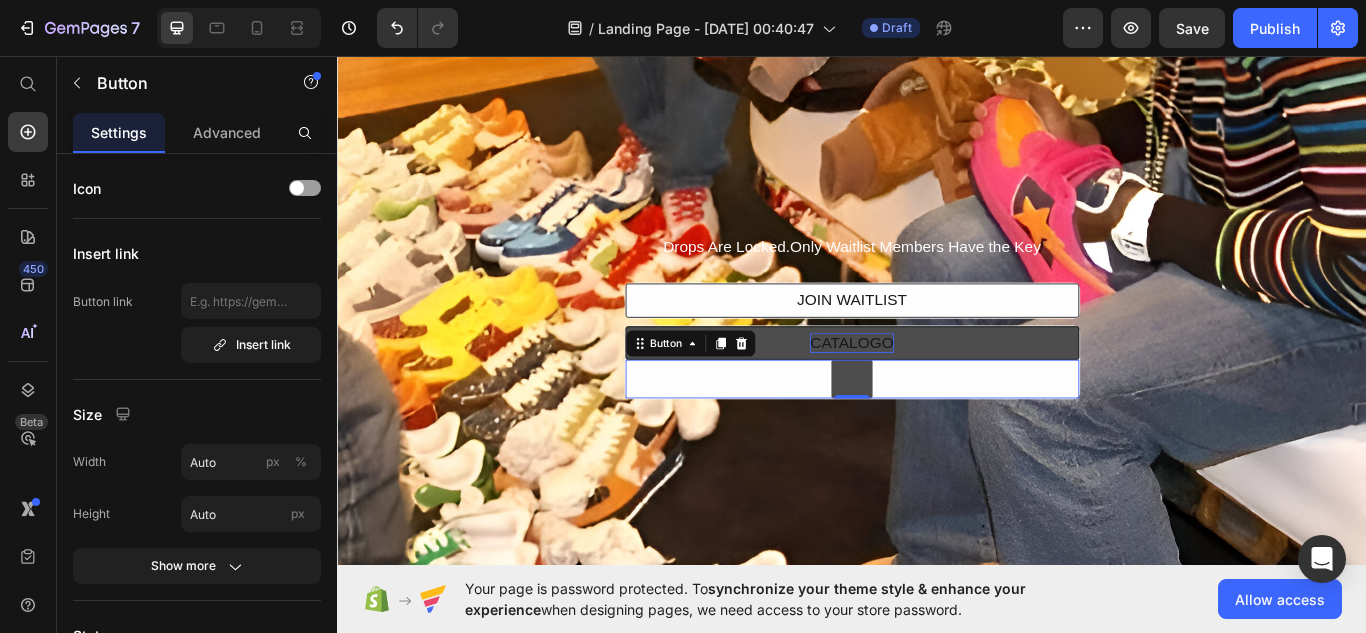 type 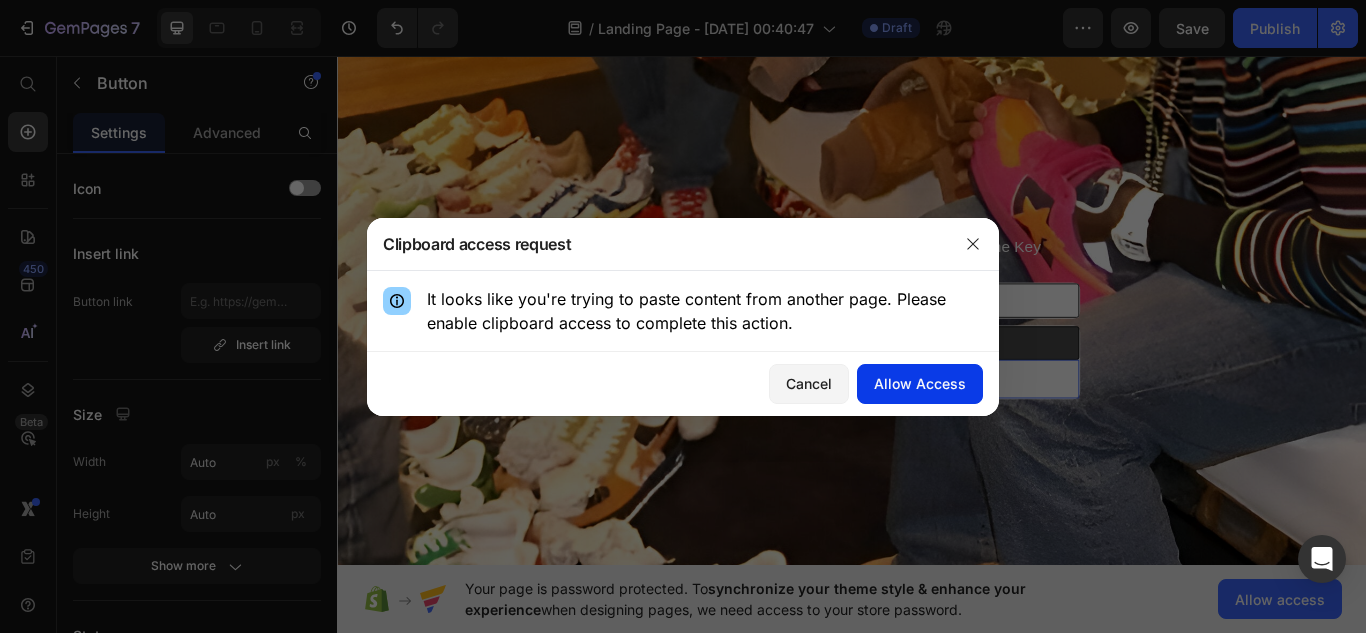 click on "Allow Access" at bounding box center (920, 383) 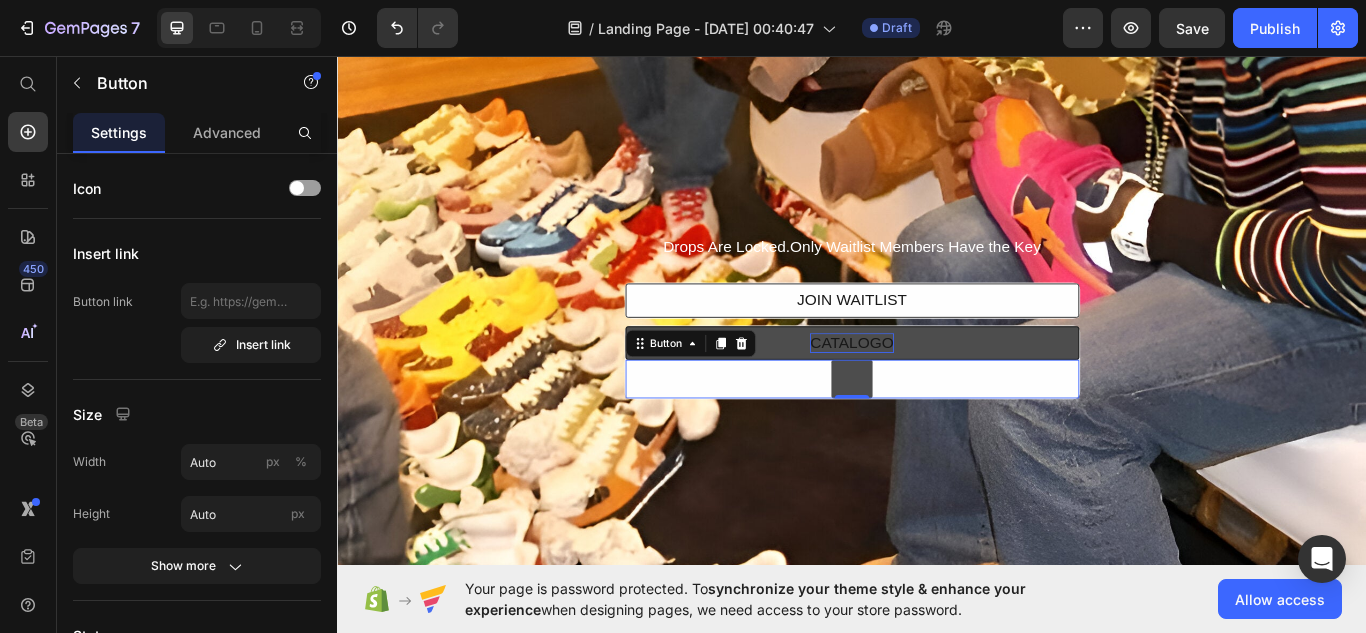 click at bounding box center [937, 433] 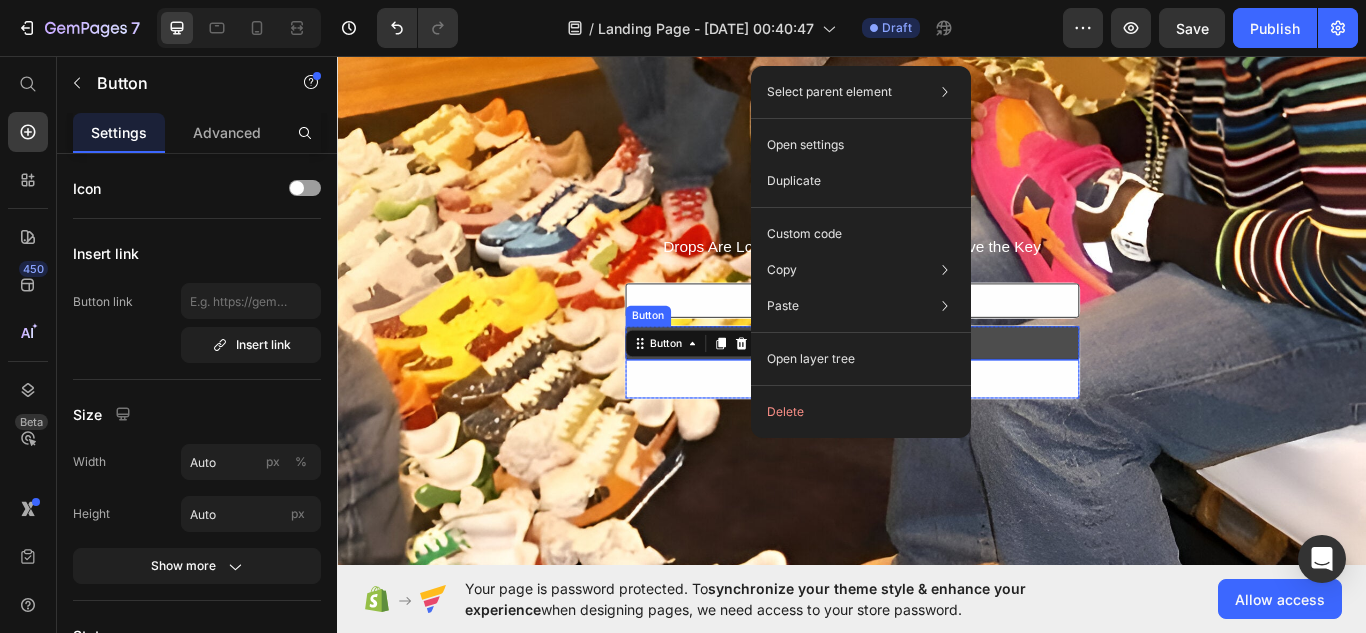 click on "CATALOGO" at bounding box center [937, 391] 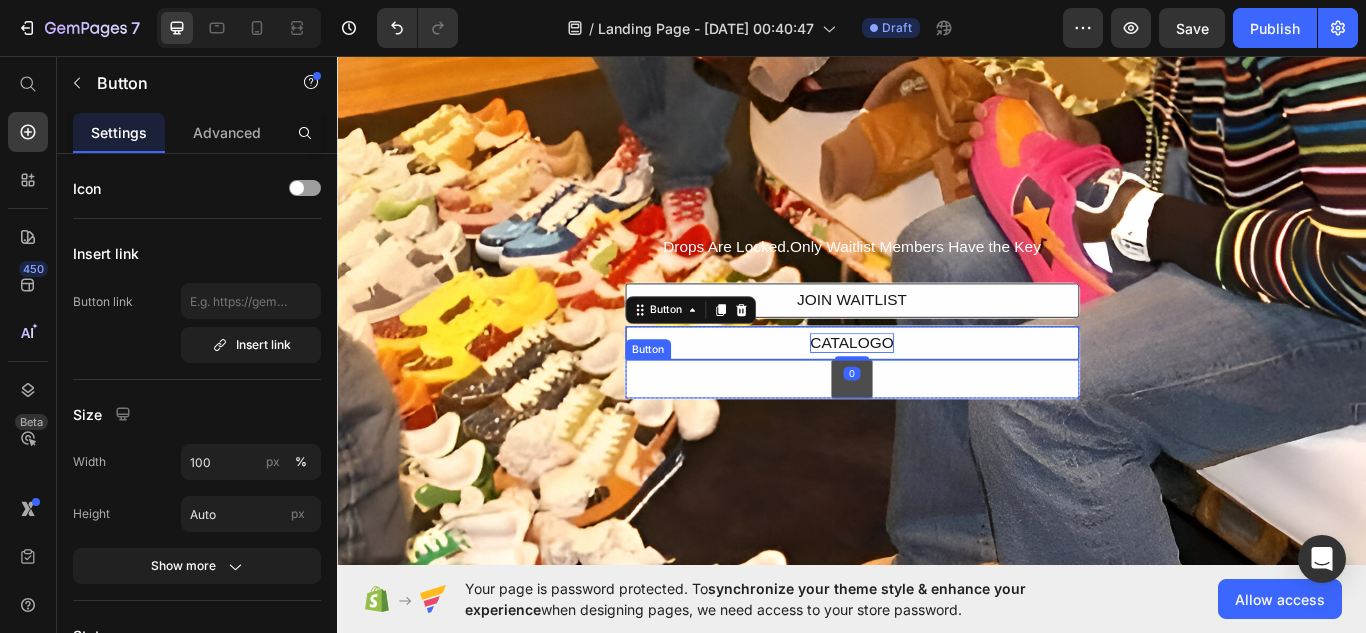 click at bounding box center [937, 433] 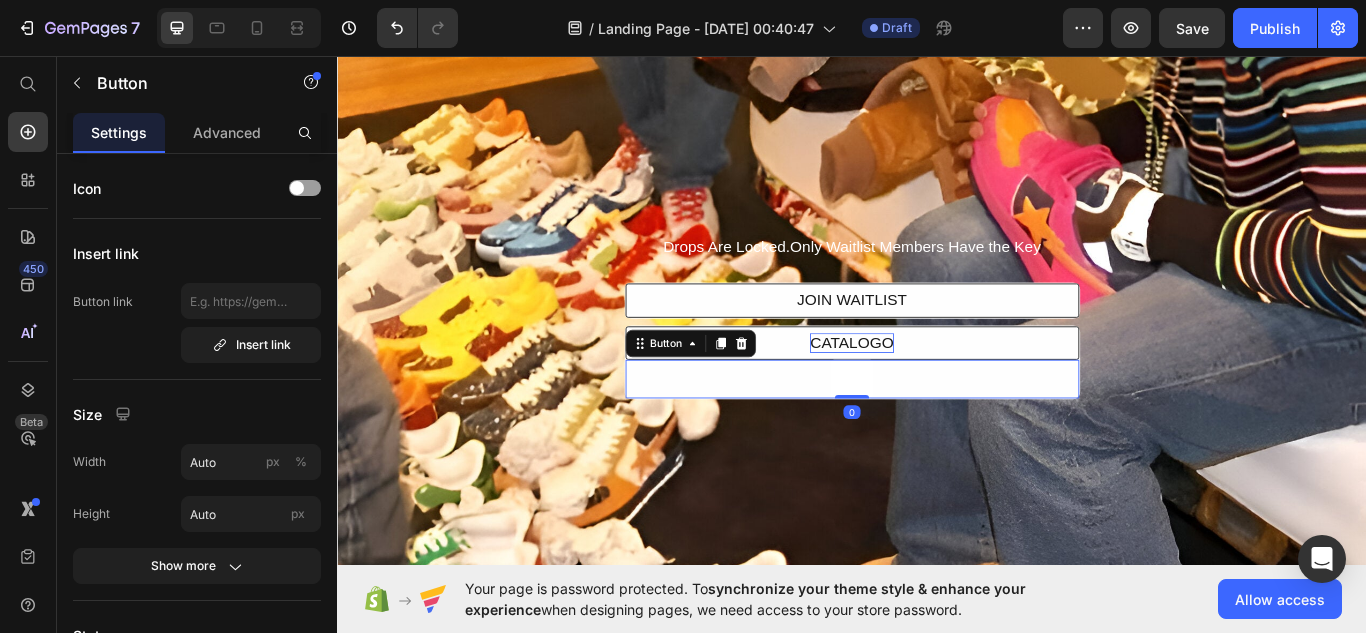 click on "Button   0" at bounding box center (937, 433) 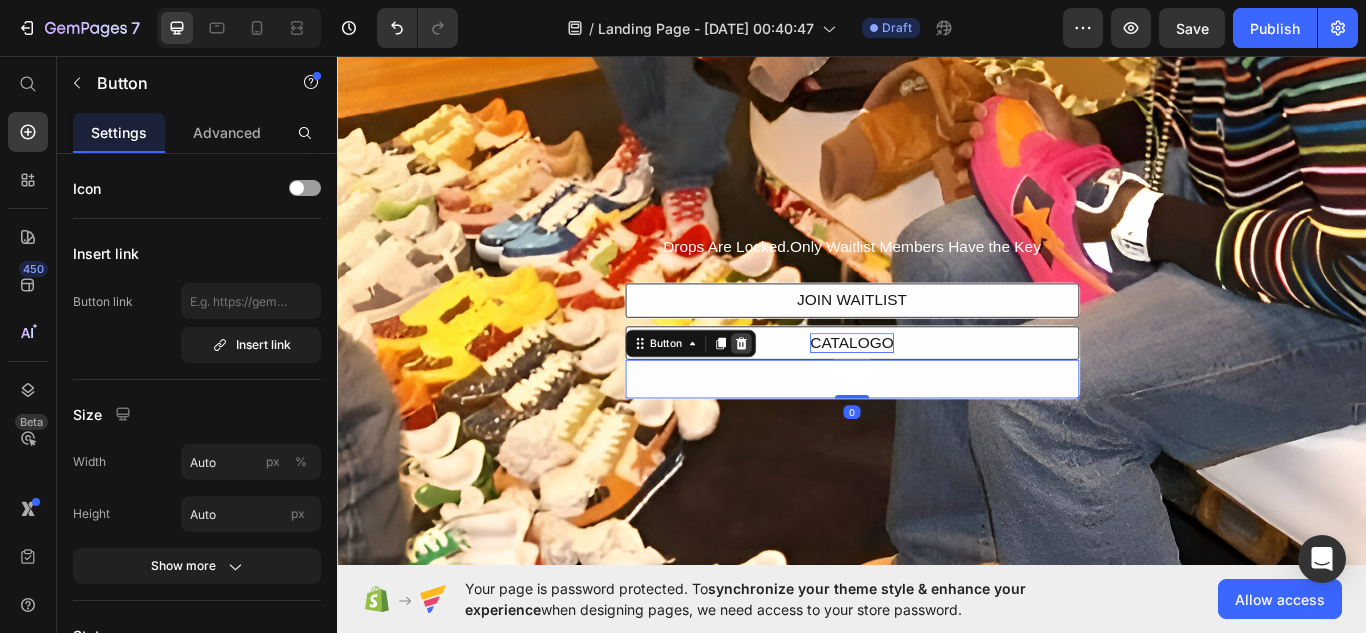 click 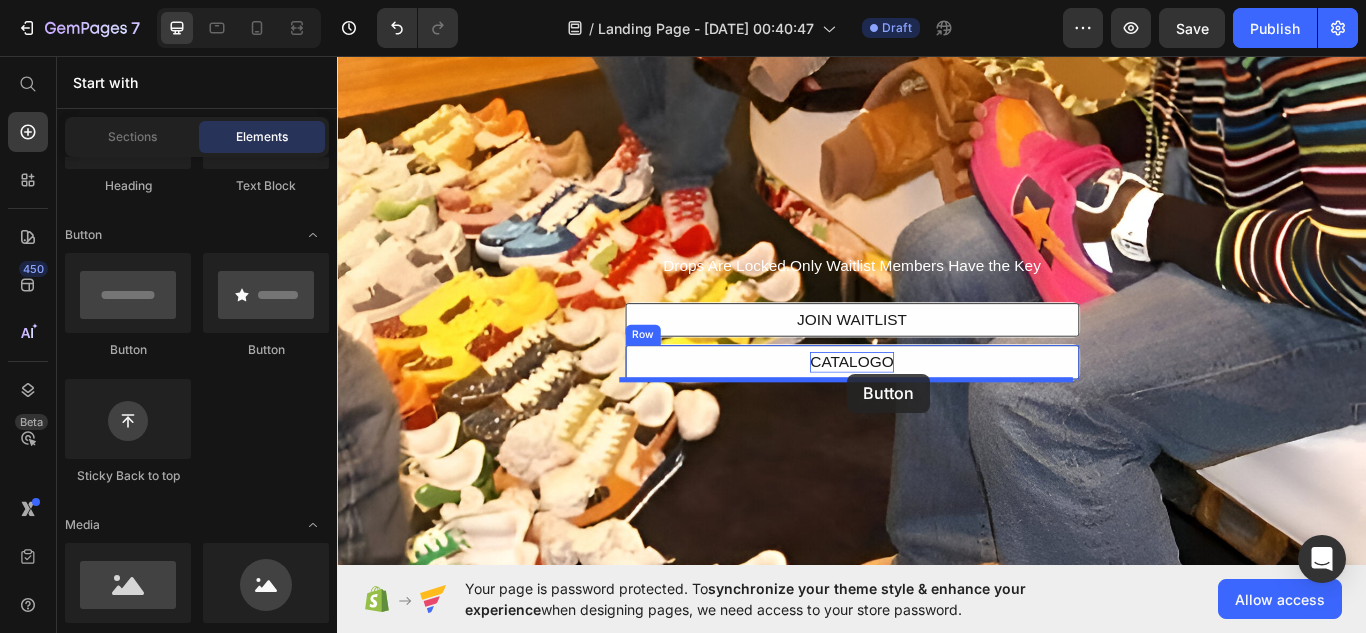 drag, startPoint x: 446, startPoint y: 354, endPoint x: 932, endPoint y: 427, distance: 491.45193 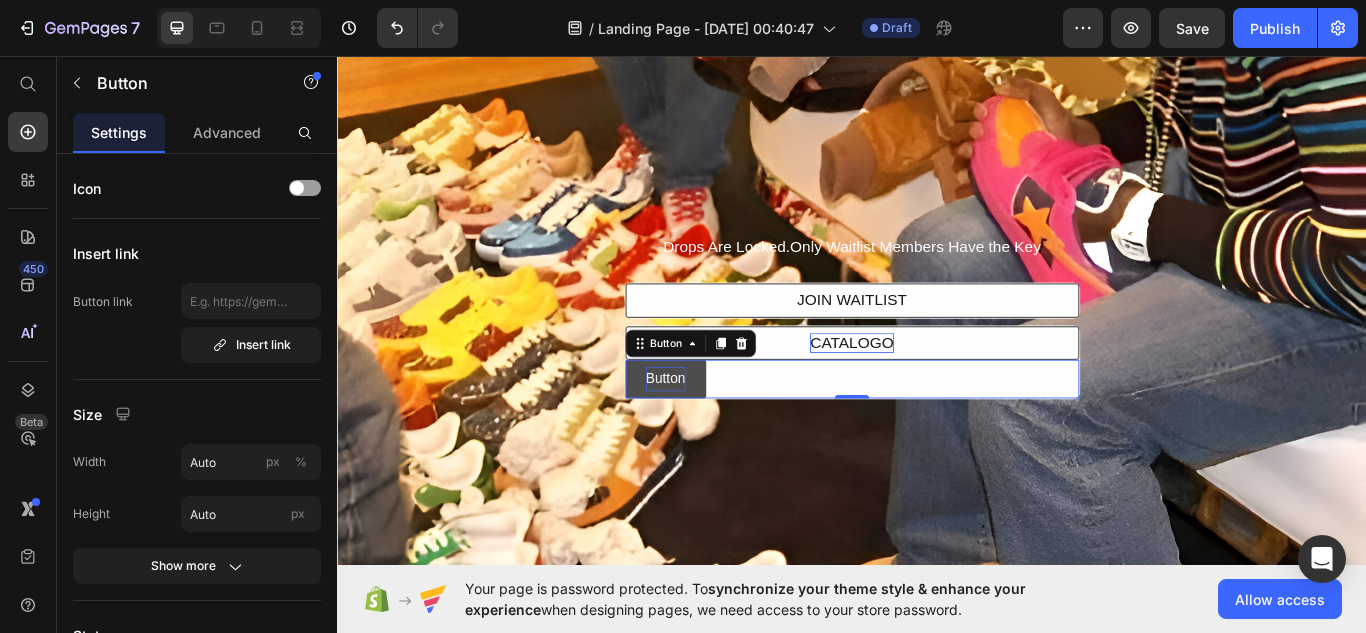 click on "Button" at bounding box center [720, 433] 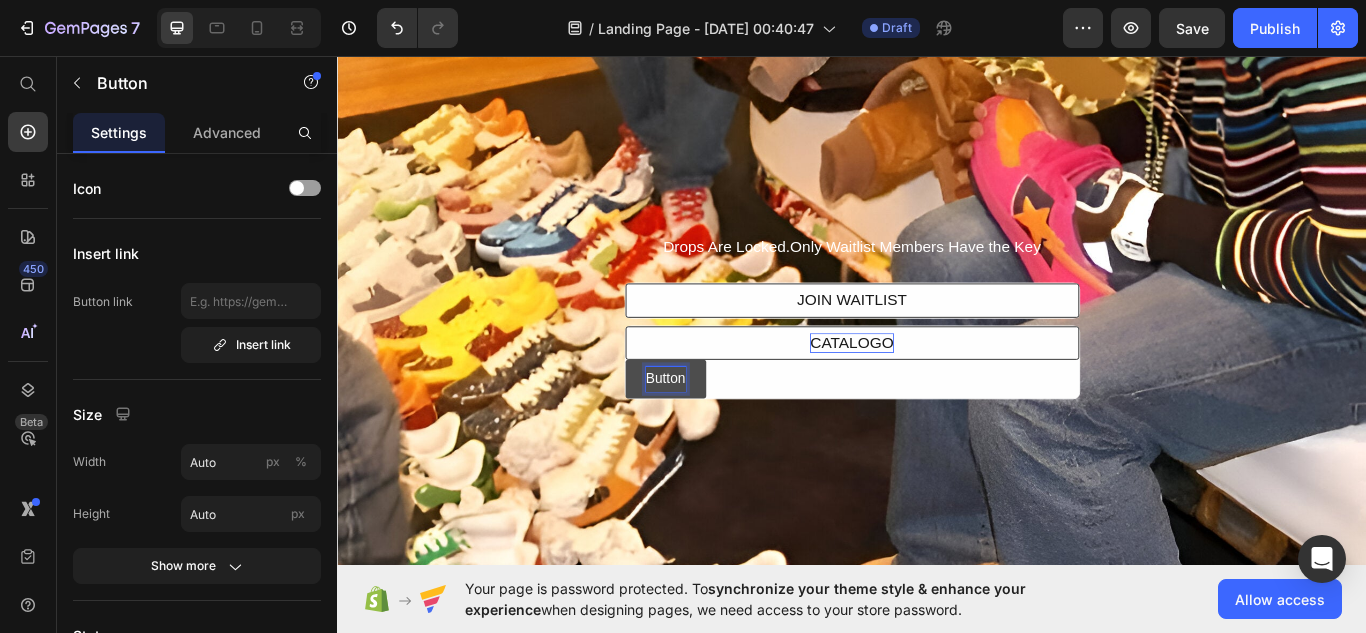 click on "Button" at bounding box center (720, 433) 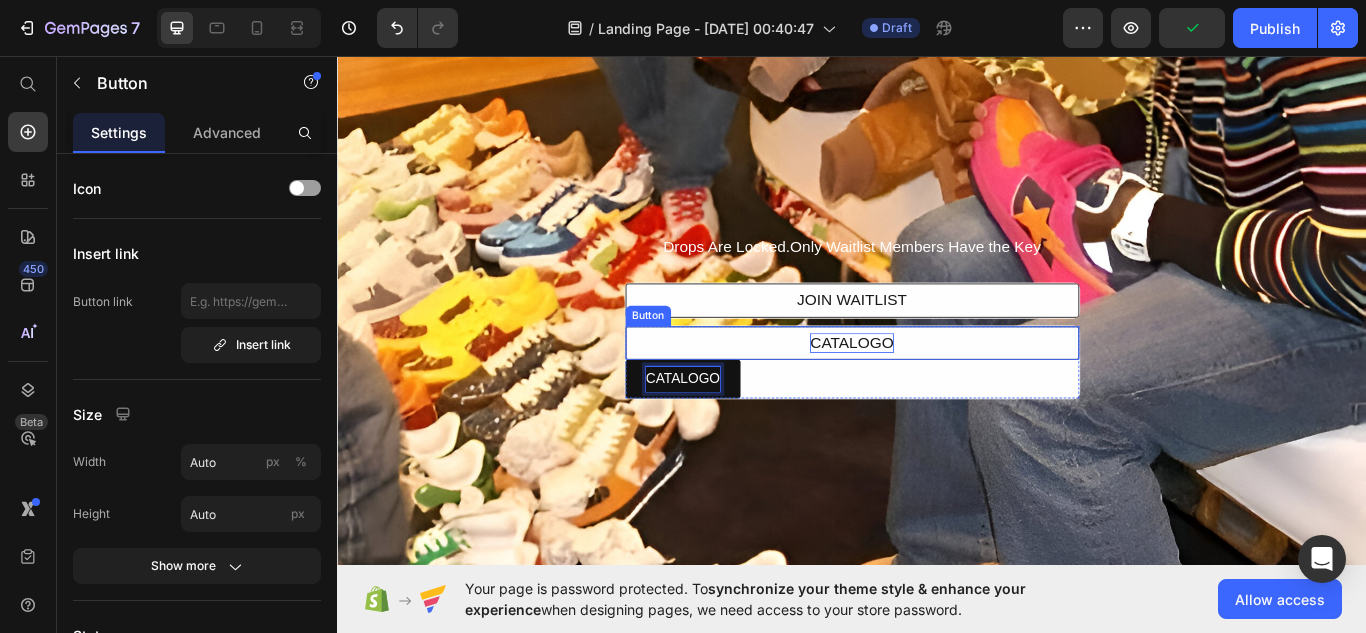 click on "CATALOGO" at bounding box center (936, 391) 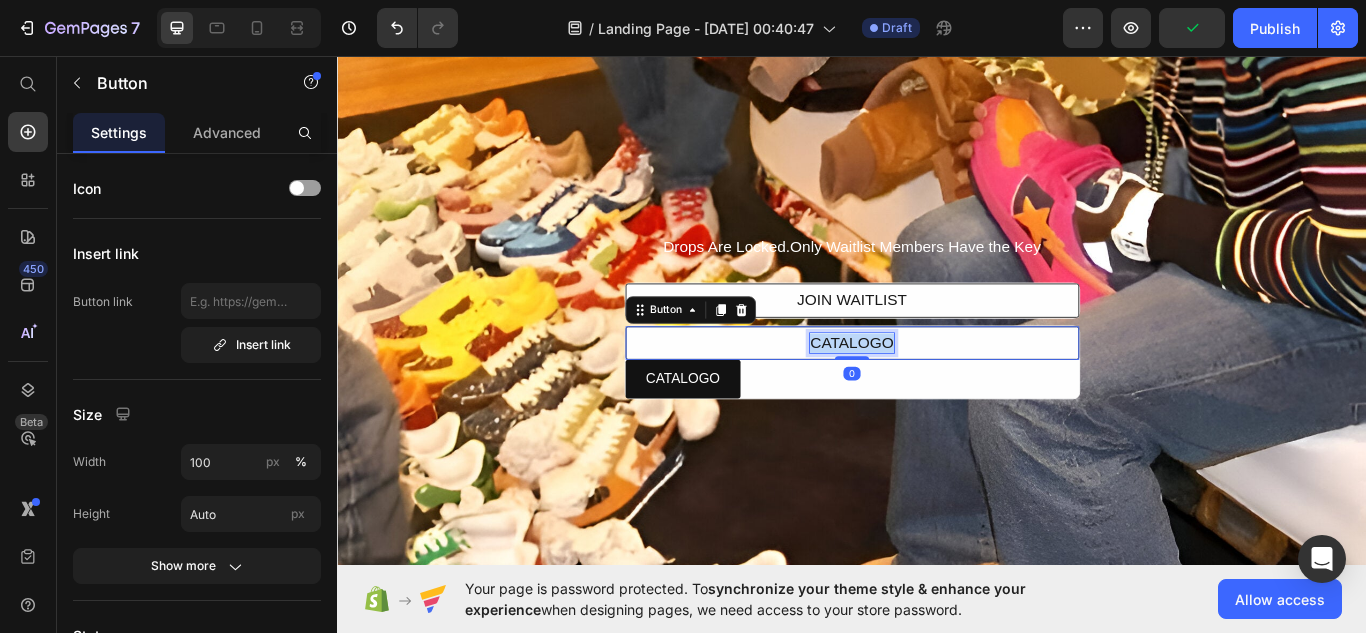 click on "CATALOGO" at bounding box center [936, 391] 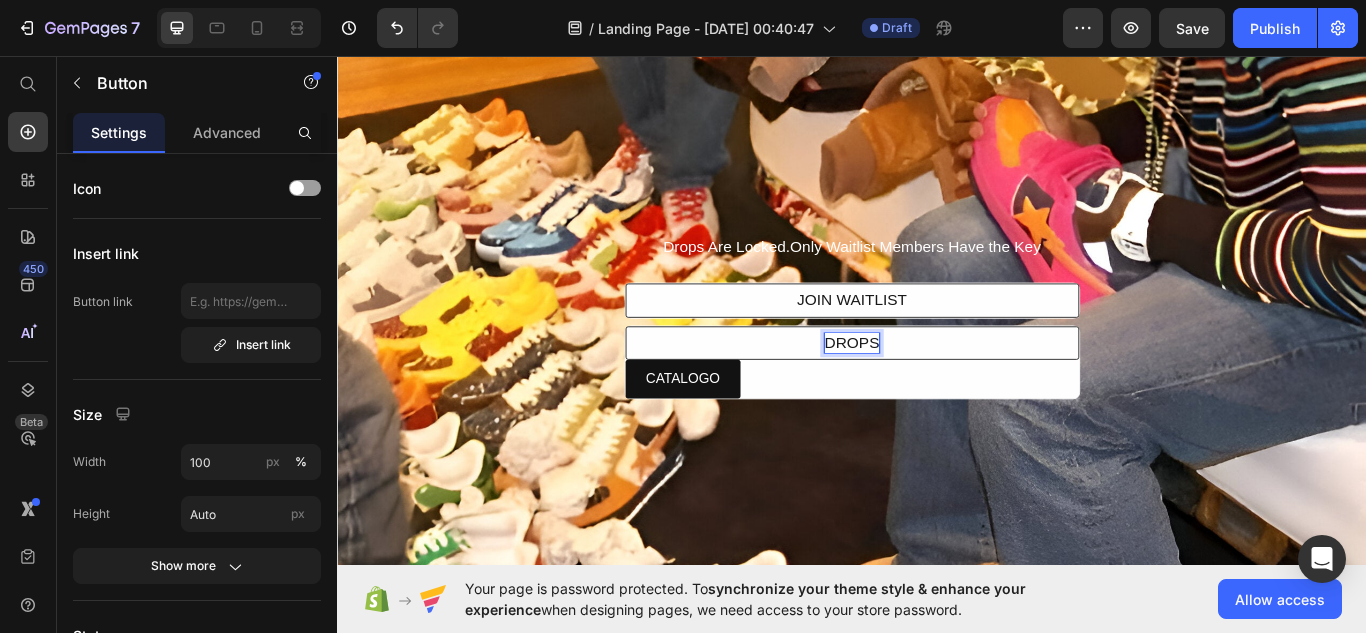 click on "DROPS" at bounding box center (937, 391) 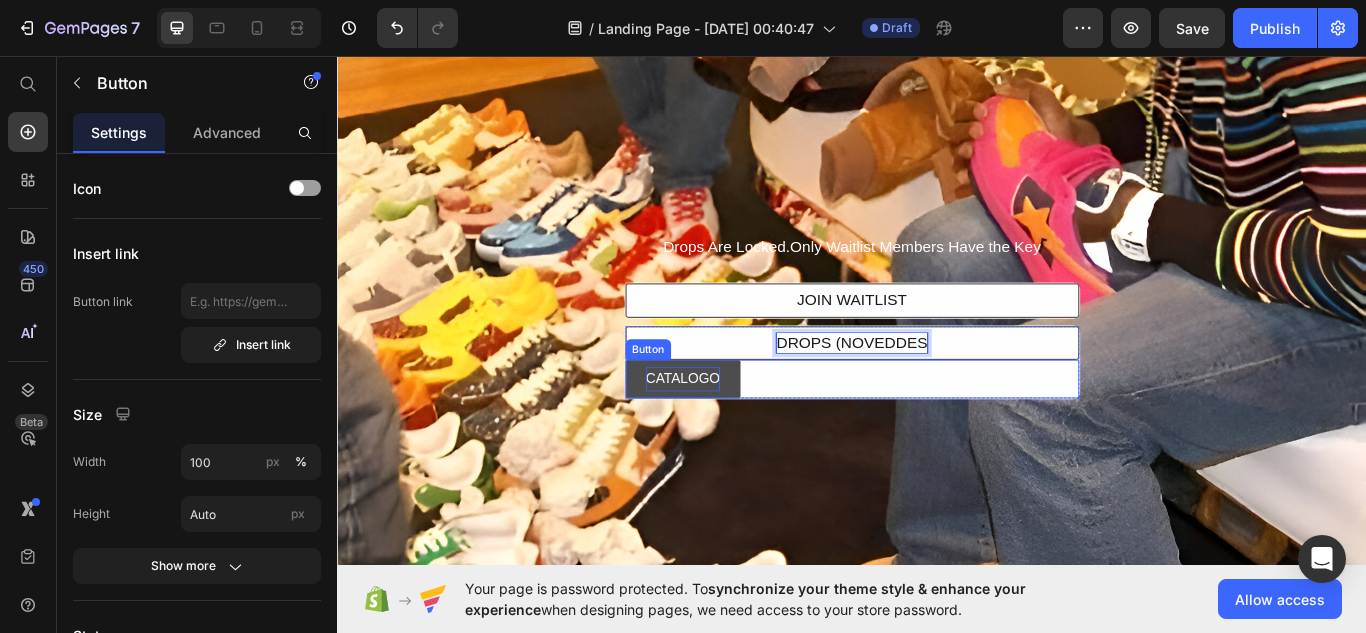 click on "CATALOGO" at bounding box center [740, 433] 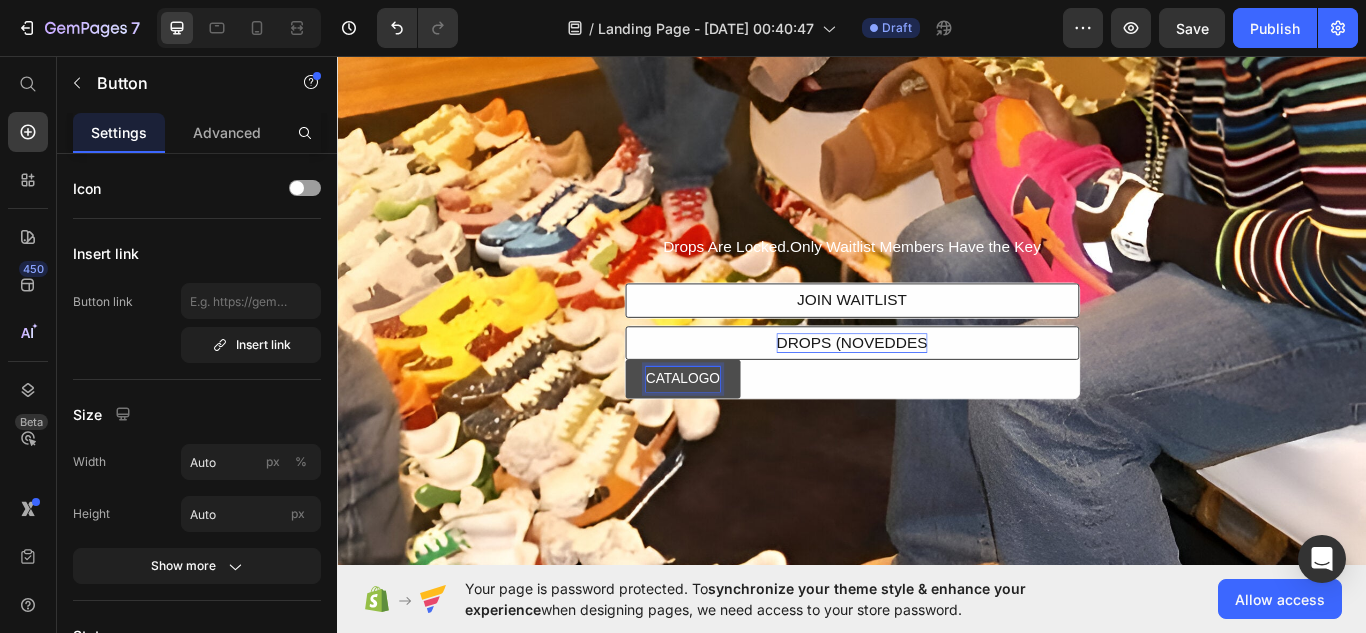 click on "CATALOGO" at bounding box center (740, 433) 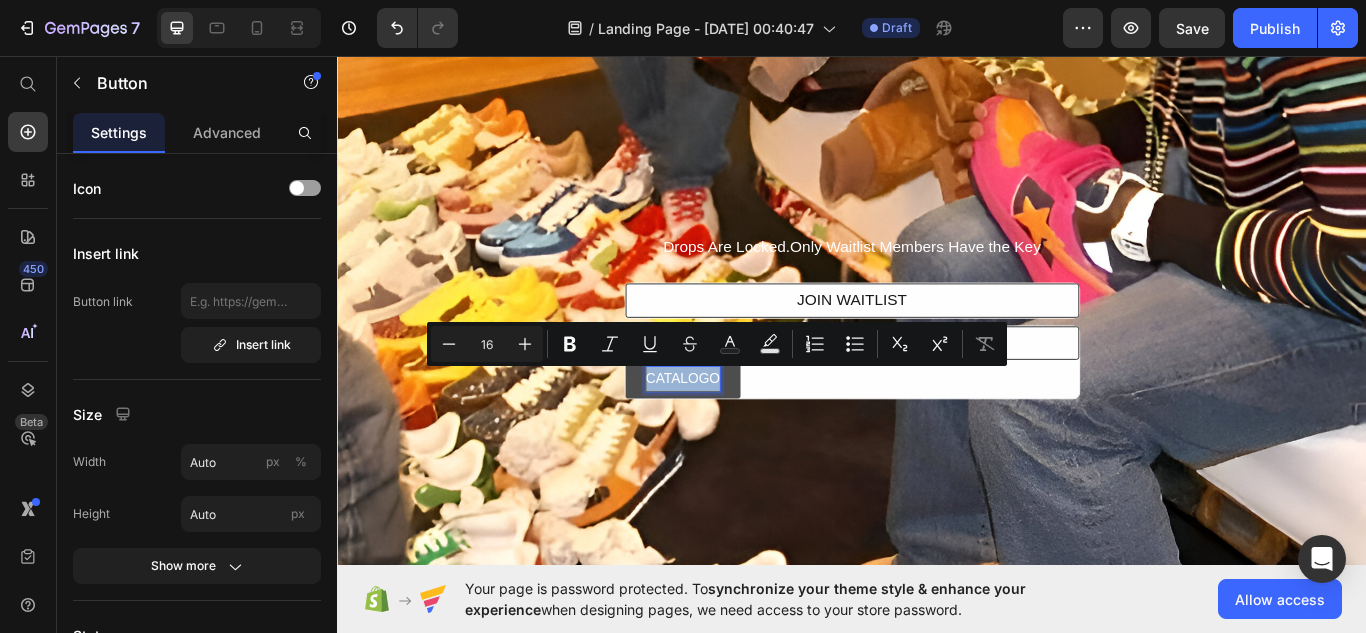 click on "CATALOGO" at bounding box center (740, 433) 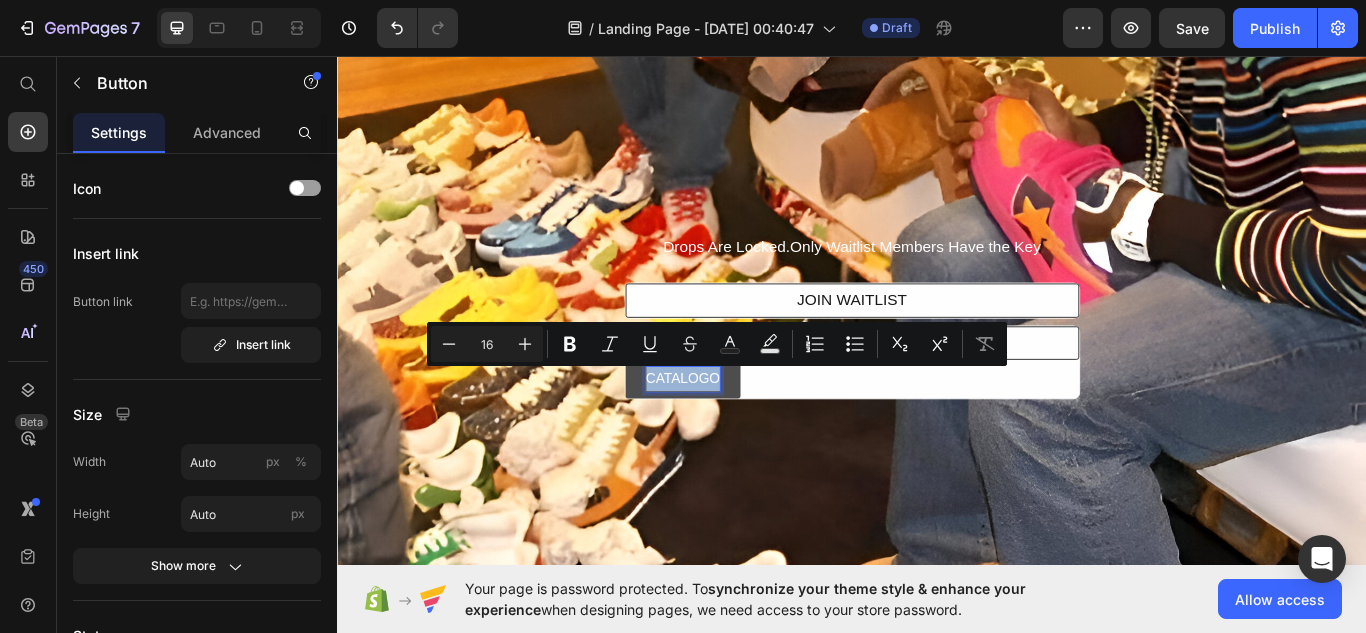 click on "CATALOGO" at bounding box center [740, 433] 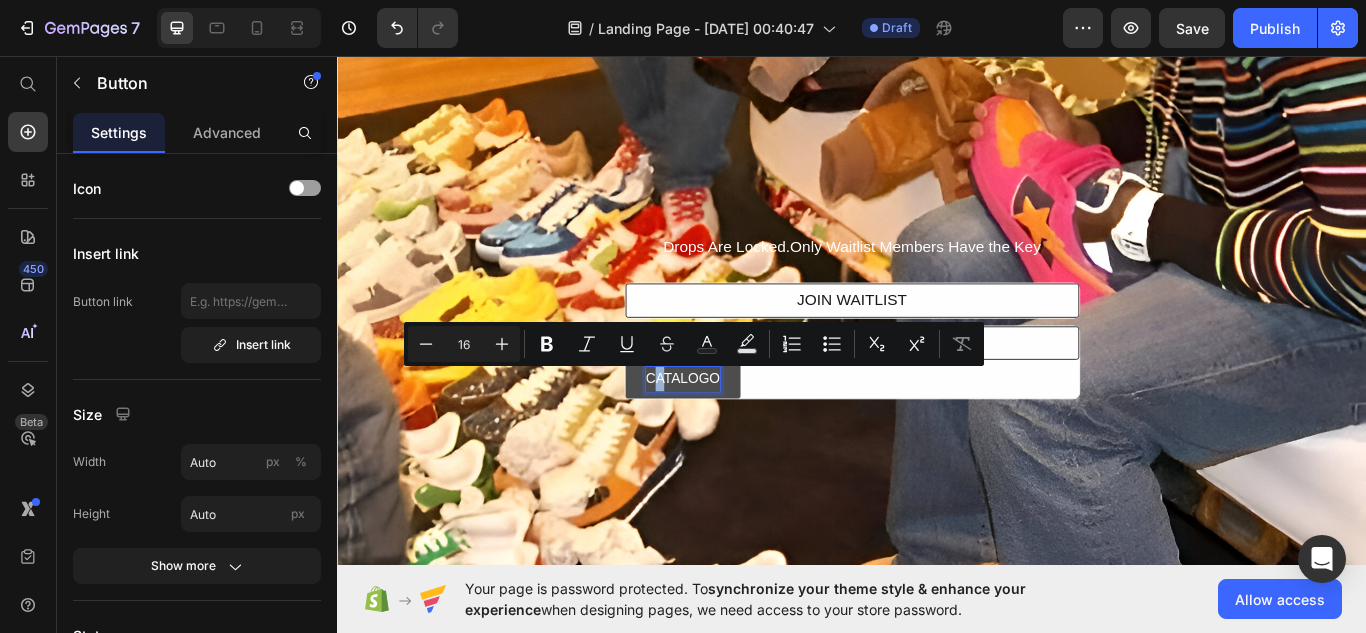 click on "CATALOGO" at bounding box center (740, 433) 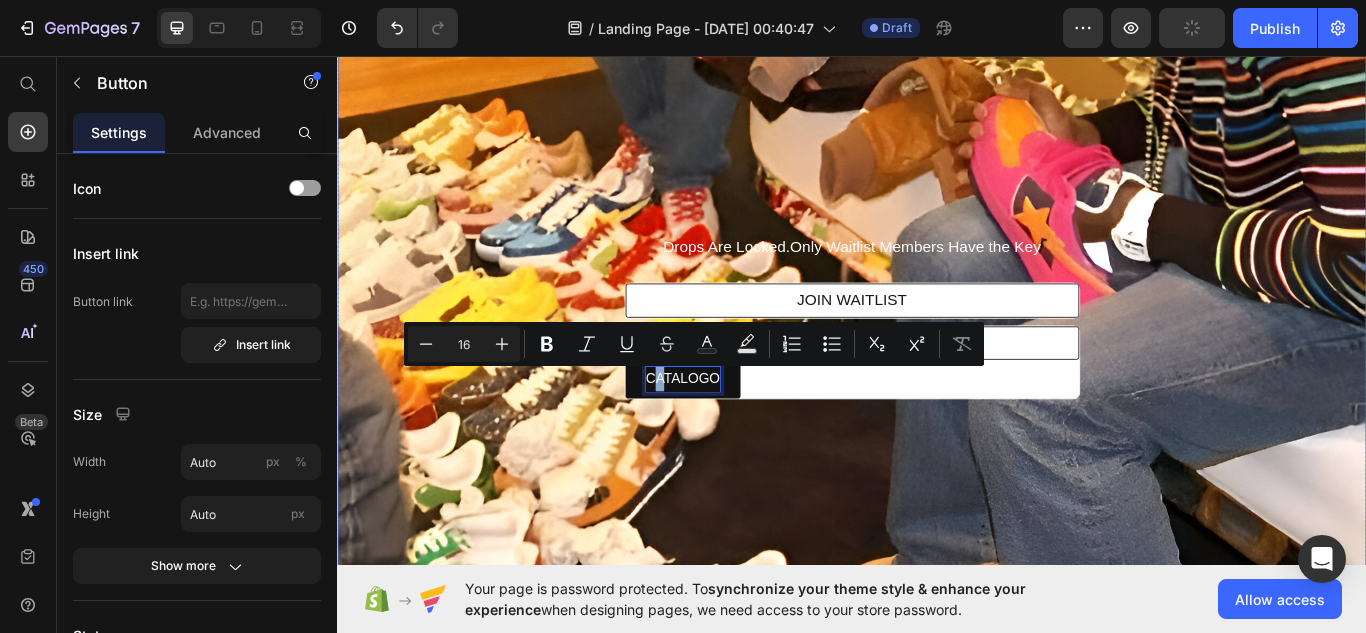 click on "Drops Are Locked.Only Waitlist Members Have the Key Text Block JOIN WAITLIST Button Row DROPS (NOVEDDES Button CATALOGO Button   0 Row Row Row" at bounding box center (937, 361) 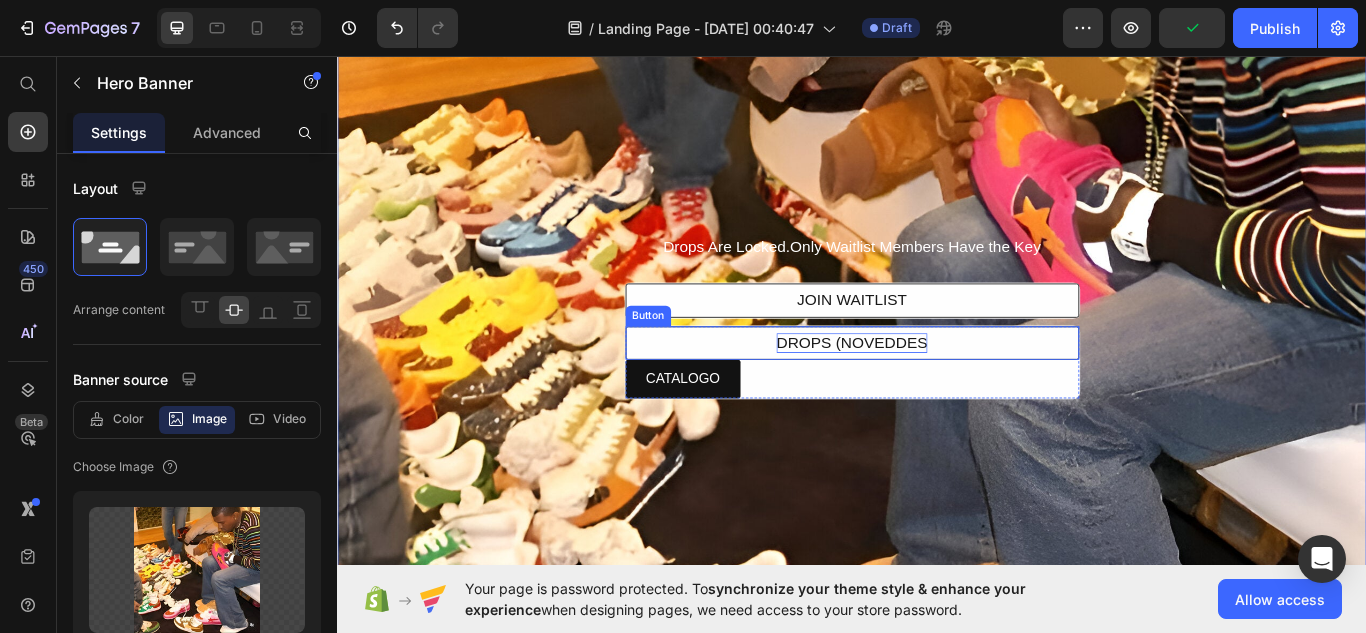 click on "DROPS (NOVEDDES" at bounding box center [937, 391] 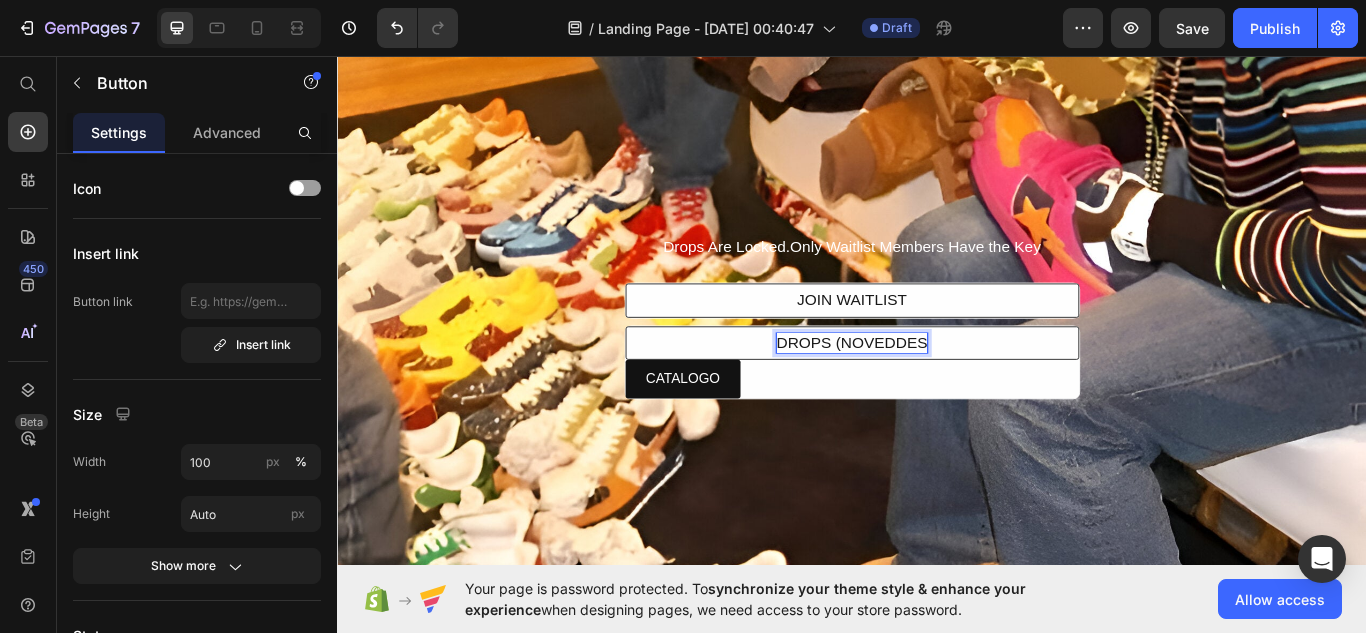 click on "DROPS (NOVEDDES" at bounding box center [937, 391] 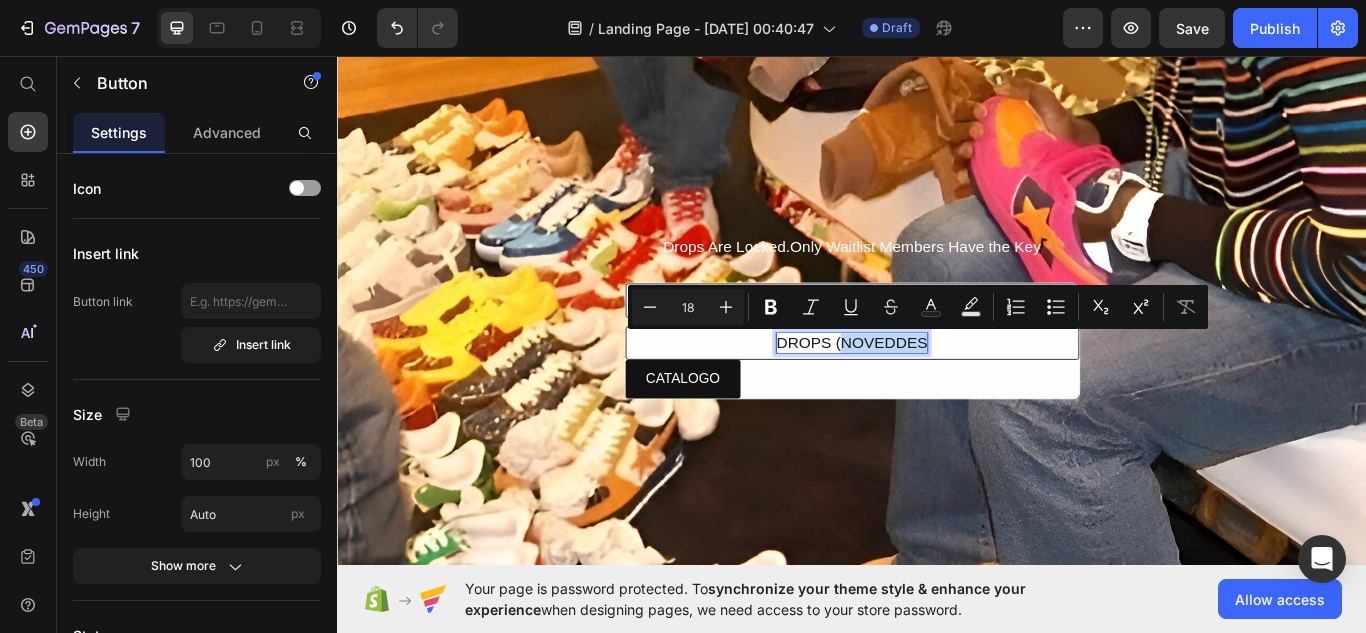 click on "DROPS (NOVEDDES" at bounding box center [937, 391] 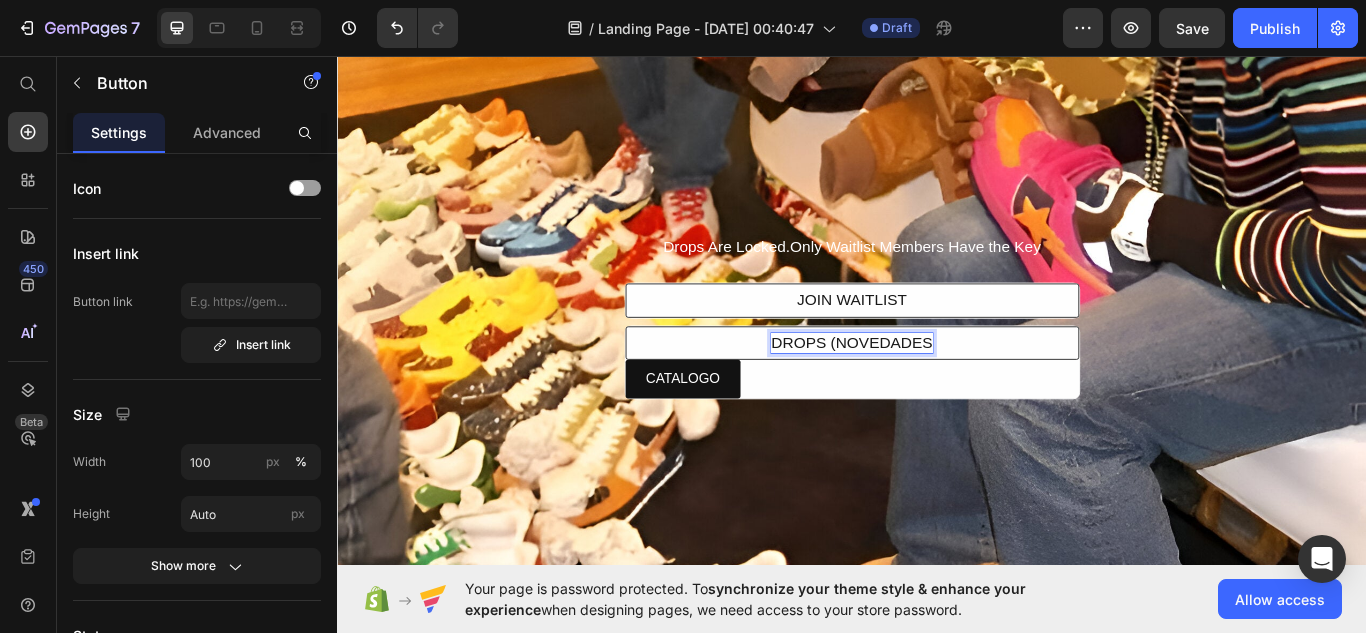 click on "DROPS (NOVEDADES" at bounding box center (937, 391) 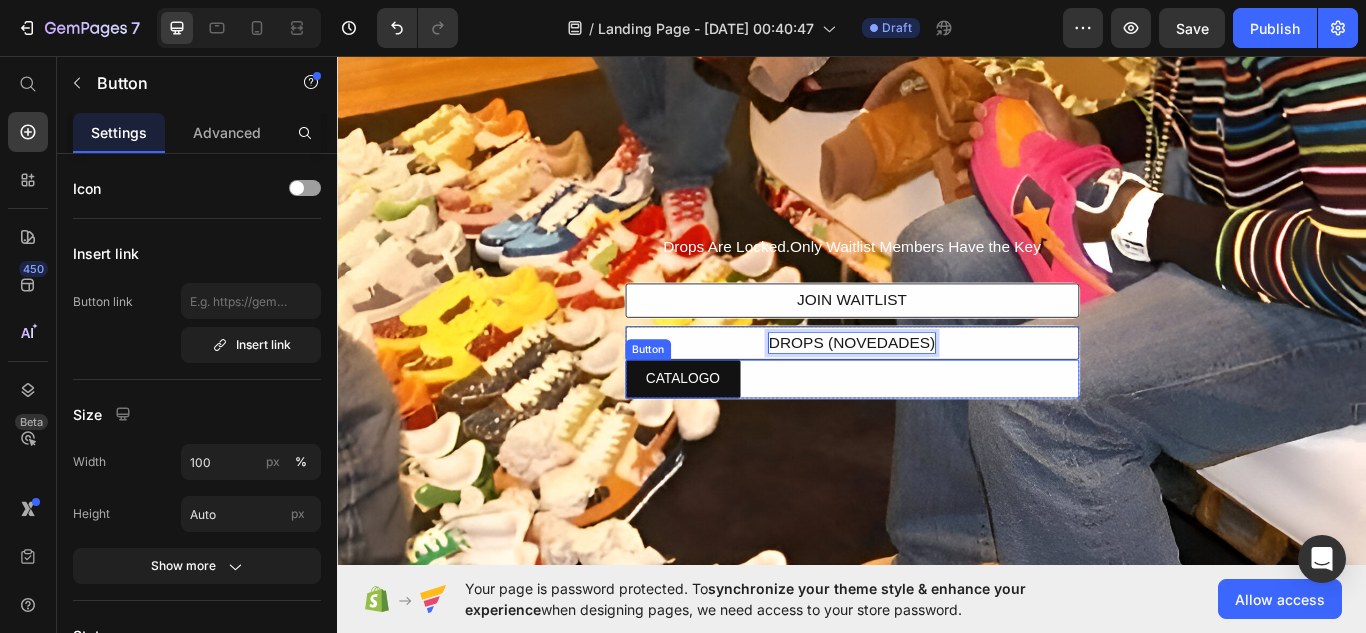 click on "CATALOGO Button" at bounding box center [937, 433] 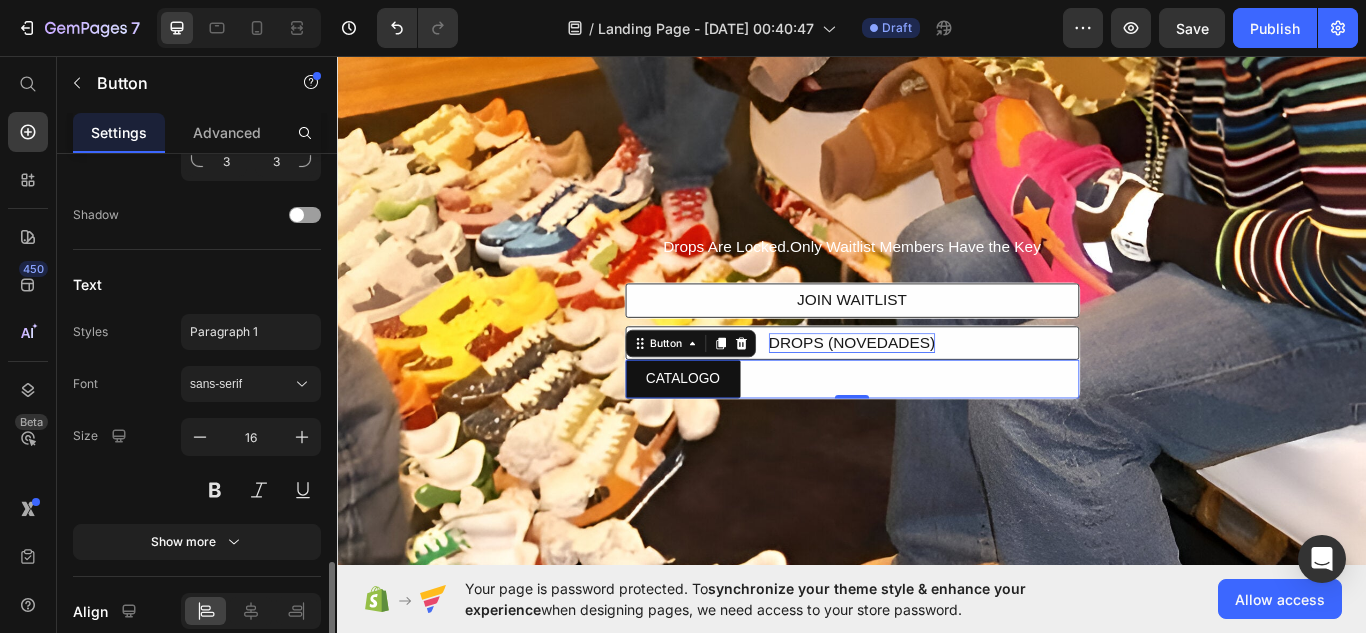 scroll, scrollTop: 909, scrollLeft: 0, axis: vertical 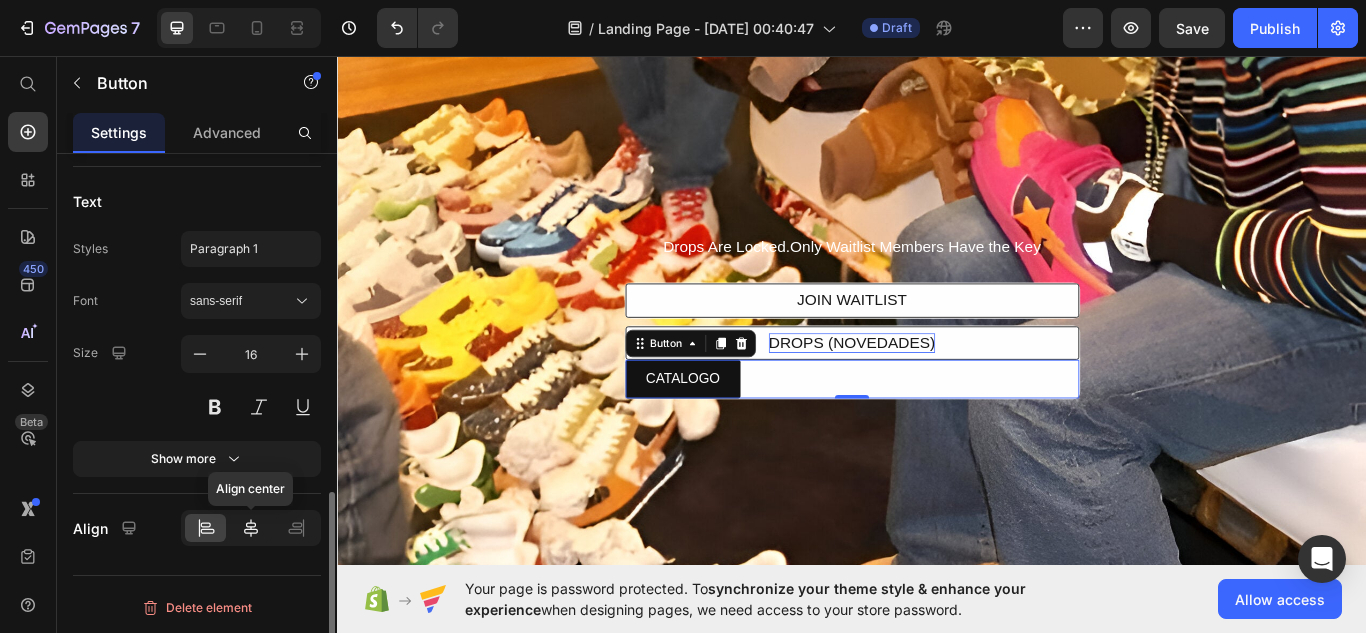 click 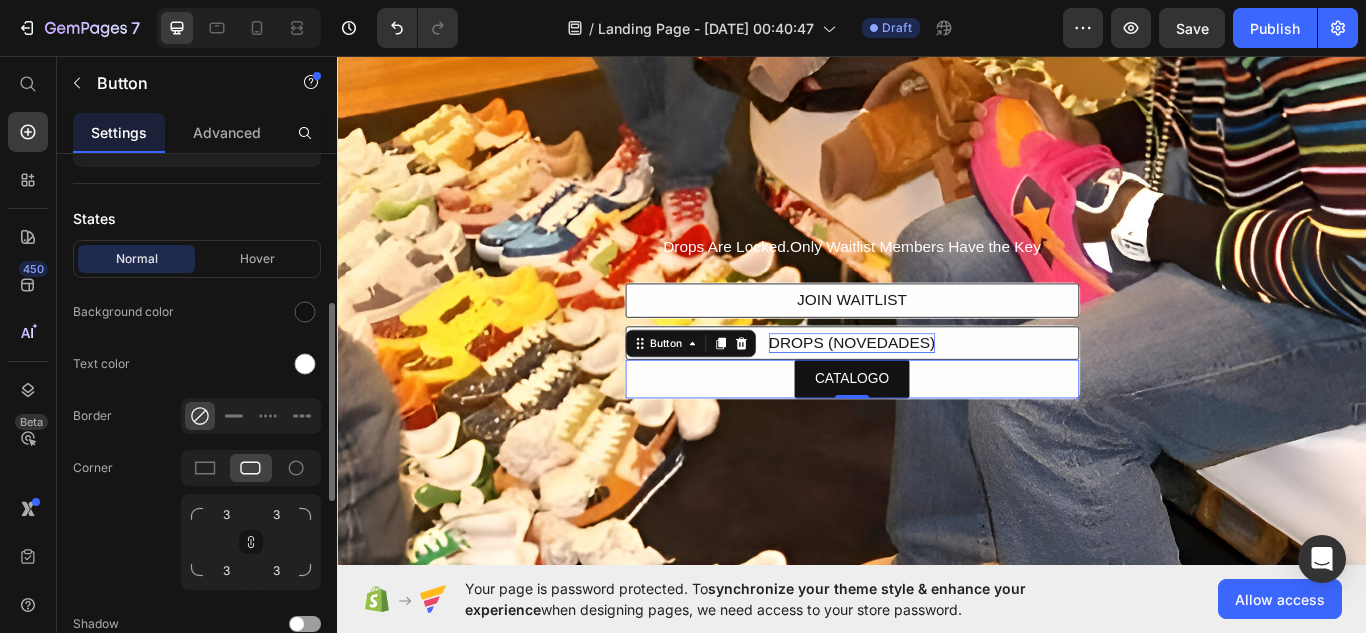 scroll, scrollTop: 412, scrollLeft: 0, axis: vertical 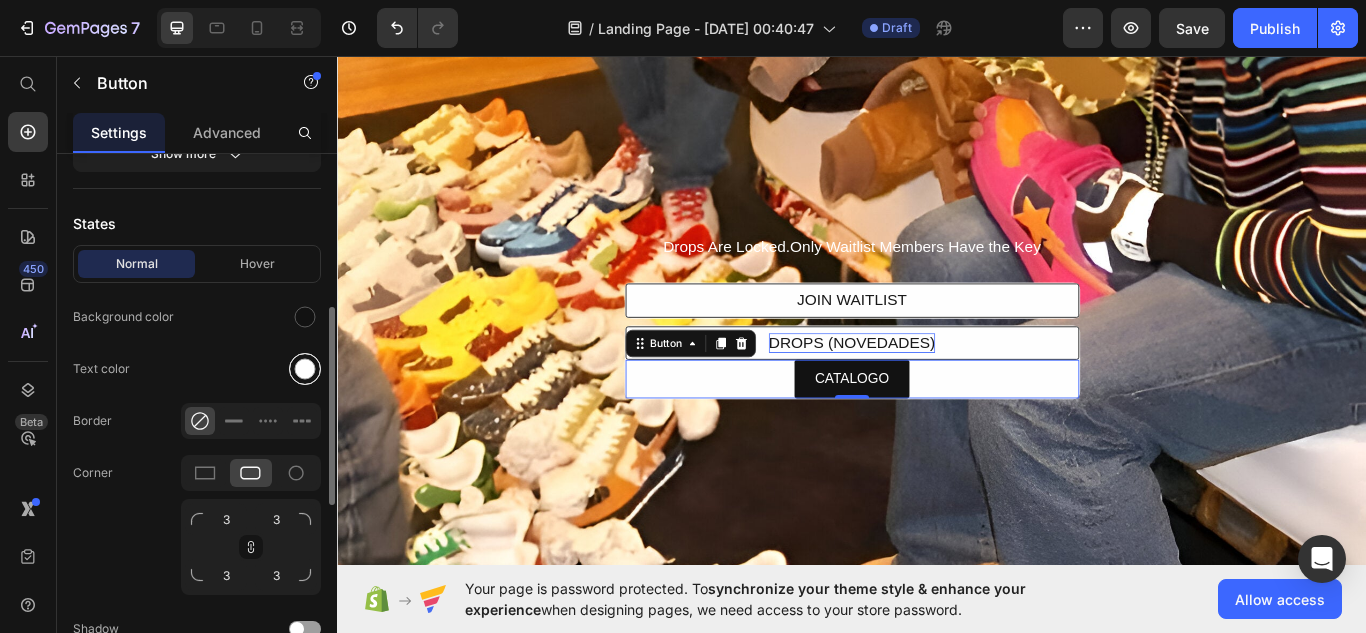 click at bounding box center (305, 369) 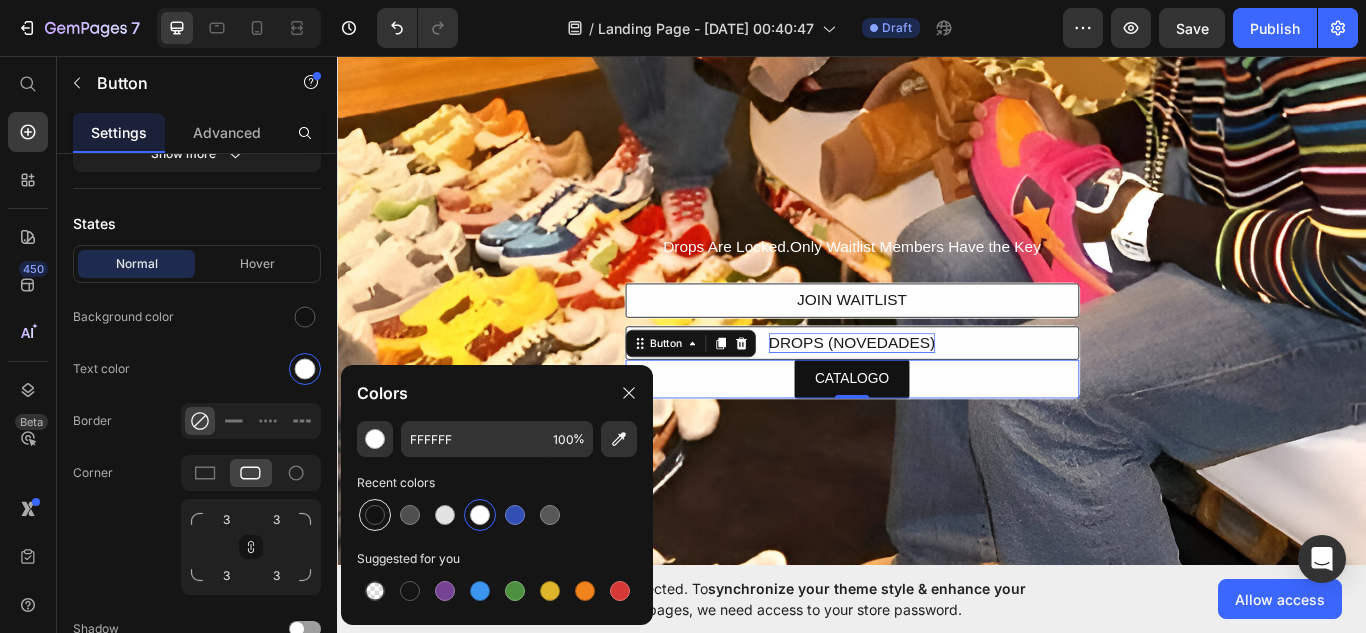 click at bounding box center [375, 515] 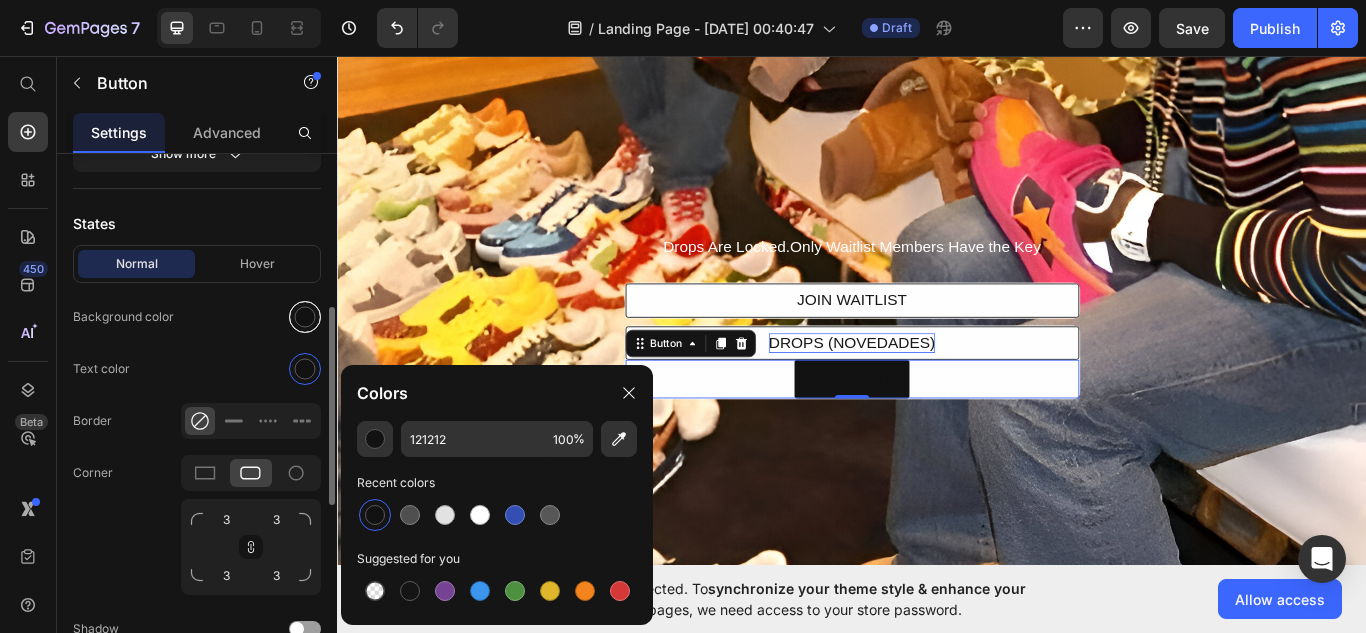 click at bounding box center (305, 317) 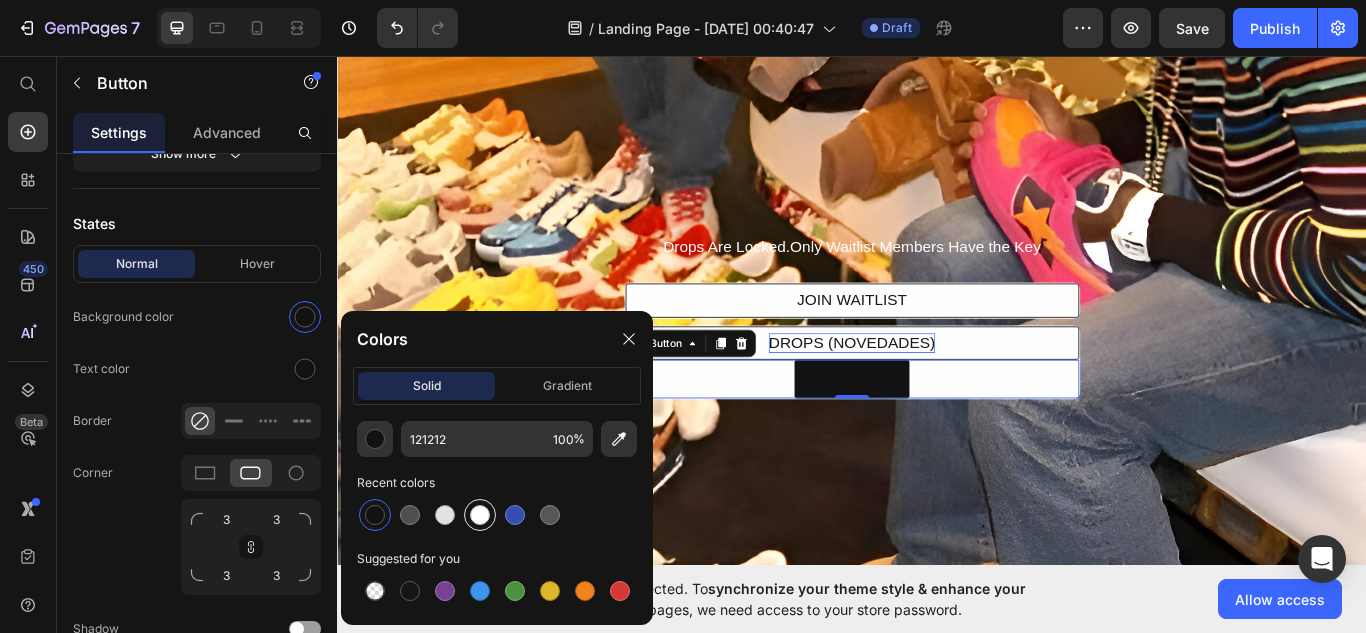 click at bounding box center [480, 515] 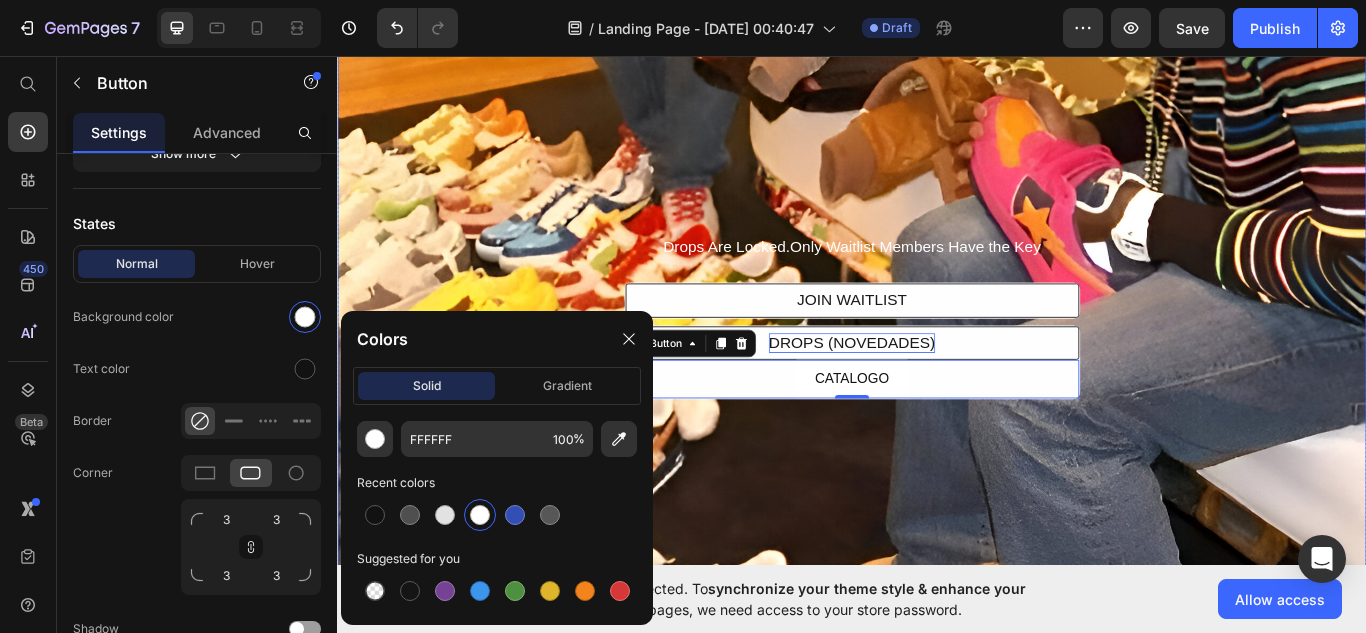 click at bounding box center [937, 361] 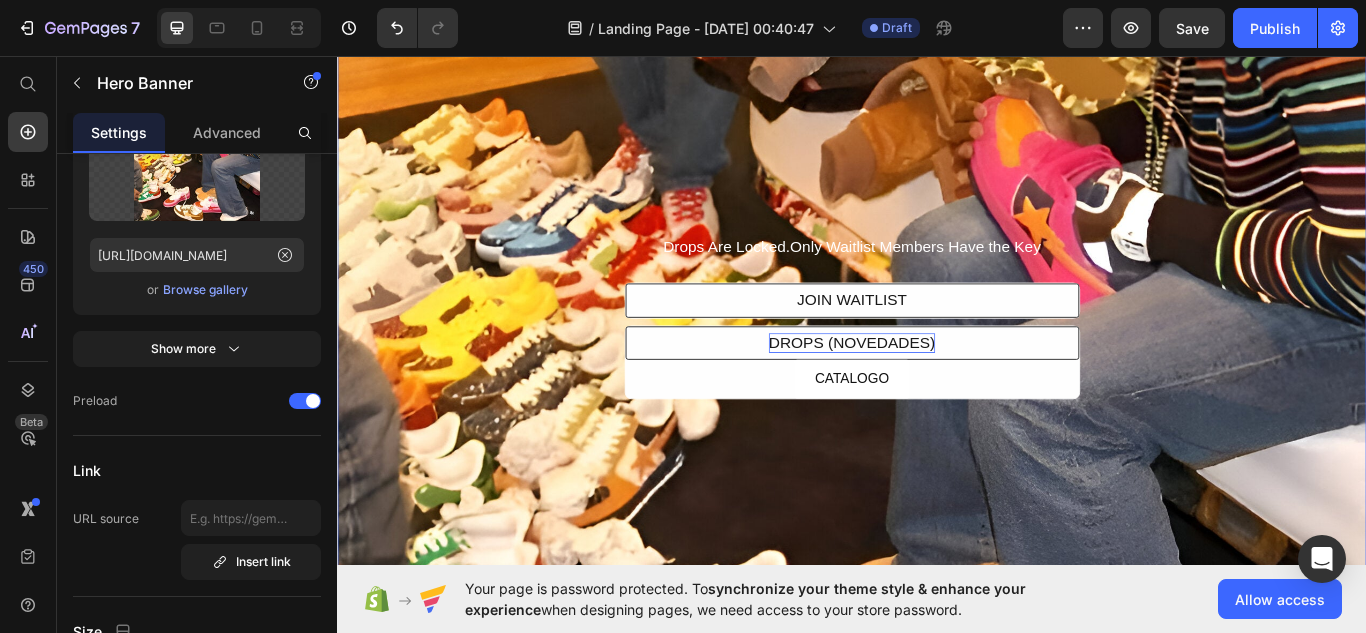 scroll, scrollTop: 0, scrollLeft: 0, axis: both 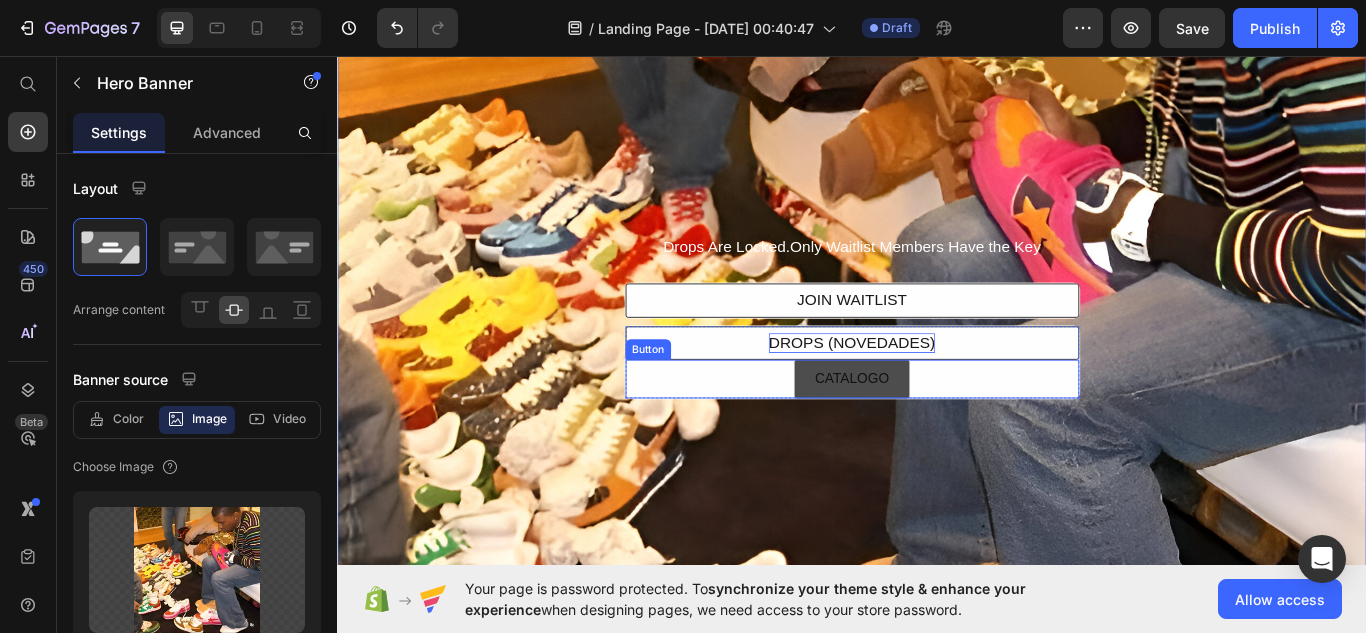 click on "CATALOGO" at bounding box center (937, 433) 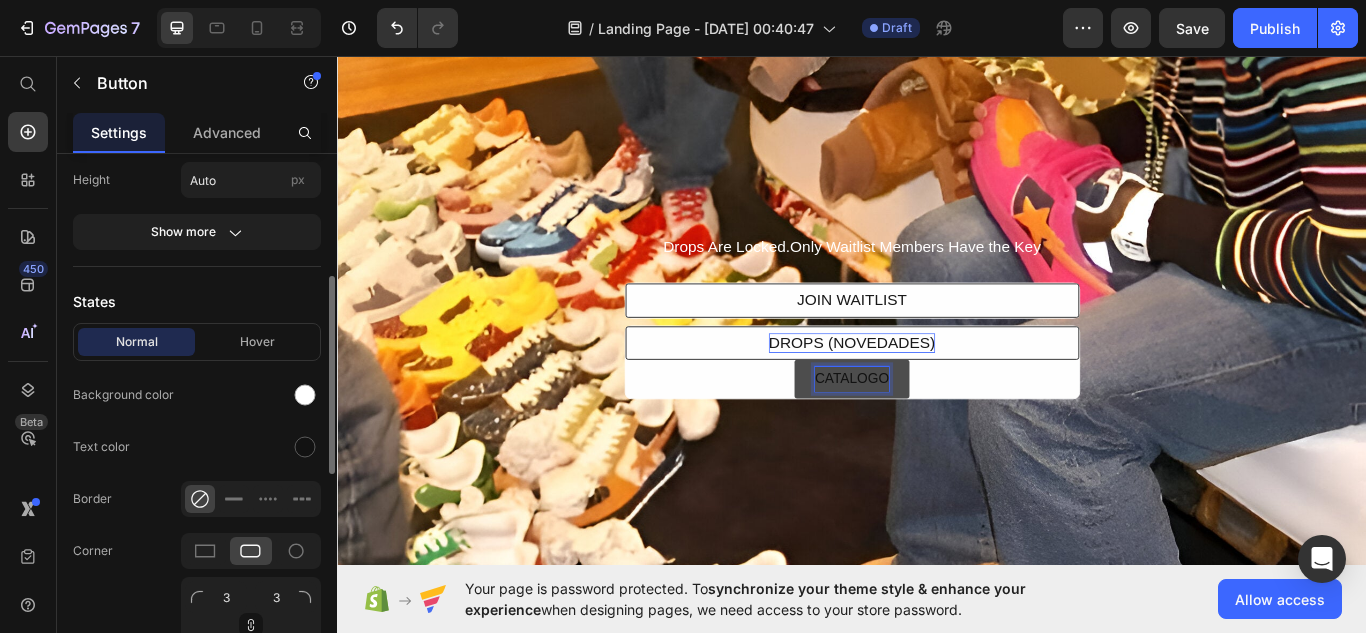 scroll, scrollTop: 333, scrollLeft: 0, axis: vertical 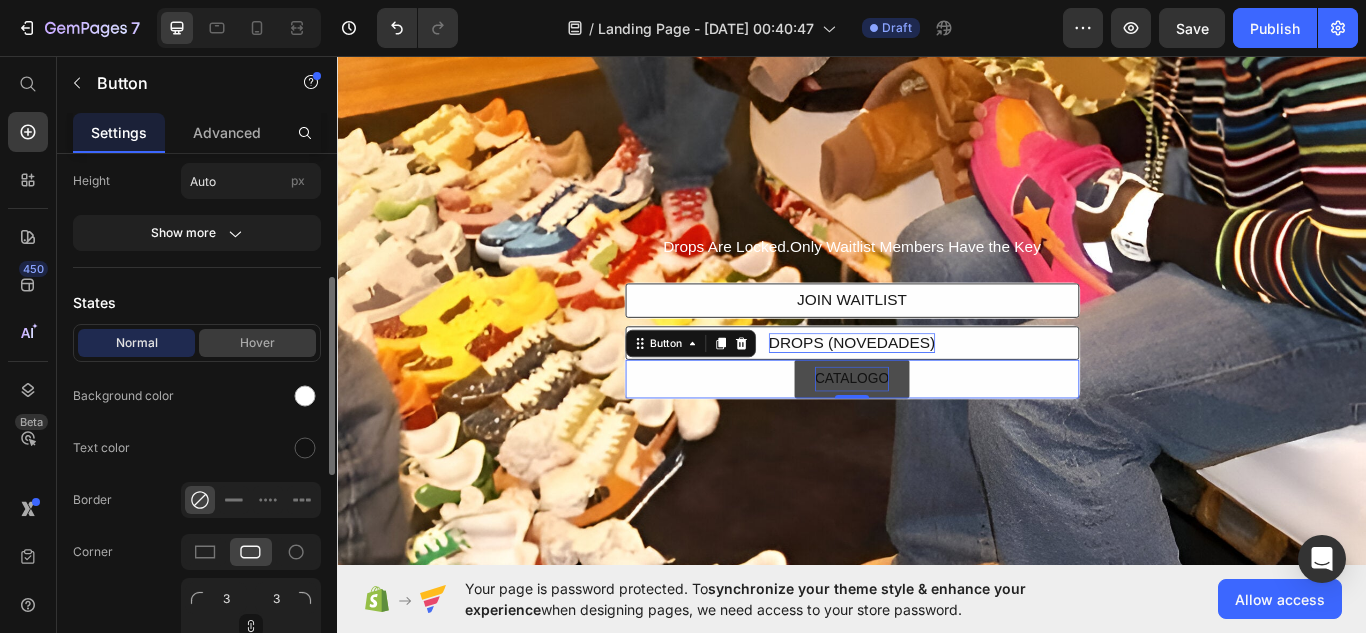 click on "Hover" at bounding box center (257, 343) 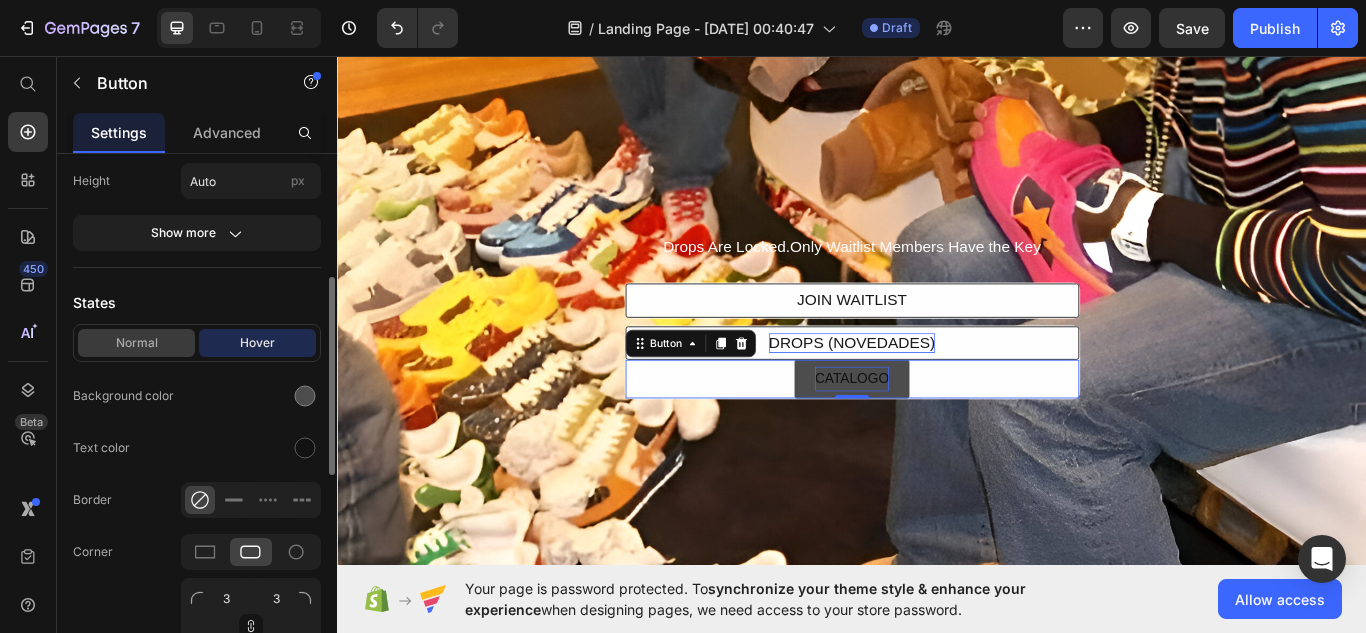 click on "Normal" at bounding box center [136, 343] 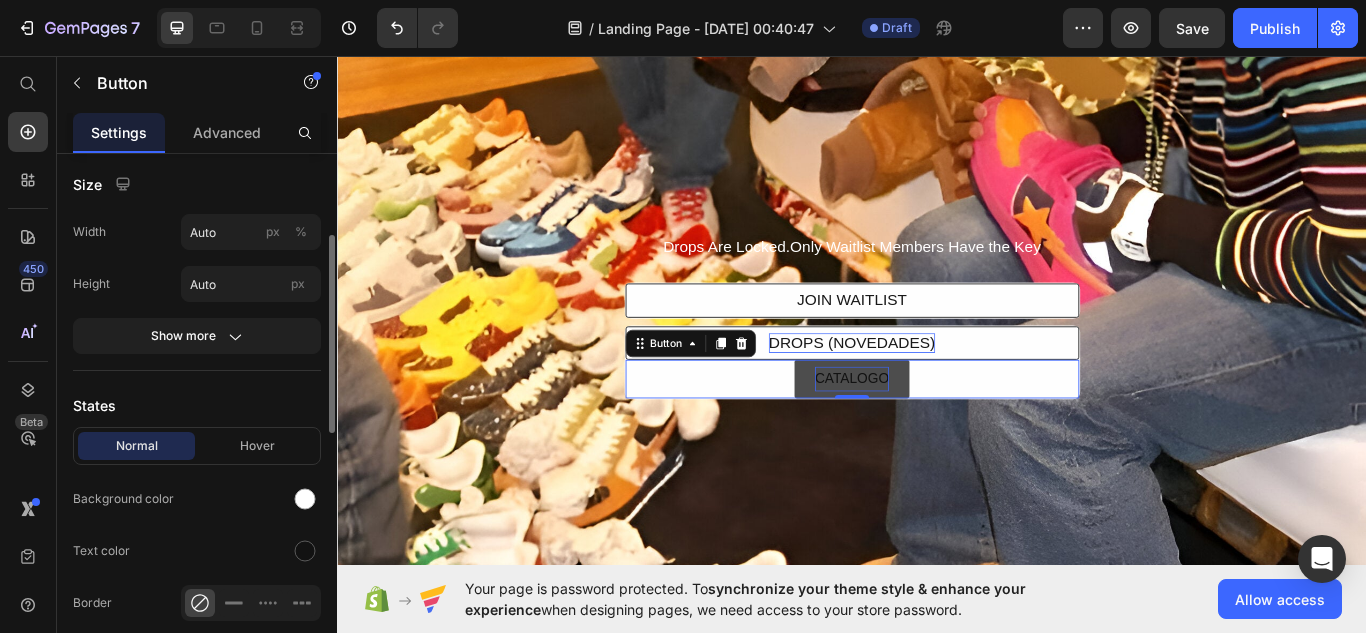 scroll, scrollTop: 227, scrollLeft: 0, axis: vertical 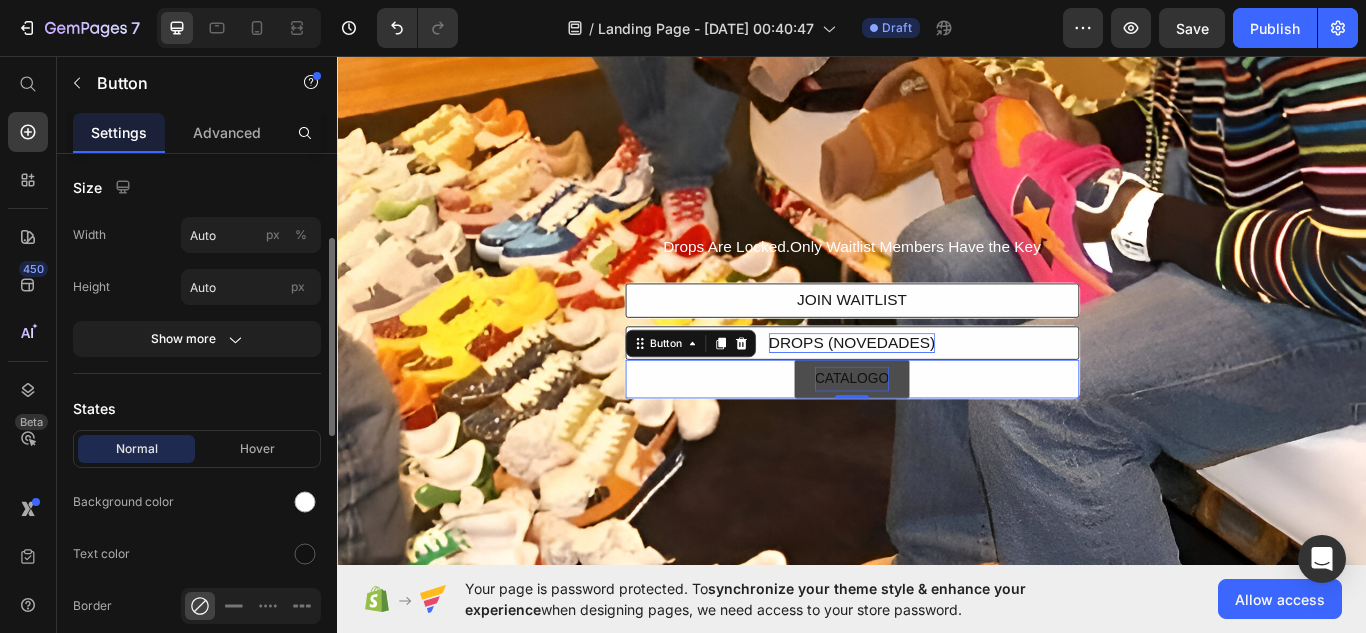 click on "Show more" at bounding box center [197, 339] 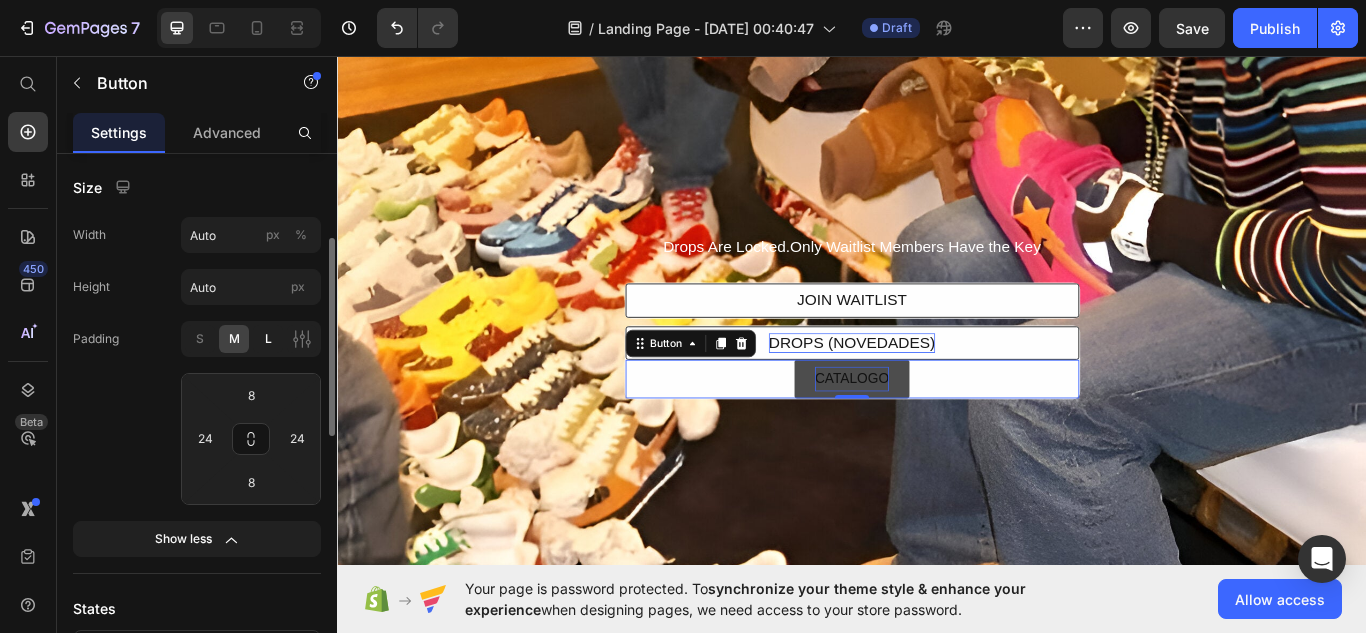 click on "L" 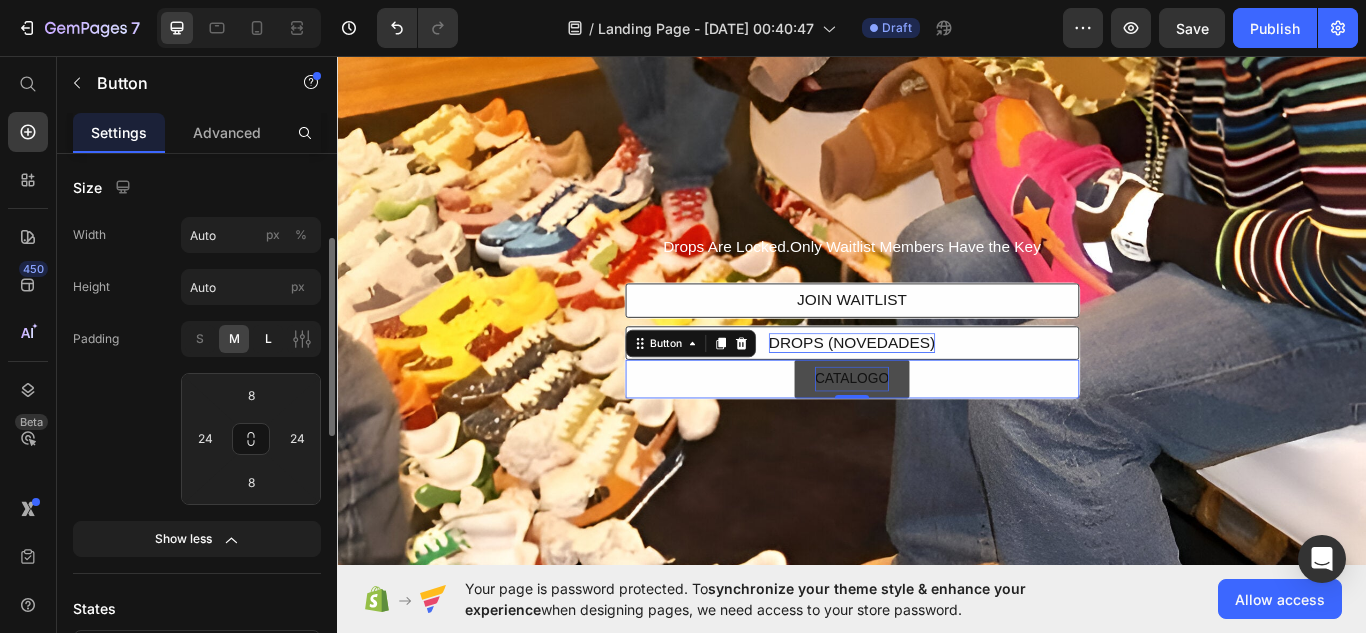 type on "12" 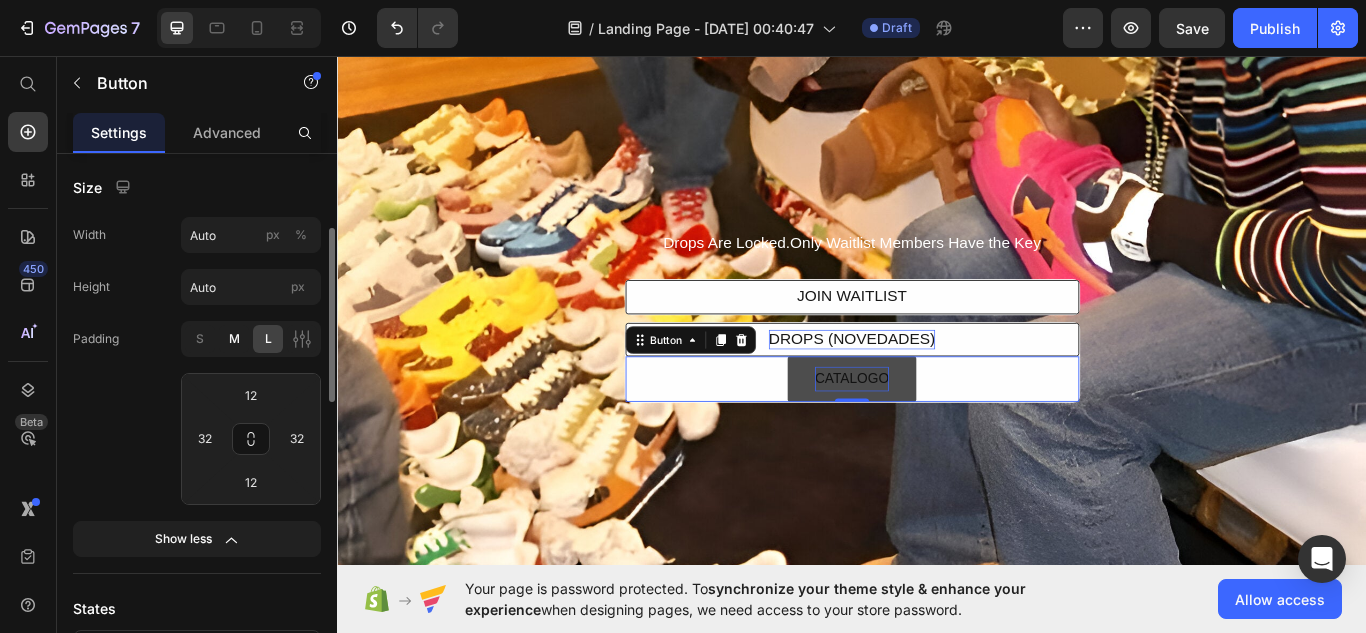 click on "M" 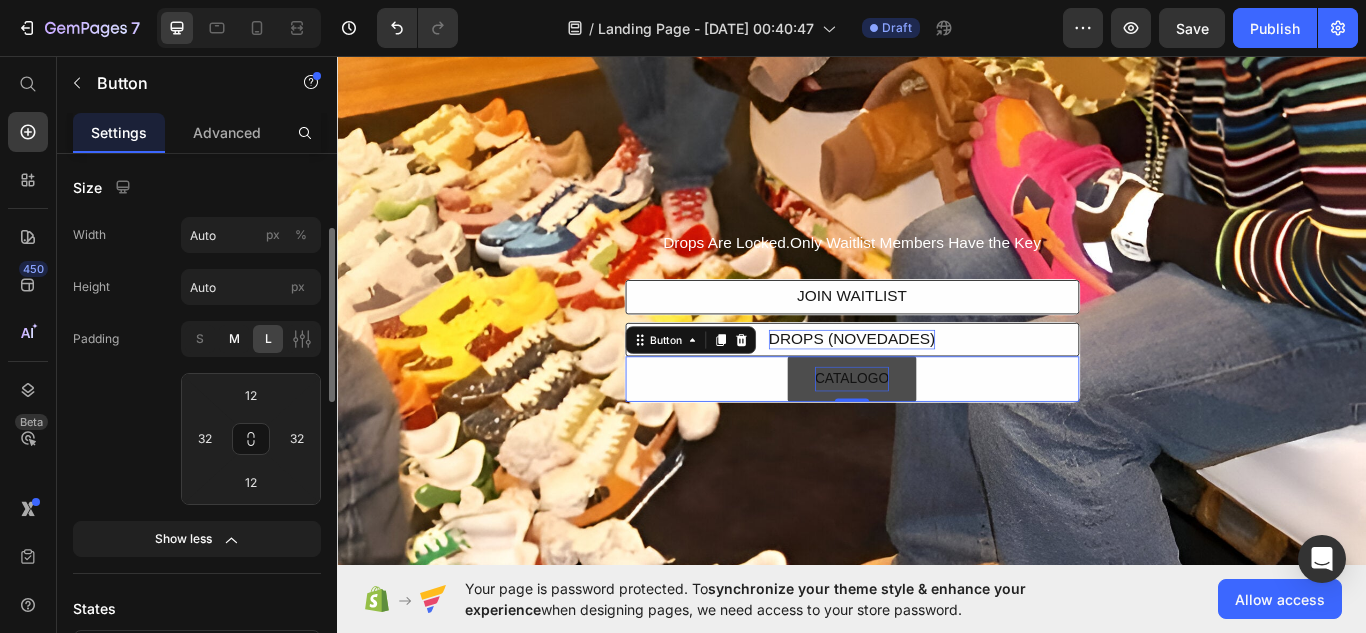 type on "8" 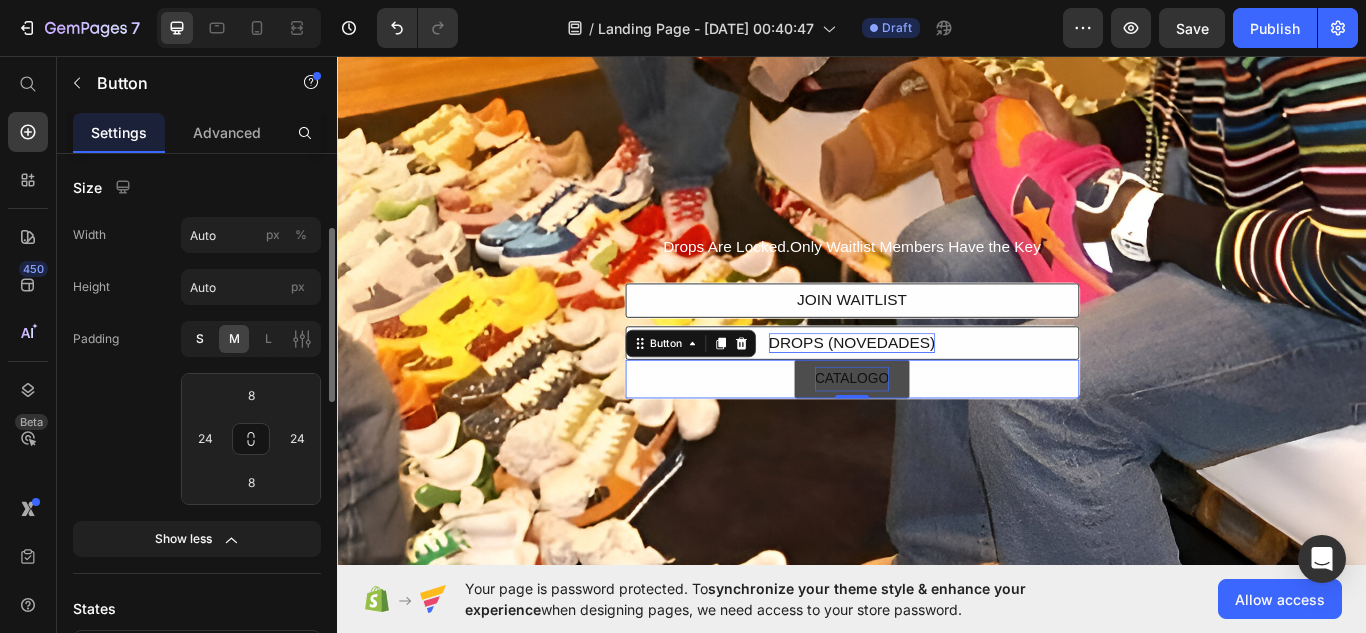 click on "S" 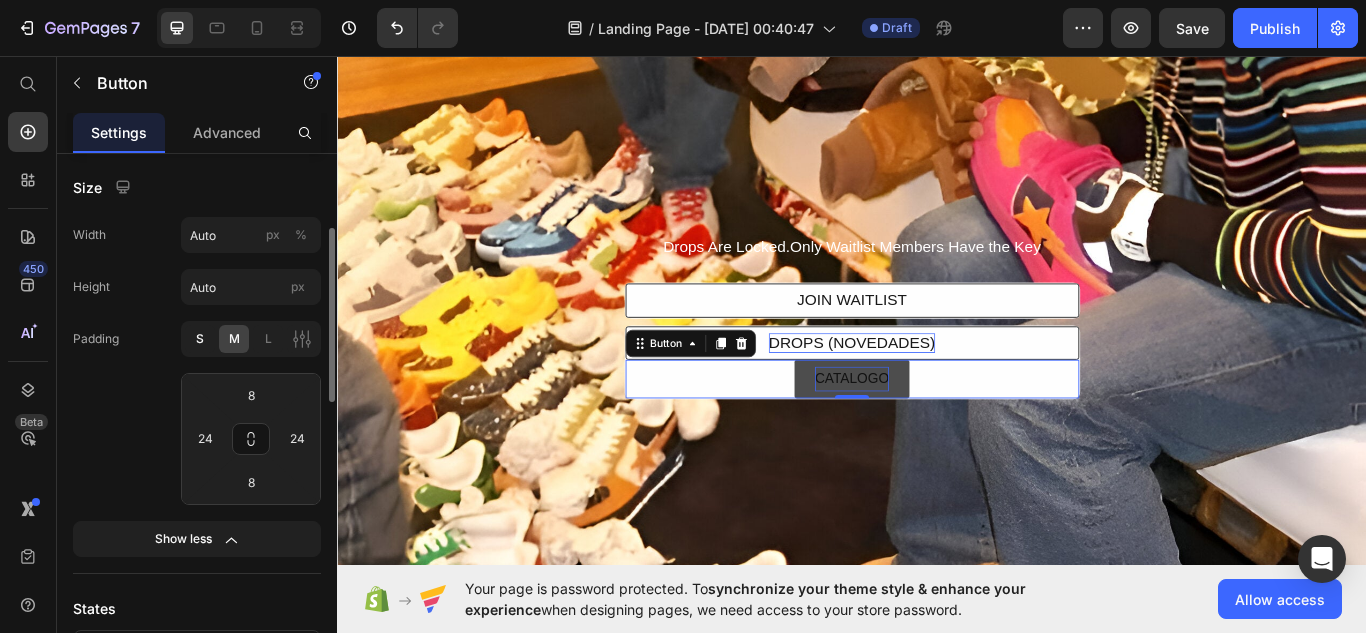 type on "4" 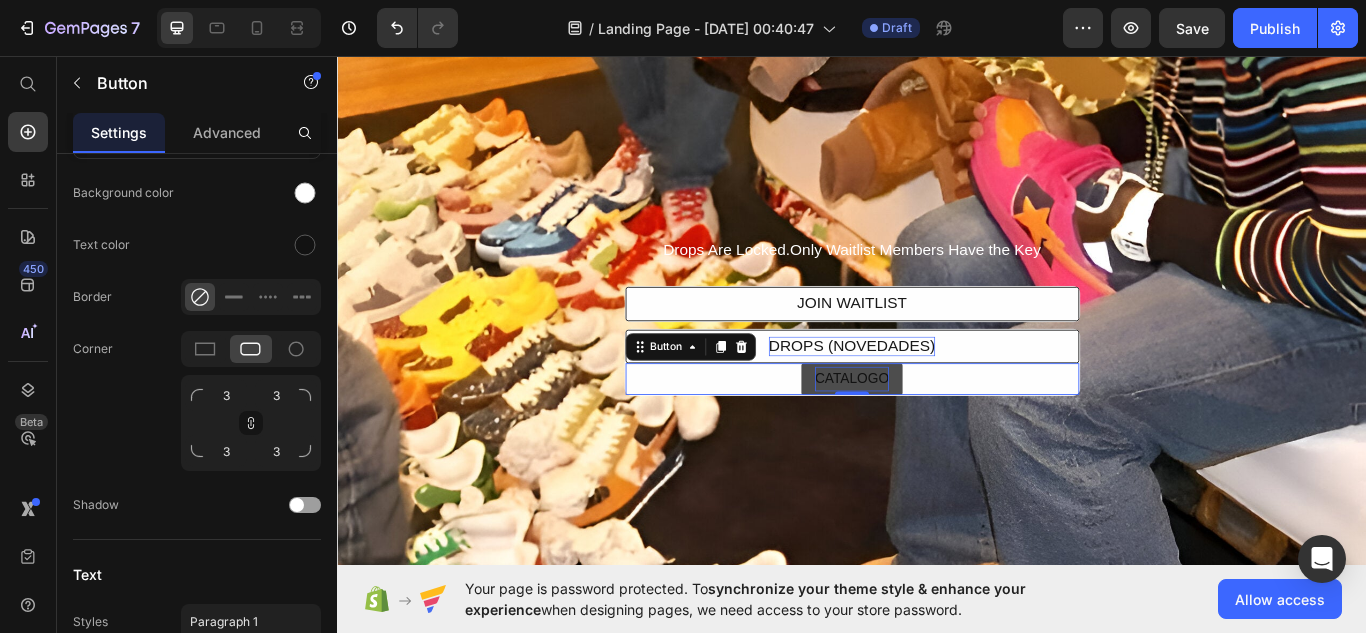 scroll, scrollTop: 973, scrollLeft: 0, axis: vertical 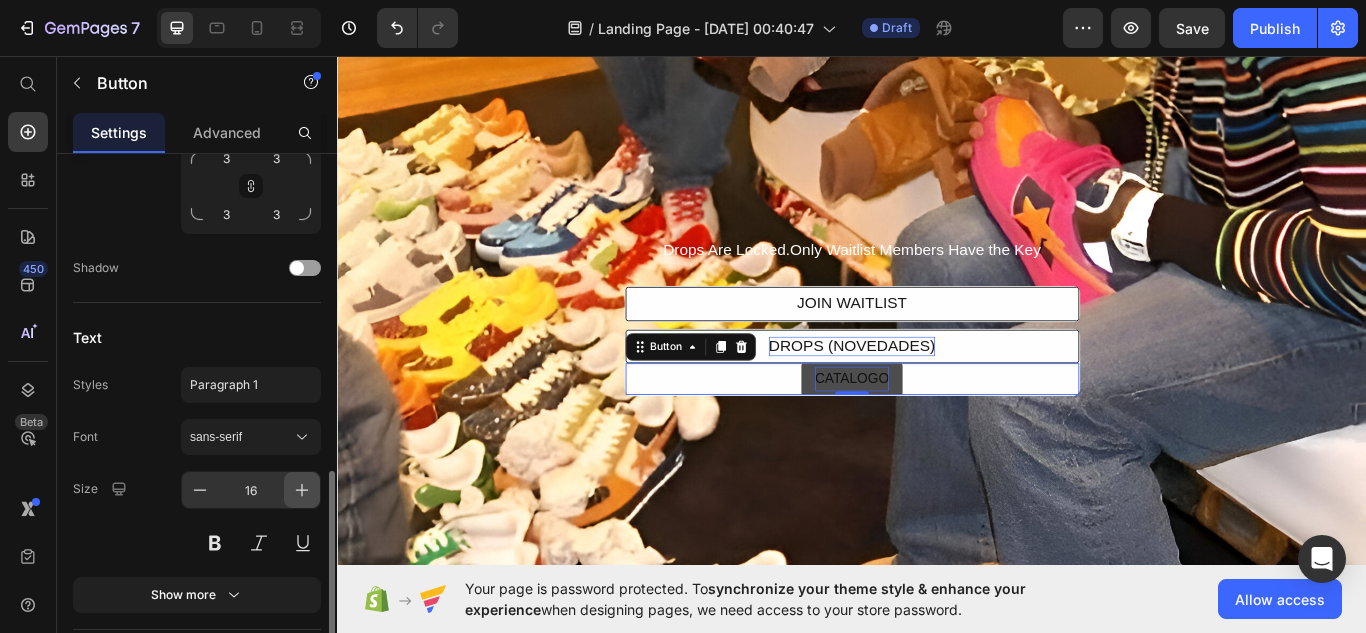 click 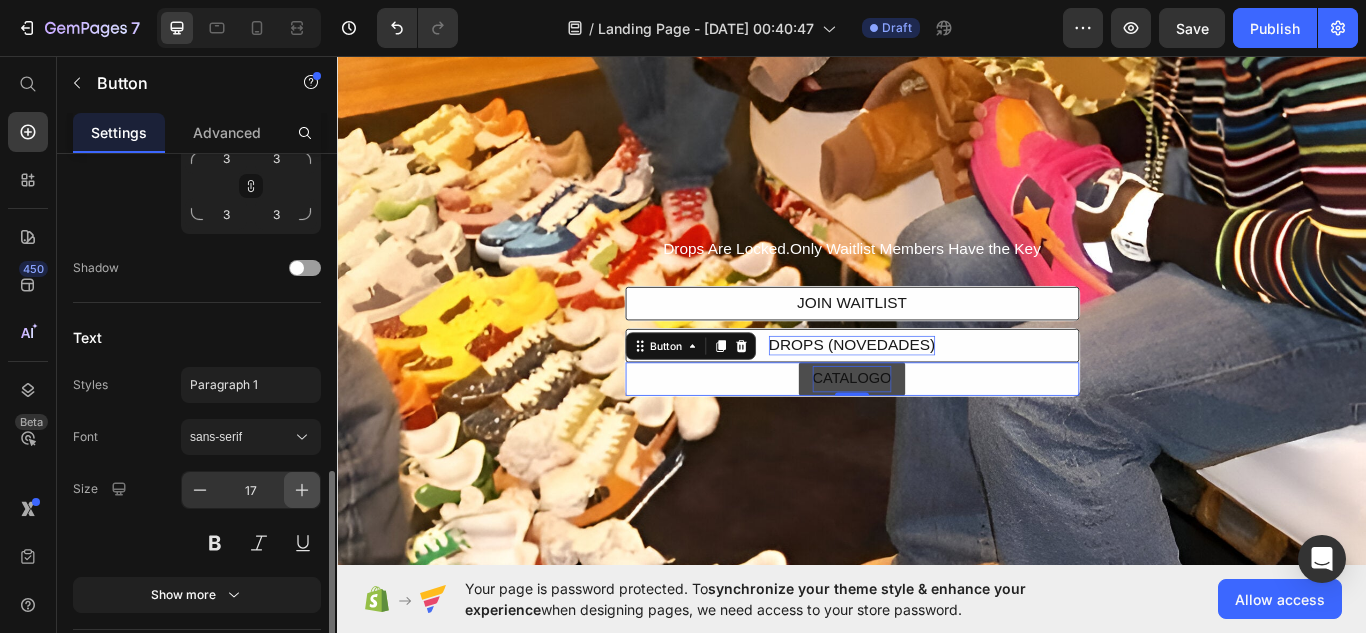 click 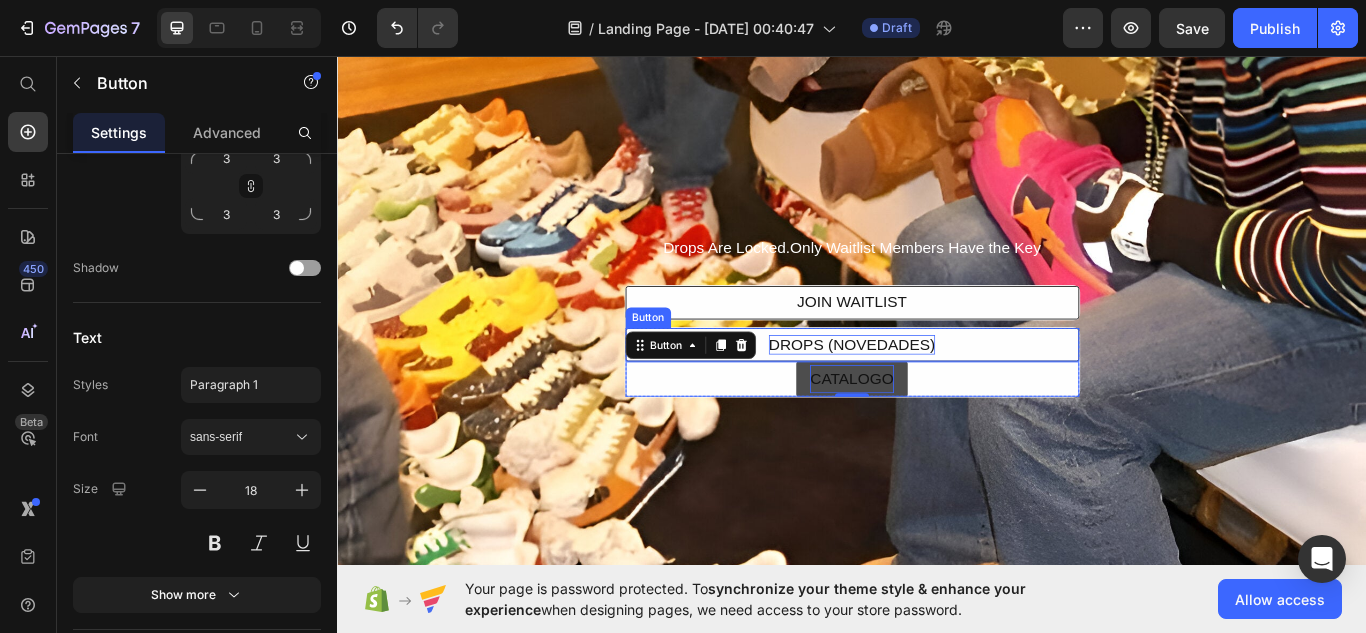 click on "DROPS (NOVEDADES)" at bounding box center [937, 393] 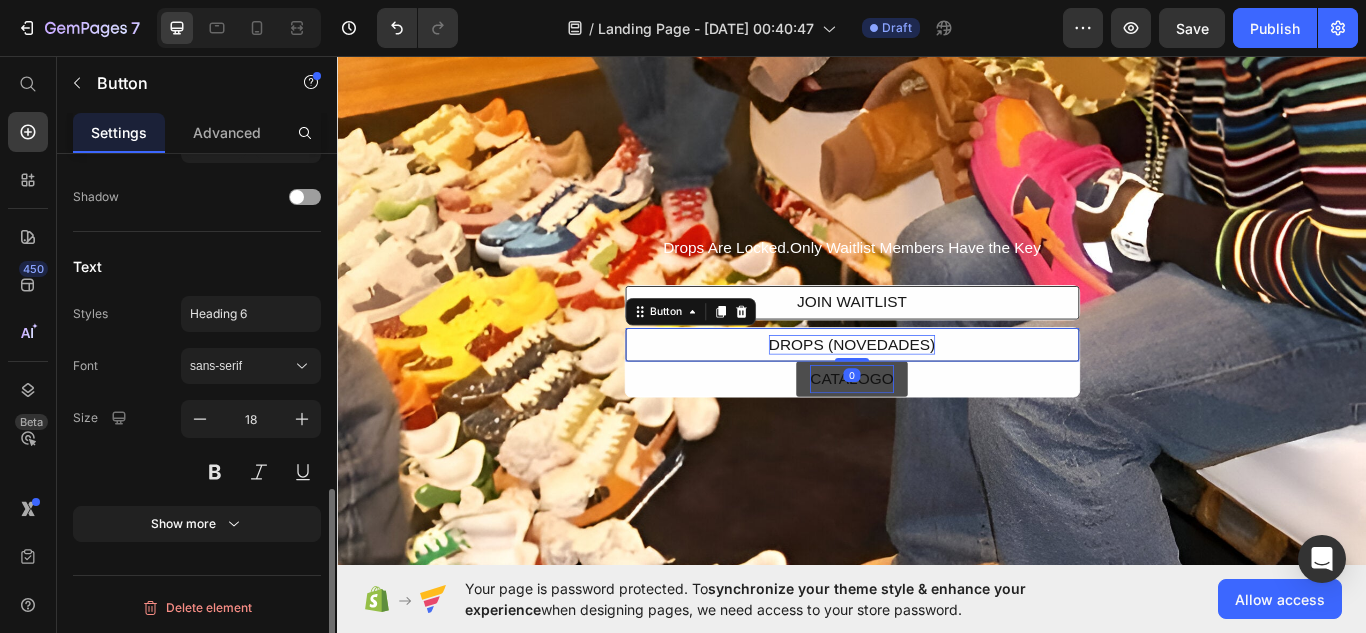 scroll, scrollTop: 888, scrollLeft: 0, axis: vertical 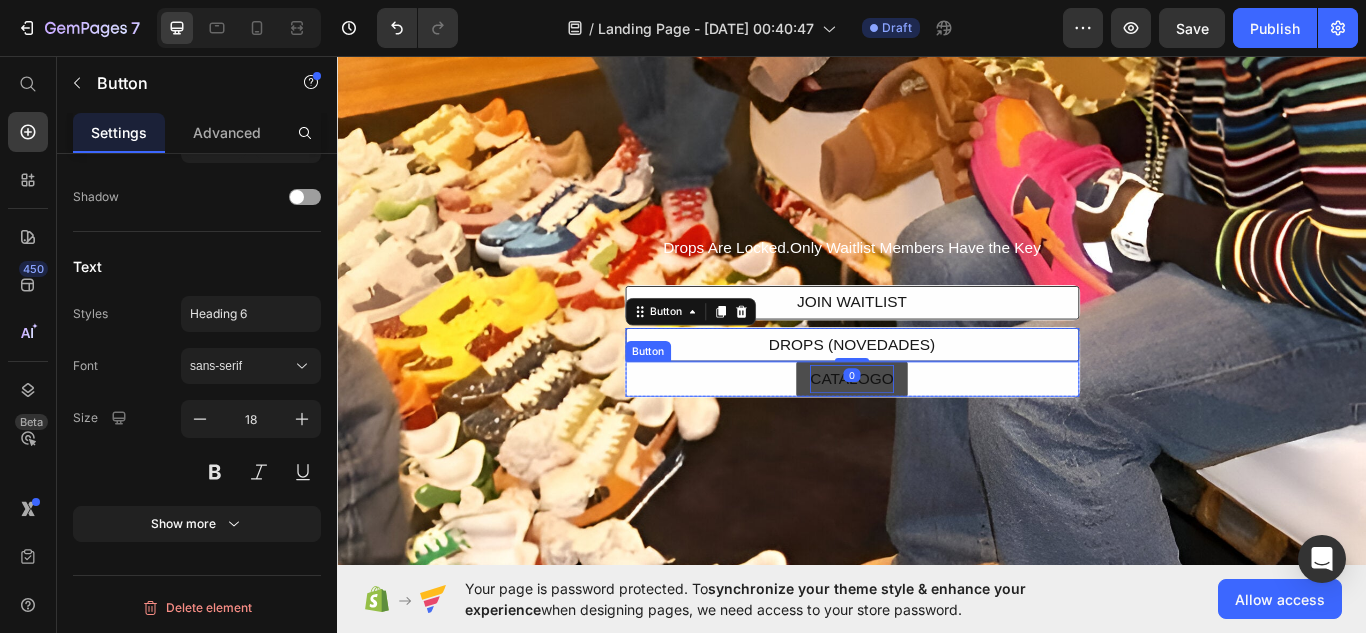 click on "CATALOGO" at bounding box center (936, 433) 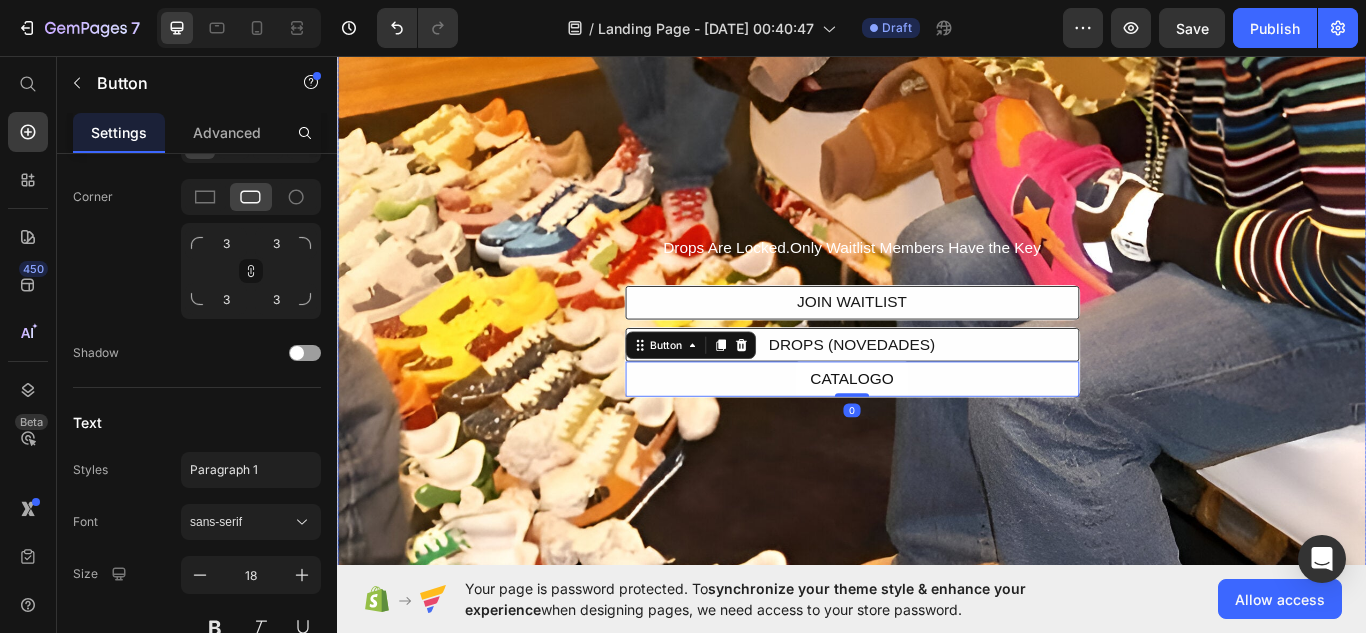 click at bounding box center (937, 361) 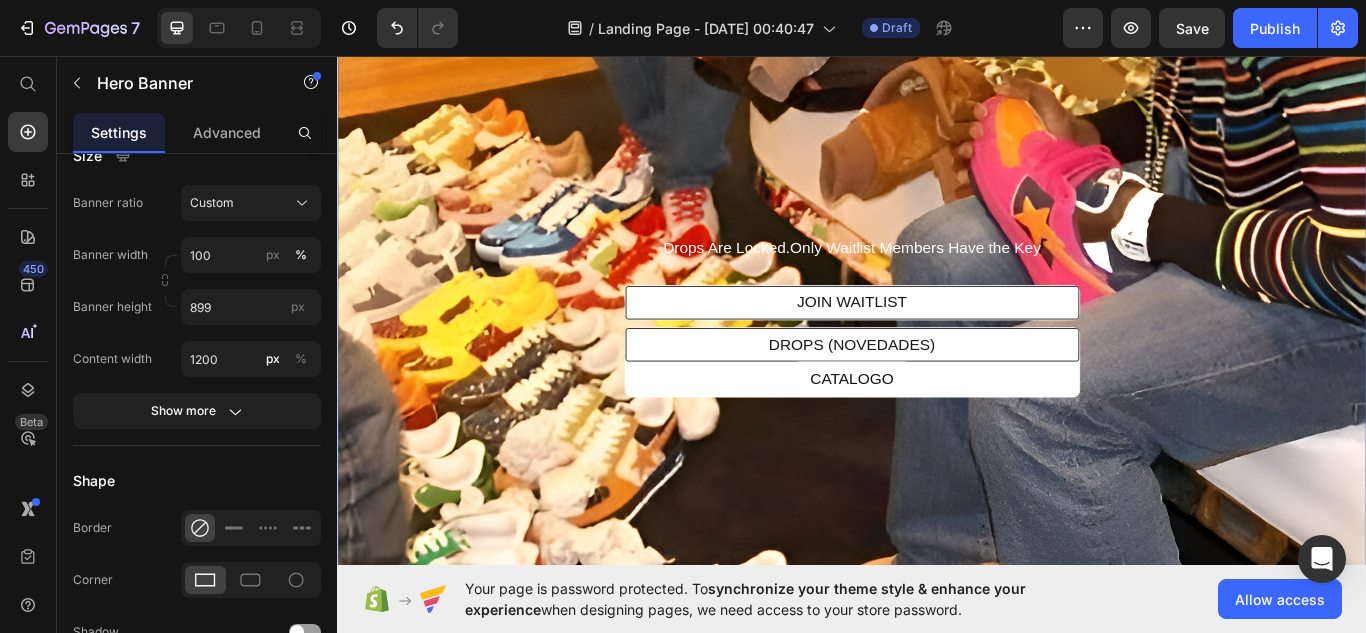 scroll, scrollTop: 0, scrollLeft: 0, axis: both 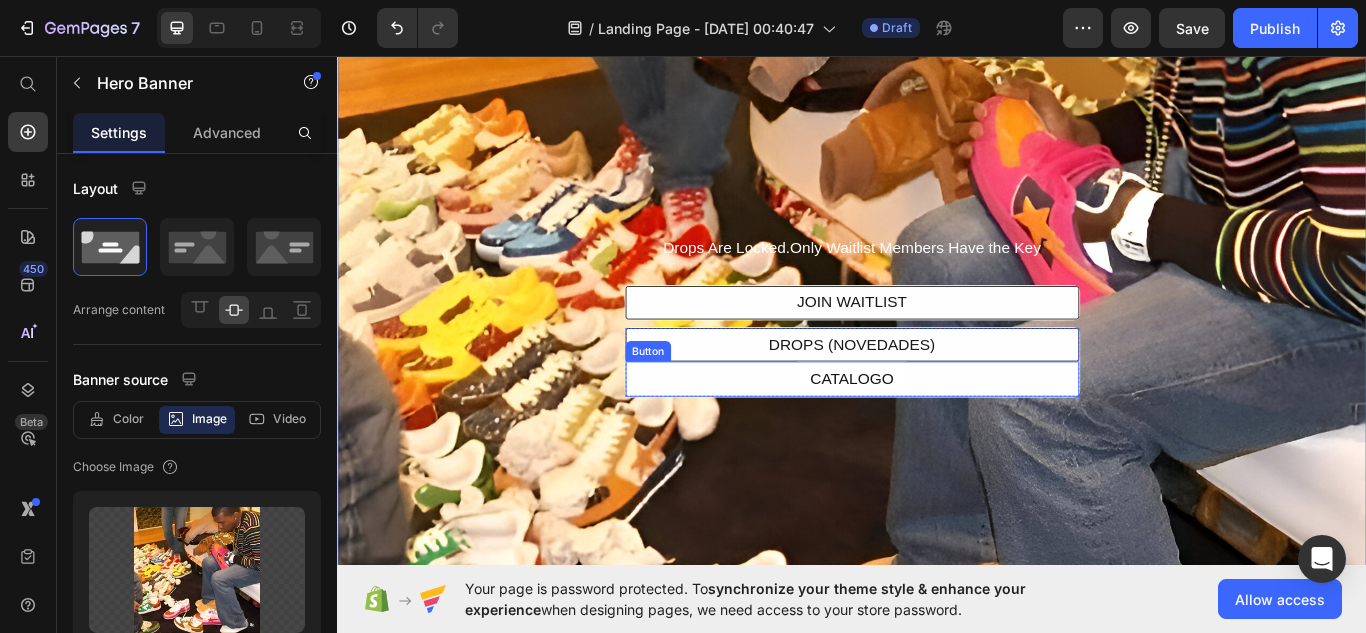 click on "CATALOGO Button" at bounding box center [937, 433] 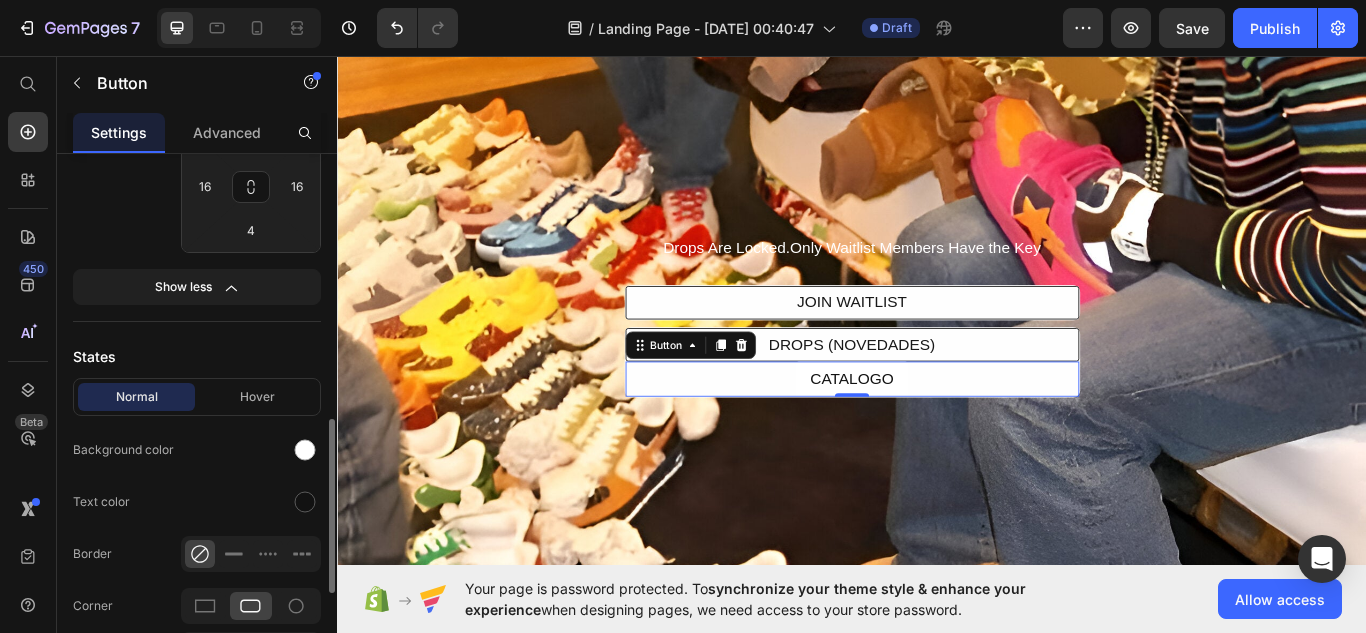 scroll, scrollTop: 562, scrollLeft: 0, axis: vertical 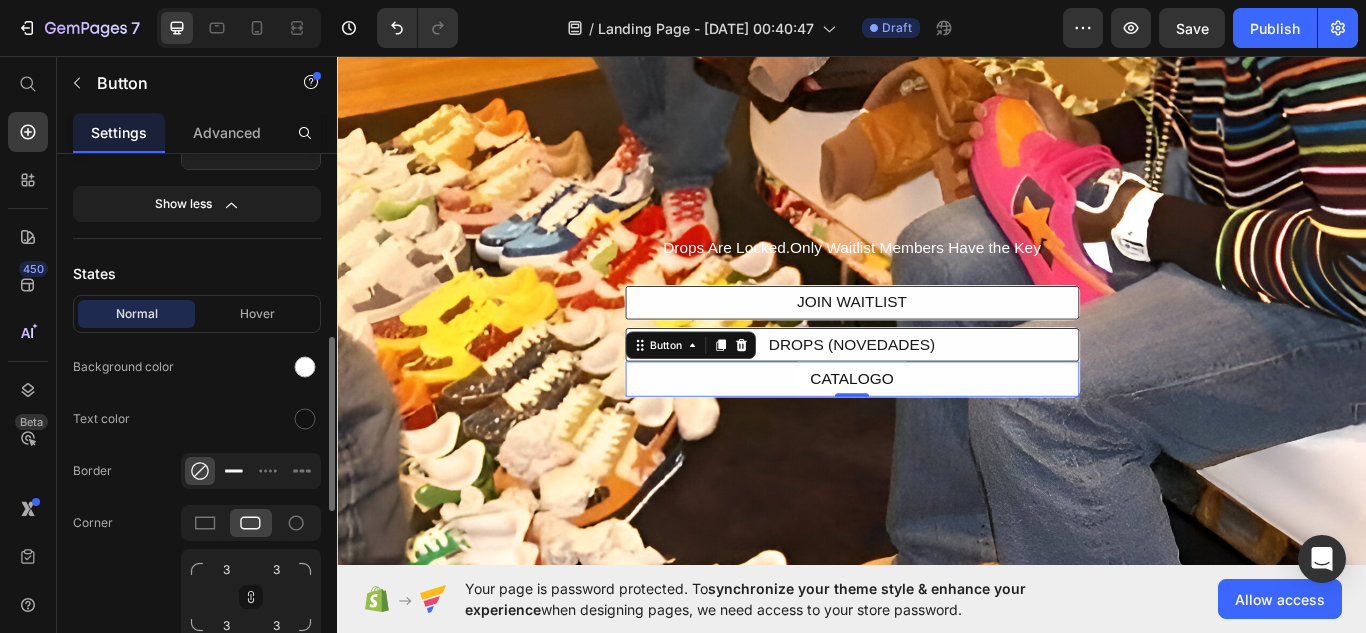 click 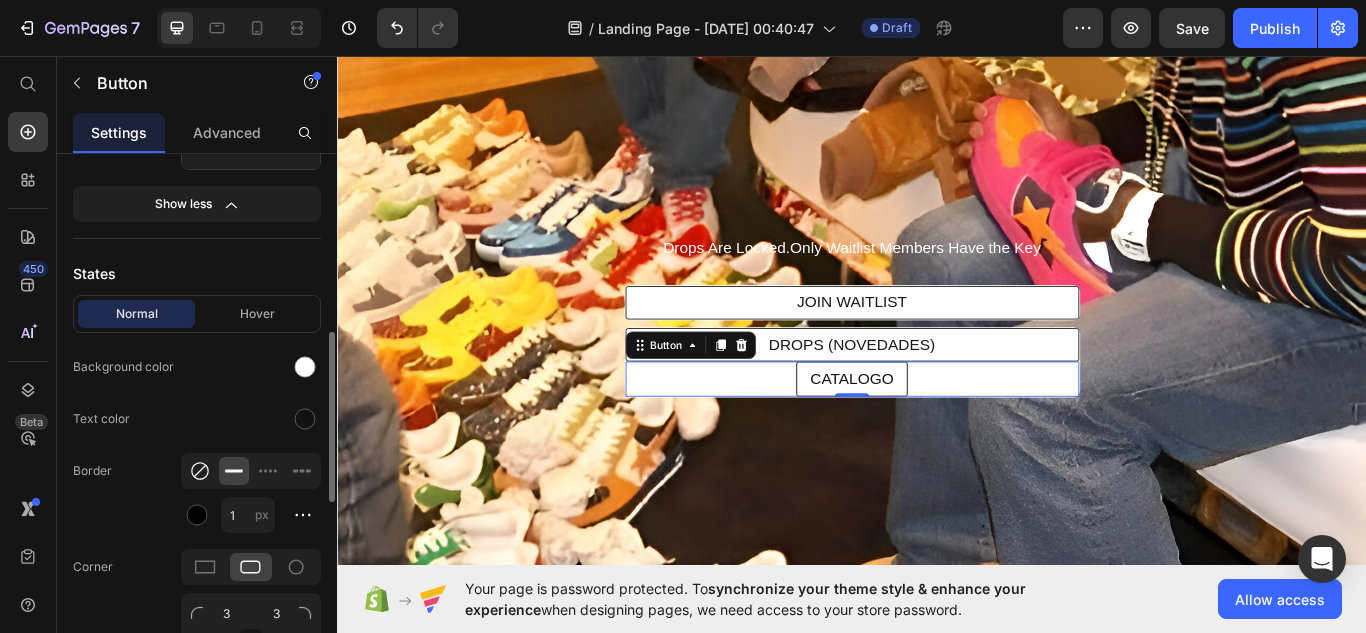 click 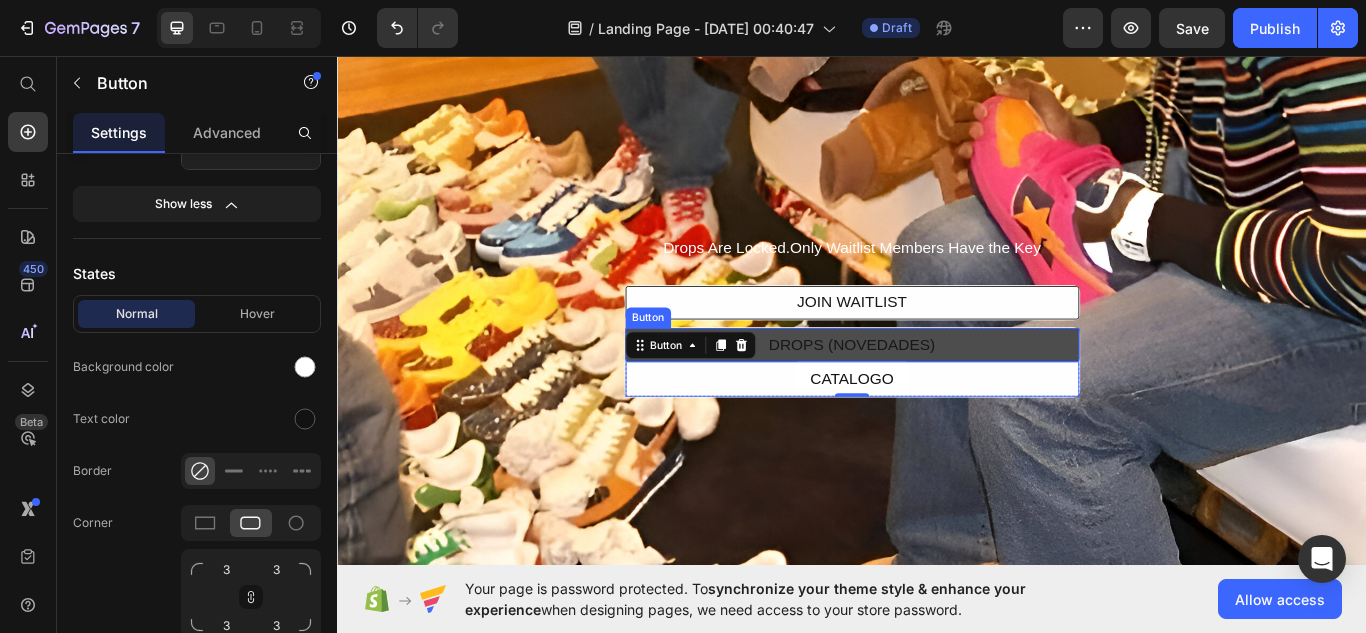 click on "DROPS (NOVEDADES)" at bounding box center (937, 393) 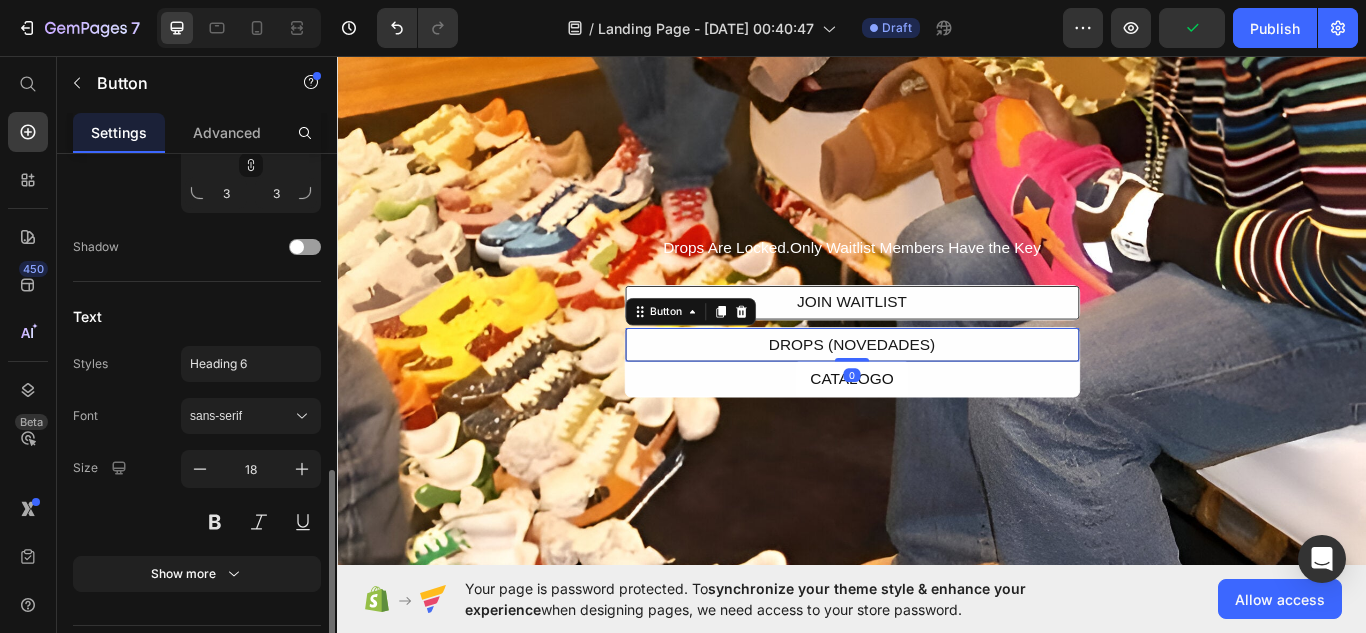 scroll, scrollTop: 888, scrollLeft: 0, axis: vertical 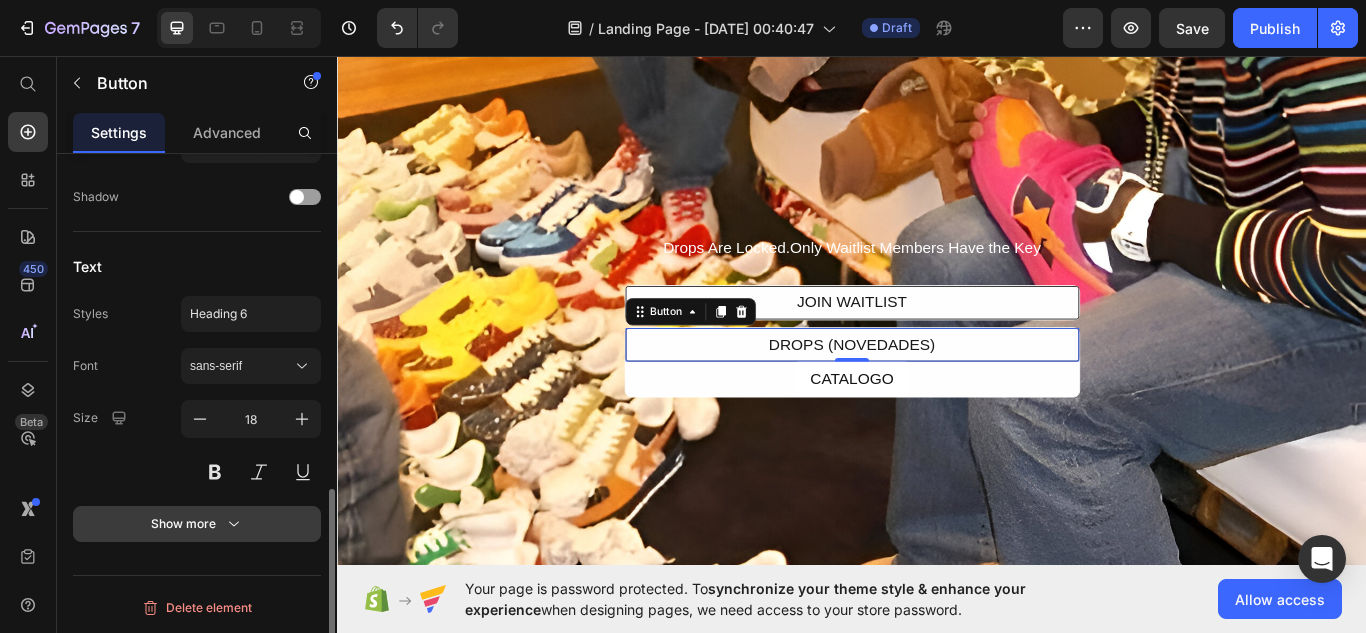 click on "Show more" at bounding box center [197, 524] 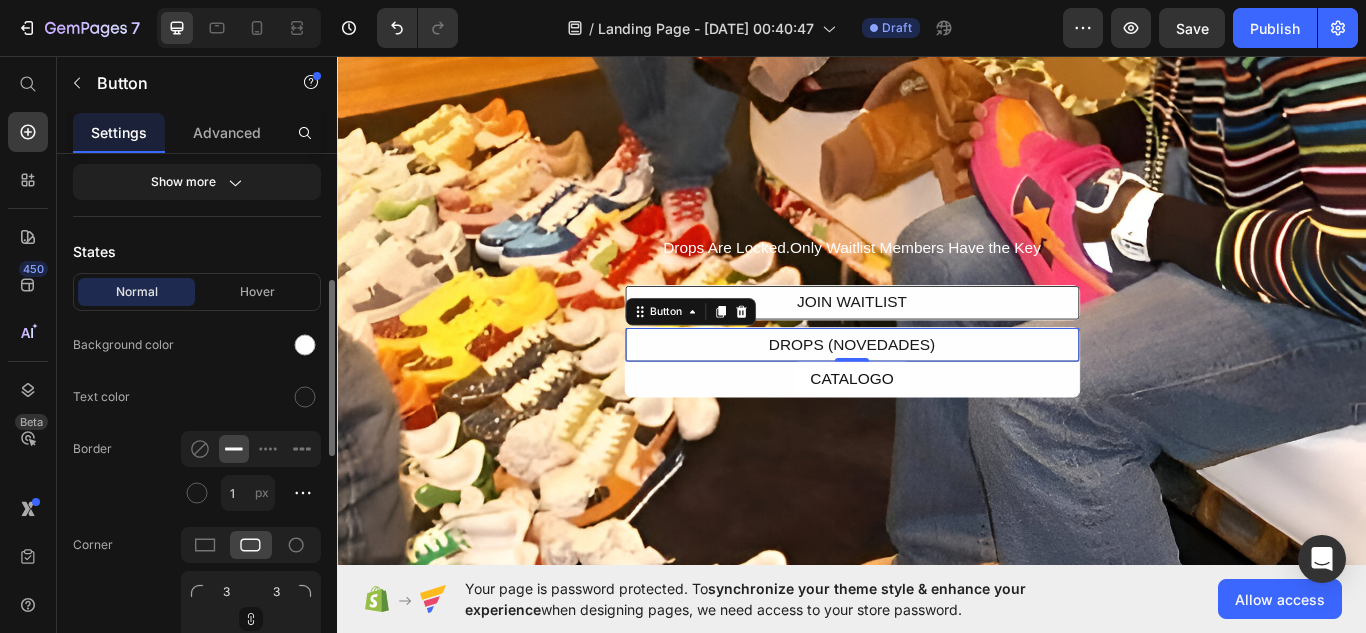 scroll, scrollTop: 380, scrollLeft: 0, axis: vertical 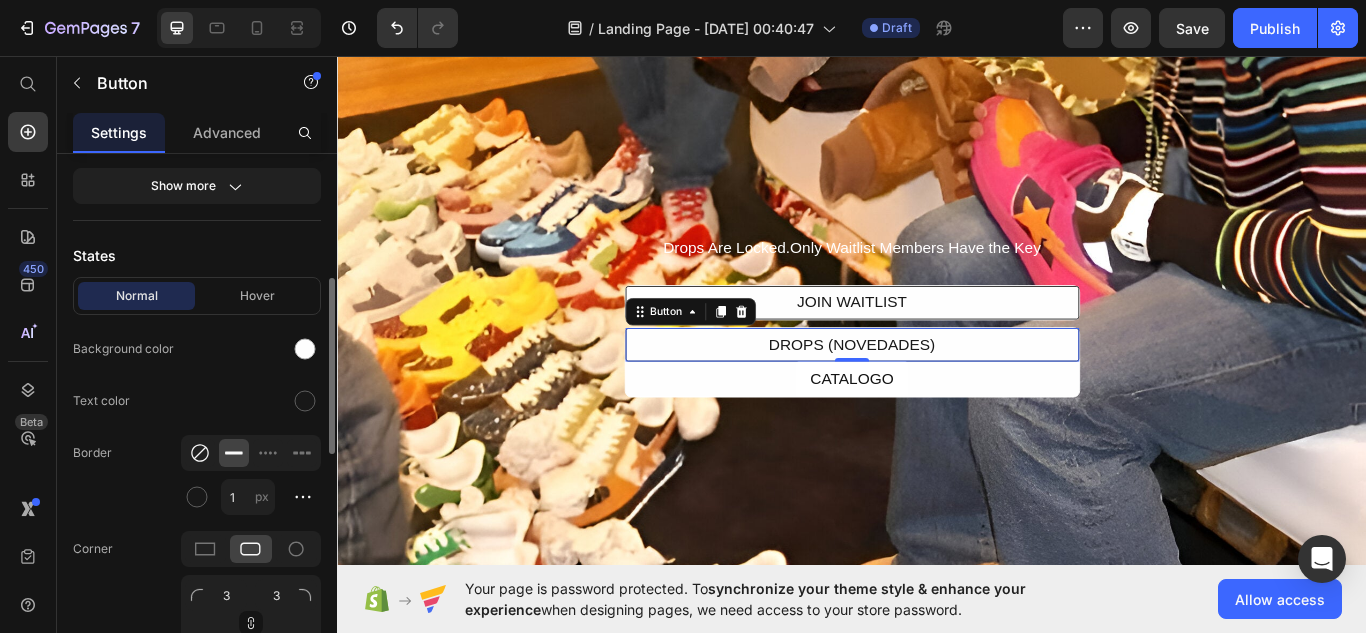click 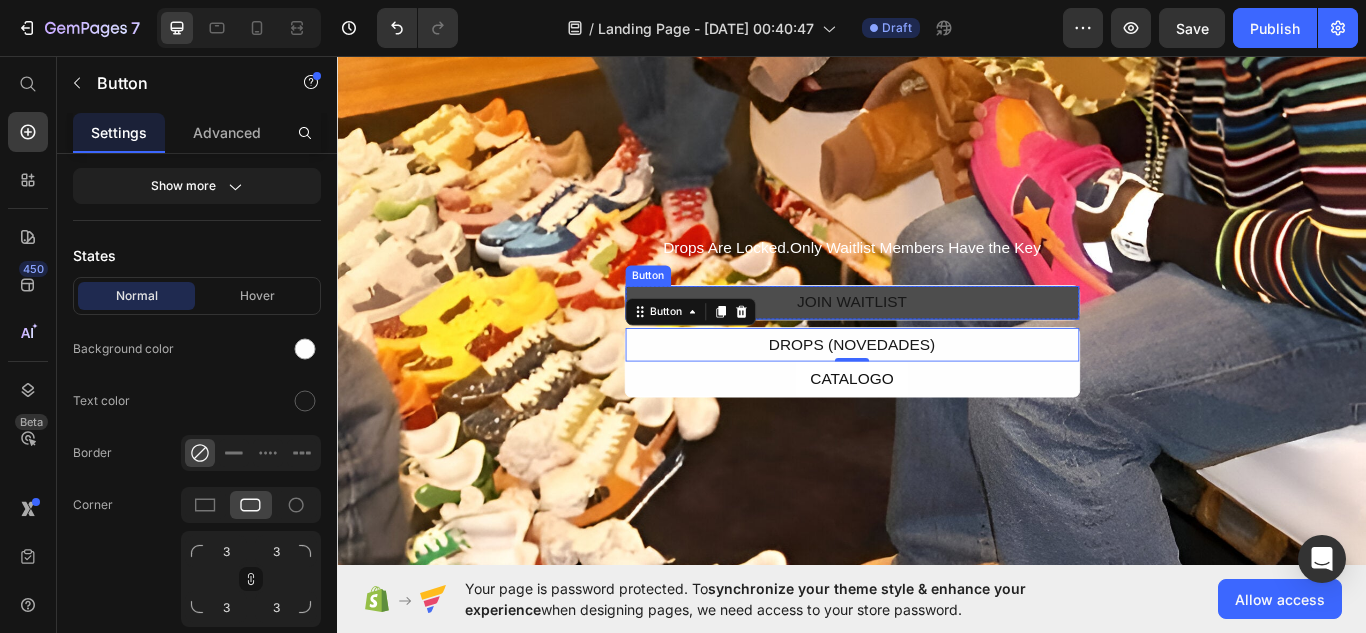click on "JOIN WAITLIST" at bounding box center [937, 344] 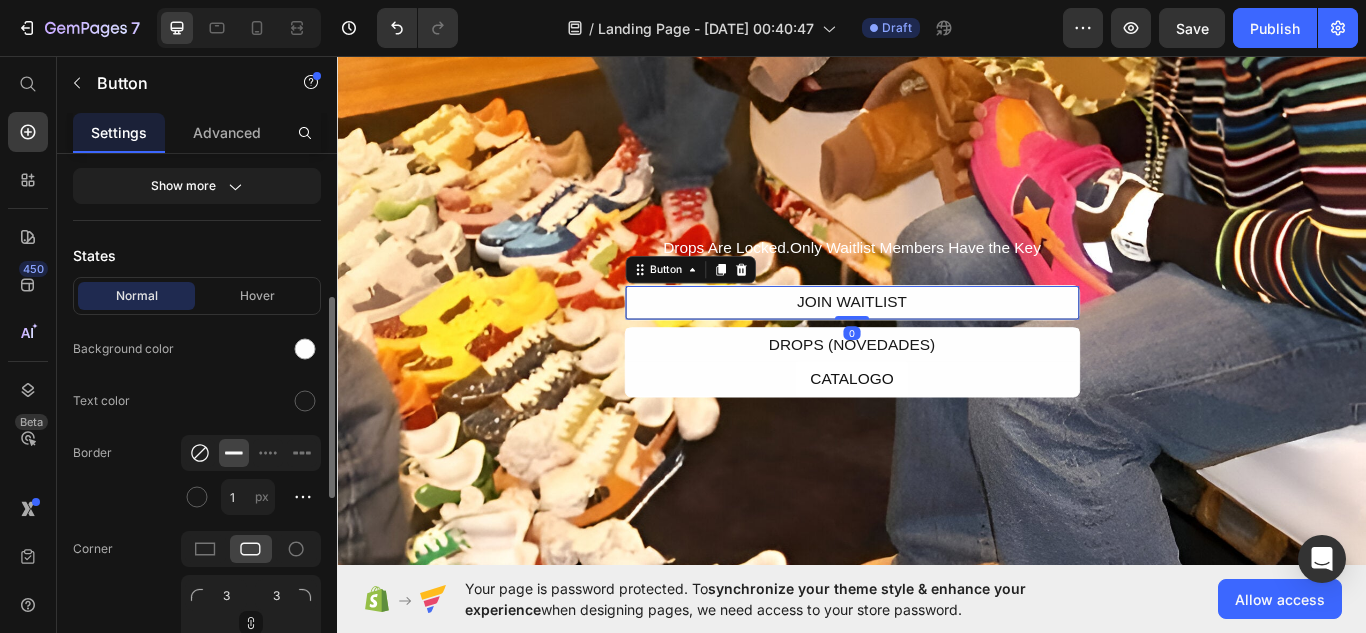 click 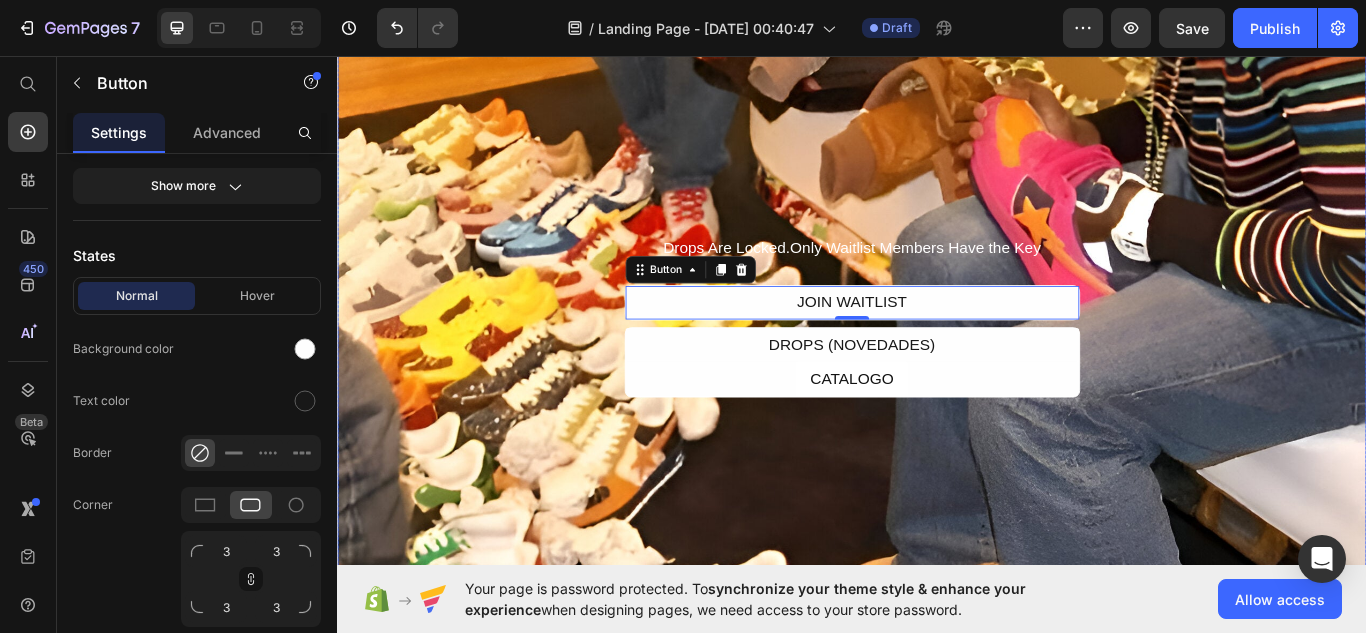 click on "Drops Are Locked.Only Waitlist Members Have the Key Text Block JOIN WAITLIST Button   0 Row DROPS (NOVEDADES) Button CATALOGO Button Row Row Row" at bounding box center [937, 361] 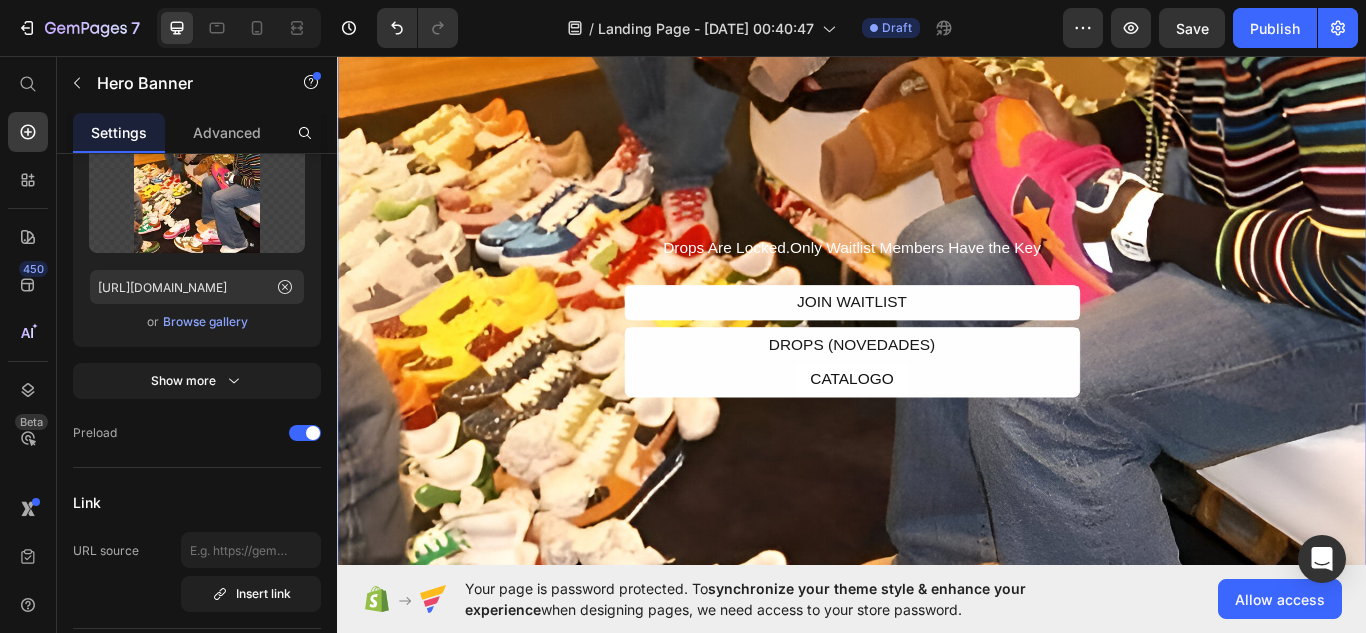 scroll, scrollTop: 0, scrollLeft: 0, axis: both 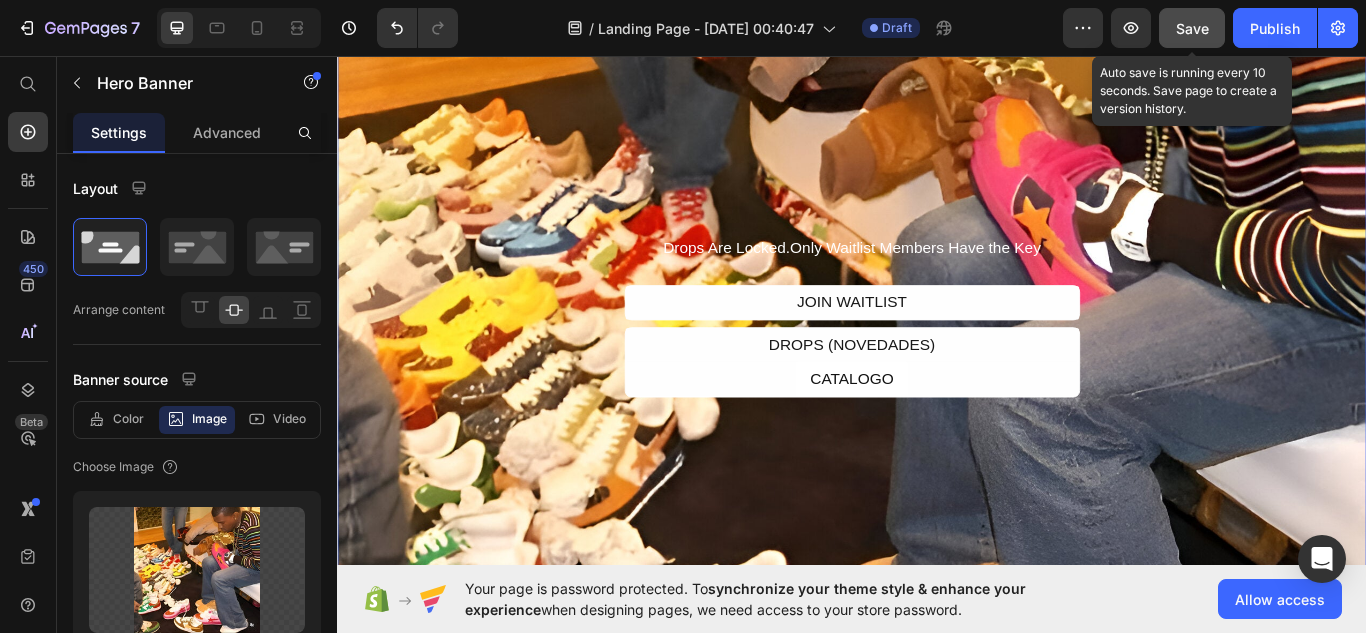click on "Save" 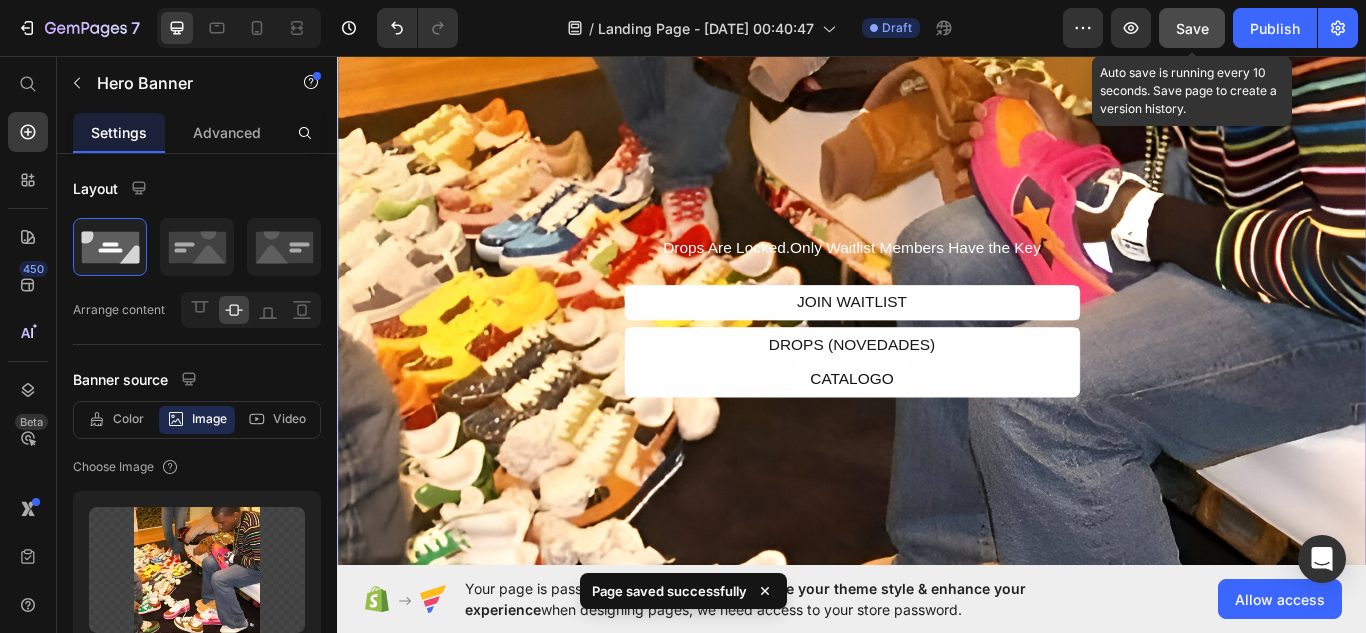 type 